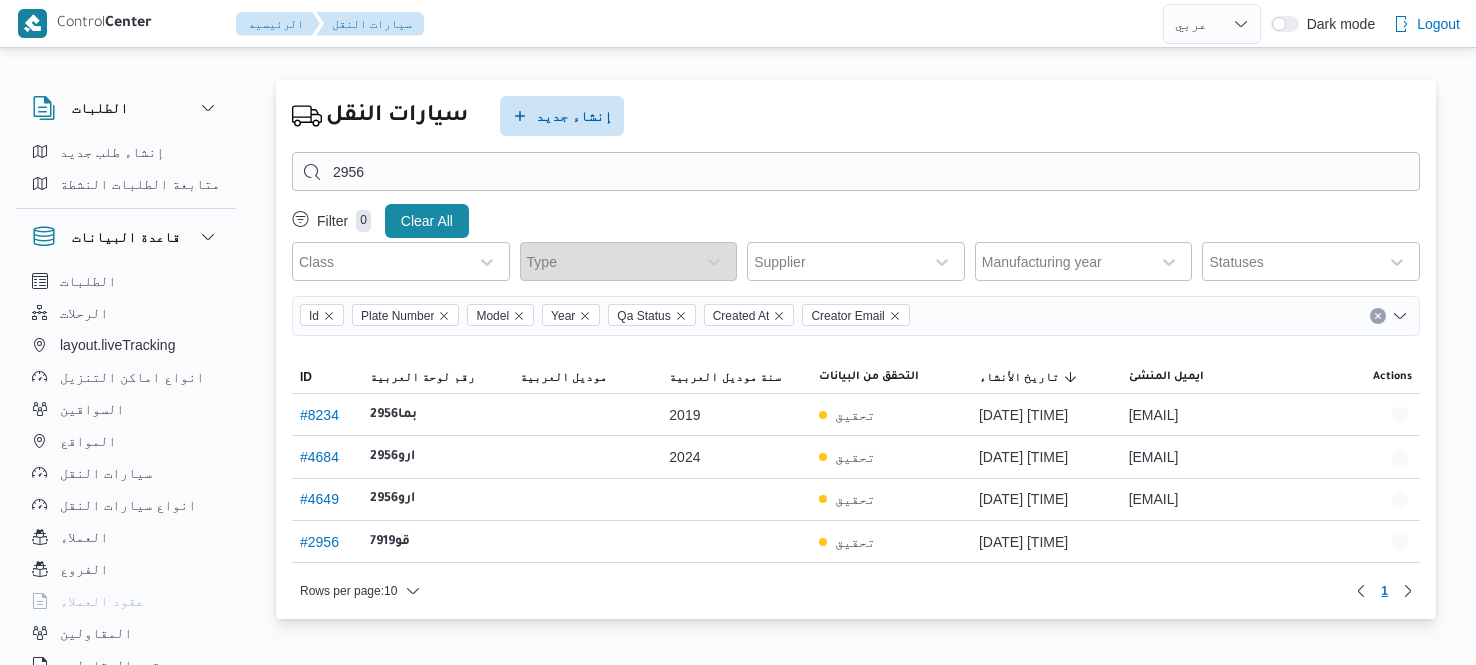 select on "ar" 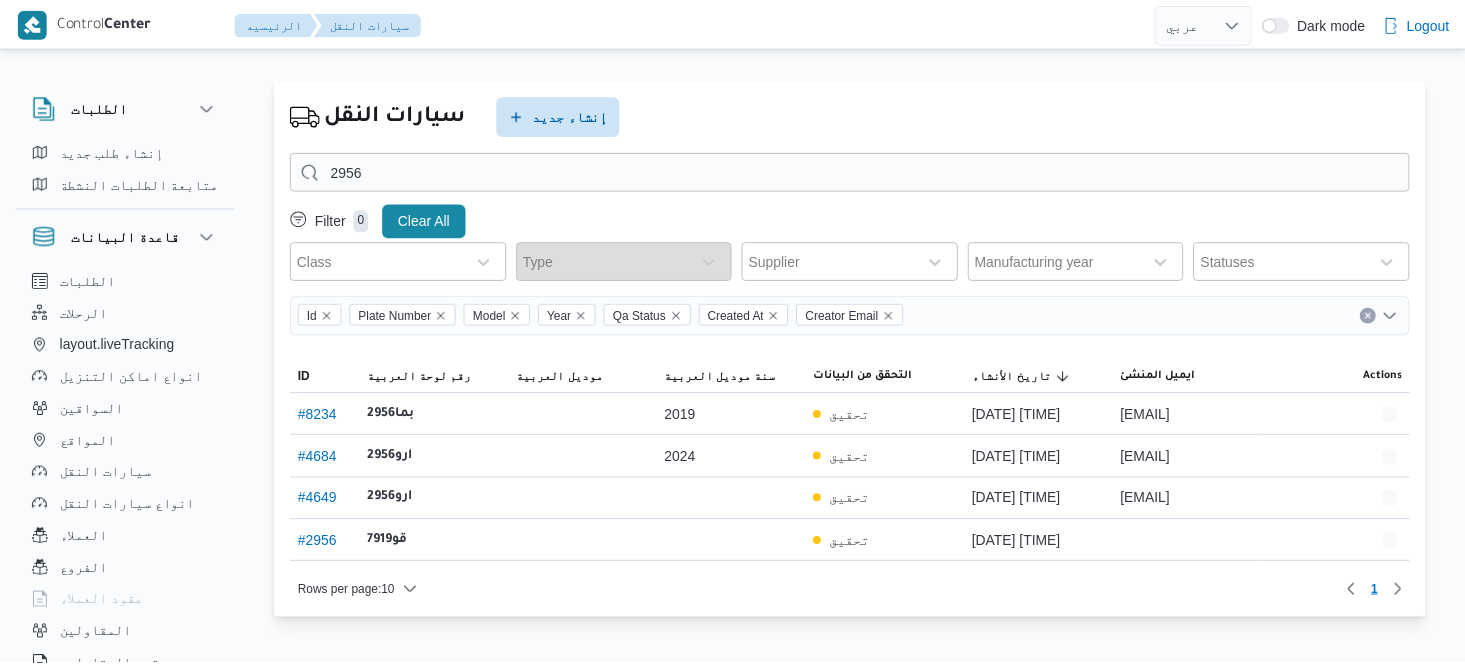 scroll, scrollTop: 0, scrollLeft: 0, axis: both 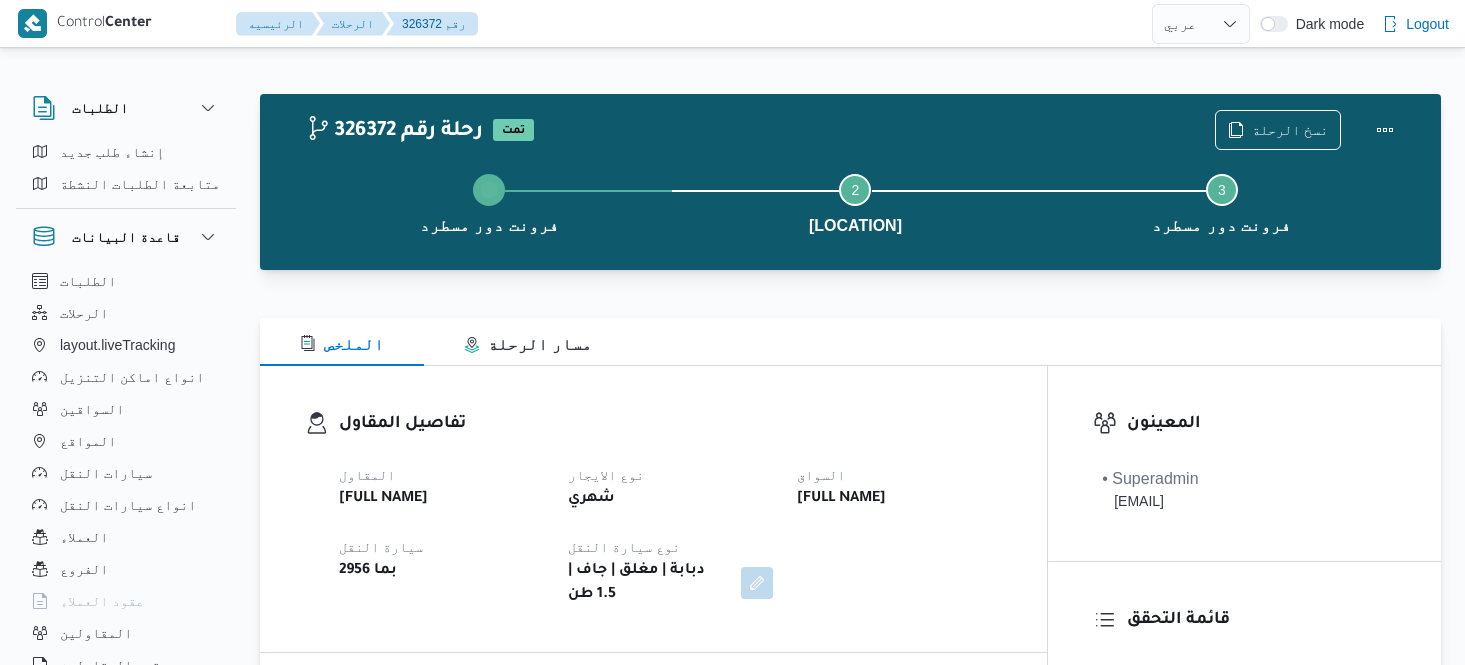 select on "ar" 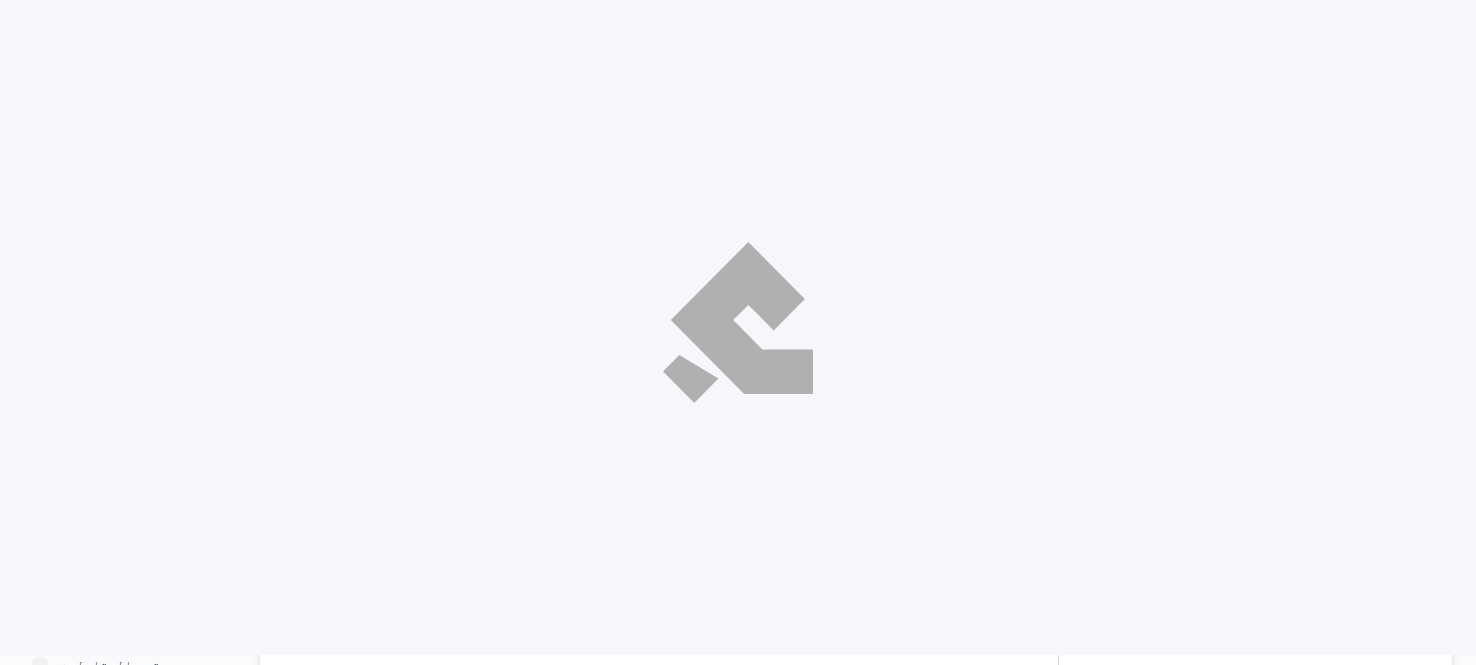 select on "ar" 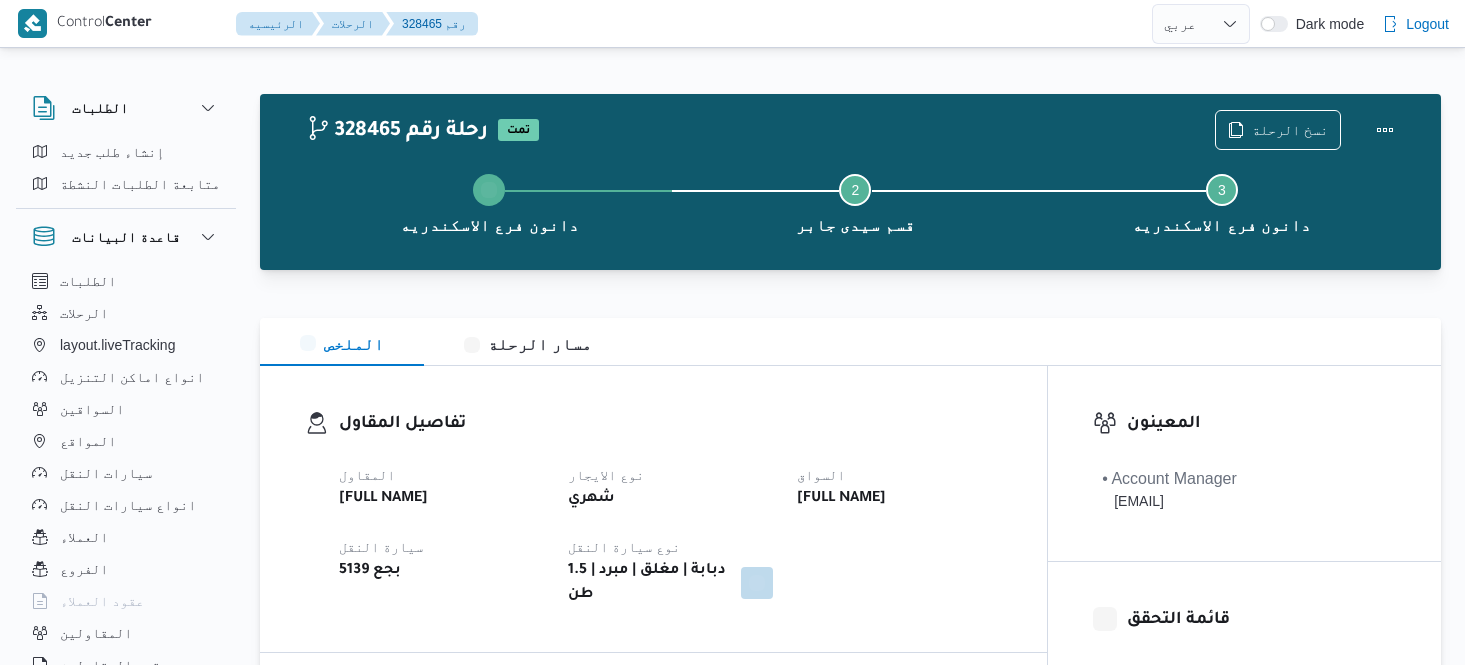 select on "ar" 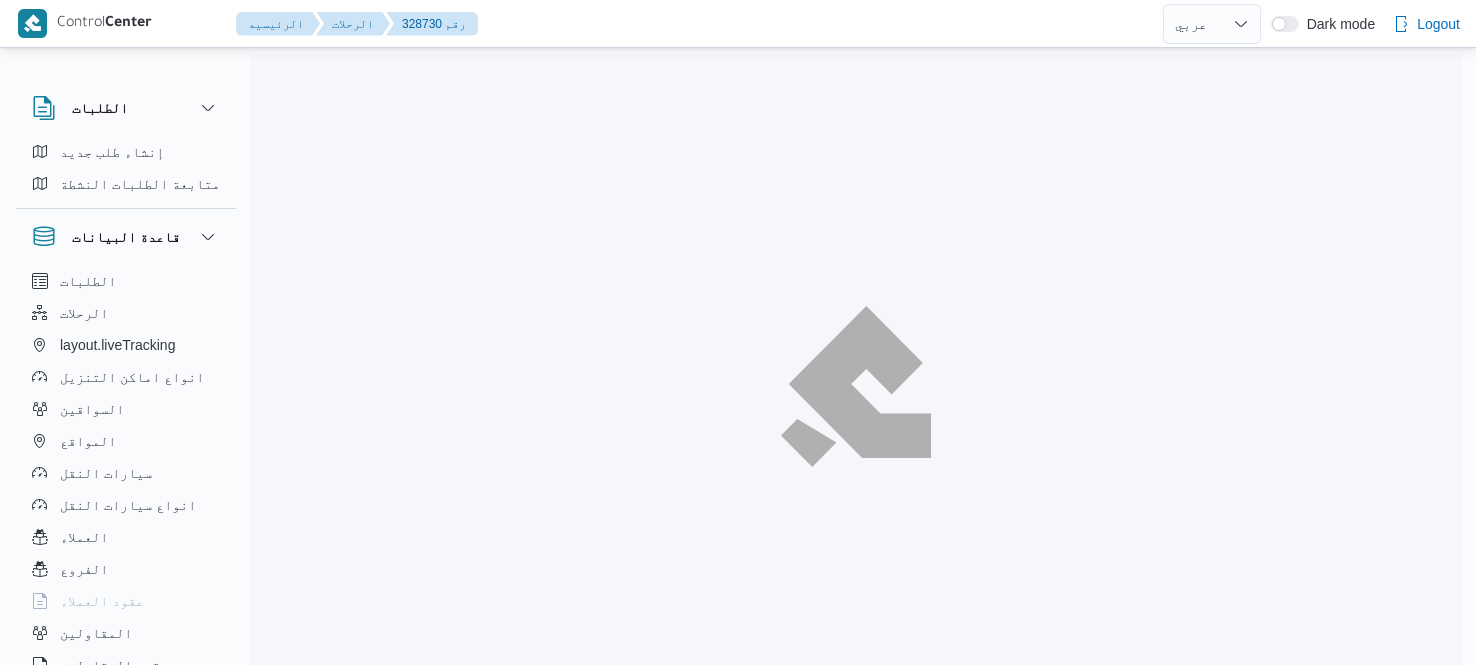 select on "ar" 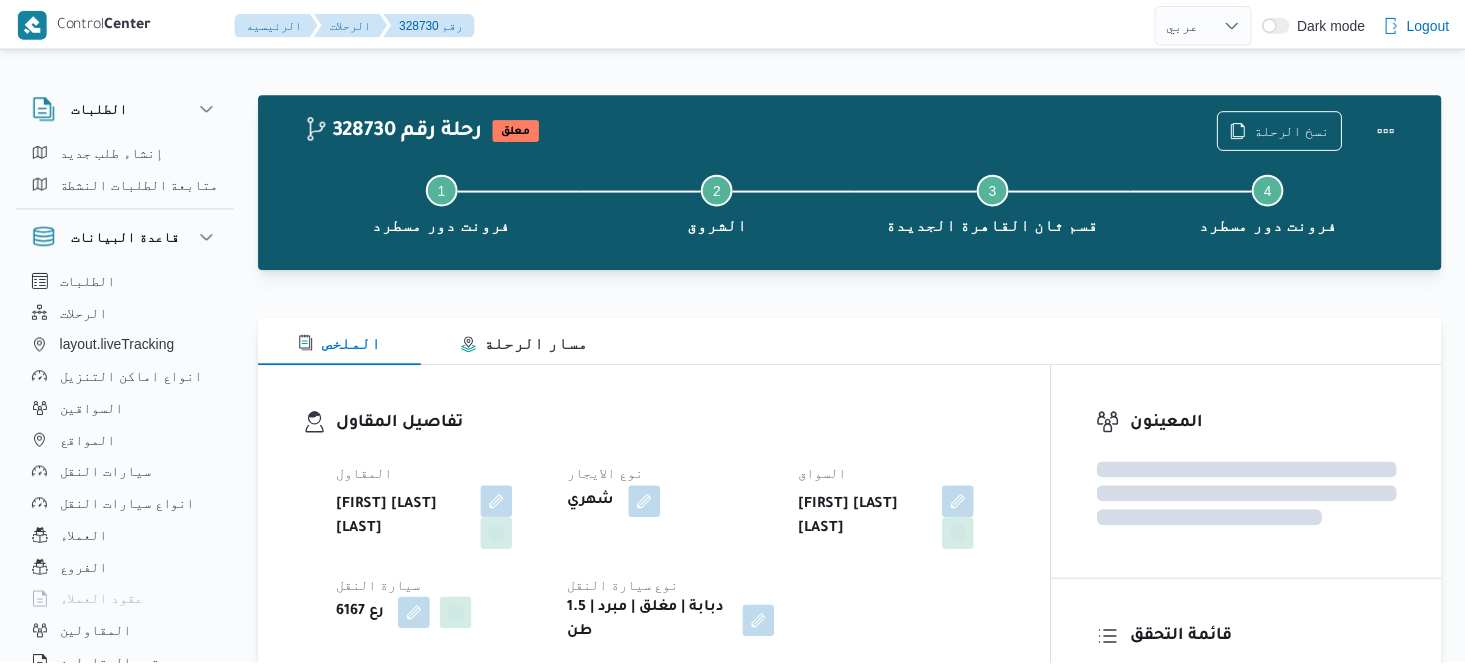 scroll, scrollTop: 0, scrollLeft: 0, axis: both 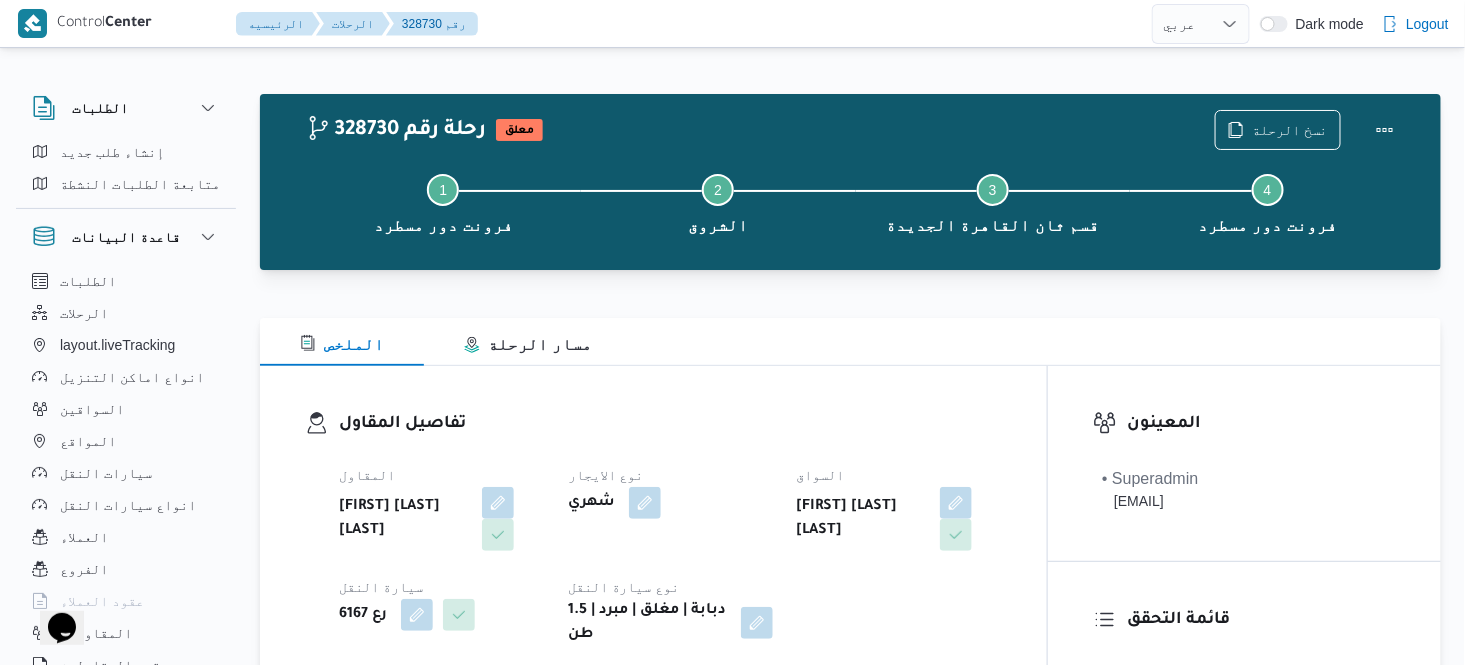 click on "تفاصيل المقاول المقاول [NAME] نوع الايجار شهري السواق [NAME] سيارة النقل رع 6167 نوع سيارة النقل دبابة | مغلق | مبرد | 1.5 طن" at bounding box center (653, 529) 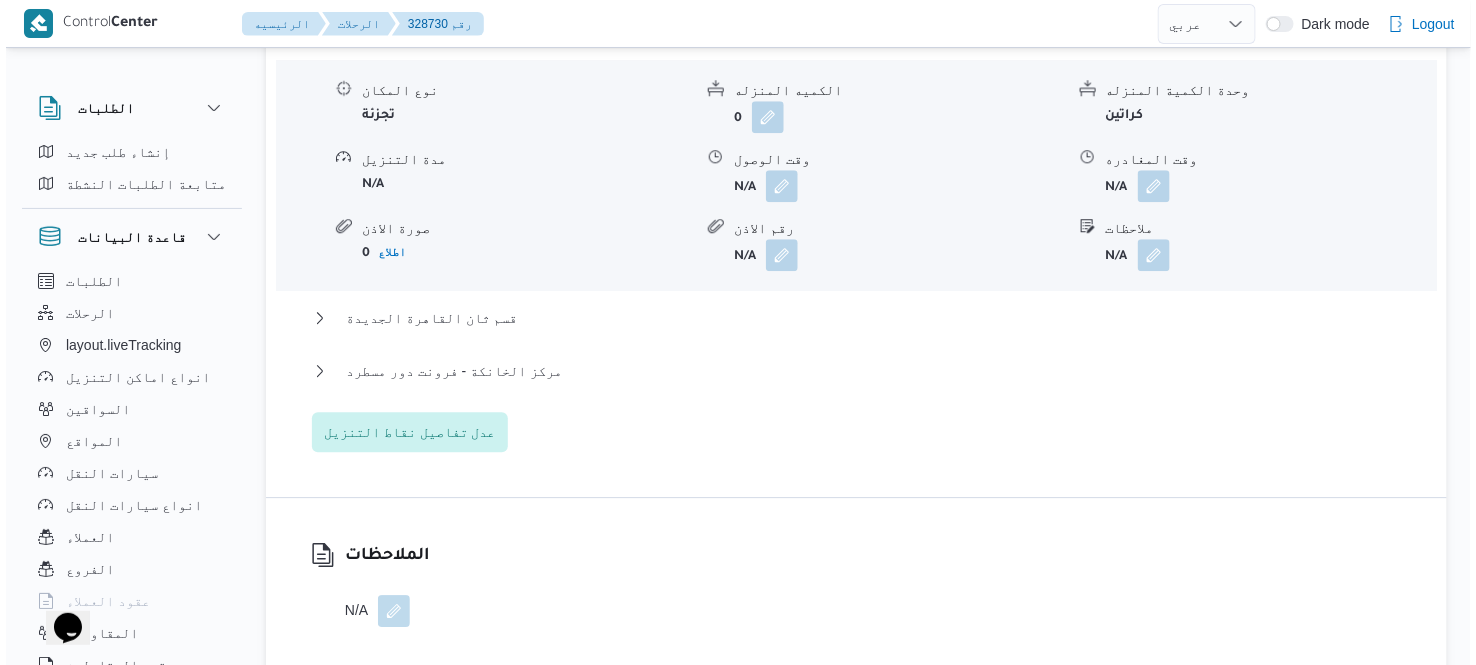 scroll, scrollTop: 1822, scrollLeft: 0, axis: vertical 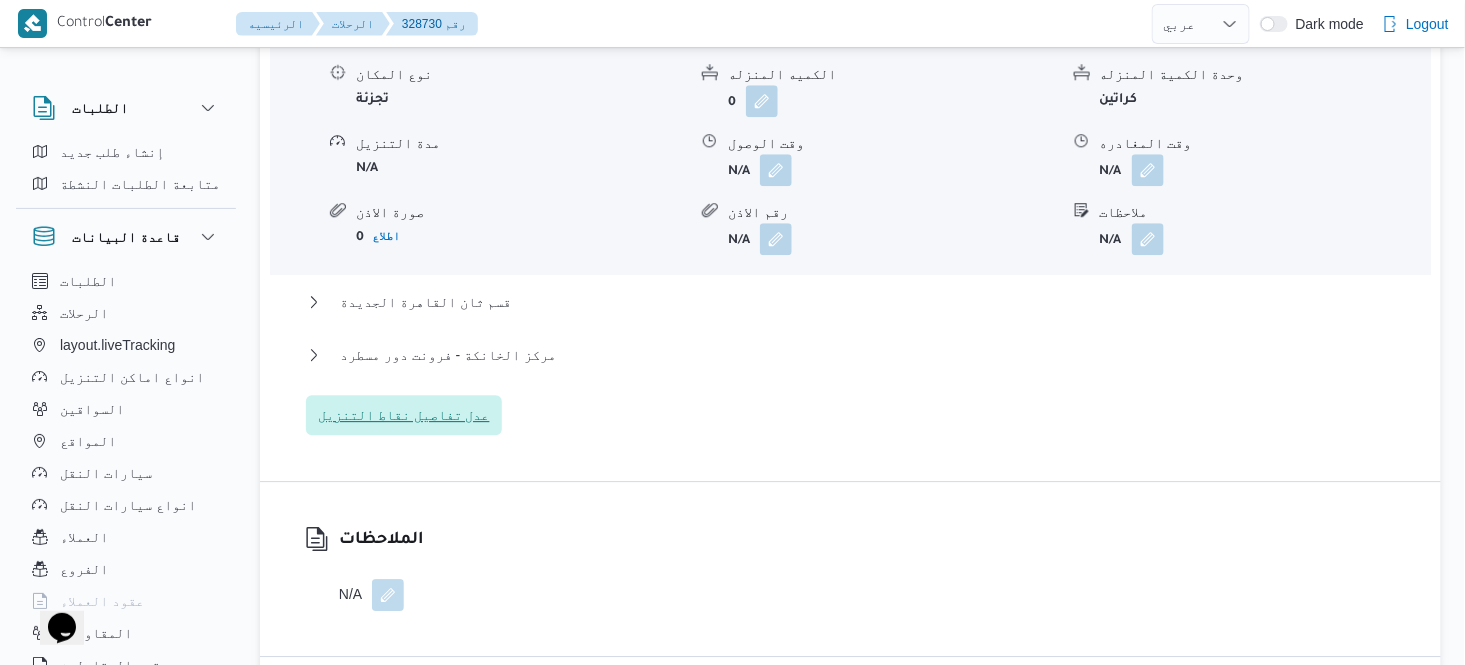 click on "عدل تفاصيل نقاط التنزيل" at bounding box center (404, 415) 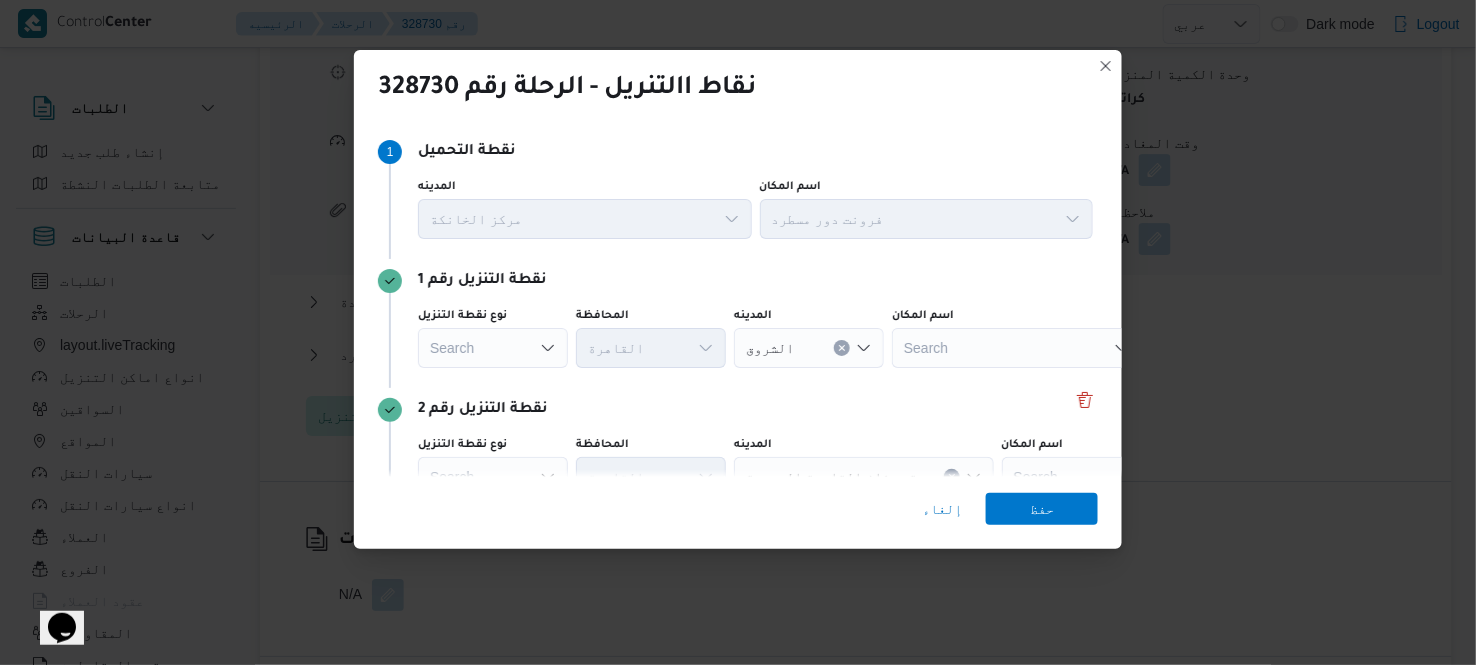 click 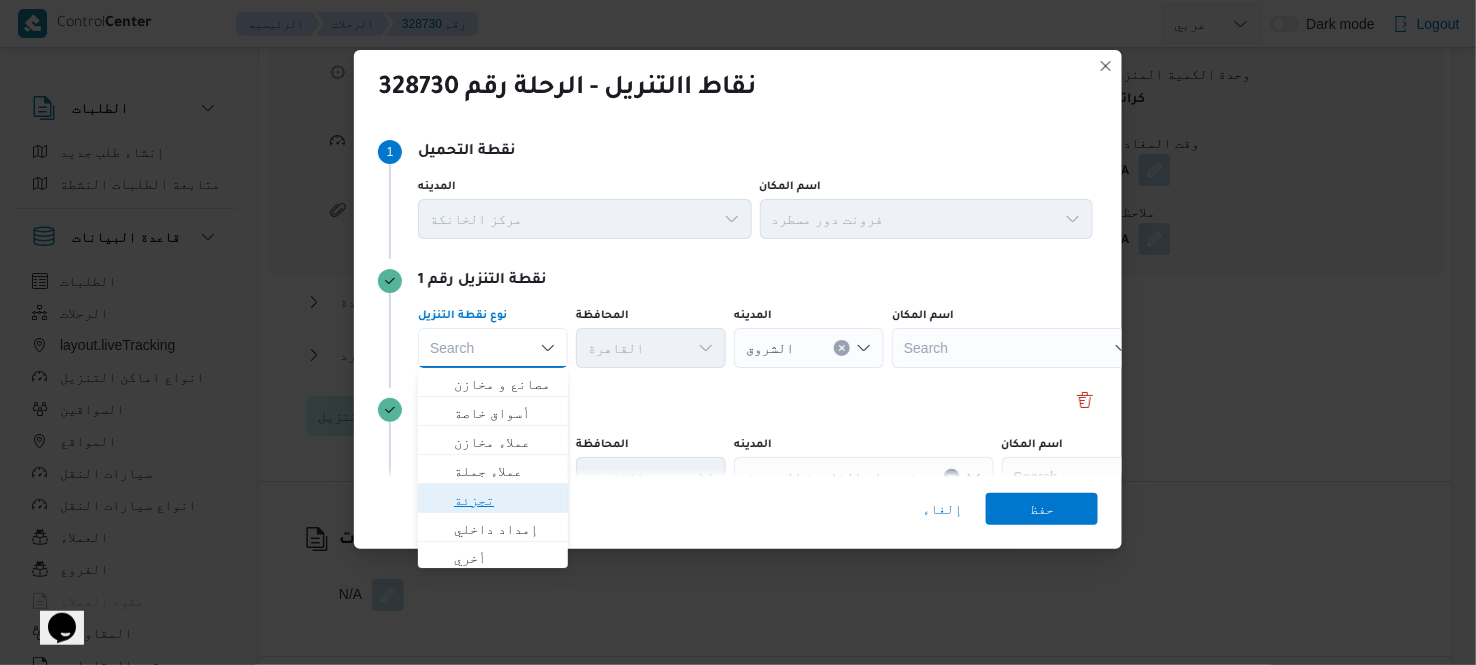 click on "تجزئة" at bounding box center [505, 500] 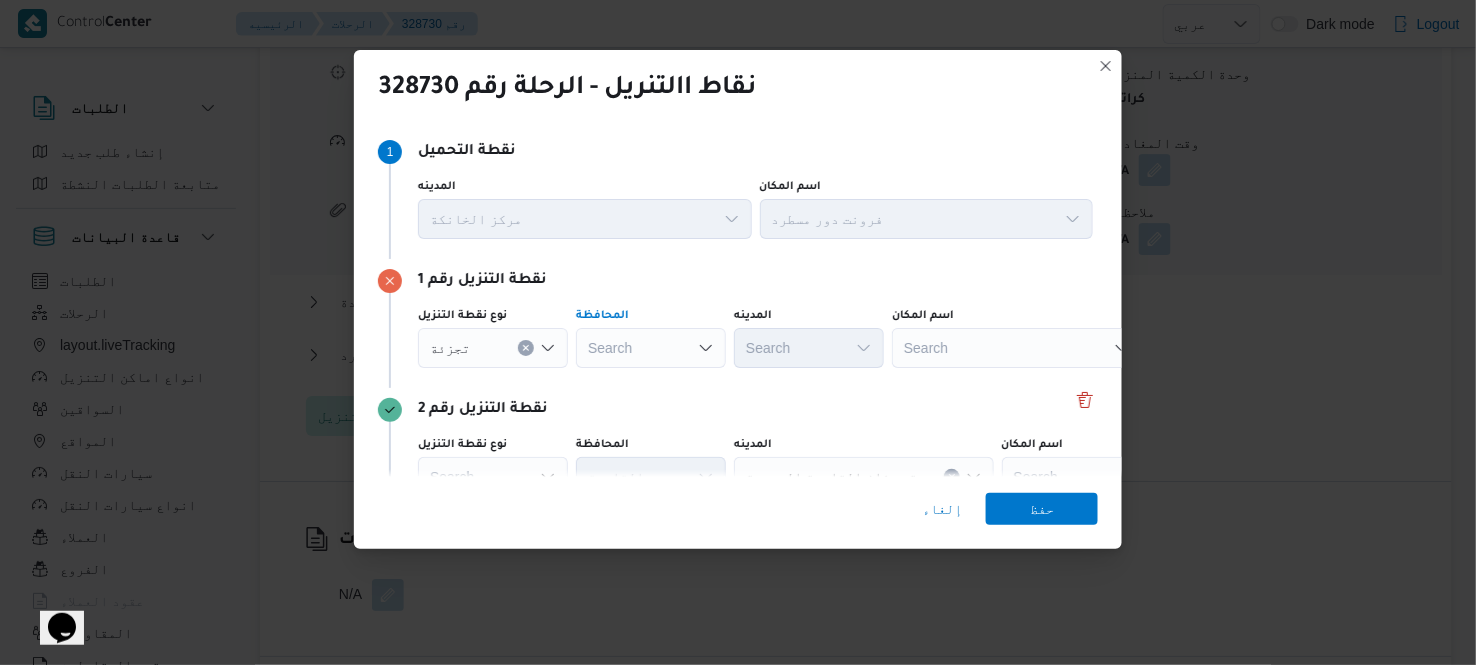 click on "Search" at bounding box center [651, 348] 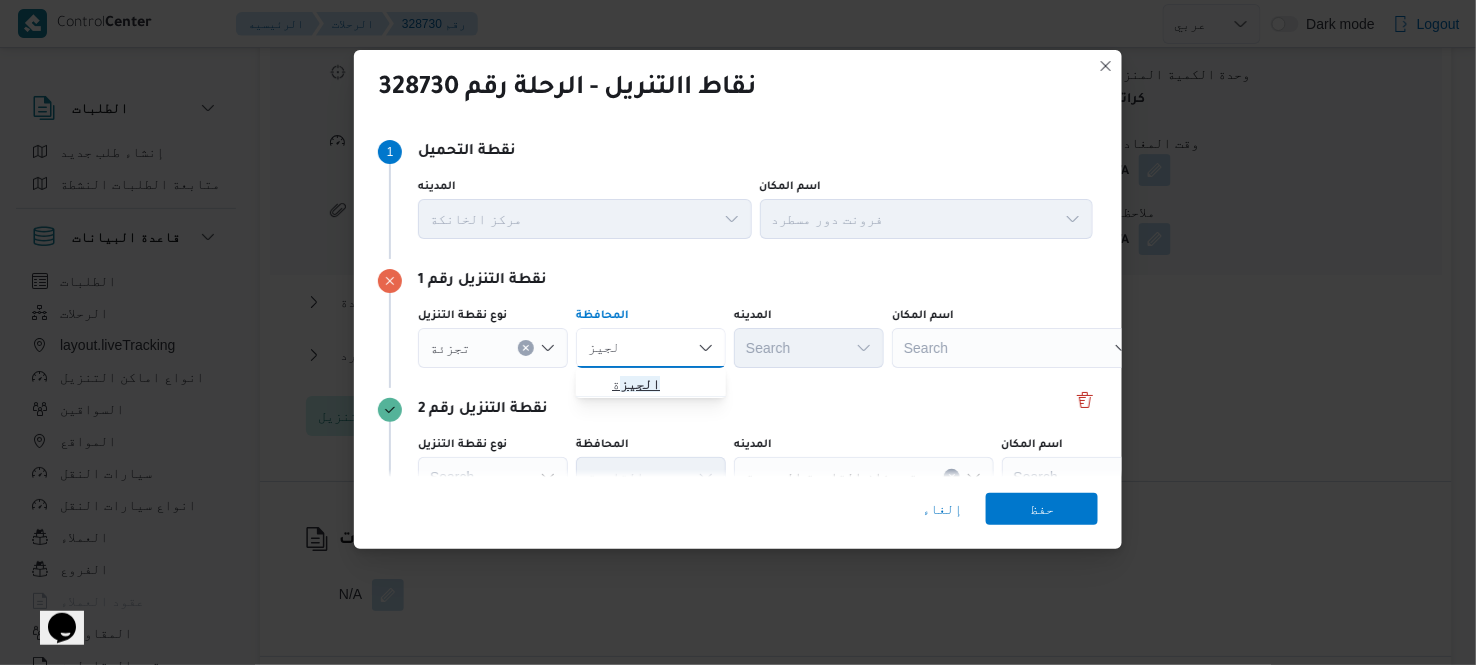type on "الجيز" 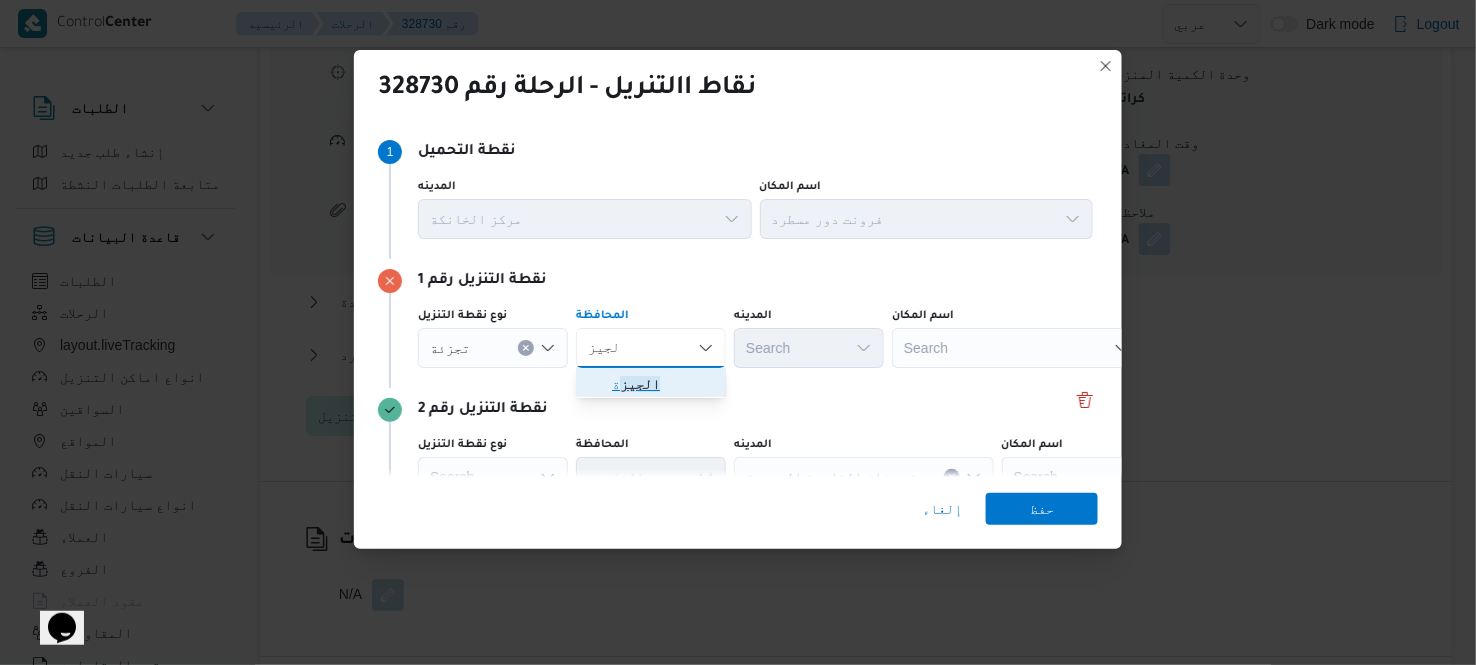 click on "الجيز ة" at bounding box center [663, 384] 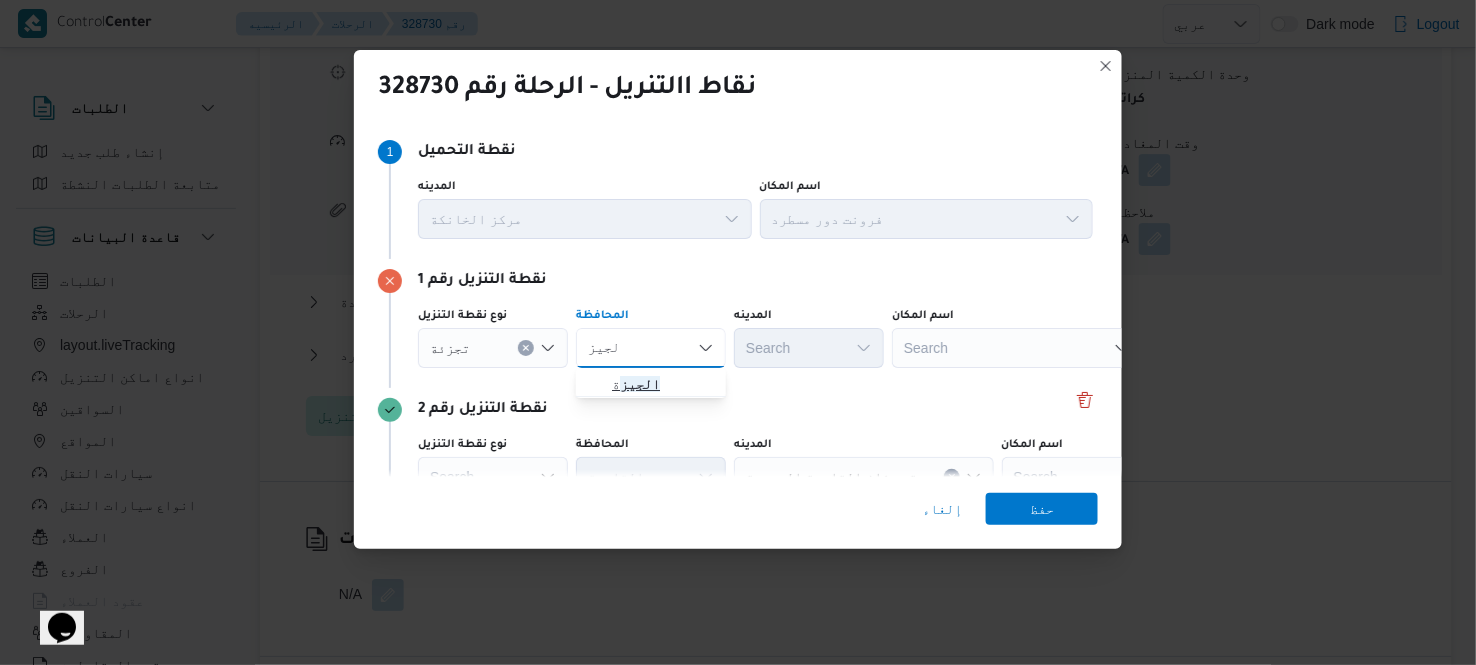type 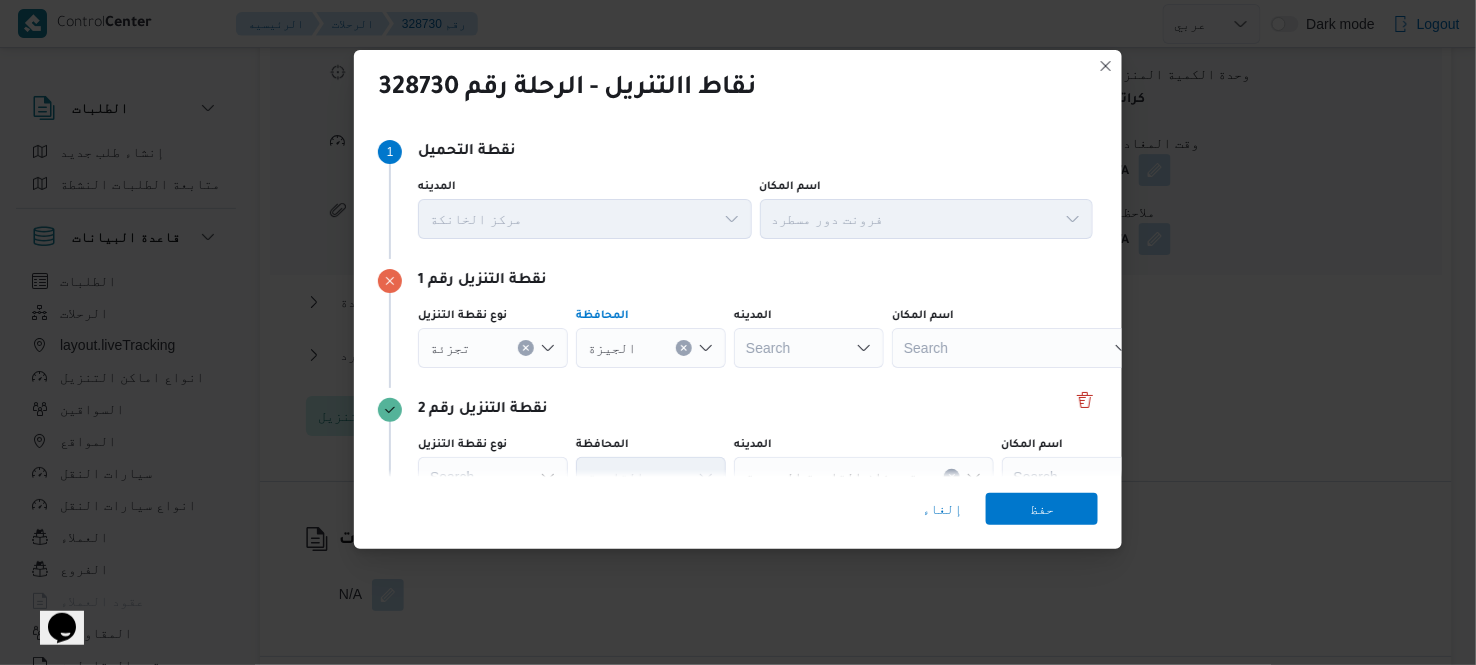 click on "Search" at bounding box center (809, 348) 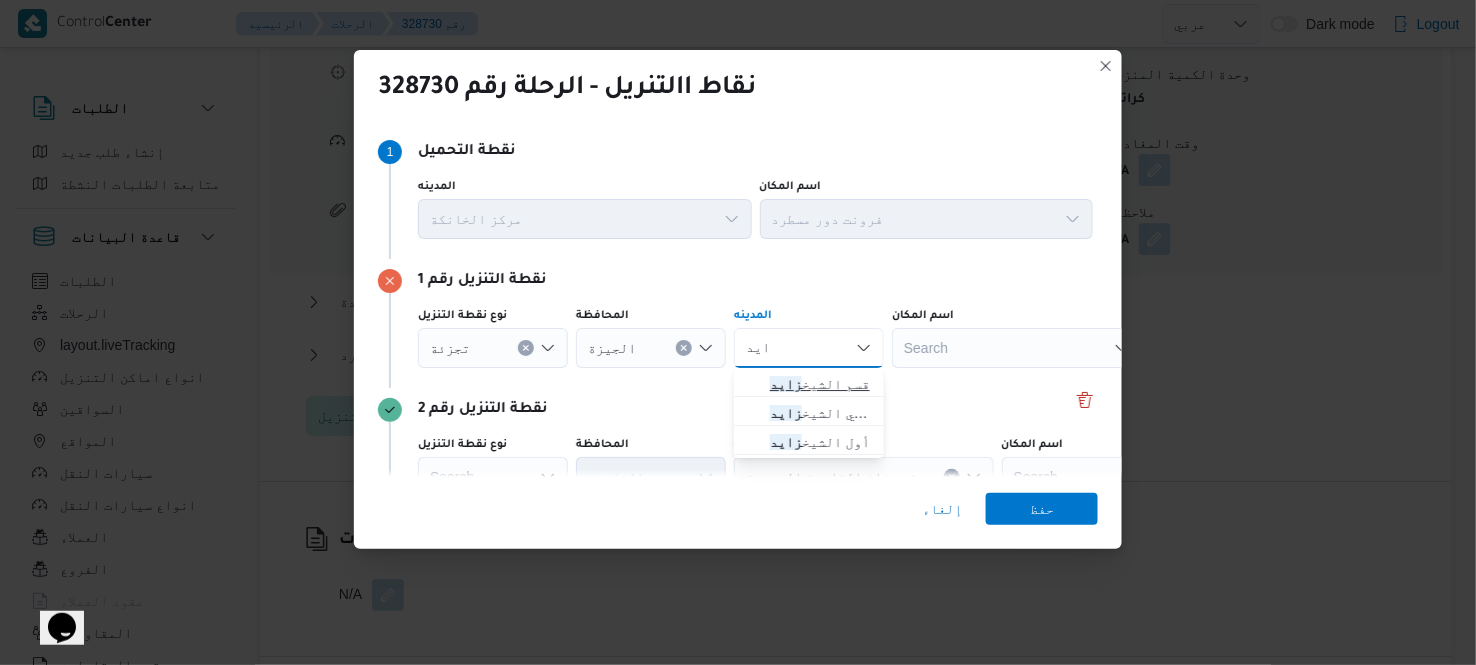type on "زايد" 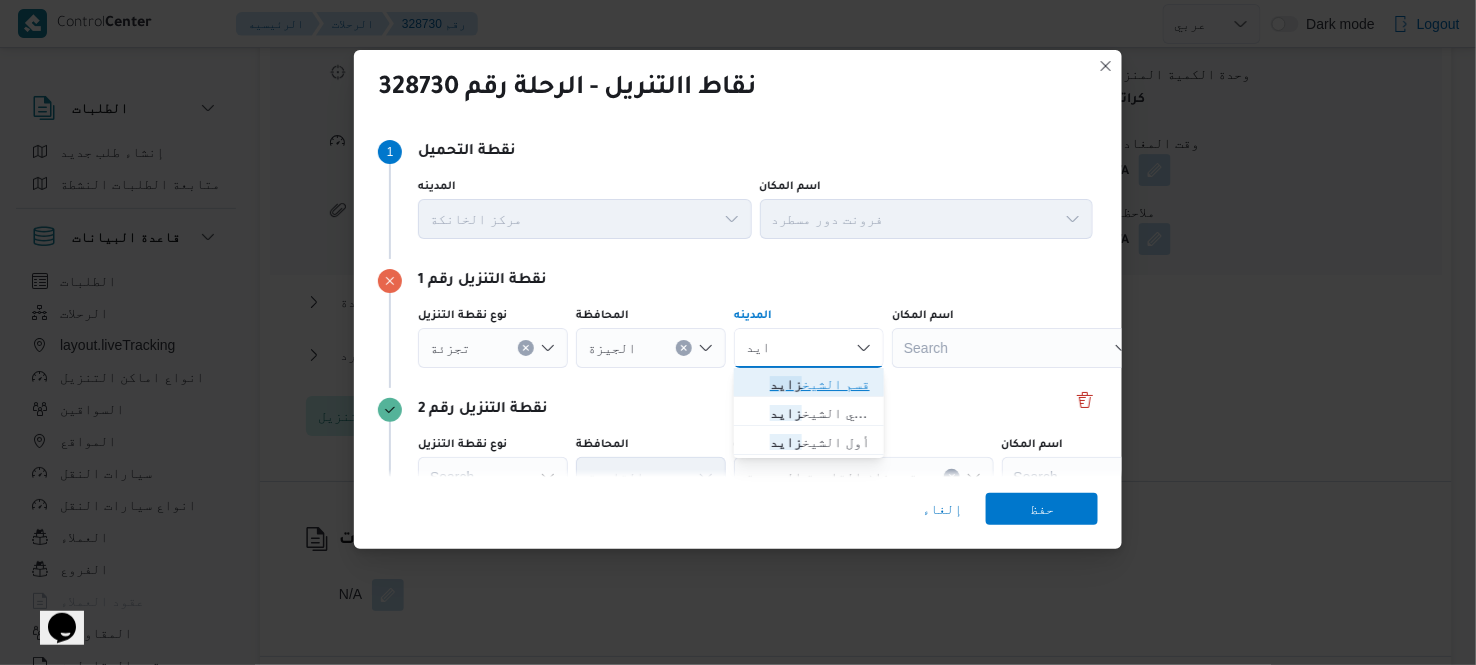 click on "قسم الشيخ  زايد" at bounding box center [821, 384] 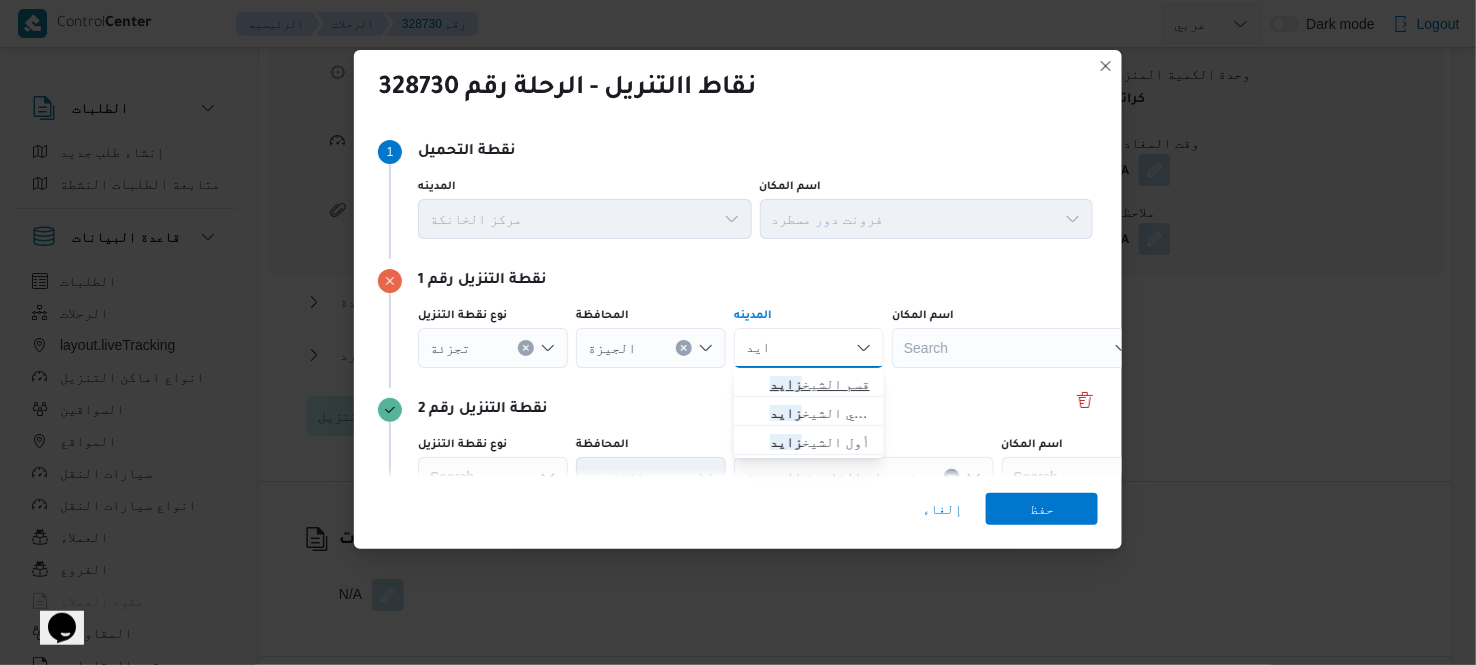 type 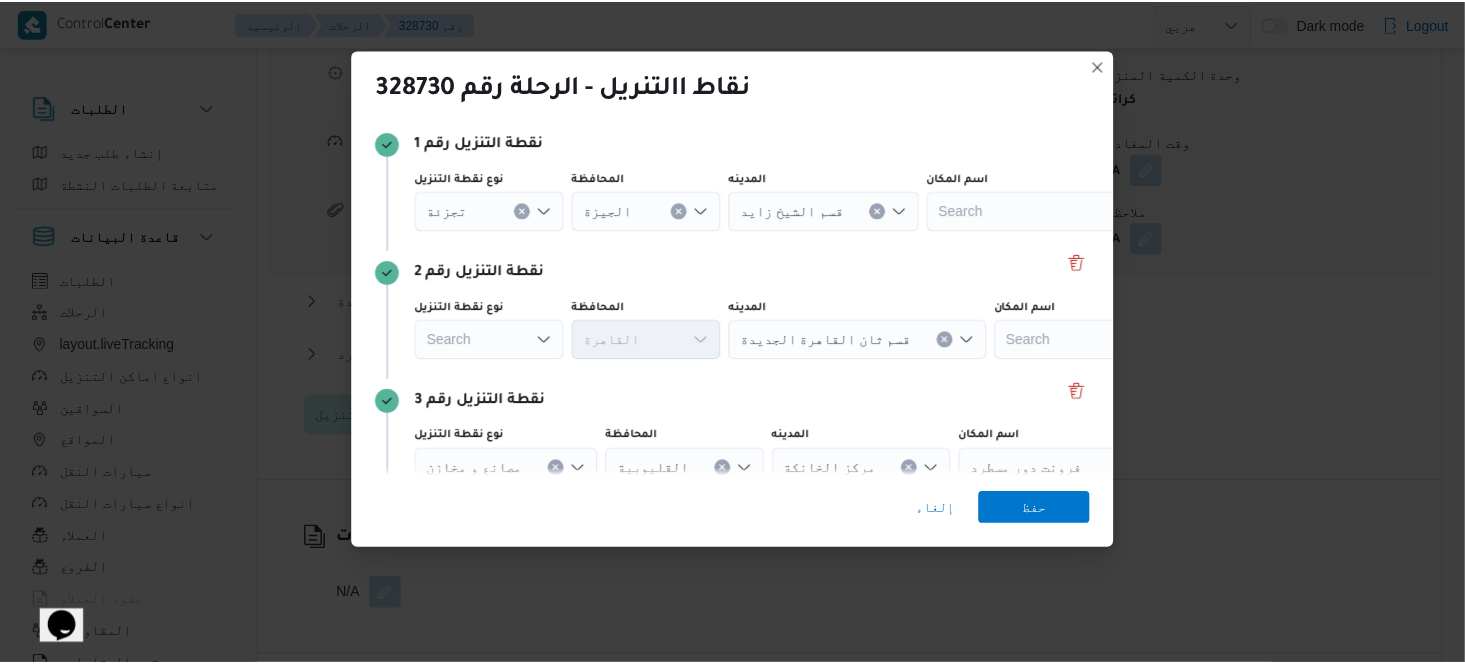 scroll, scrollTop: 142, scrollLeft: 0, axis: vertical 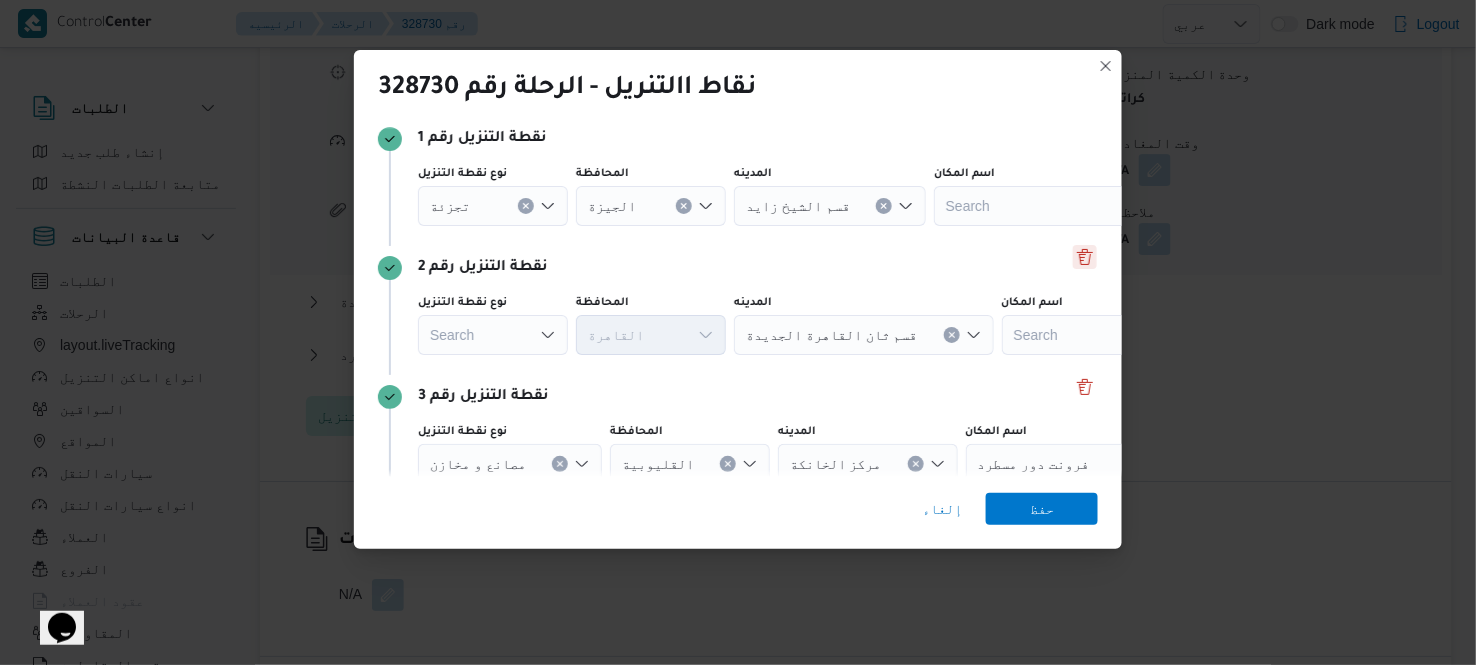 click at bounding box center (1085, 257) 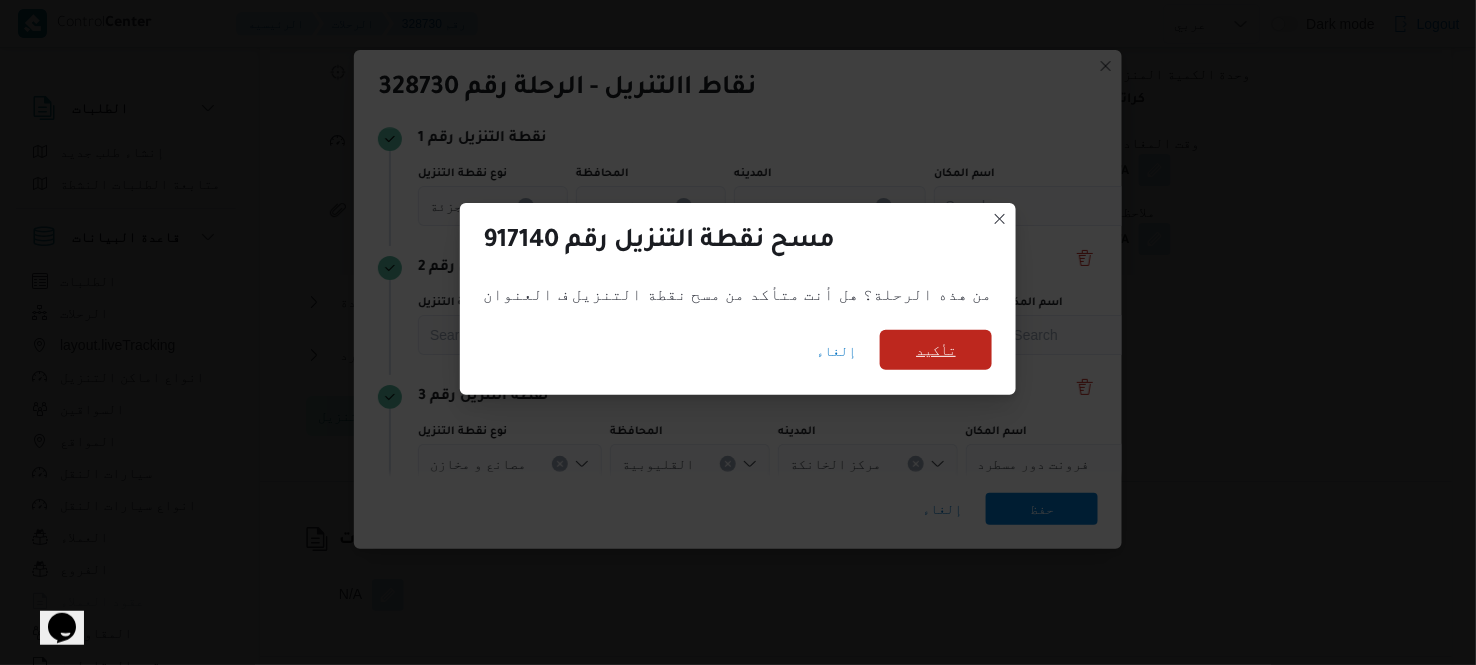 click on "تأكيد" at bounding box center [936, 350] 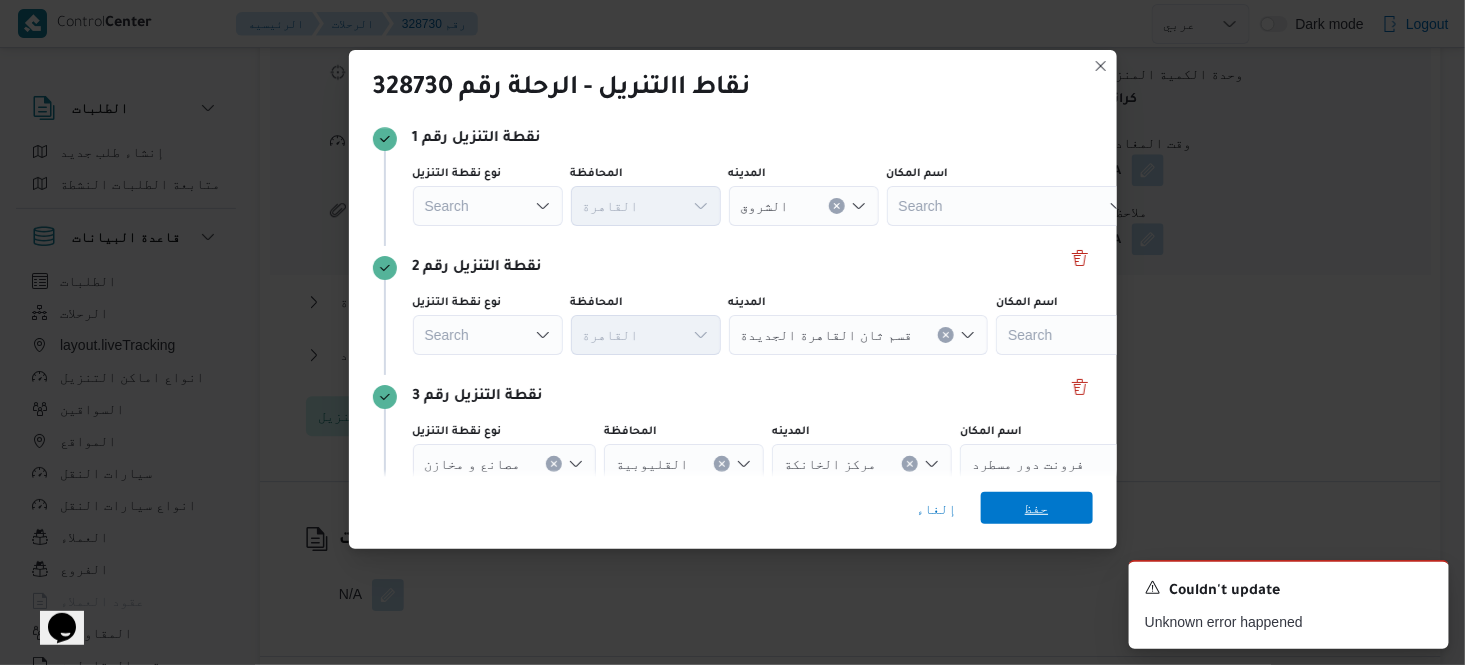click on "حفظ" at bounding box center [1037, 508] 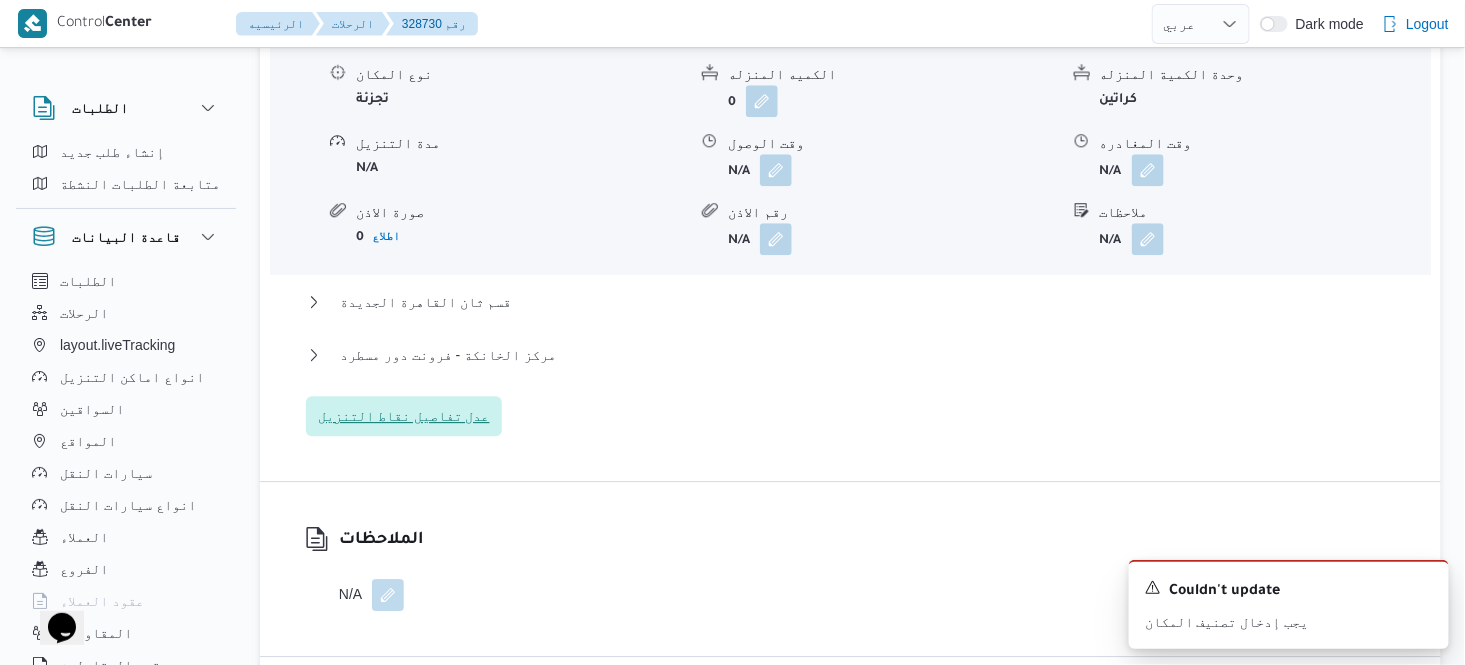 type 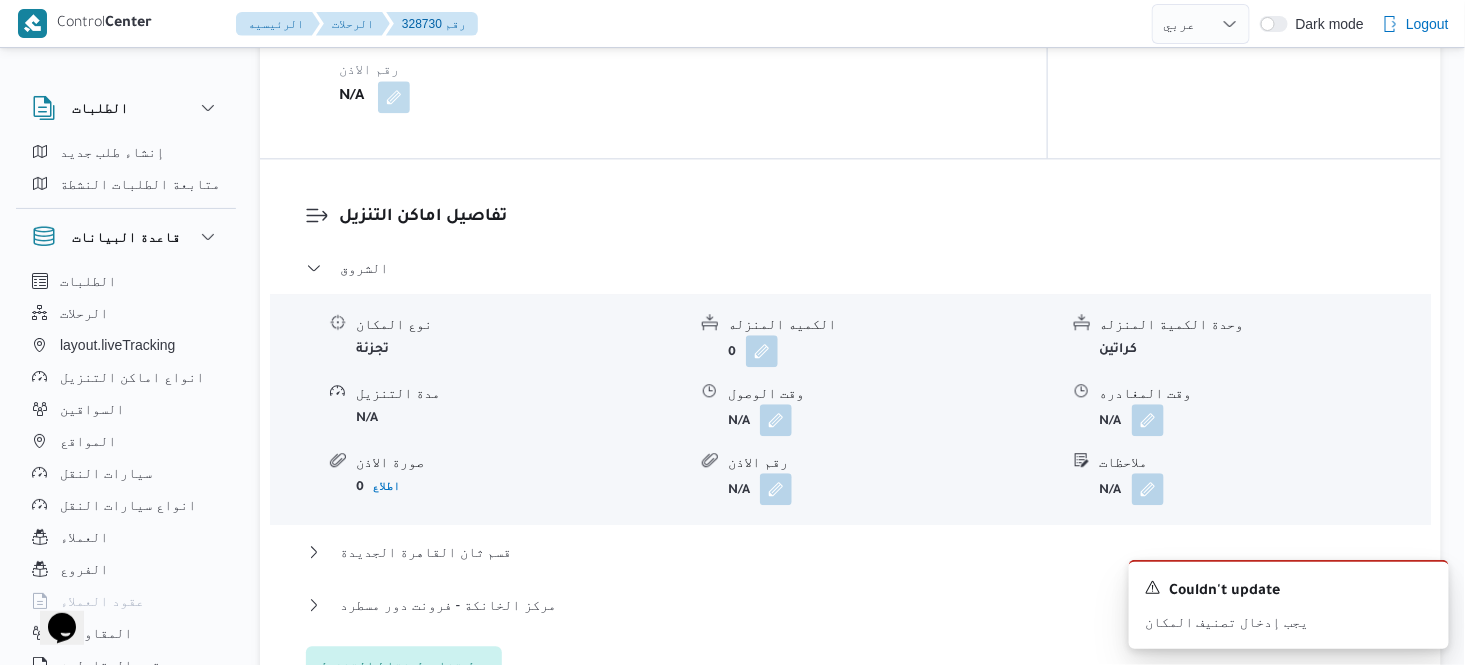scroll, scrollTop: 1555, scrollLeft: 0, axis: vertical 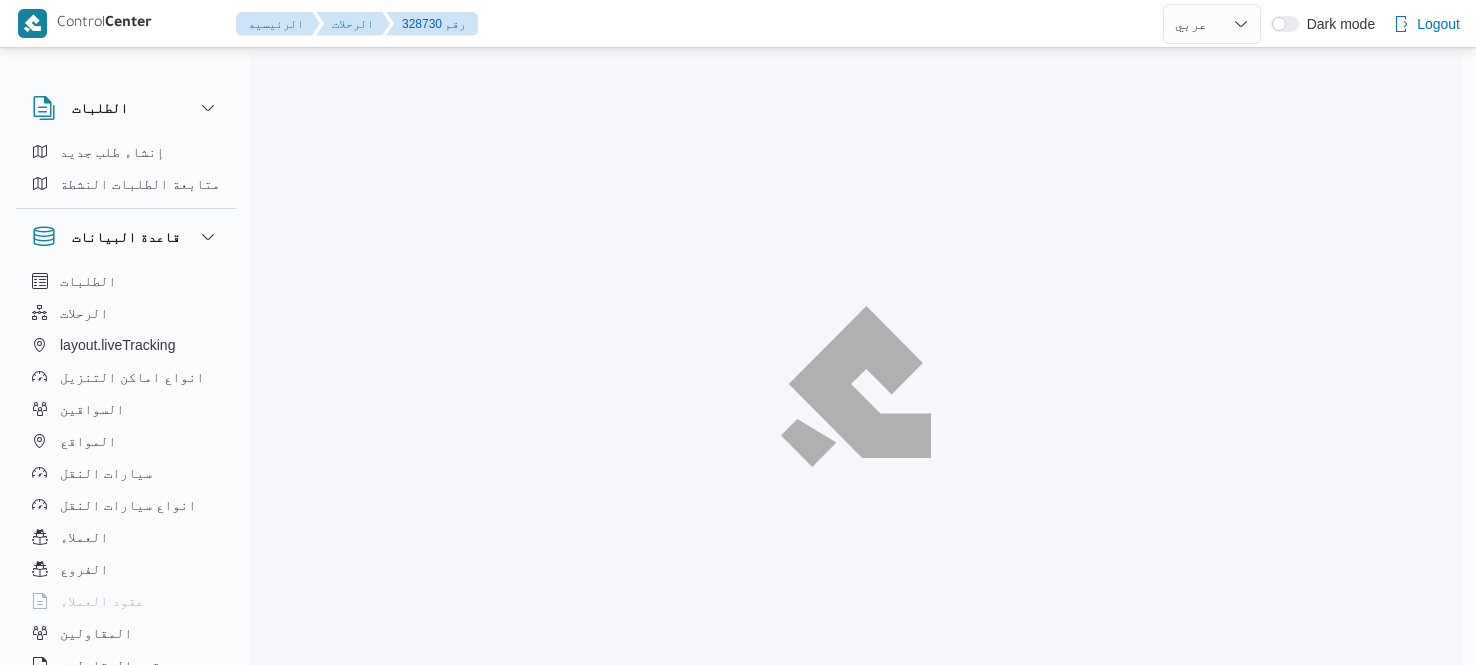 select on "ar" 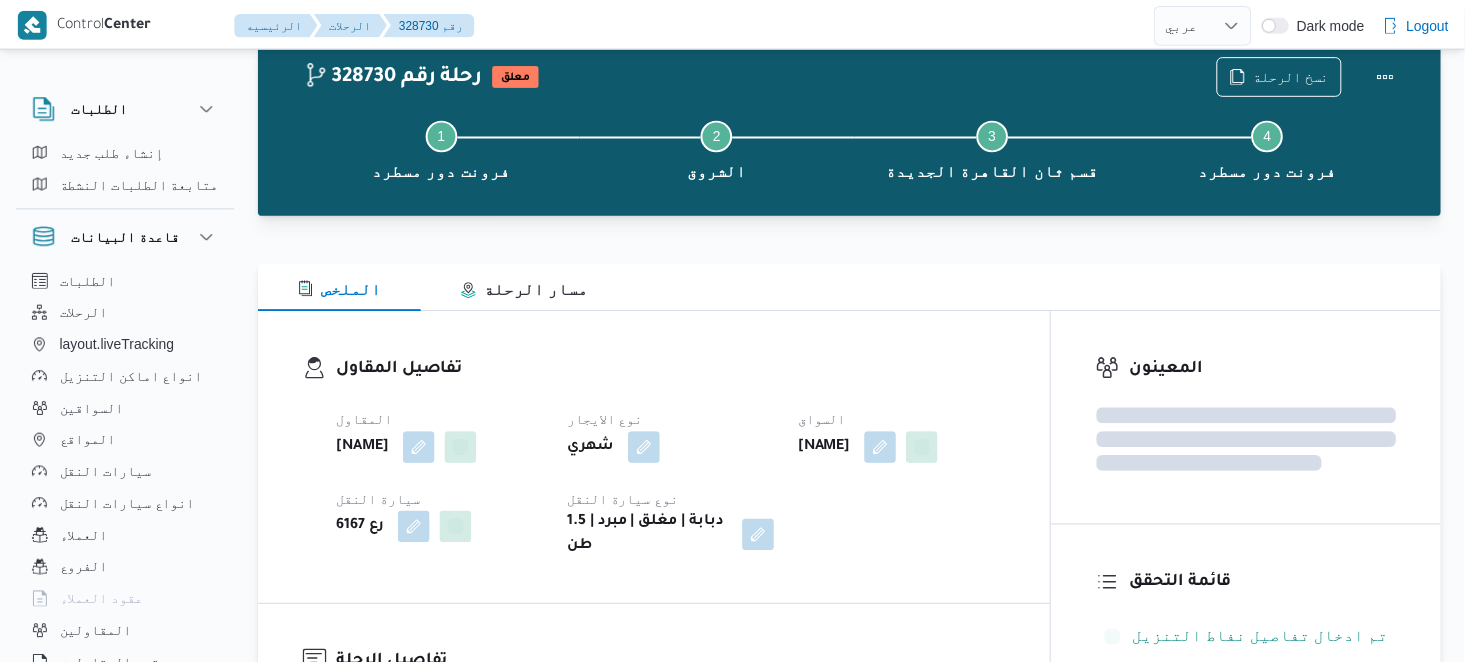 scroll, scrollTop: 54, scrollLeft: 0, axis: vertical 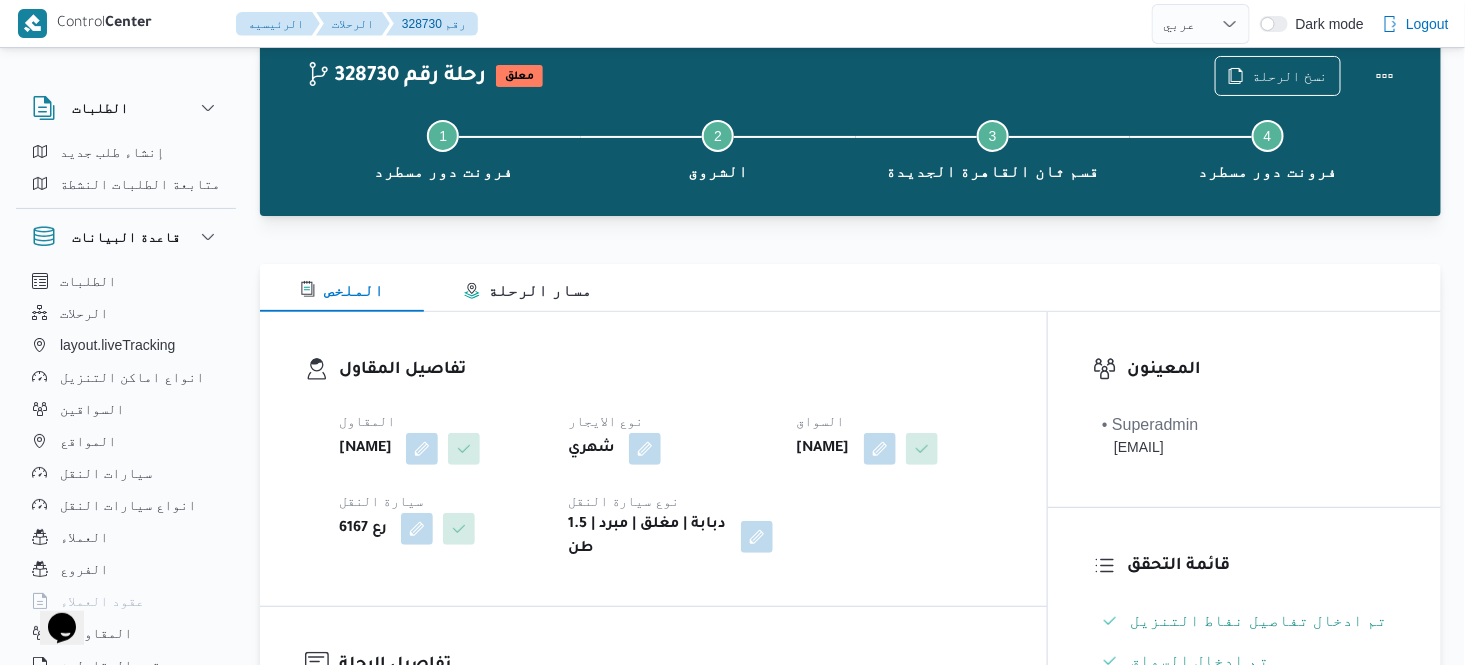 click on "تفاصيل المقاول المقاول خضر محمد طلبه حامد نوع الايجار شهري السواق محمد سعيد احمد عبدالفتاح سيارة النقل رع 6167 نوع سيارة النقل دبابة | مغلق | مبرد | 1.5 طن" at bounding box center (653, 459) 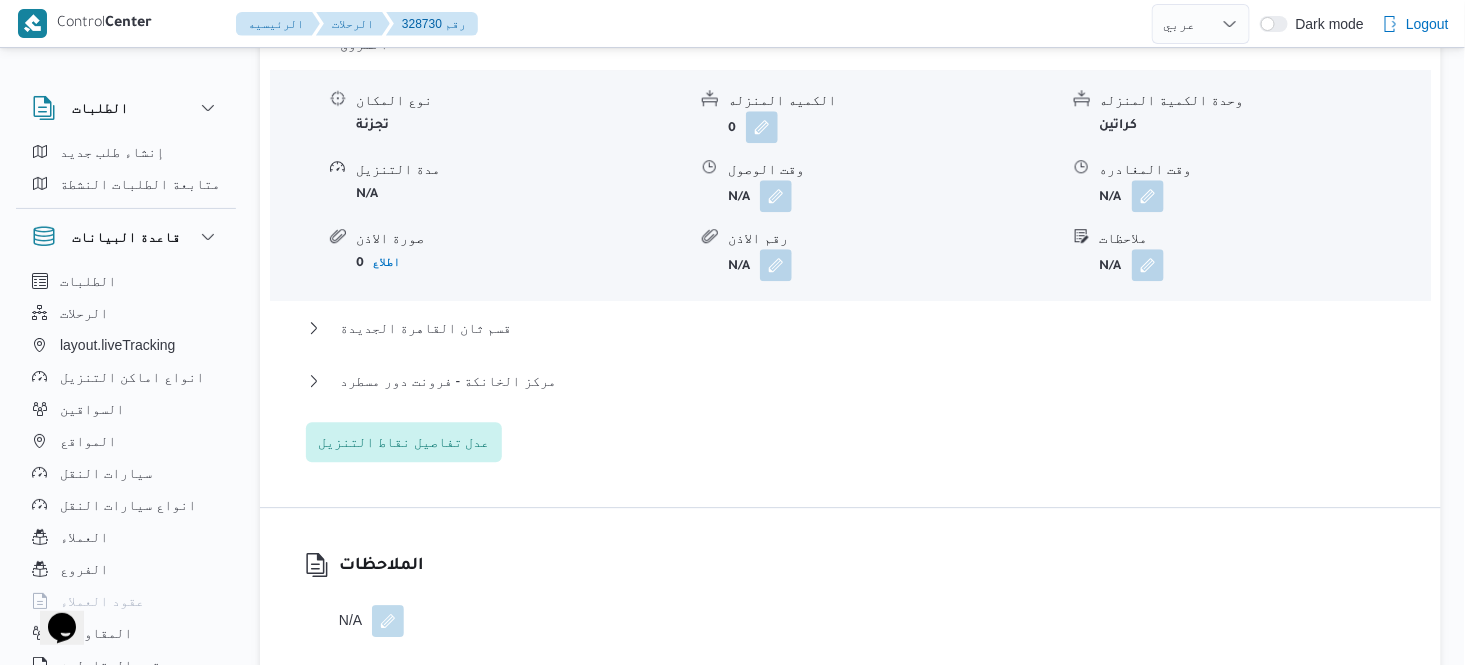 scroll, scrollTop: 1832, scrollLeft: 0, axis: vertical 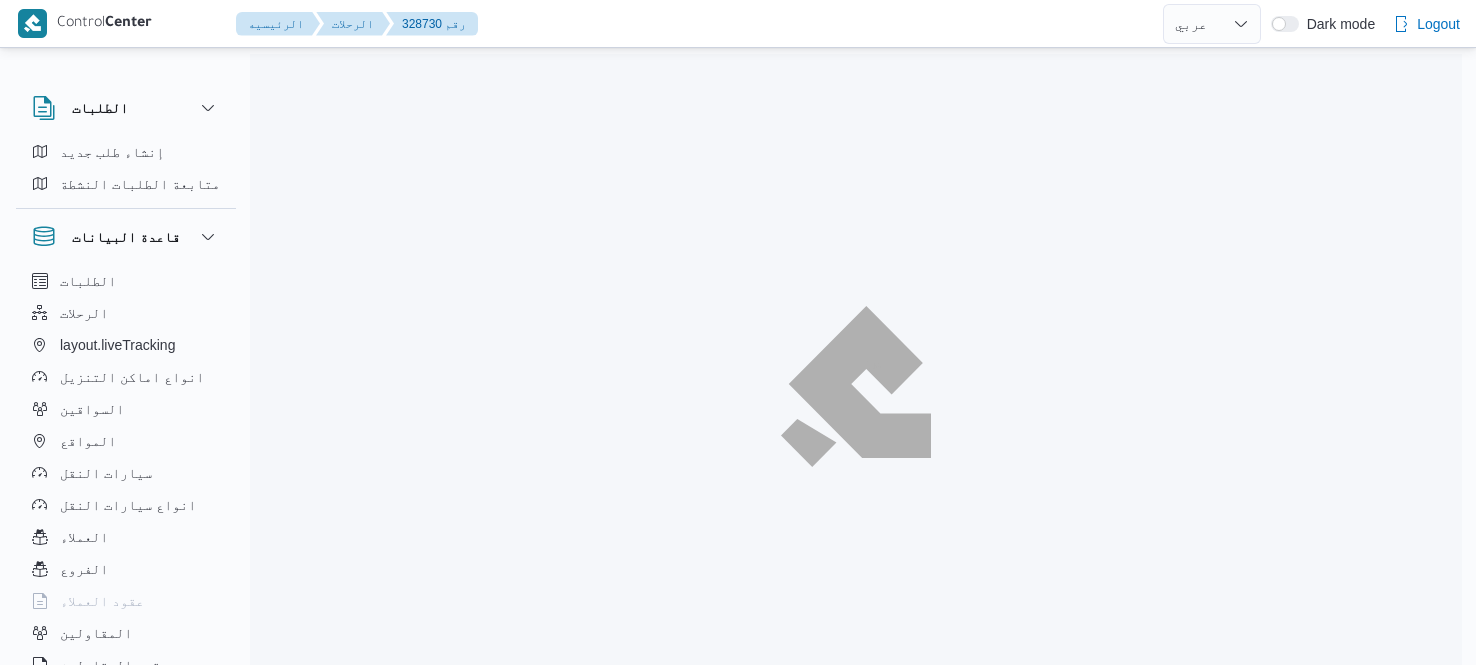 select on "ar" 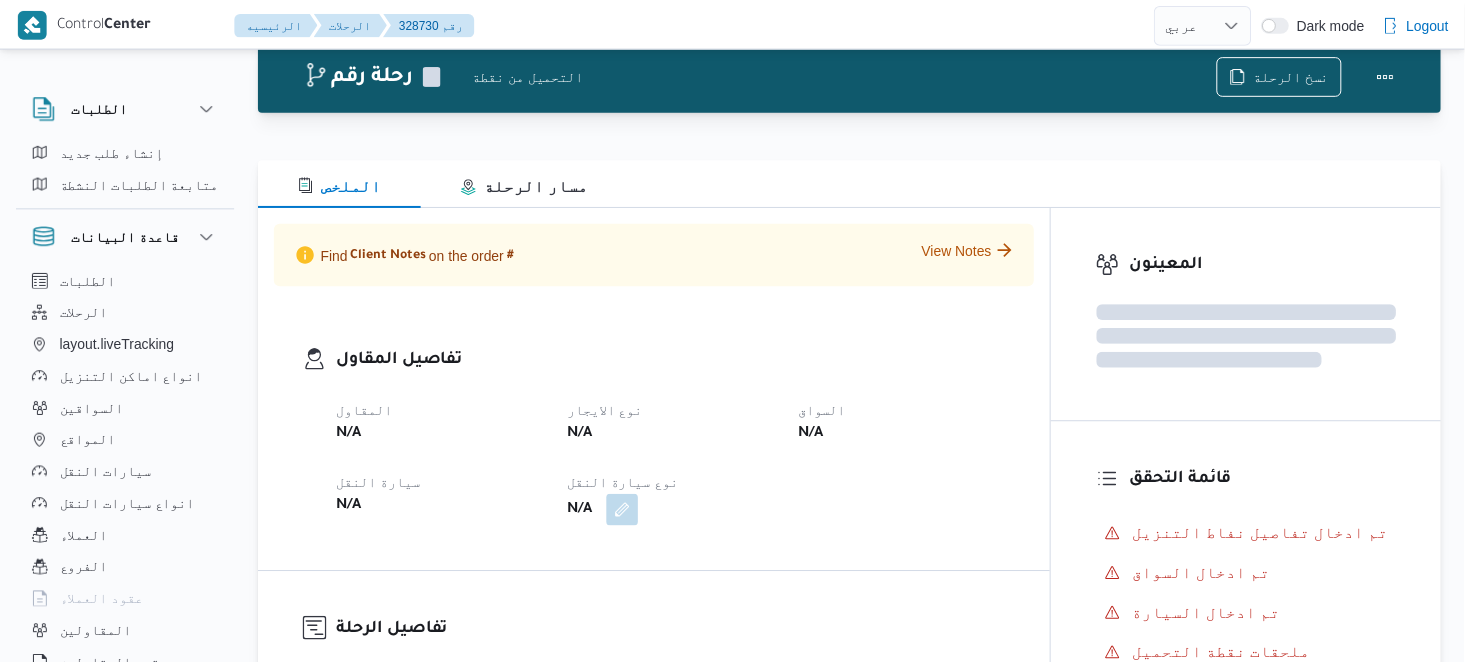 scroll, scrollTop: 54, scrollLeft: 0, axis: vertical 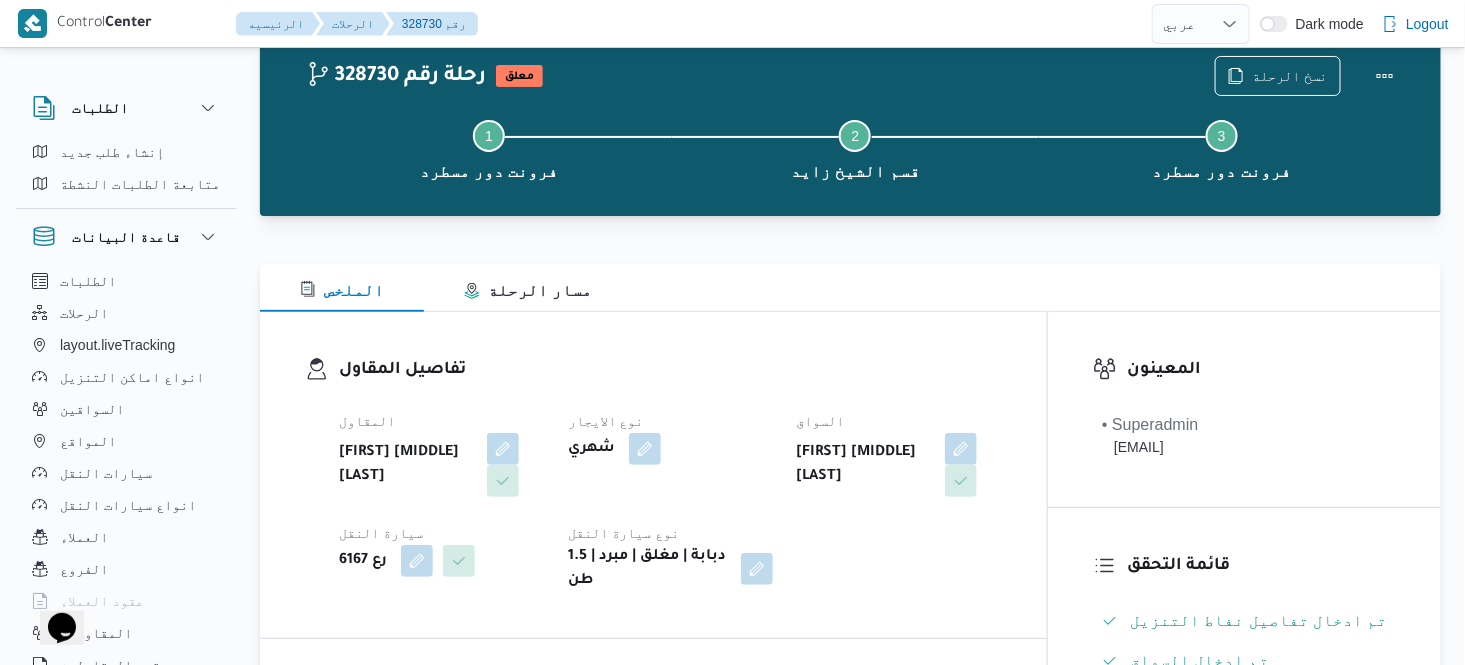 click at bounding box center (850, 252) 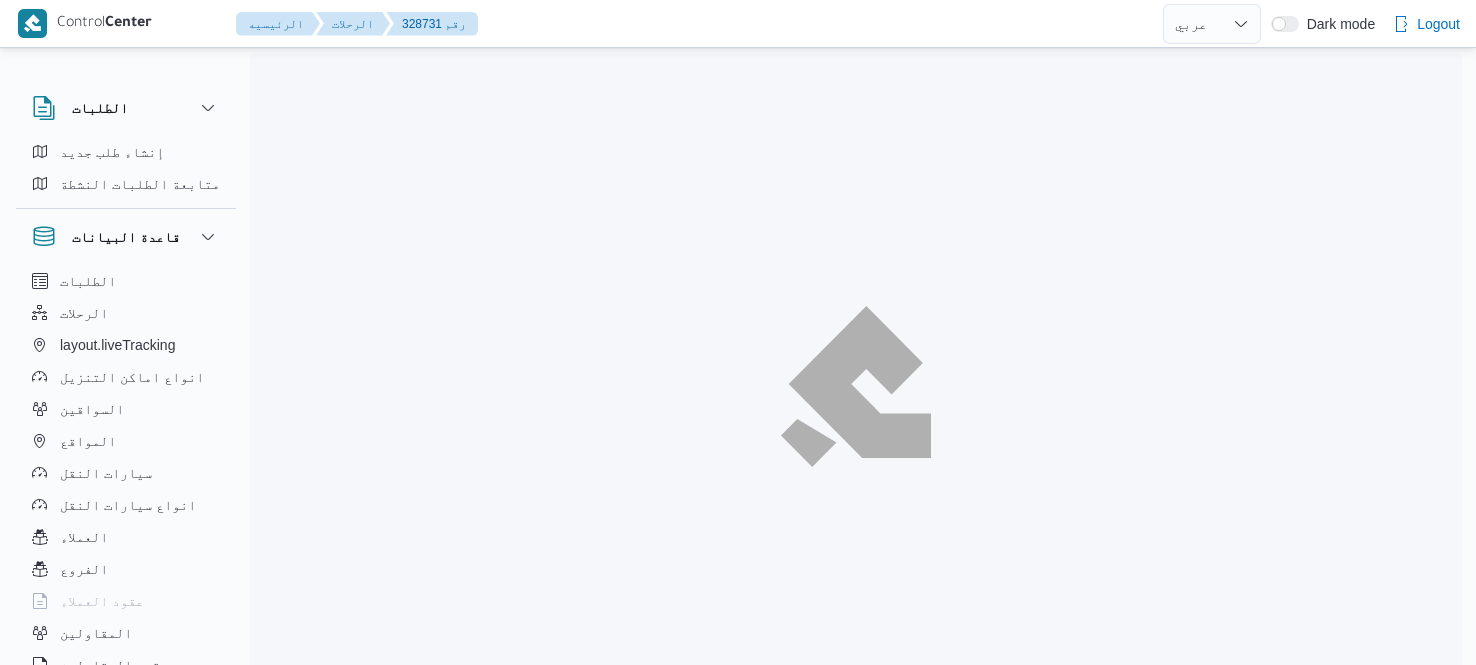 select on "ar" 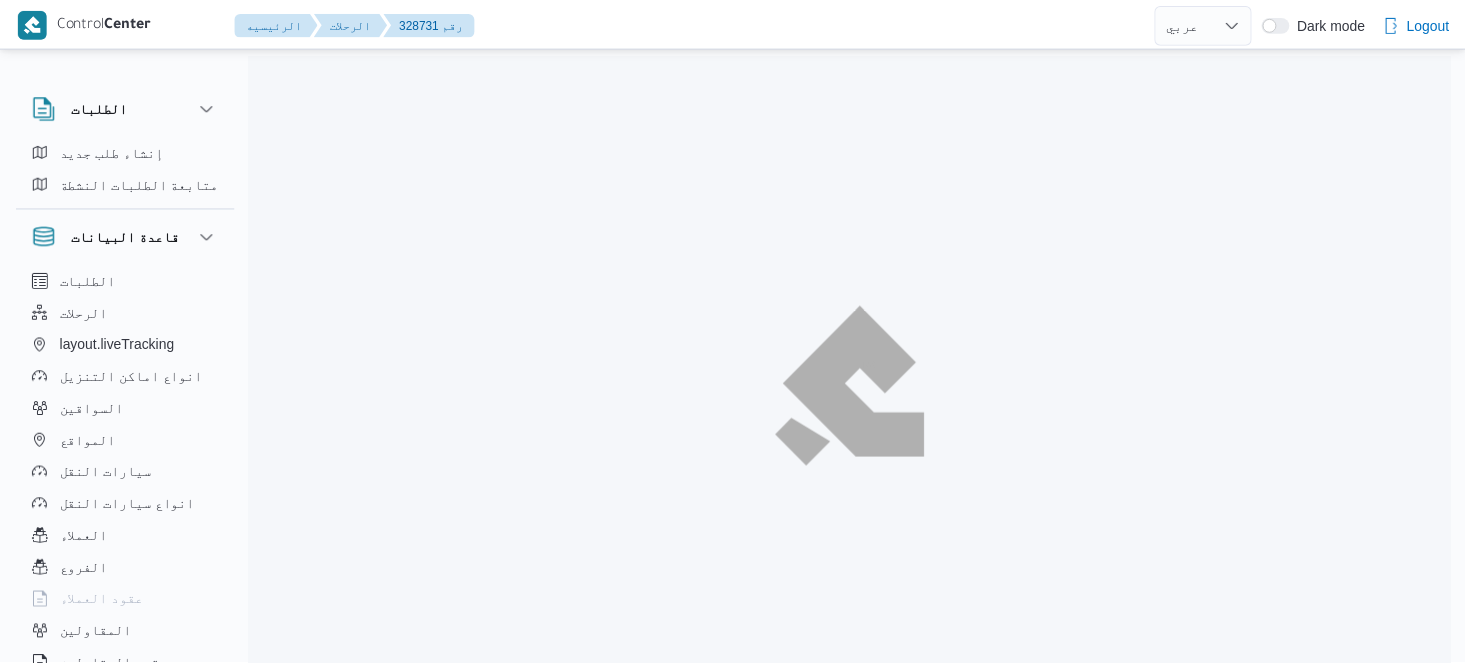 scroll, scrollTop: 0, scrollLeft: 0, axis: both 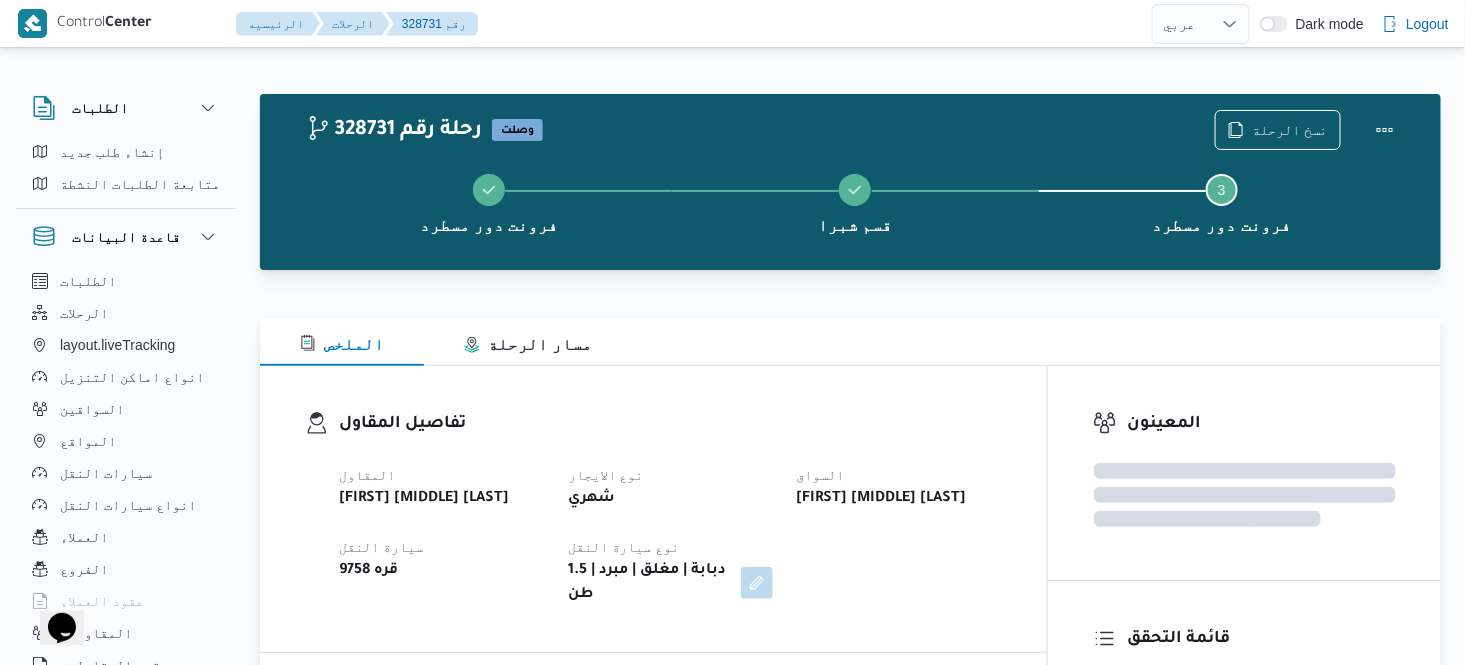 click at bounding box center [850, 306] 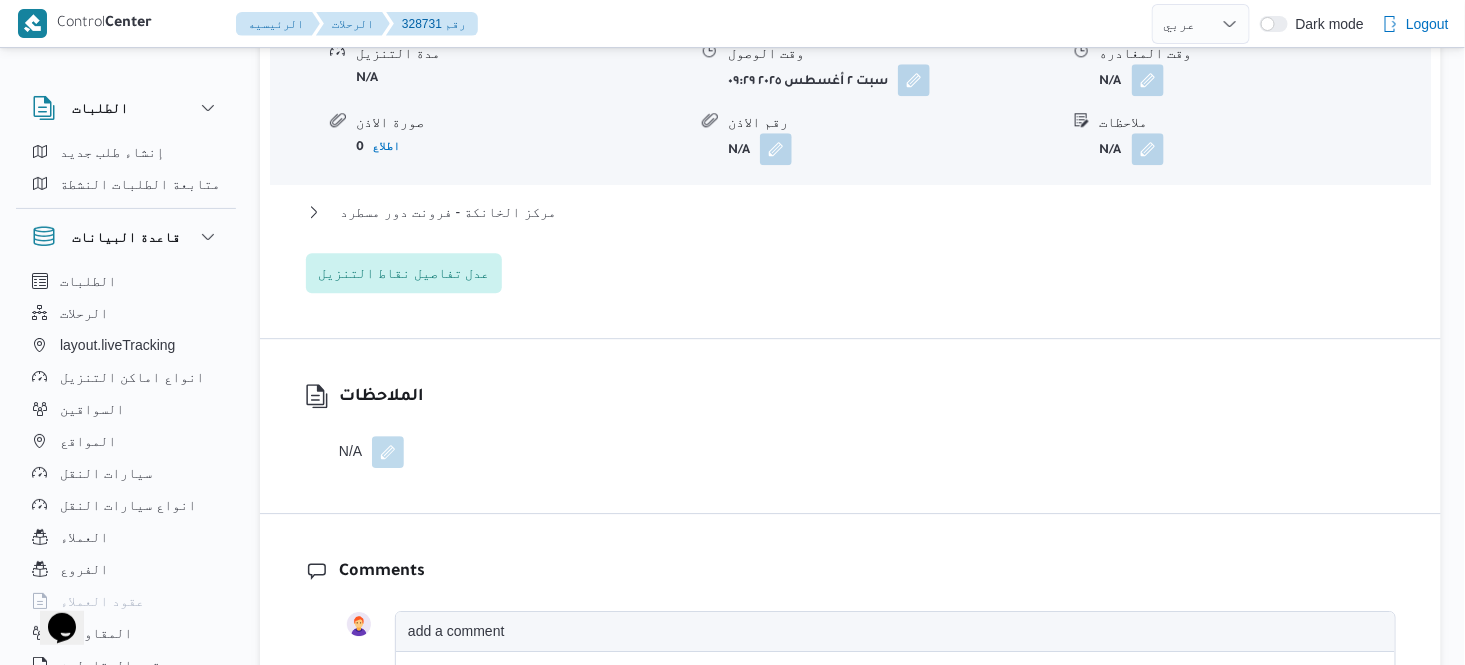 scroll, scrollTop: 1777, scrollLeft: 0, axis: vertical 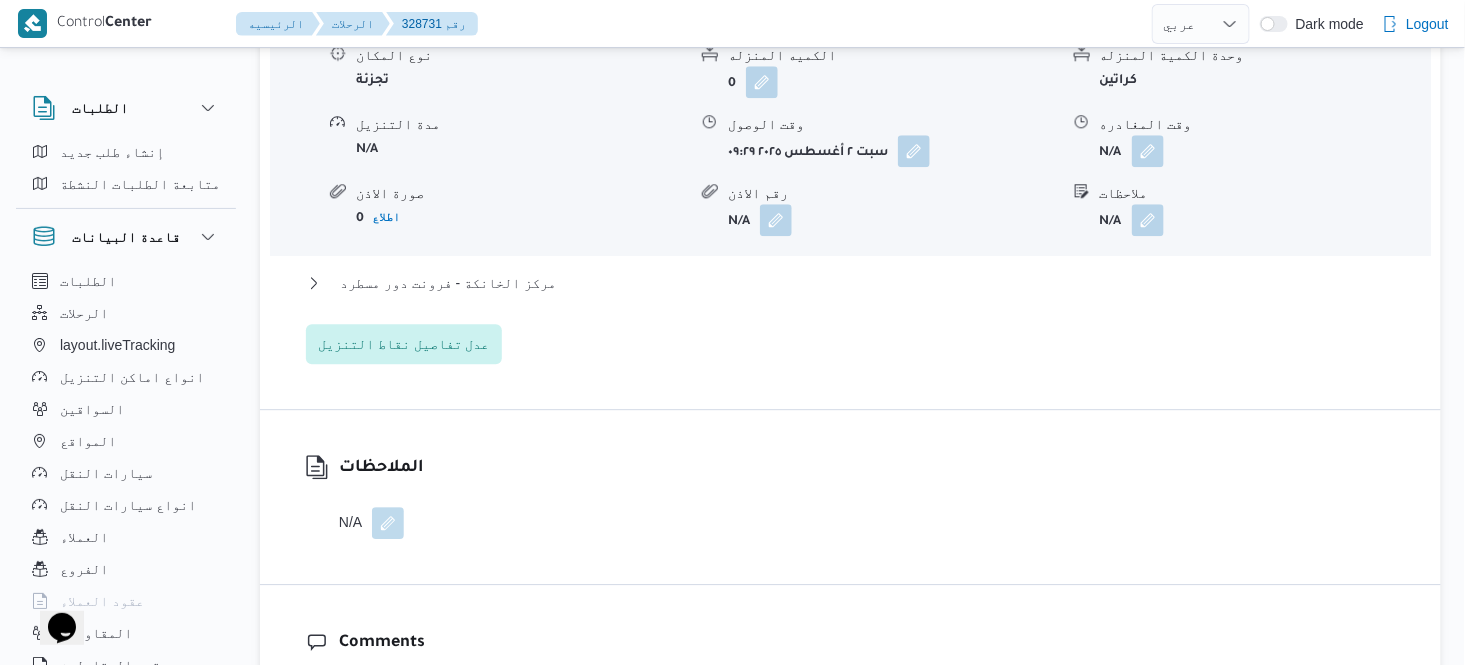 click on "تفاصيل اماكن التنزيل قسم شبرا نوع المكان تجزئة الكميه المنزله 0 وحدة الكمية المنزله كراتين مدة التنزيل N/A وقت الوصول سبت ٢ أغسطس ٢٠٢٥ ٠٩:٢٩ وقت المغادره N/A صورة الاذن 0 اطلاع رقم الاذن N/A ملاحظات N/A مركز الخانكة -
فرونت دور مسطرد نوع المكان مصانع و مخازن الكميه المنزله 0 وحدة الكمية المنزله كراتين مدة التنزيل N/A وقت الوصول N/A وقت المغادره N/A صورة الاذن 0 اطلاع رقم الاذن N/A ملاحظات N/A عدل تفاصيل نقاط التنزيل" at bounding box center (850, 149) 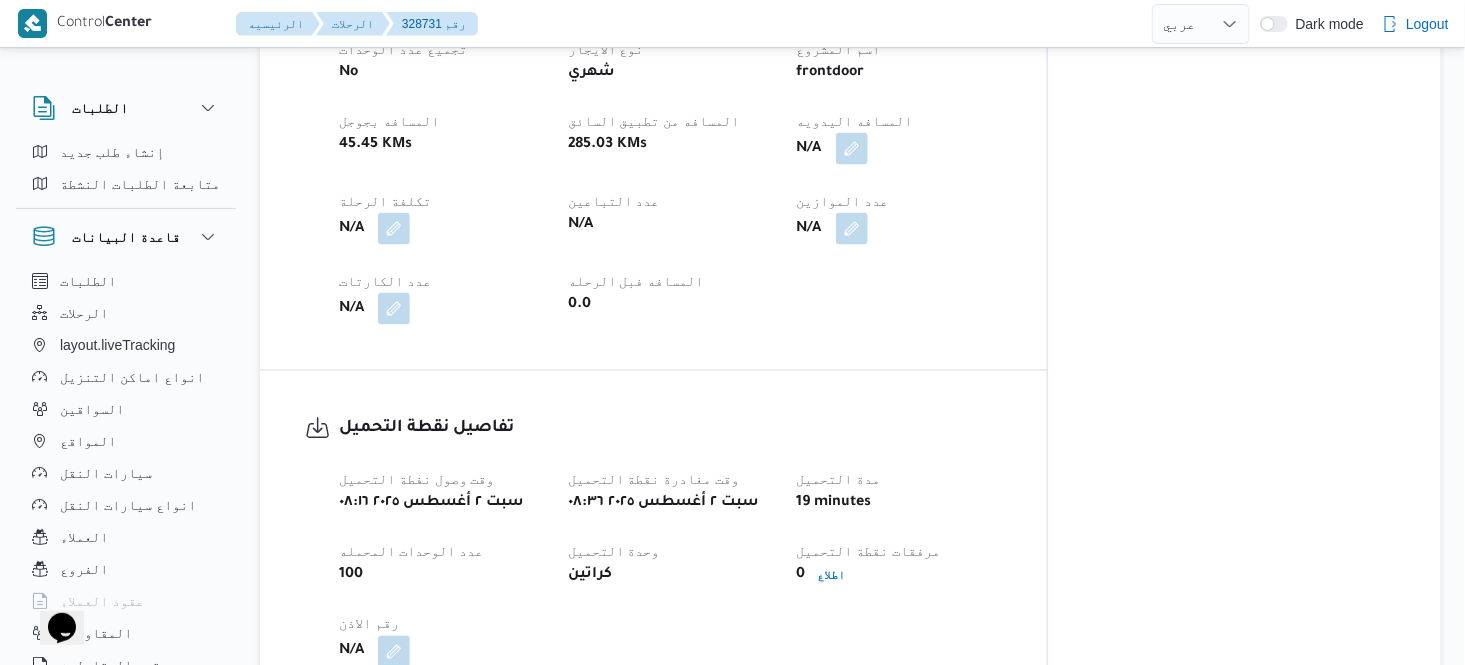 scroll, scrollTop: 1022, scrollLeft: 0, axis: vertical 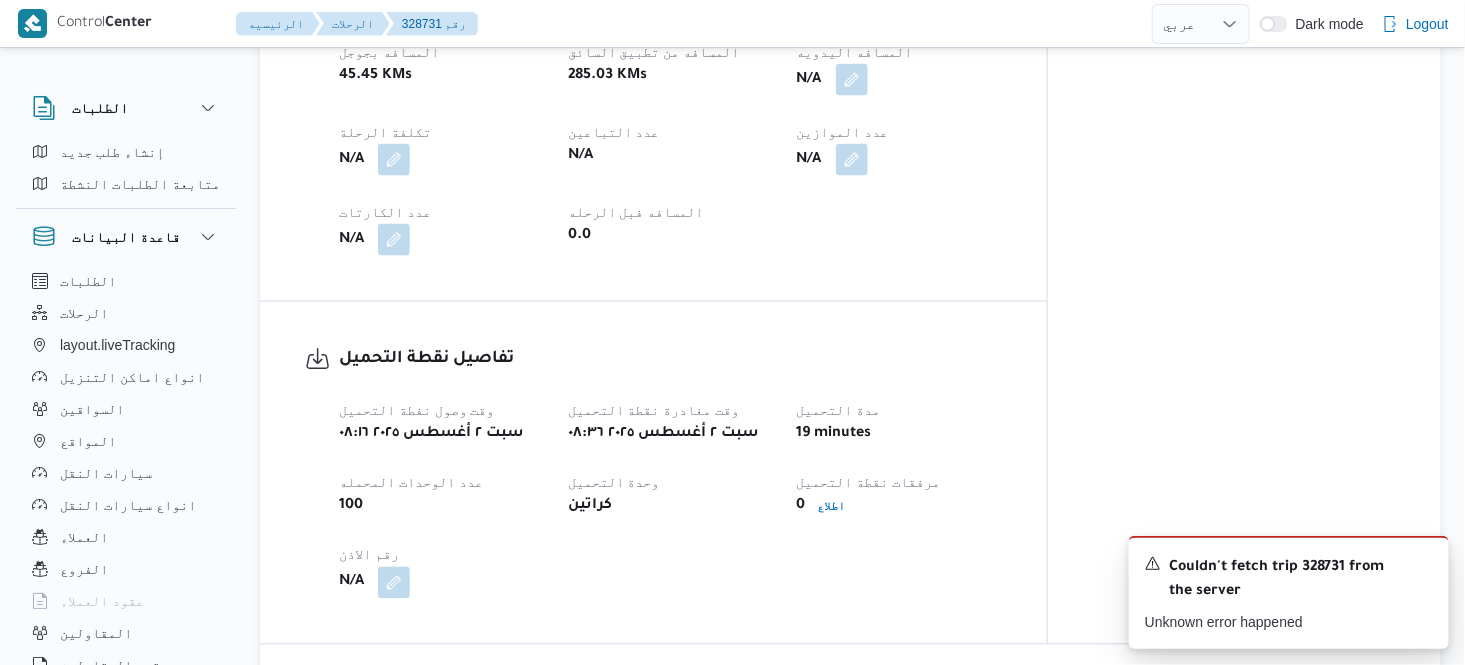 click on "عدد التباعين" at bounding box center [670, 132] 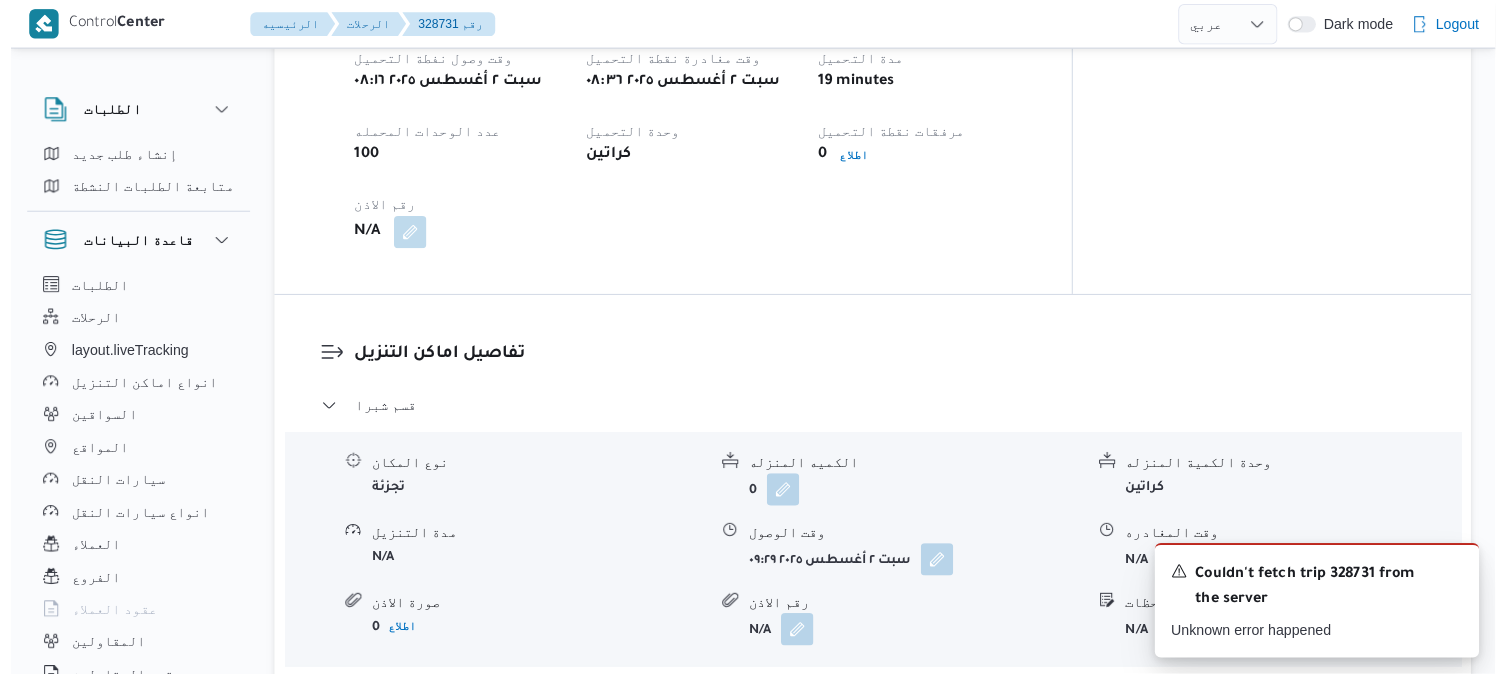 scroll, scrollTop: 1377, scrollLeft: 0, axis: vertical 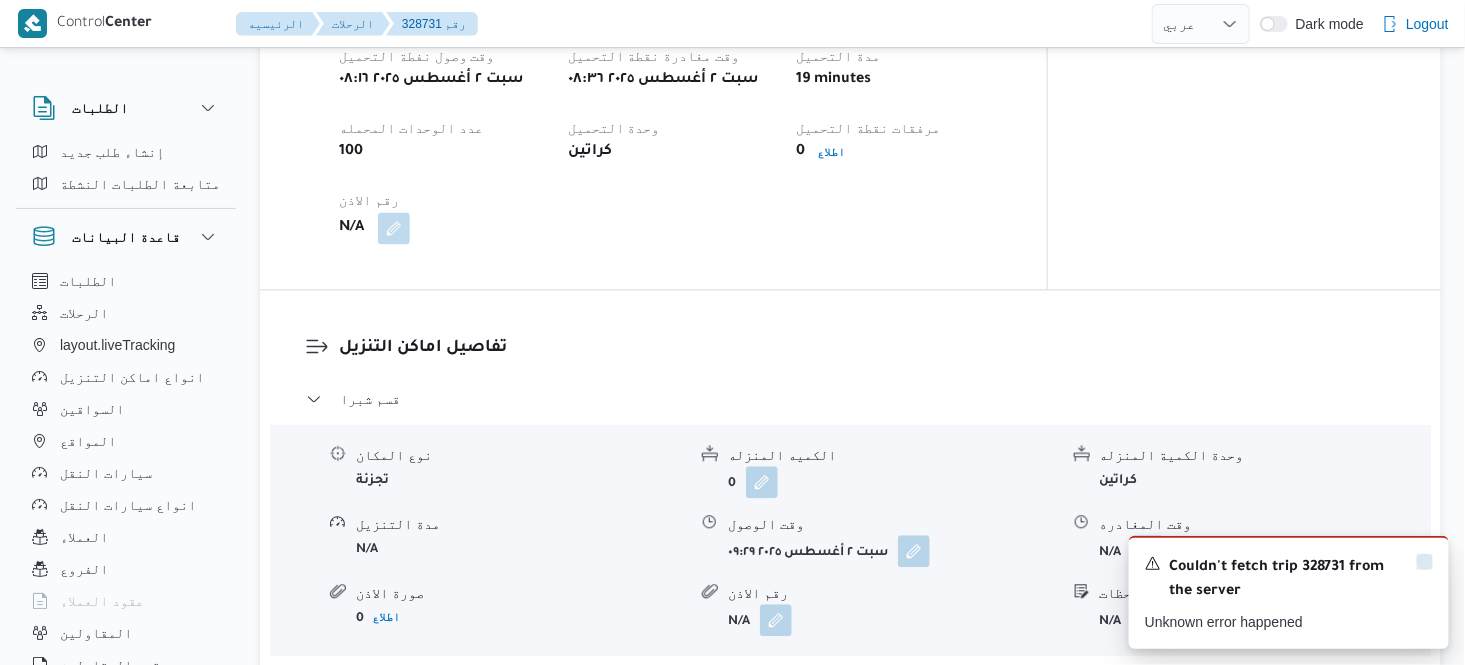click 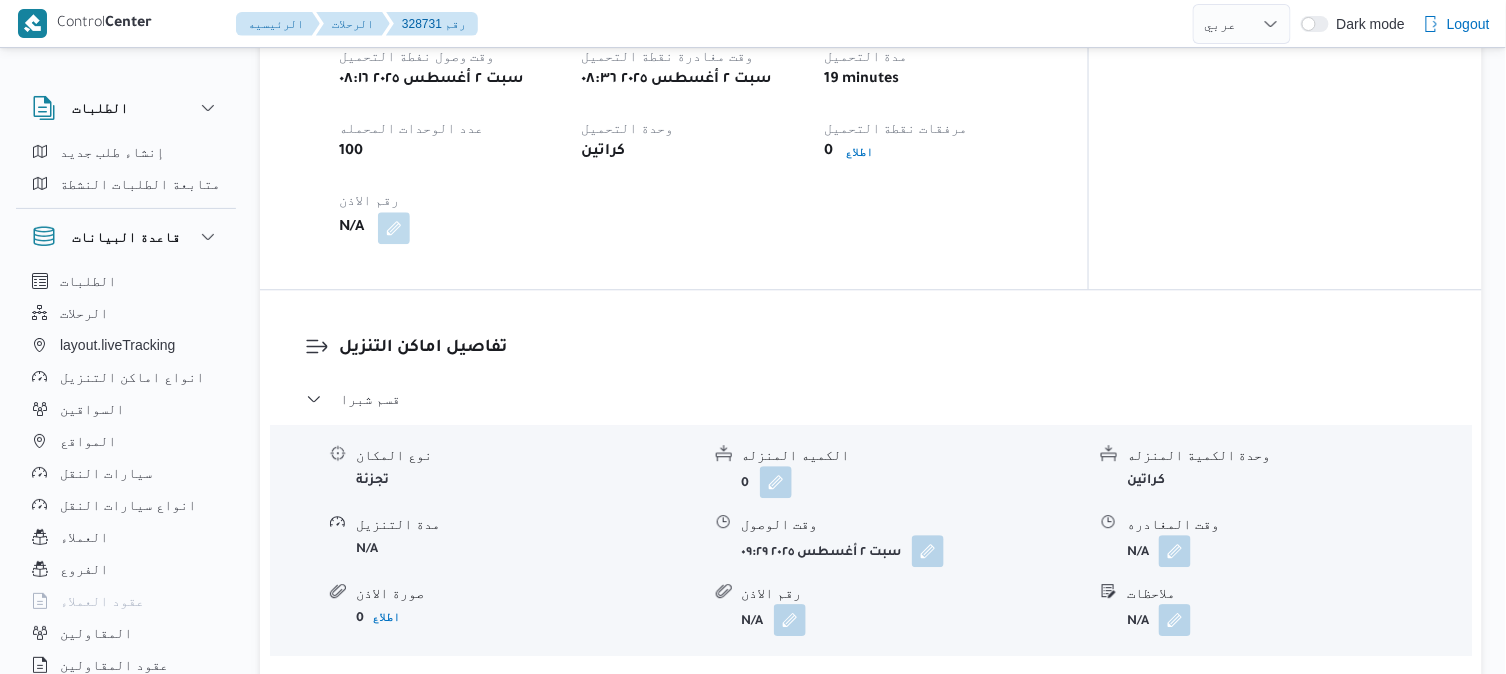 click on "تفاصيل نقطة التحميل وقت وصول نفطة التحميل سبت ٢ أغسطس ٢٠٢٥ ٠٨:١٦ وقت مغادرة نقطة التحميل سبت ٢ أغسطس ٢٠٢٥ ٠٨:٣٦ مدة التحميل 19 minutes عدد الوحدات المحمله 100 وحدة التحميل كراتين مرفقات نقطة التحميل 0 اطلاع رقم الاذن N/A" at bounding box center (674, 118) 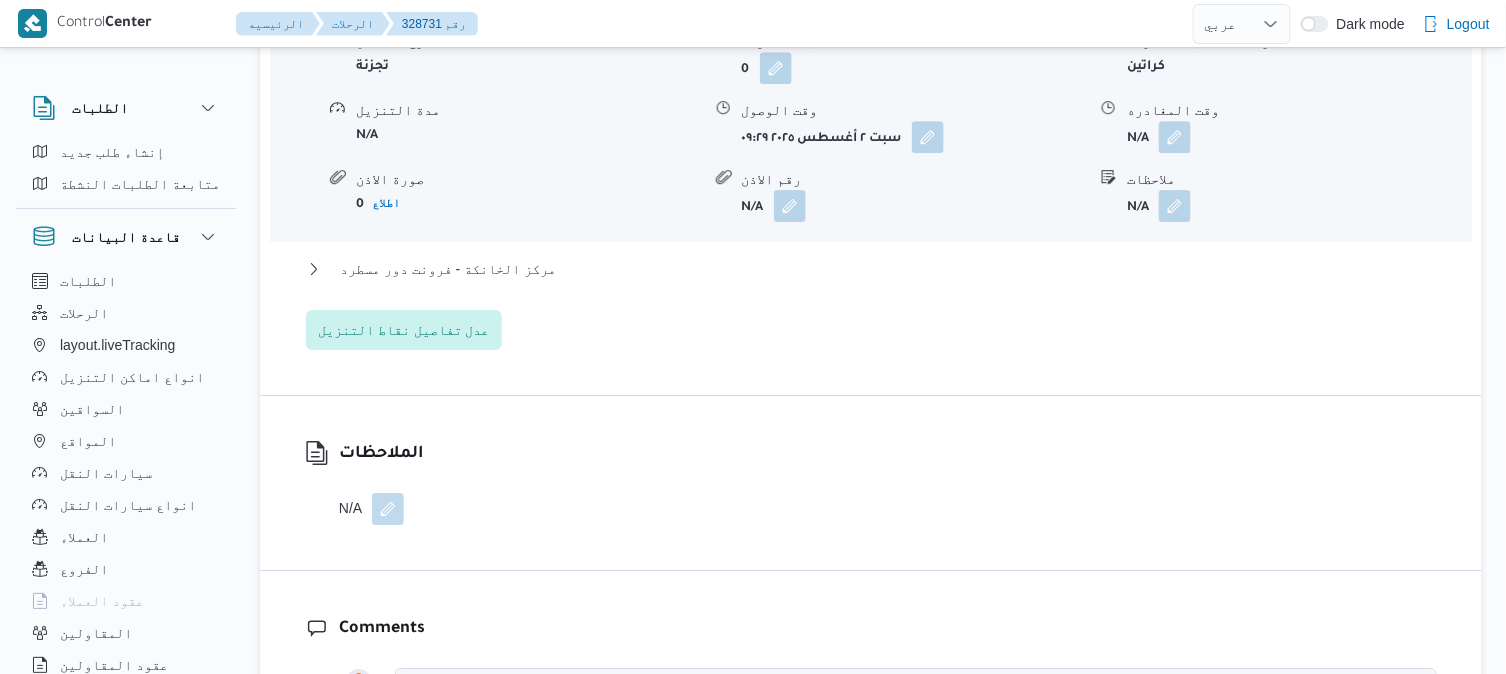 scroll, scrollTop: 1822, scrollLeft: 0, axis: vertical 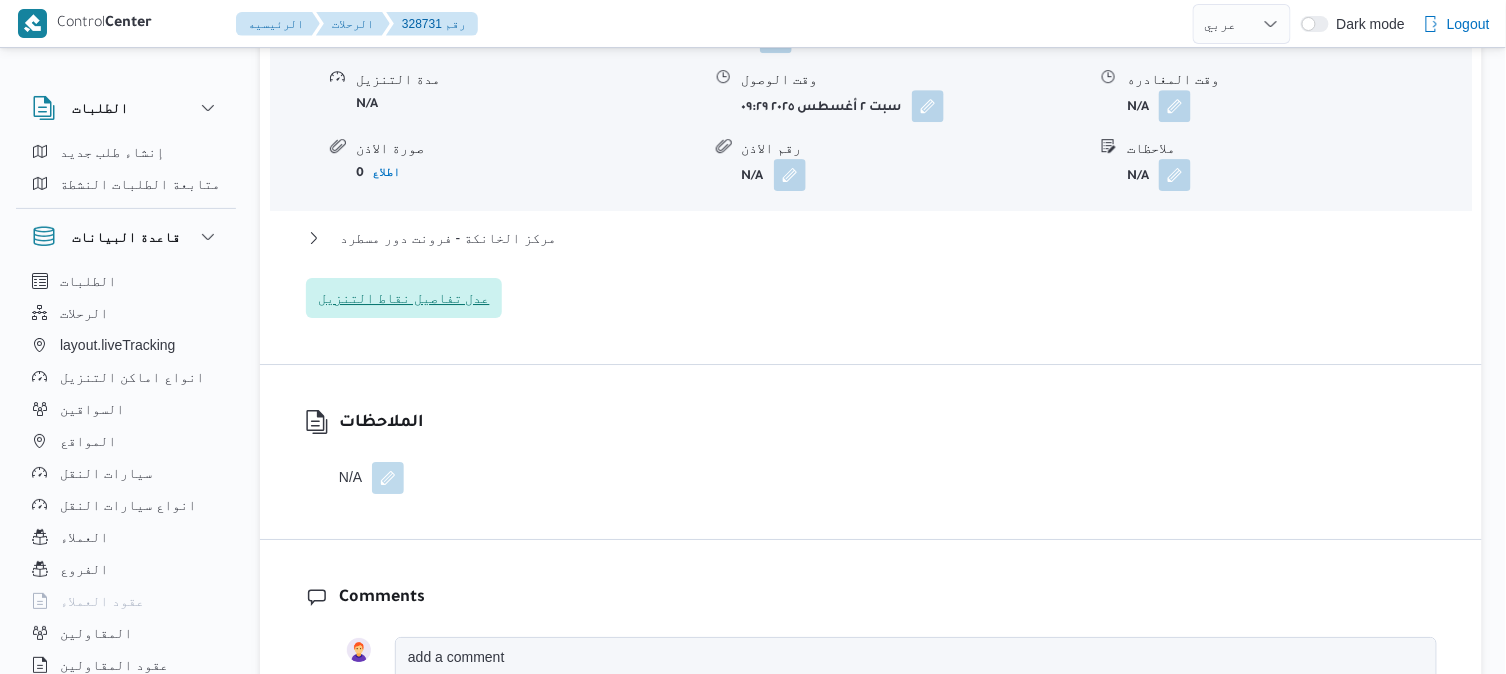 click on "عدل تفاصيل نقاط التنزيل" at bounding box center [404, 298] 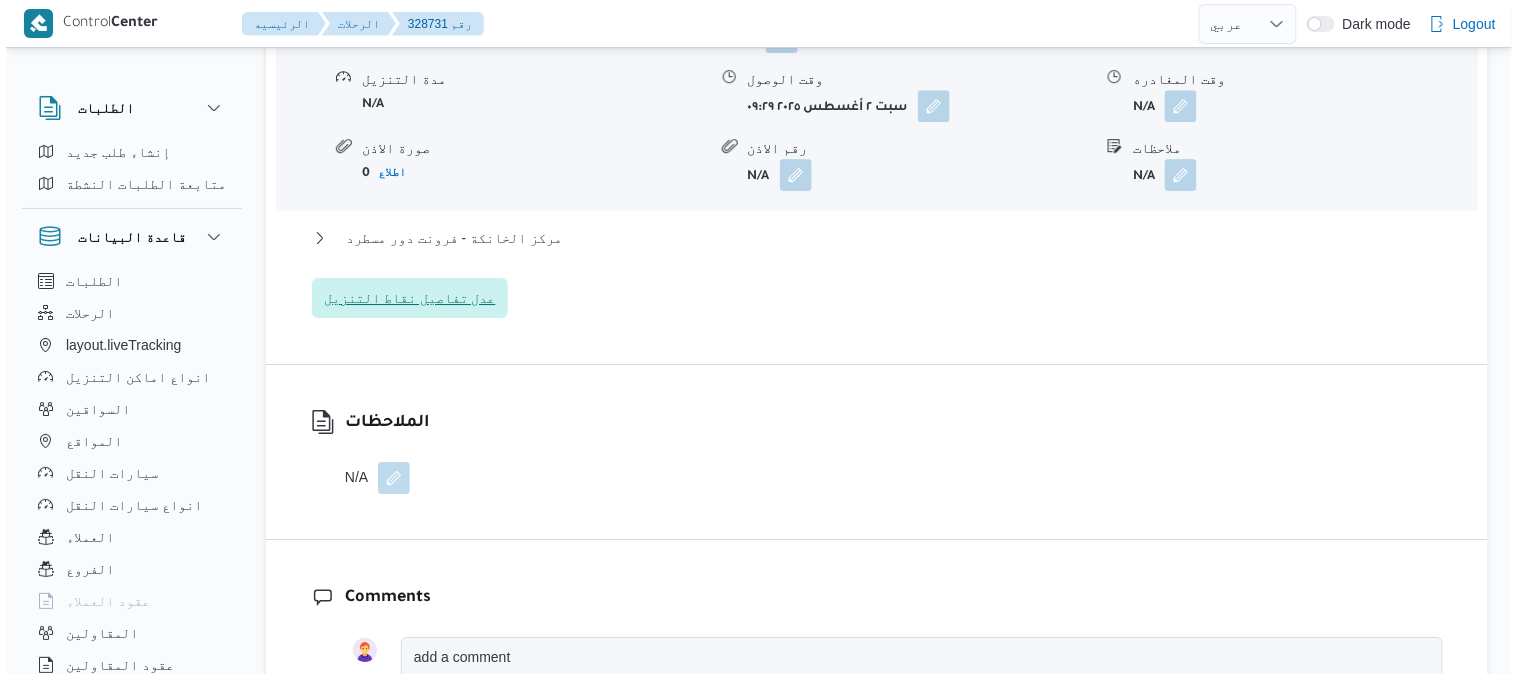 scroll, scrollTop: 1806, scrollLeft: 0, axis: vertical 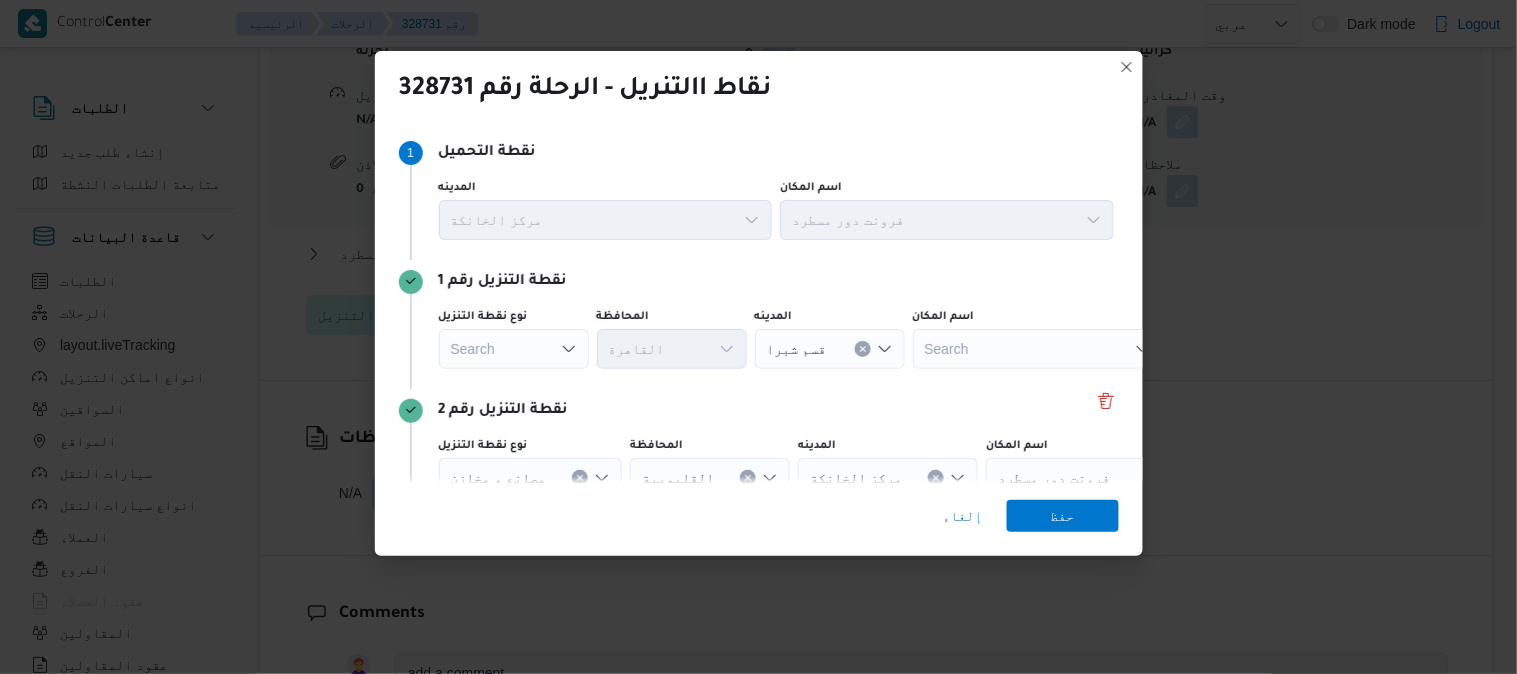 click 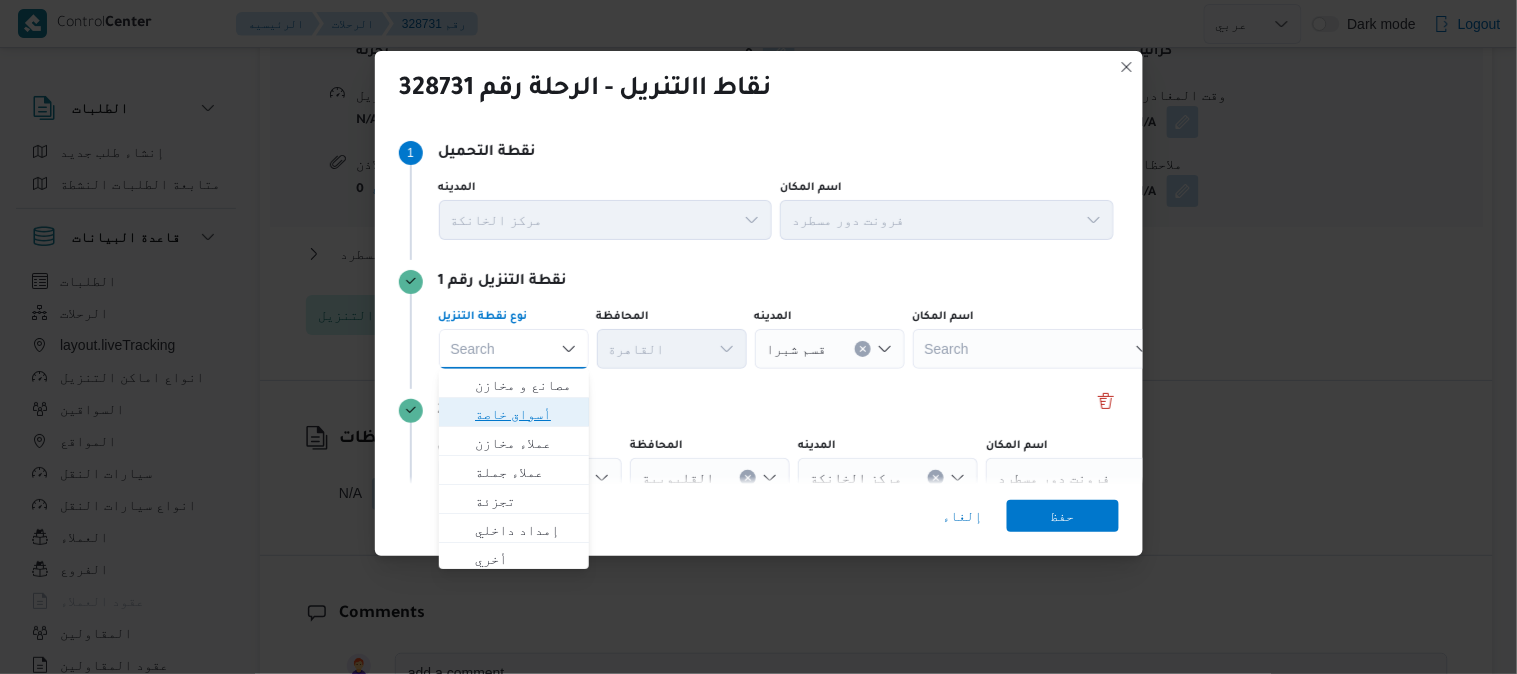 click on "أسواق خاصة" at bounding box center (526, 414) 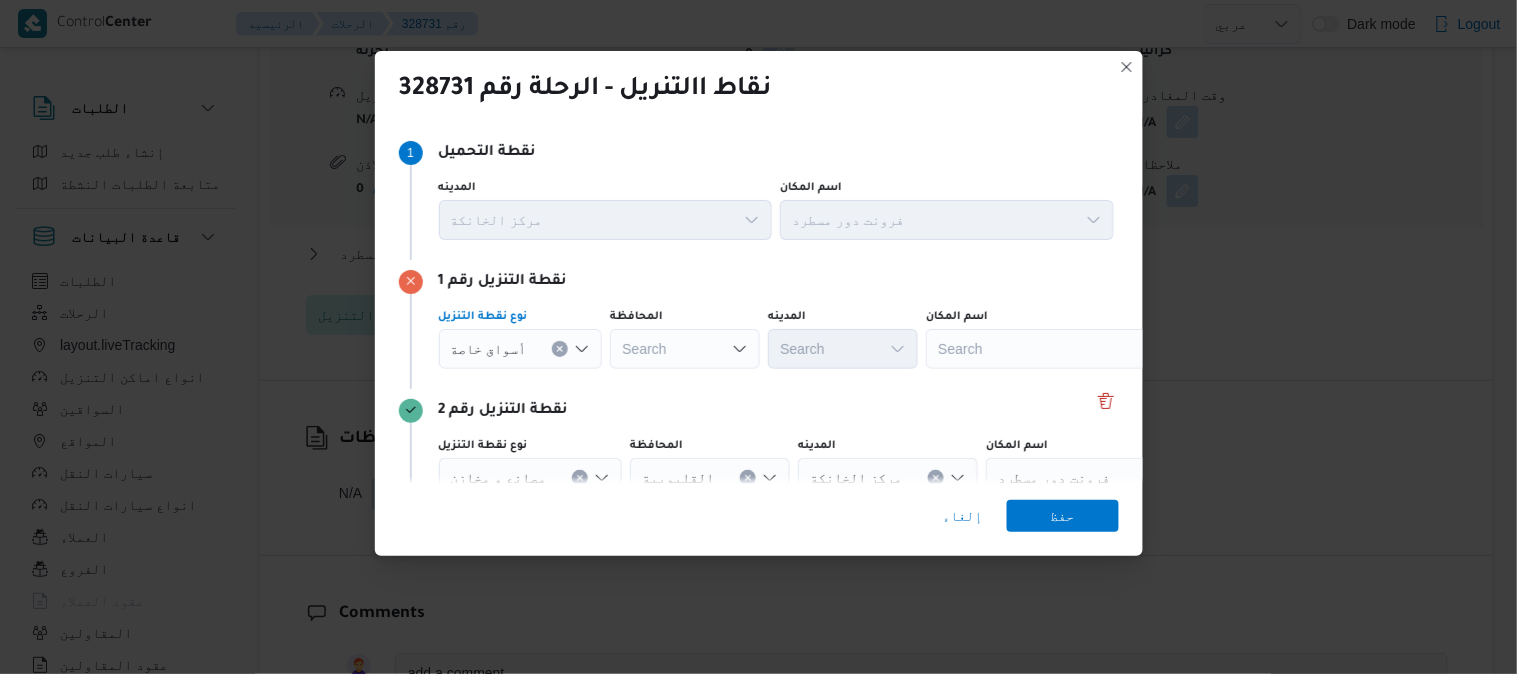 click on "Search" at bounding box center (1051, 349) 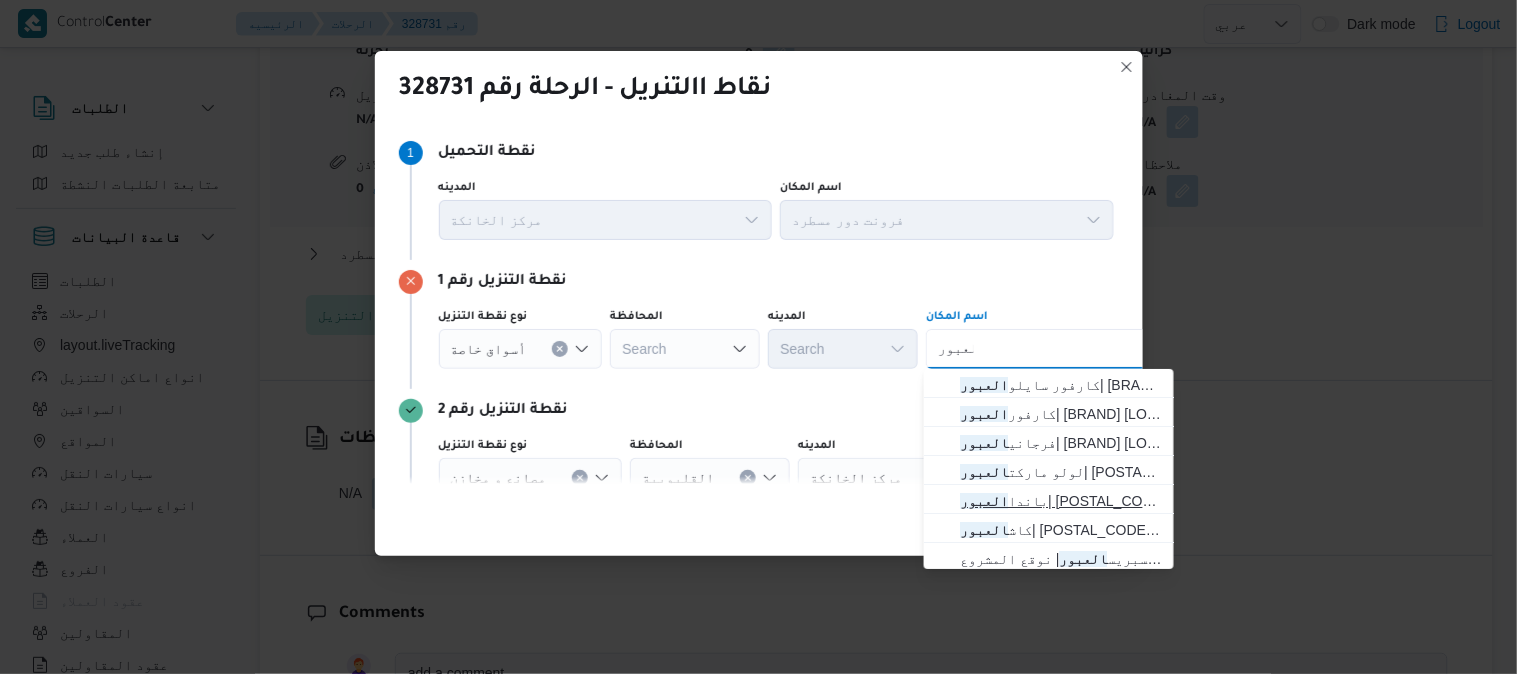 type on "العبور" 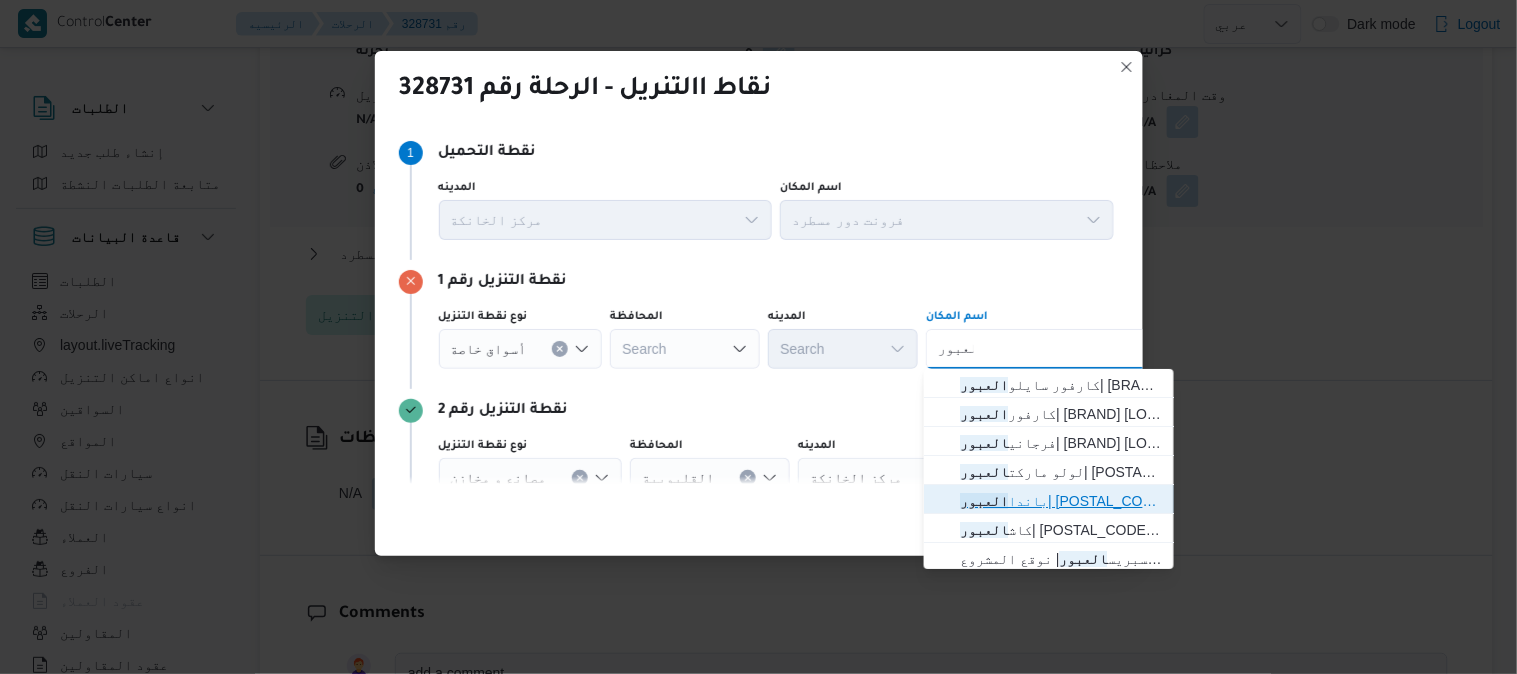 click on "باندا  العبور  | 6FJ6+W6J | null" at bounding box center (1061, 501) 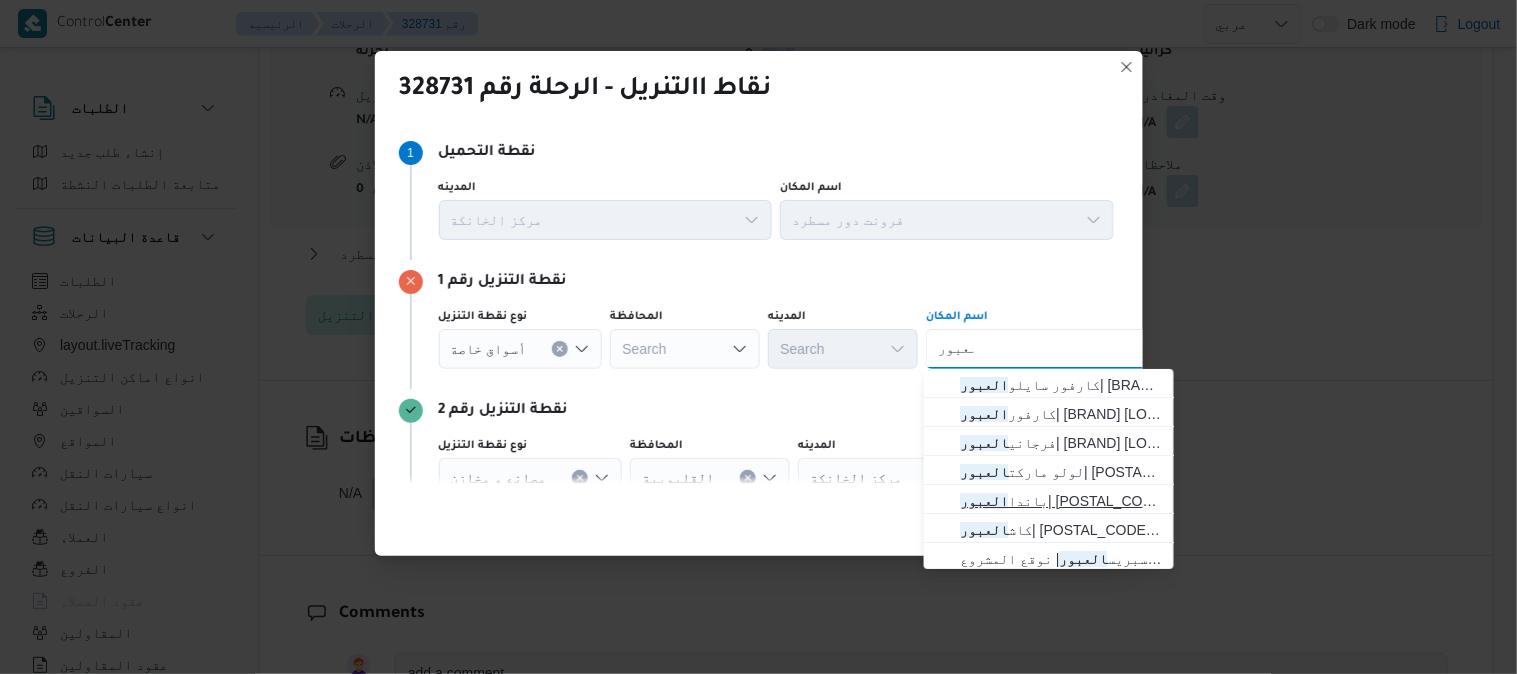 type 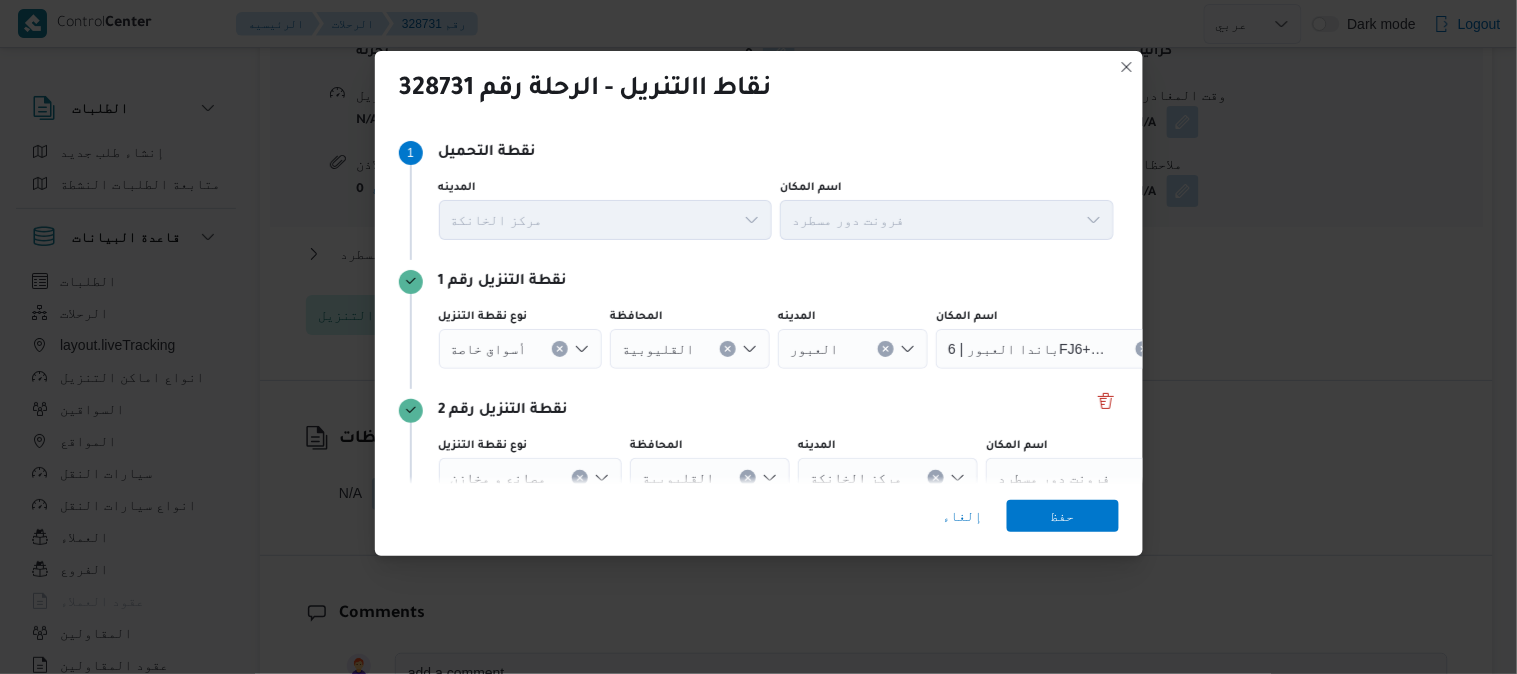 scroll, scrollTop: 92, scrollLeft: 0, axis: vertical 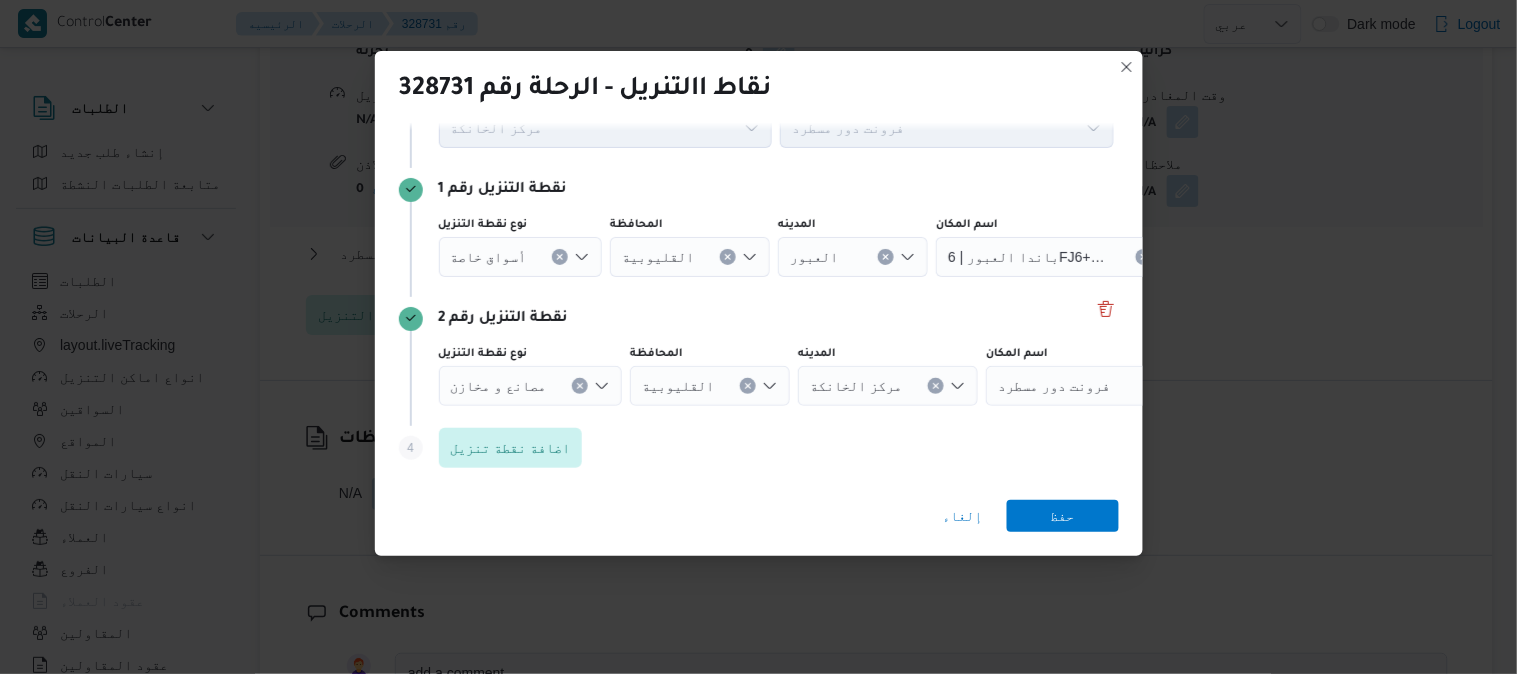 click 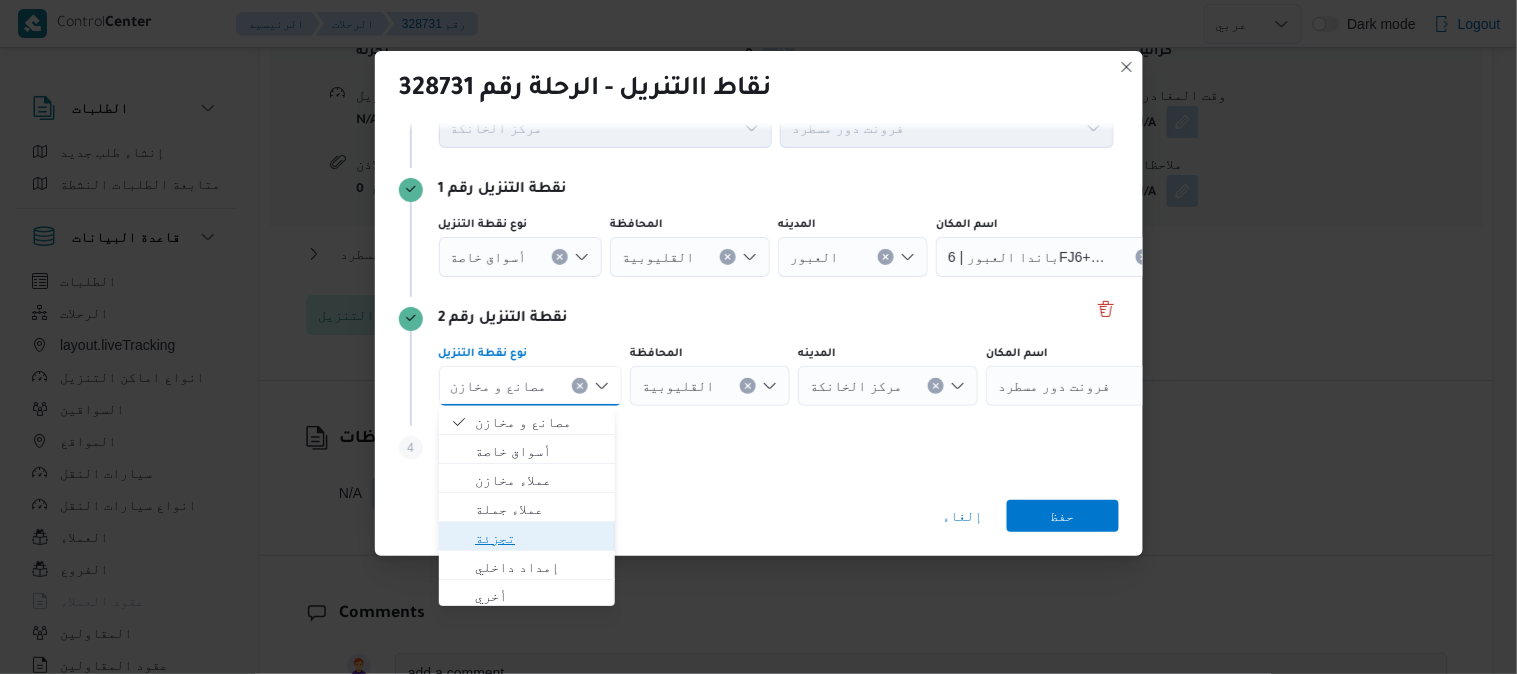 click on "تجزئة" at bounding box center [539, 538] 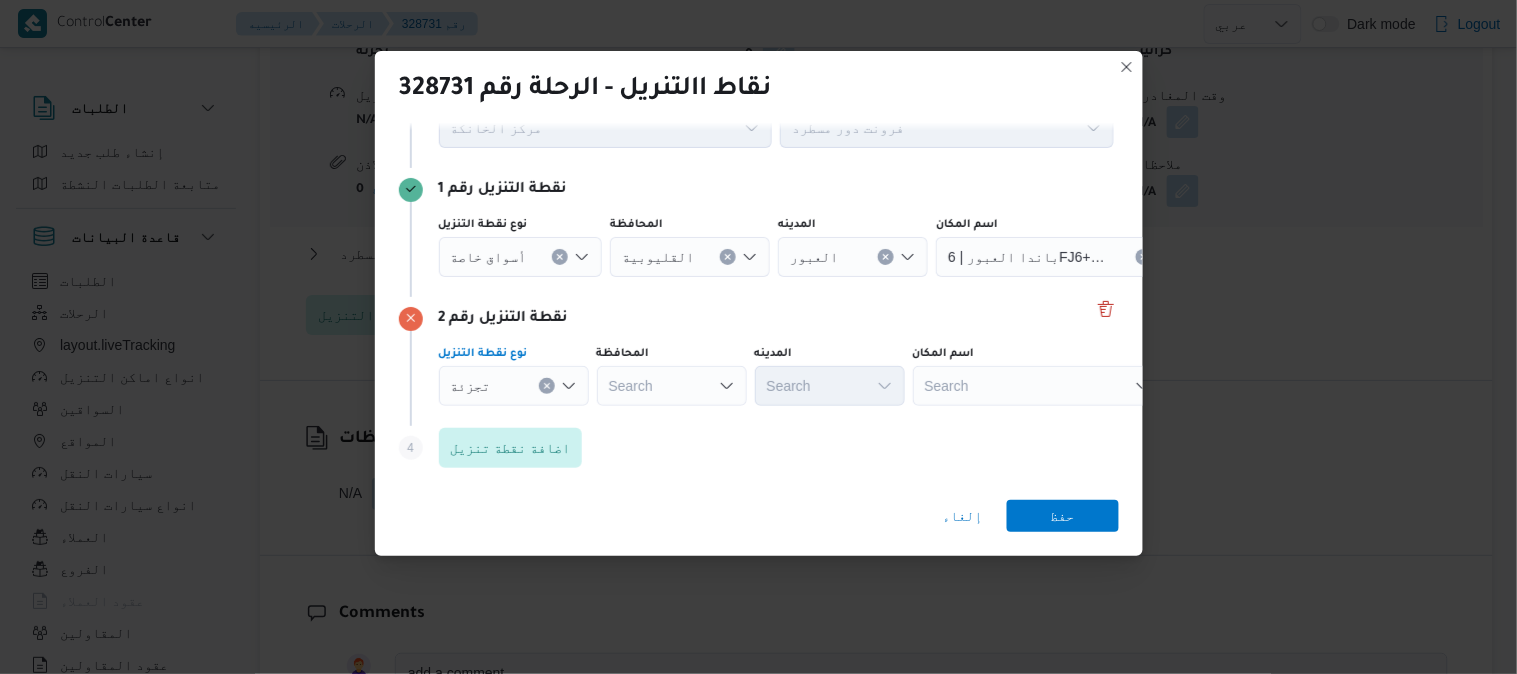 click on "Search" at bounding box center (690, 257) 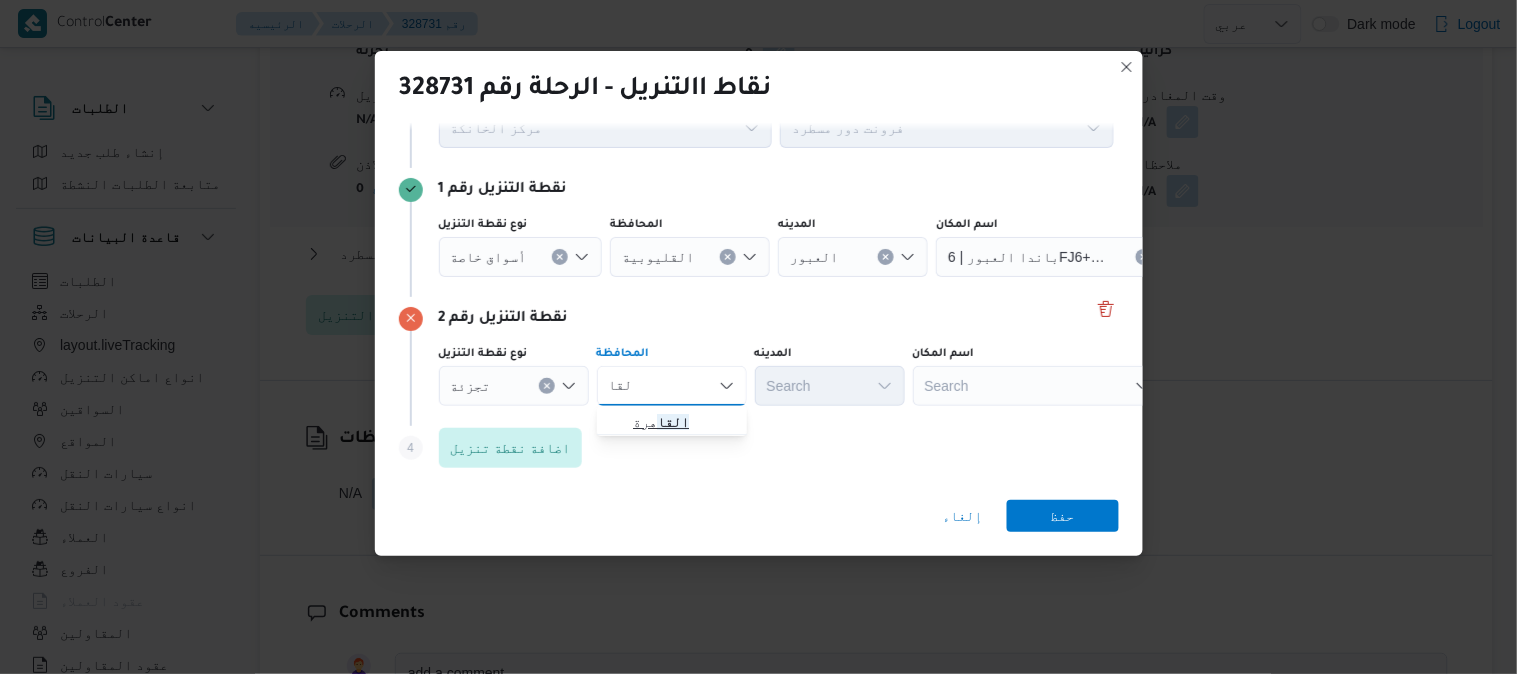 type on "القا" 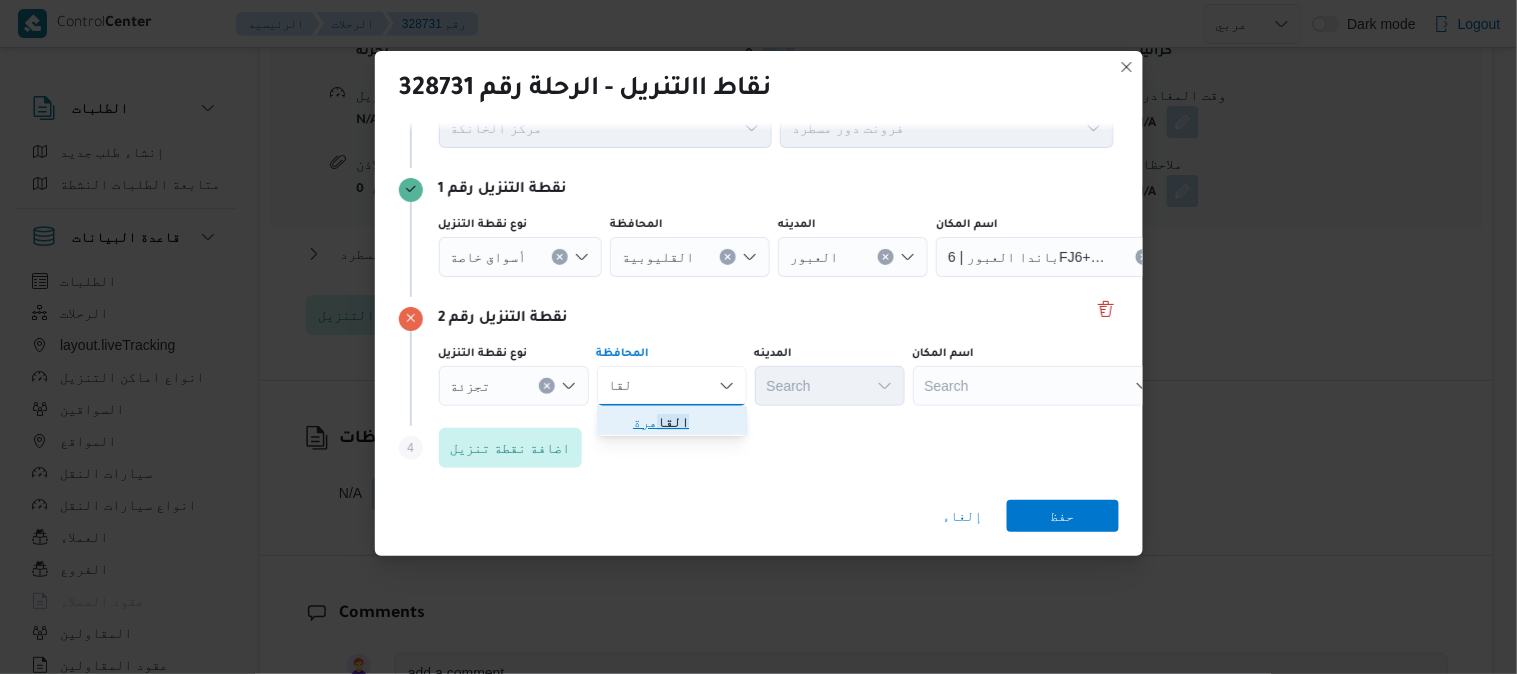 click on "القا هرة" at bounding box center (684, 422) 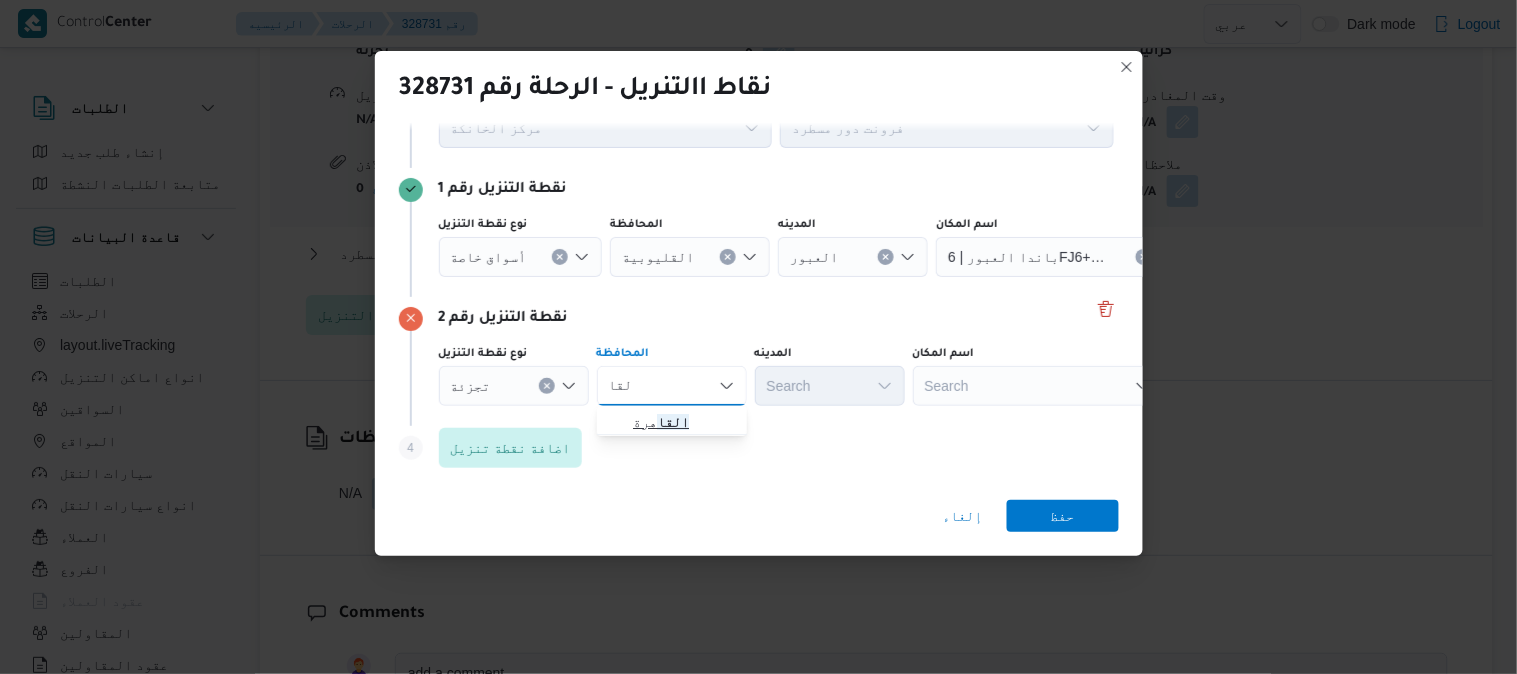 type 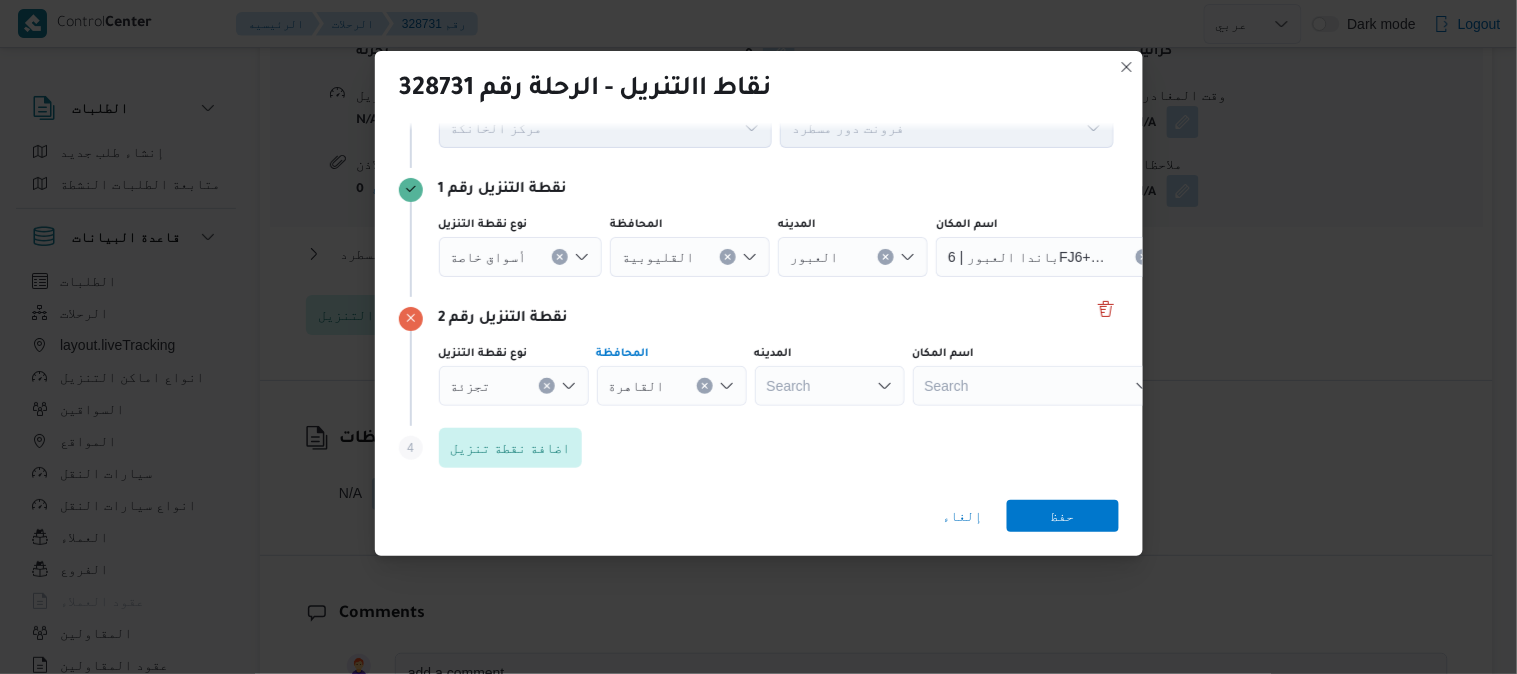 click on "Search" at bounding box center [853, 257] 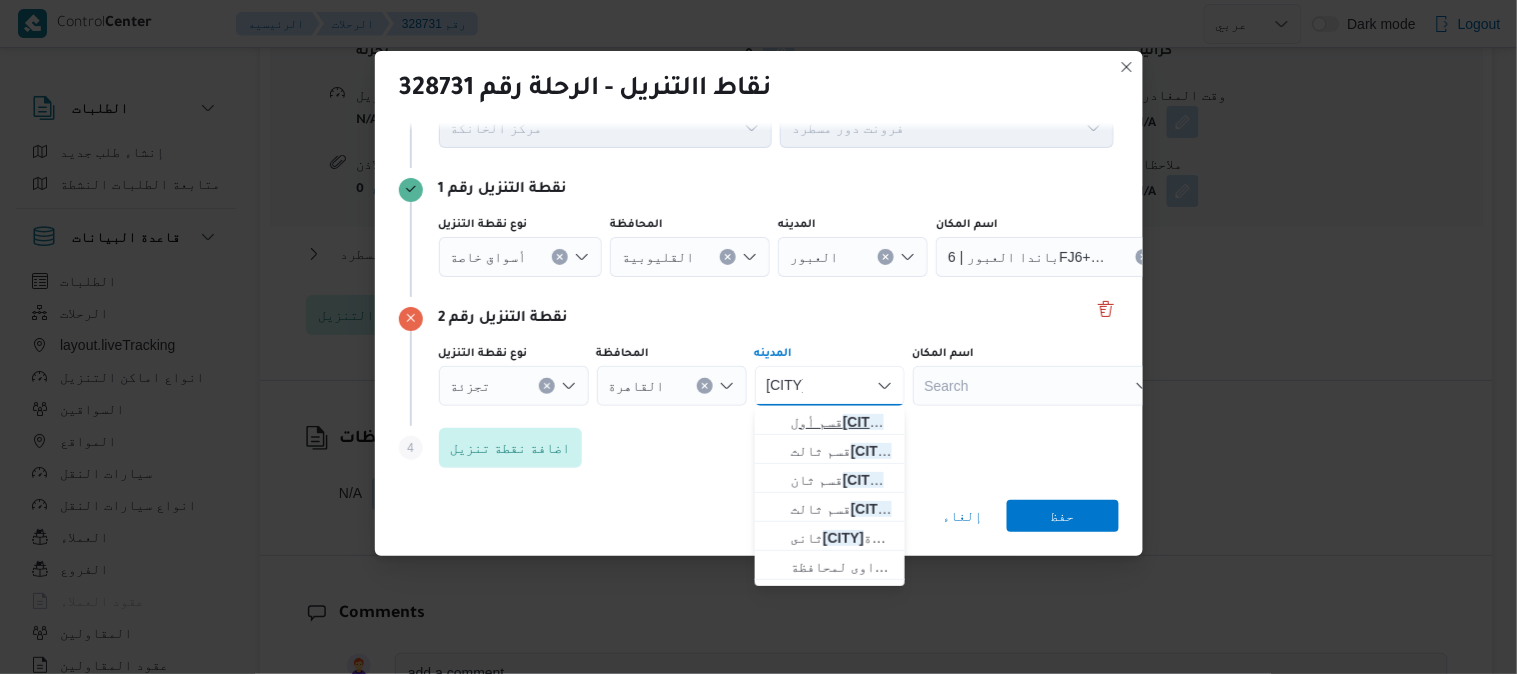 type on "القاهر" 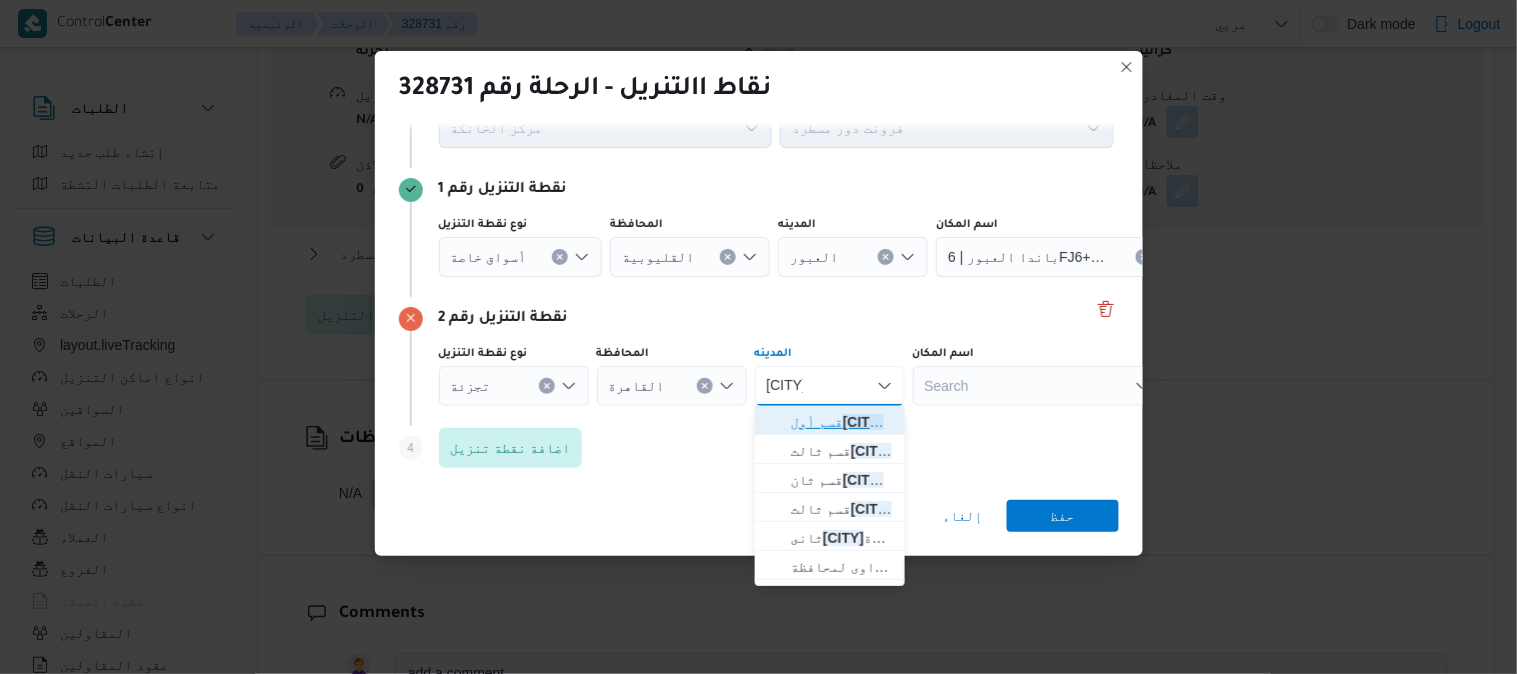 click on "قسم أول  القاهر ة الجديدة" at bounding box center [842, 422] 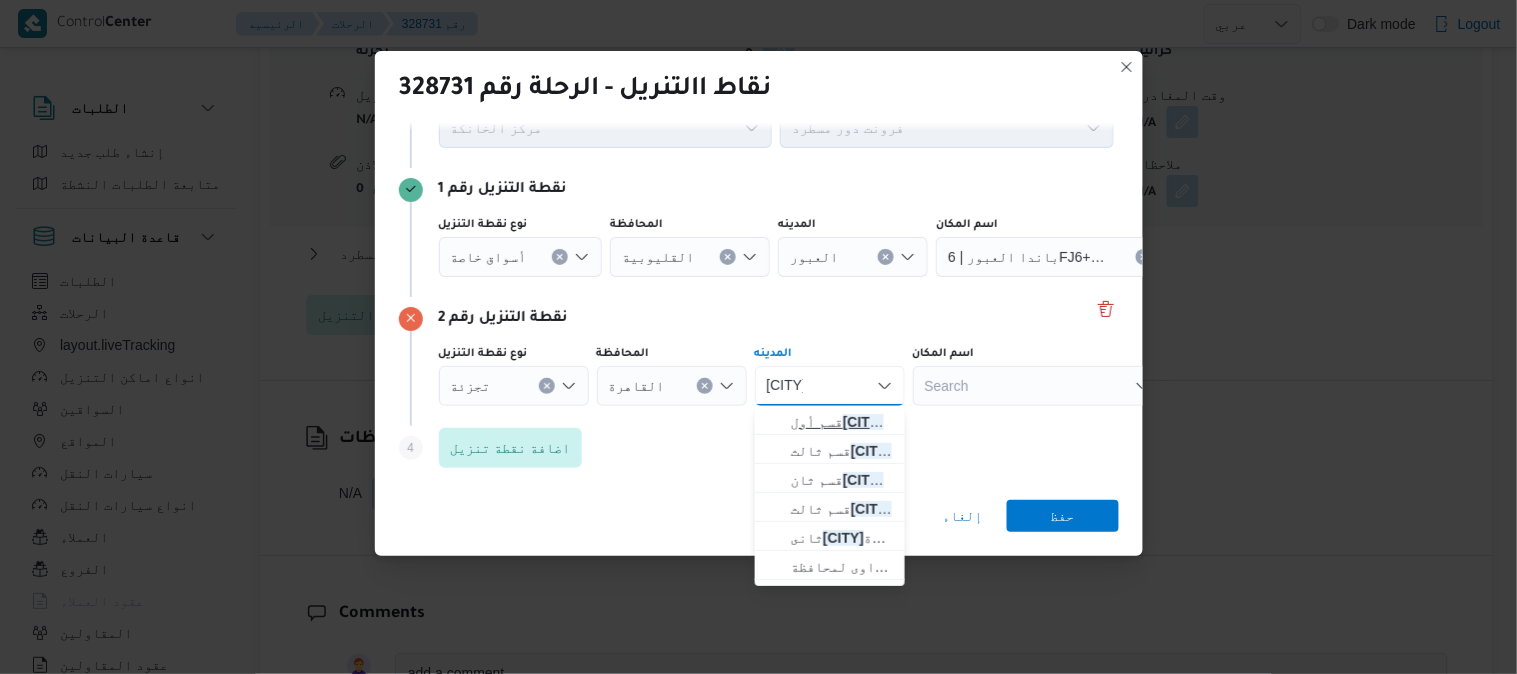 type 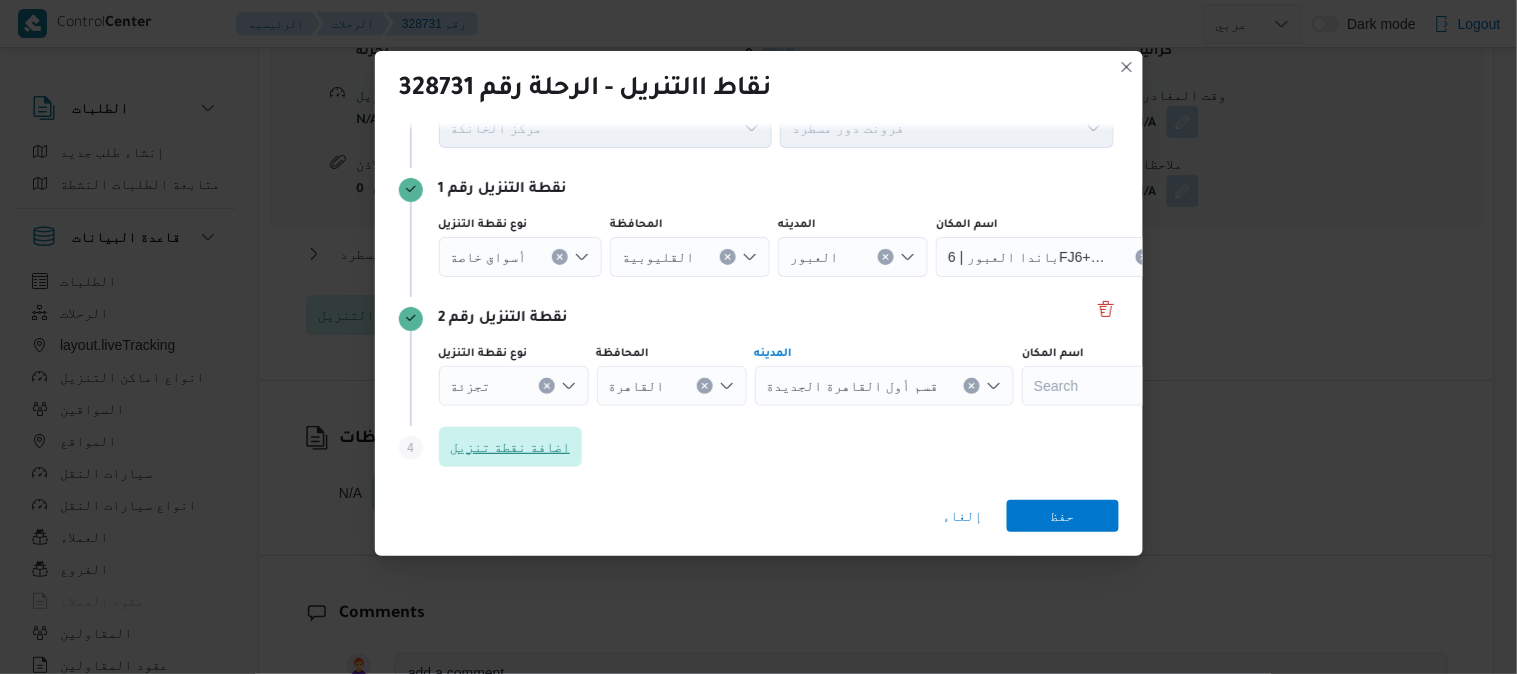 click on "اضافة نقطة تنزيل" at bounding box center (511, 447) 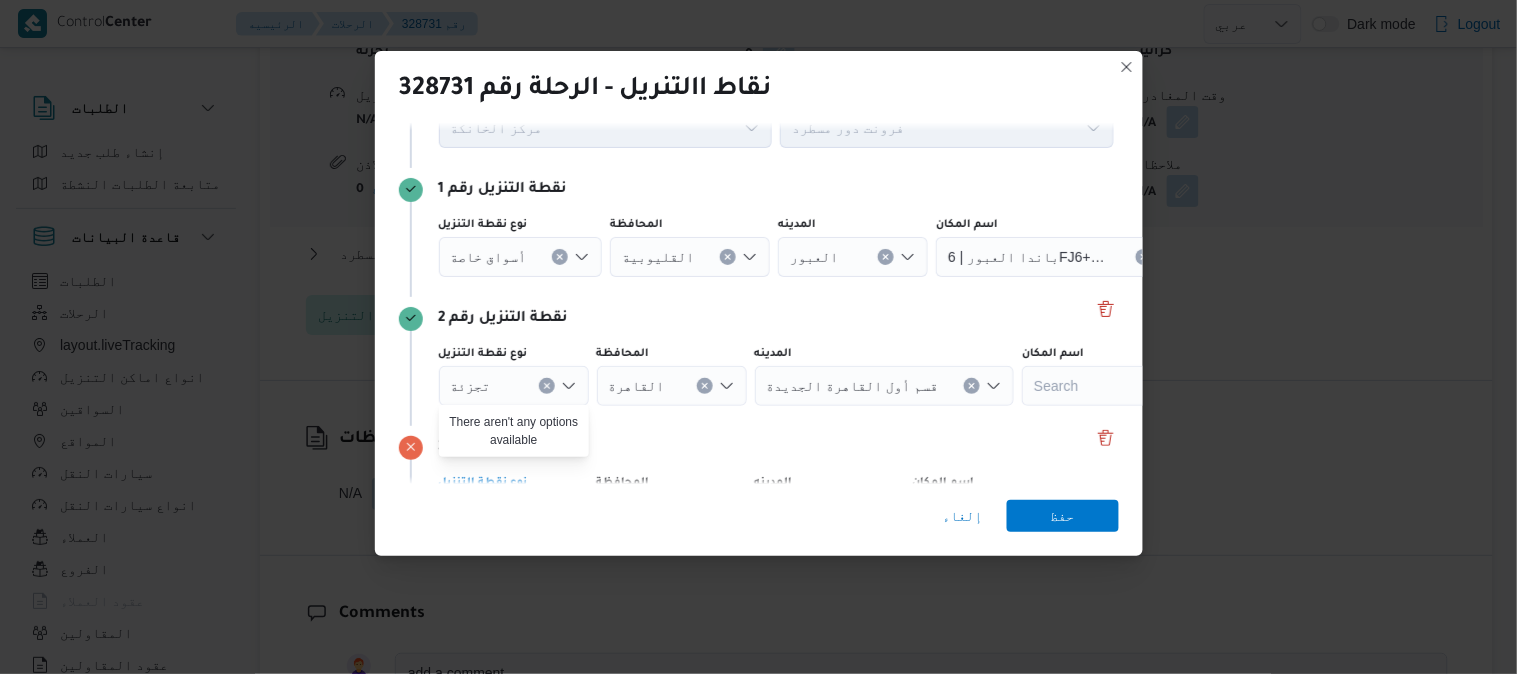 scroll, scrollTop: 222, scrollLeft: 0, axis: vertical 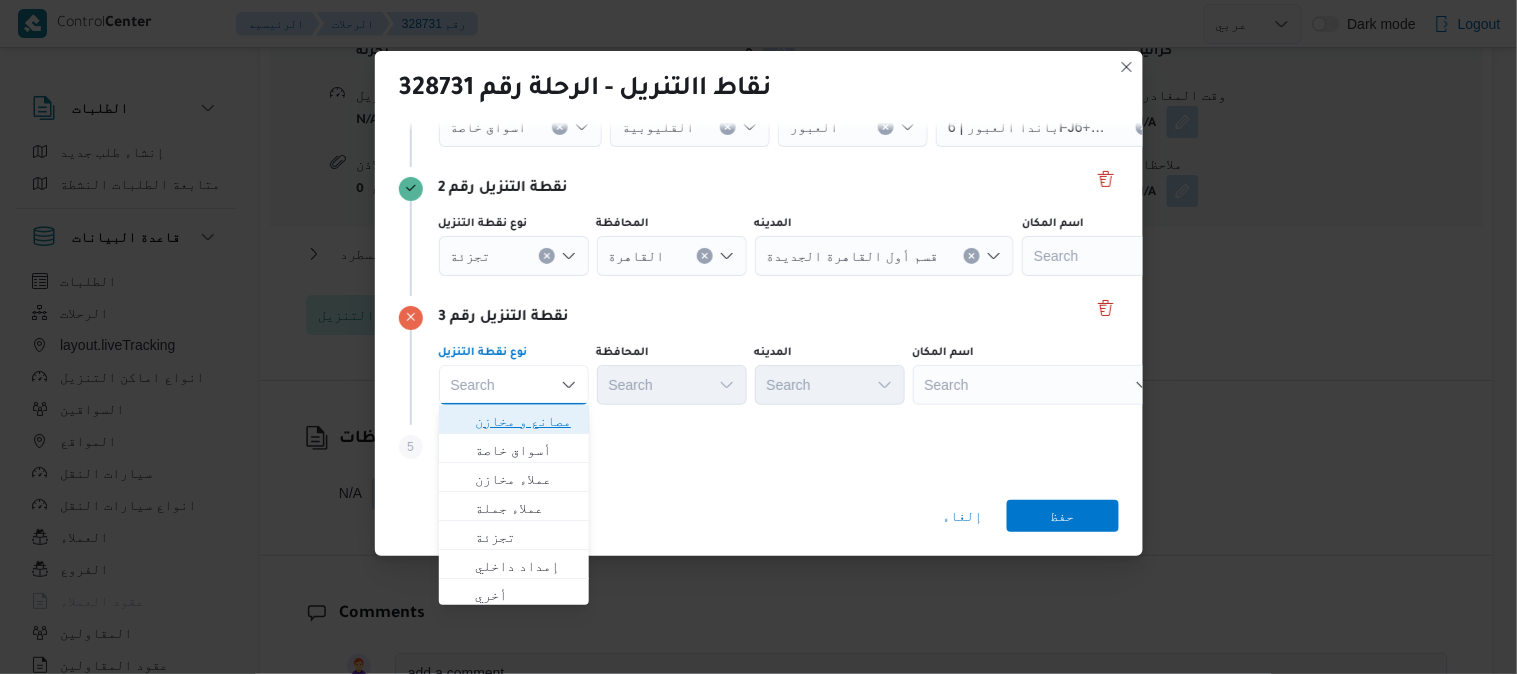 click on "مصانع و مخازن" at bounding box center [526, 421] 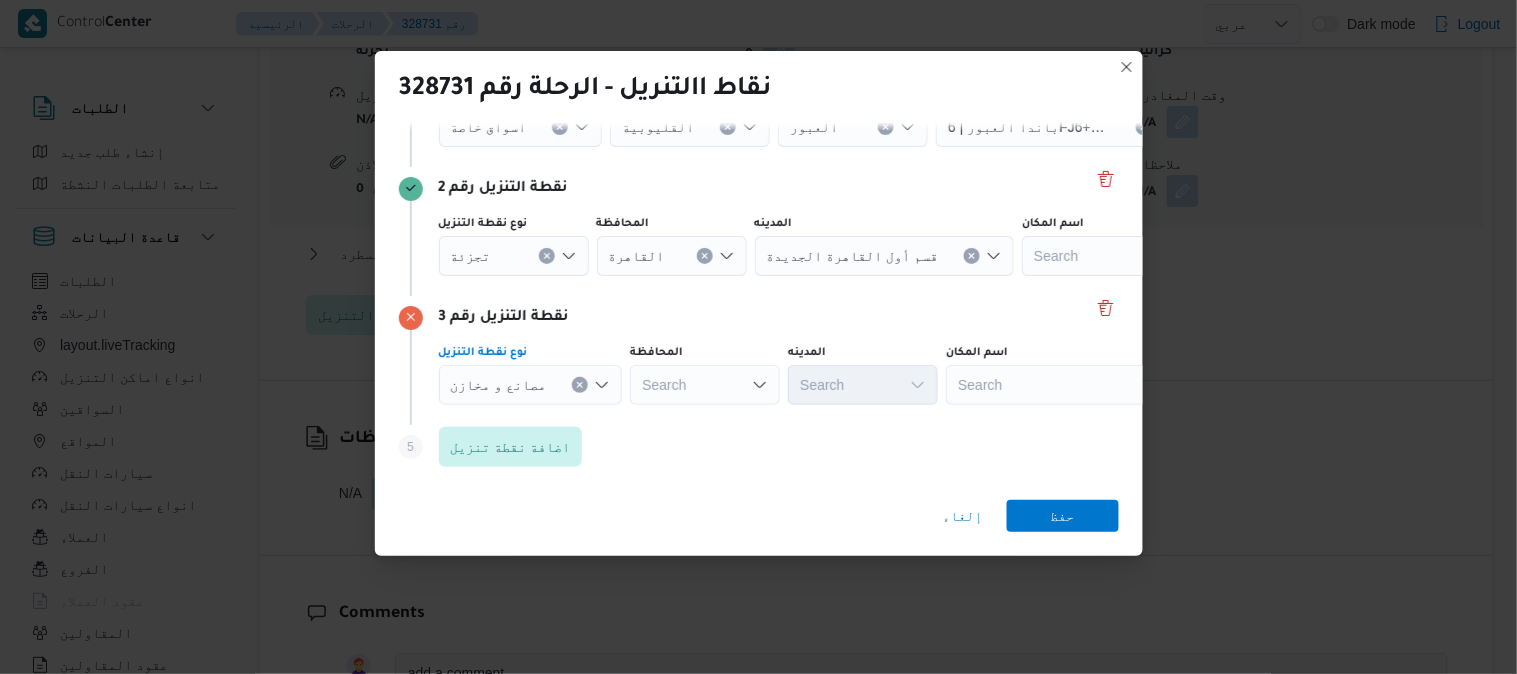 click on "Search" at bounding box center (690, 127) 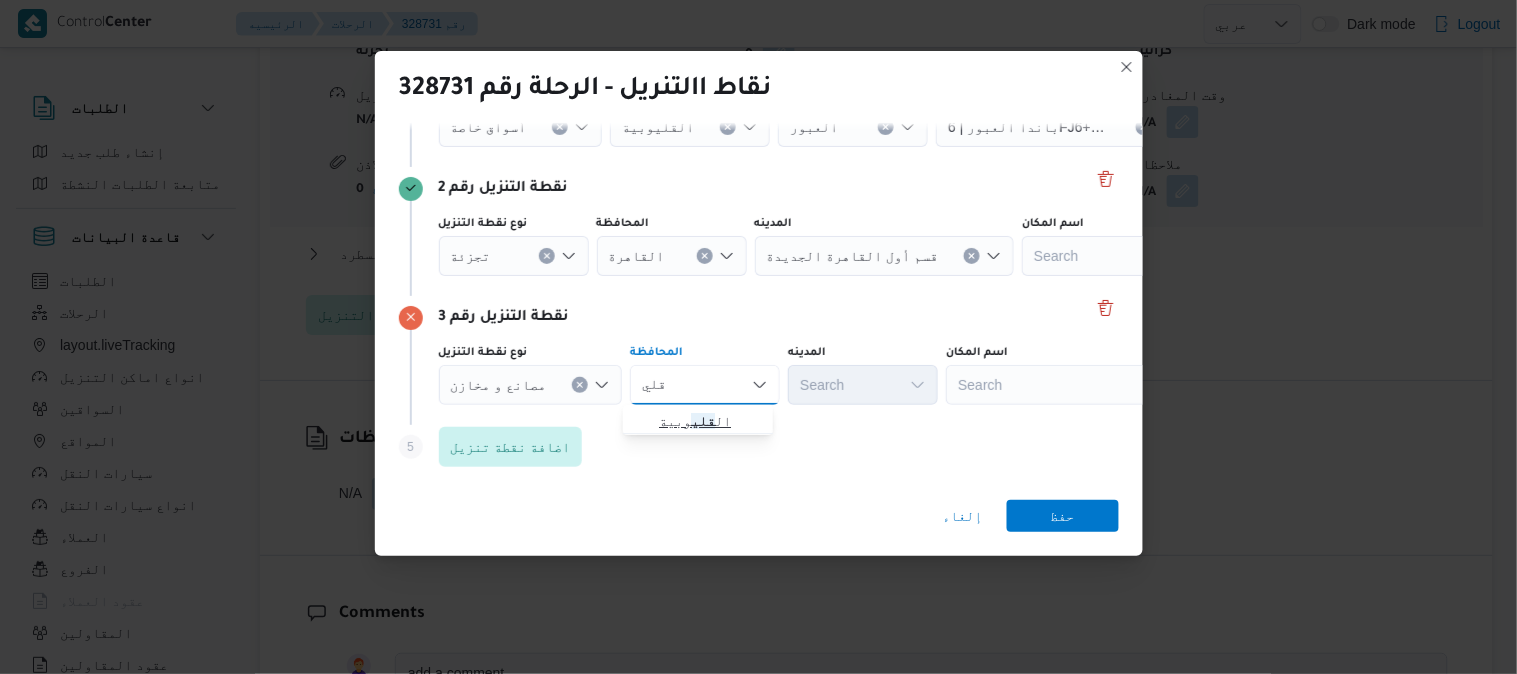 type on "قلي" 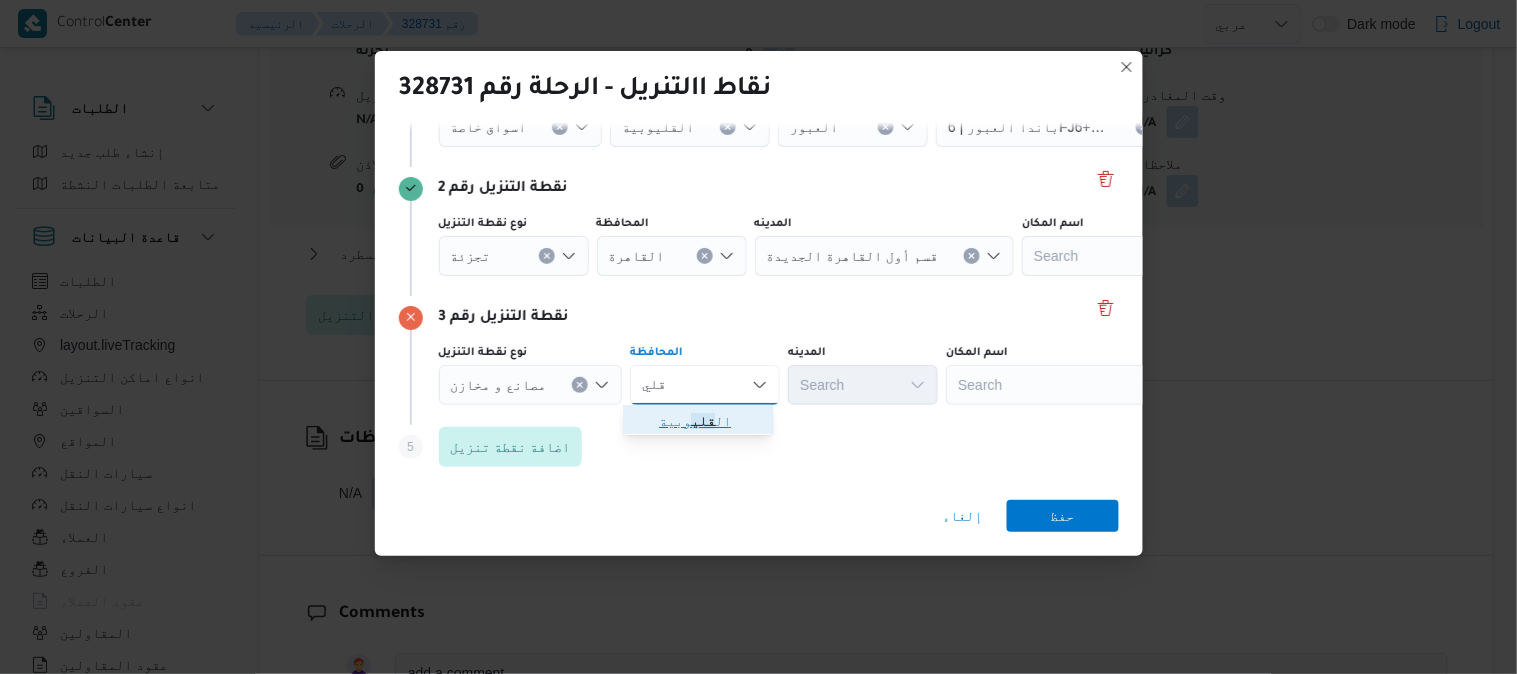 click on "ال قلي وبية" at bounding box center (710, 421) 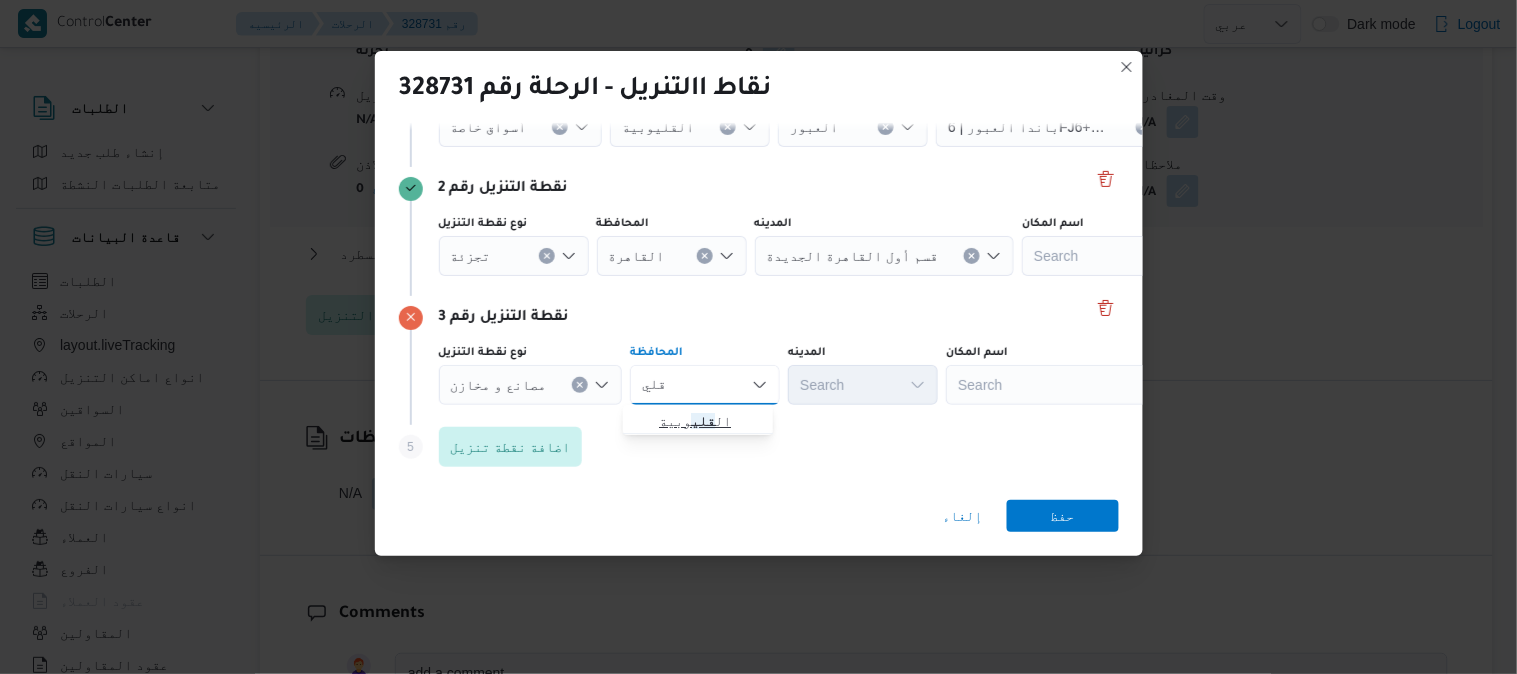 type 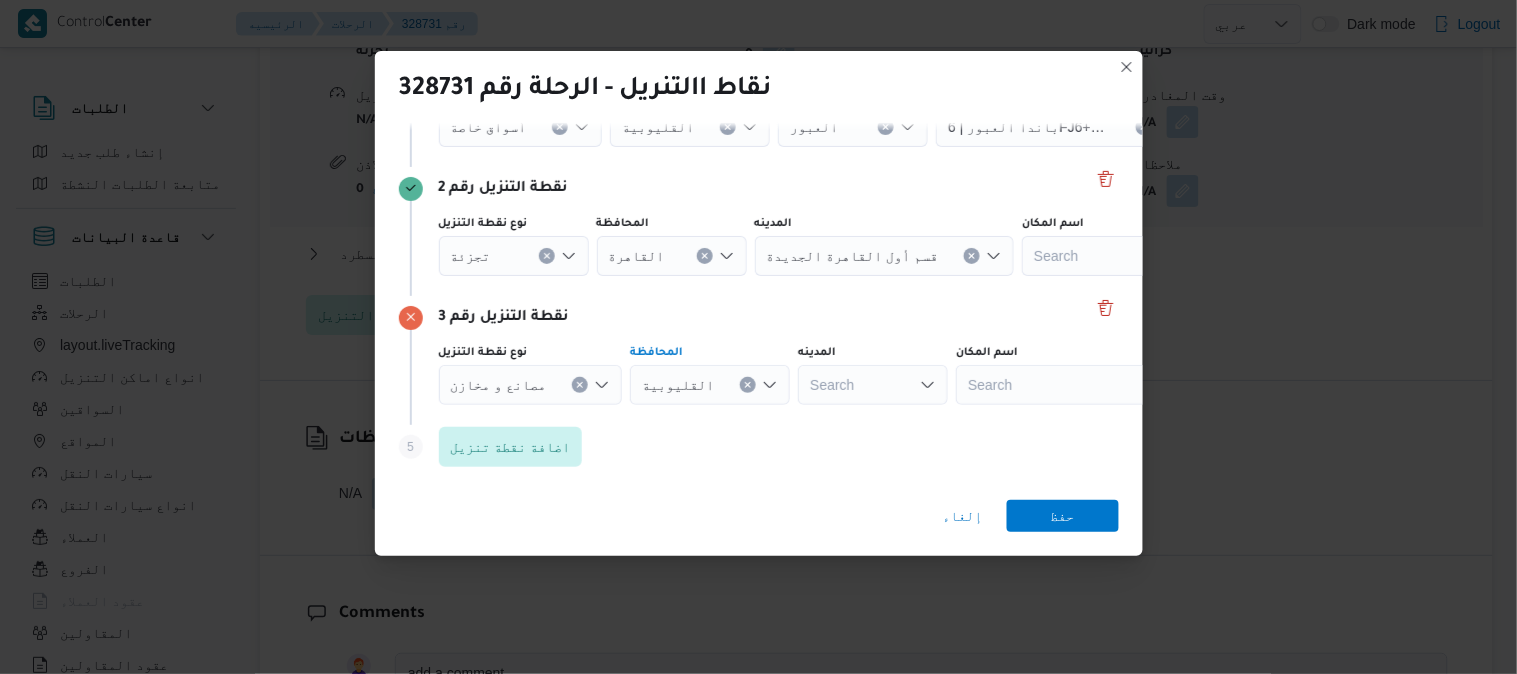 click on "Search" at bounding box center (853, 127) 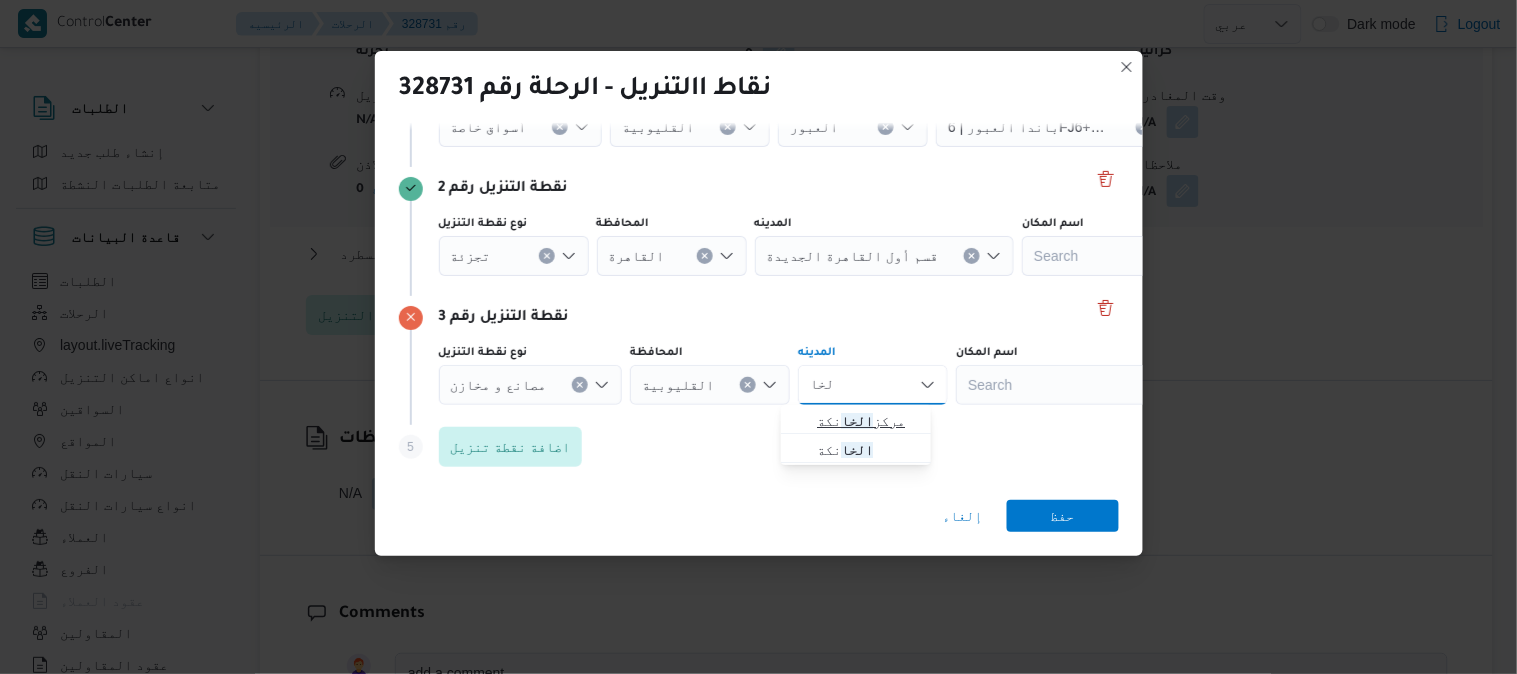 type on "الخا" 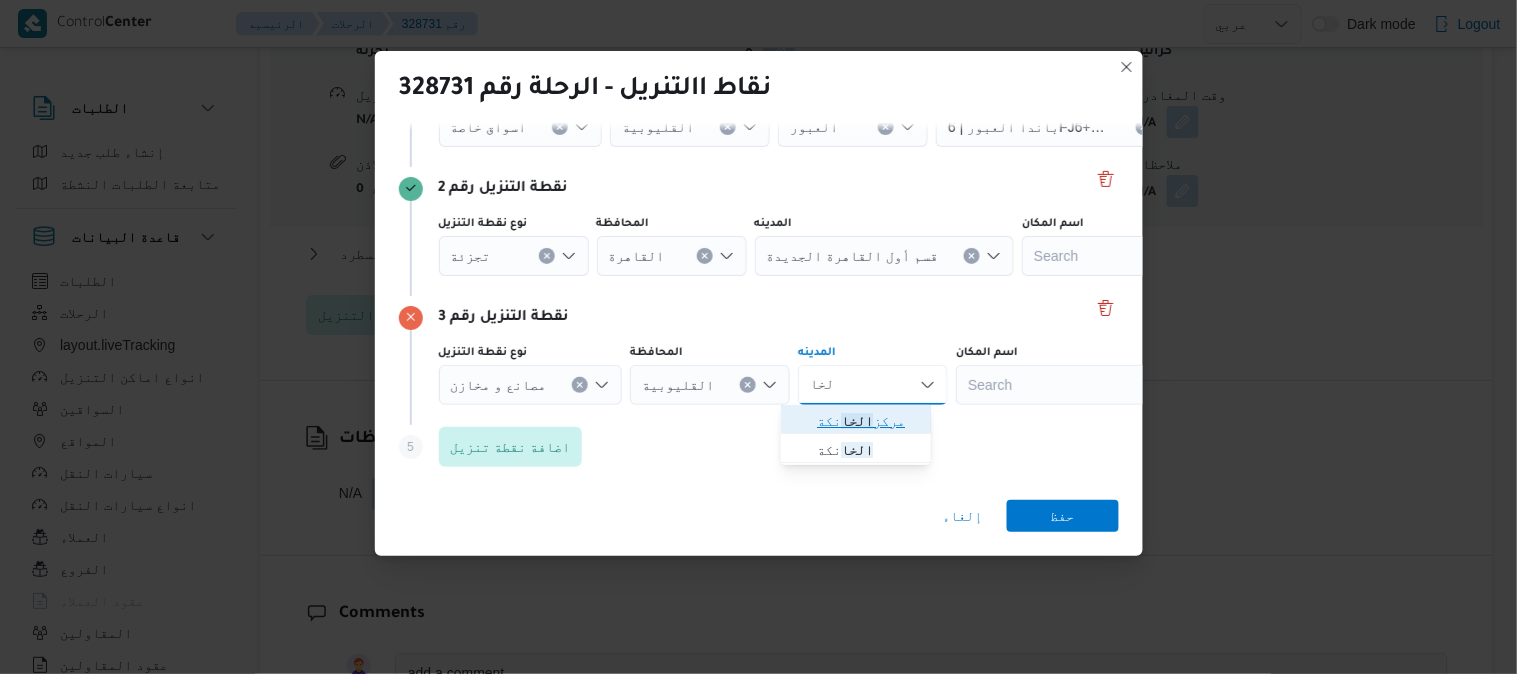 click on "مركز  الخا نكة" at bounding box center [868, 421] 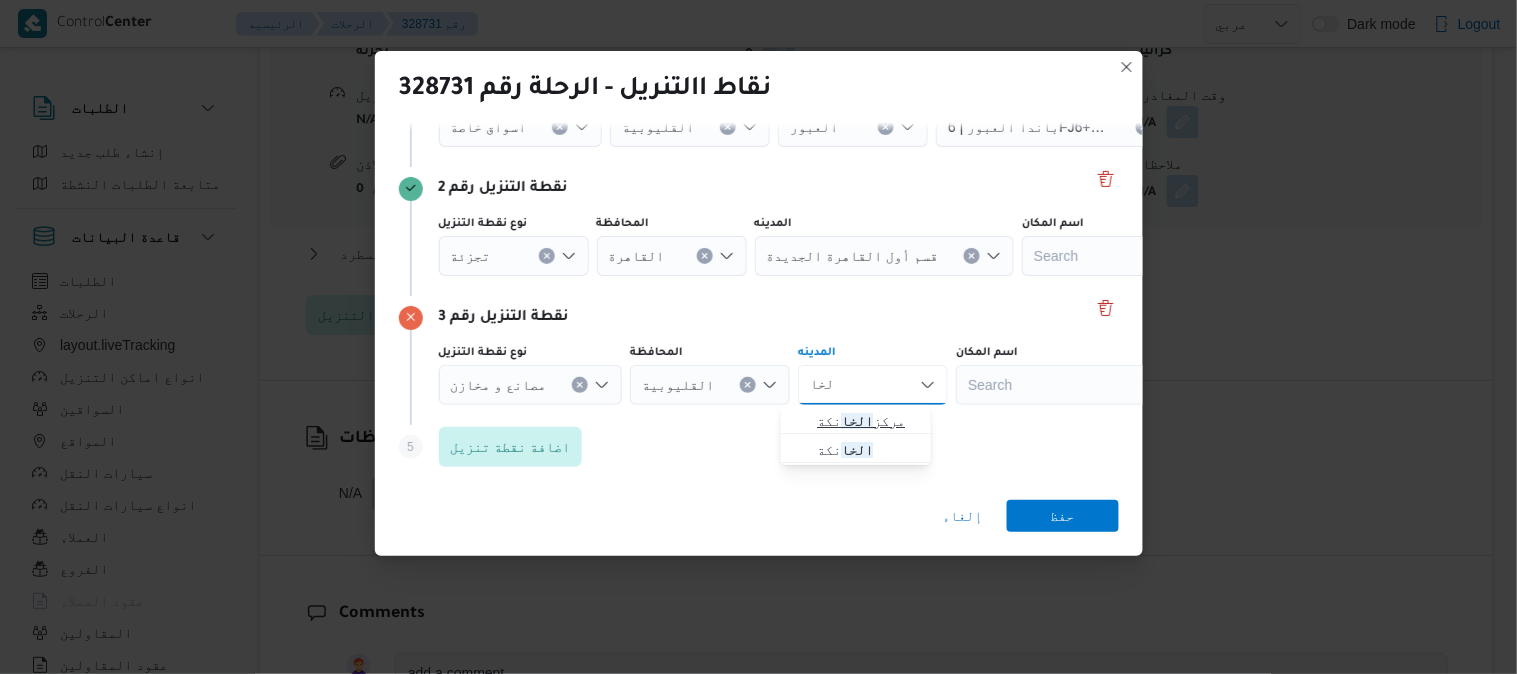 type 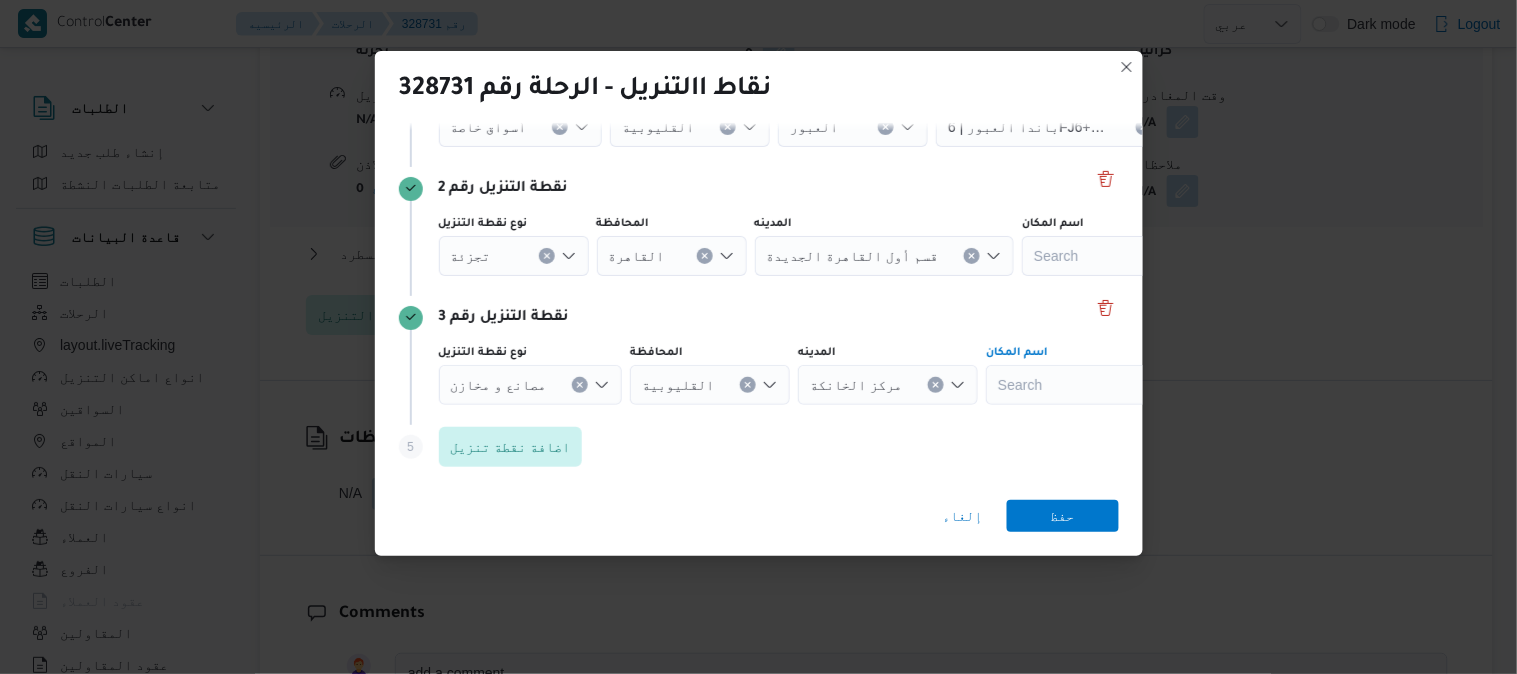 click on "Search" at bounding box center [1061, 127] 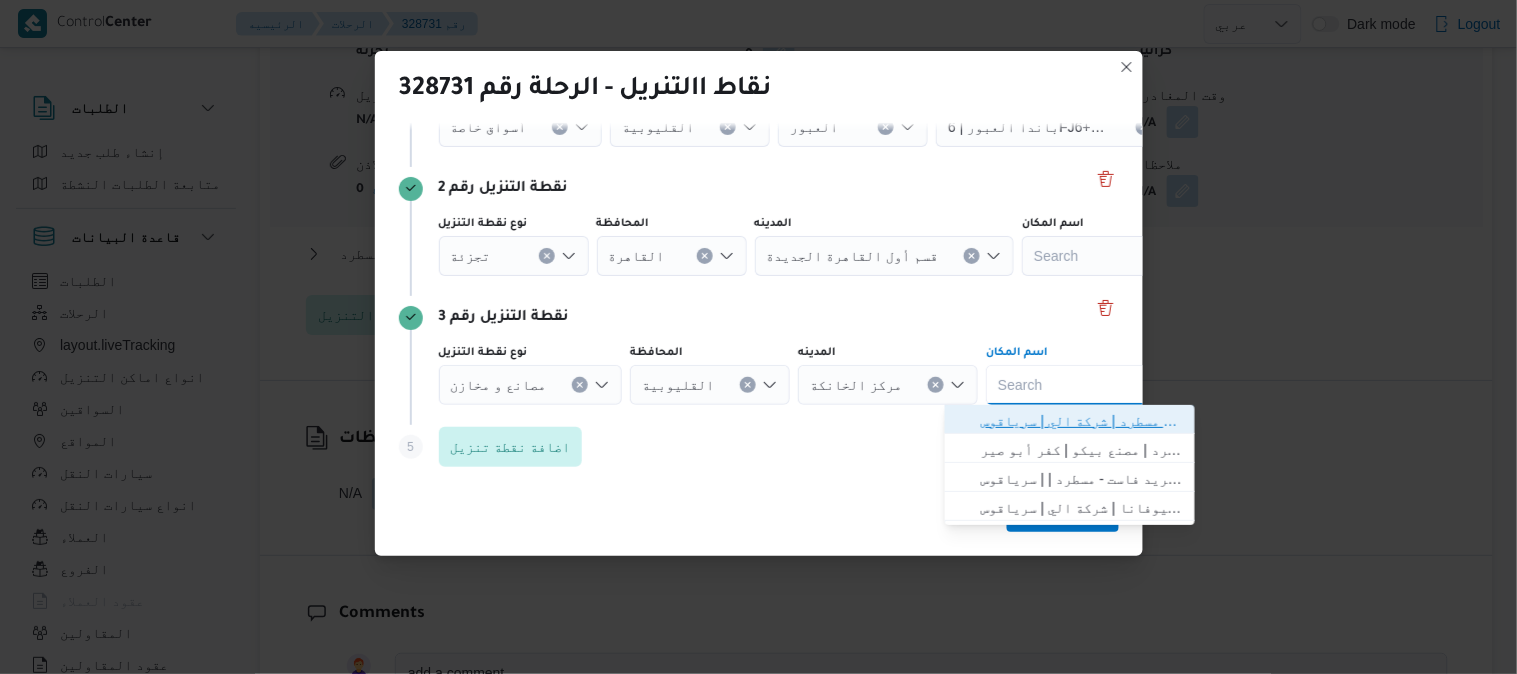 click on "فرونت دور مسطرد | شركة الي | سرياقوس" at bounding box center [1082, 421] 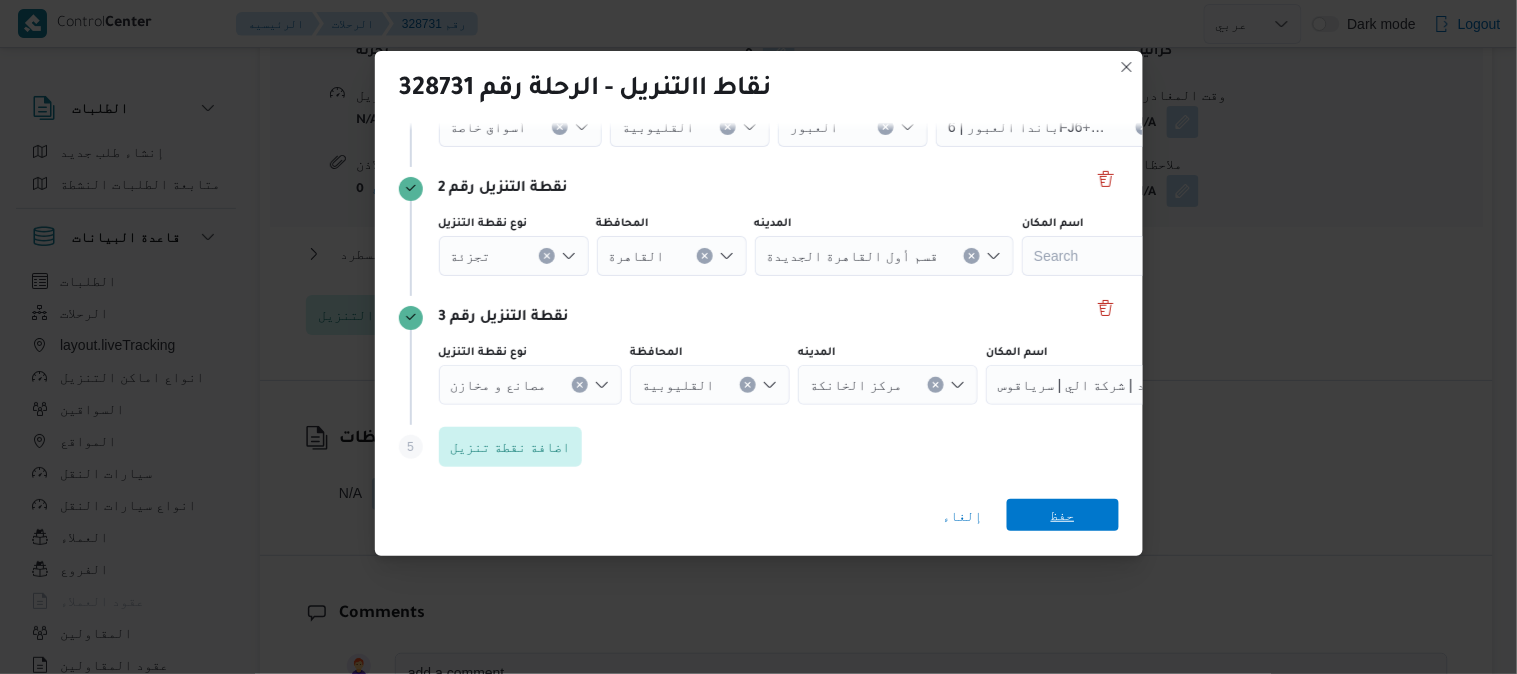 click on "حفظ" at bounding box center [1063, 515] 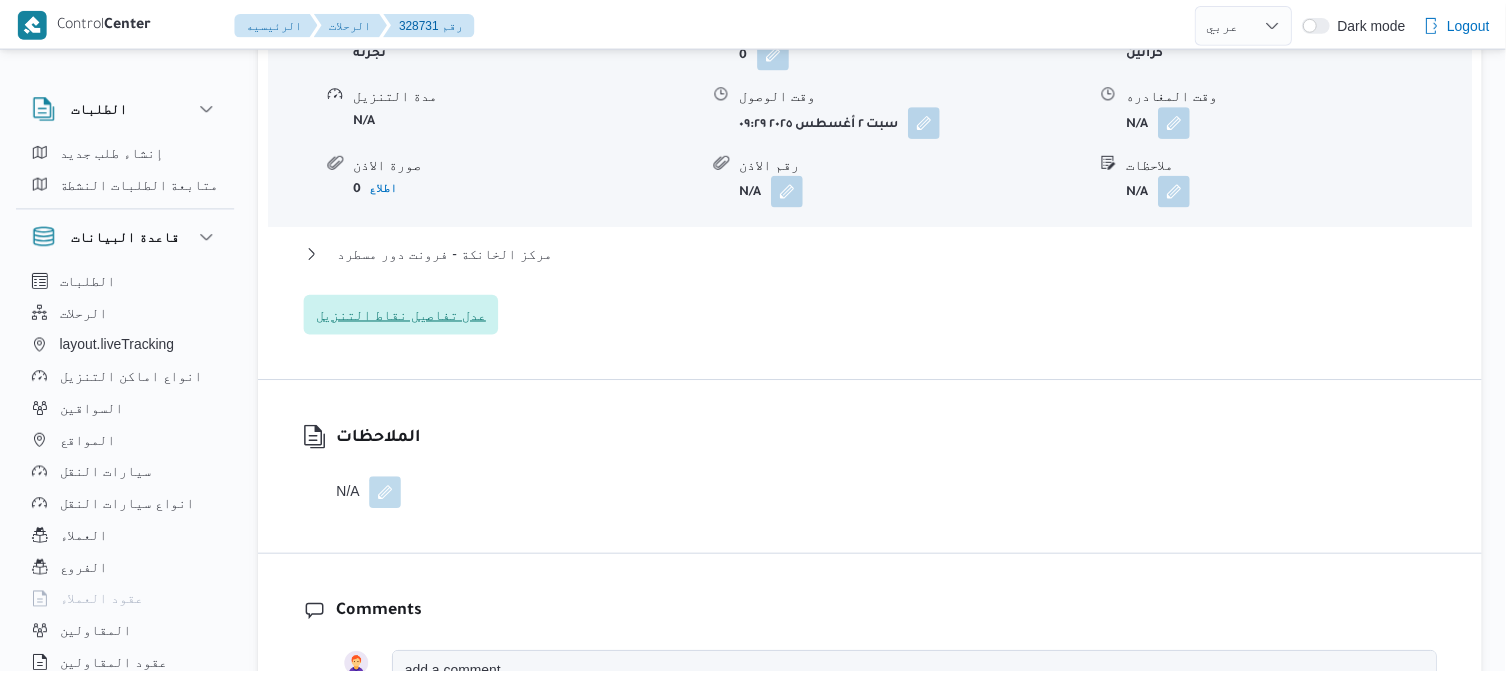 scroll, scrollTop: 1822, scrollLeft: 0, axis: vertical 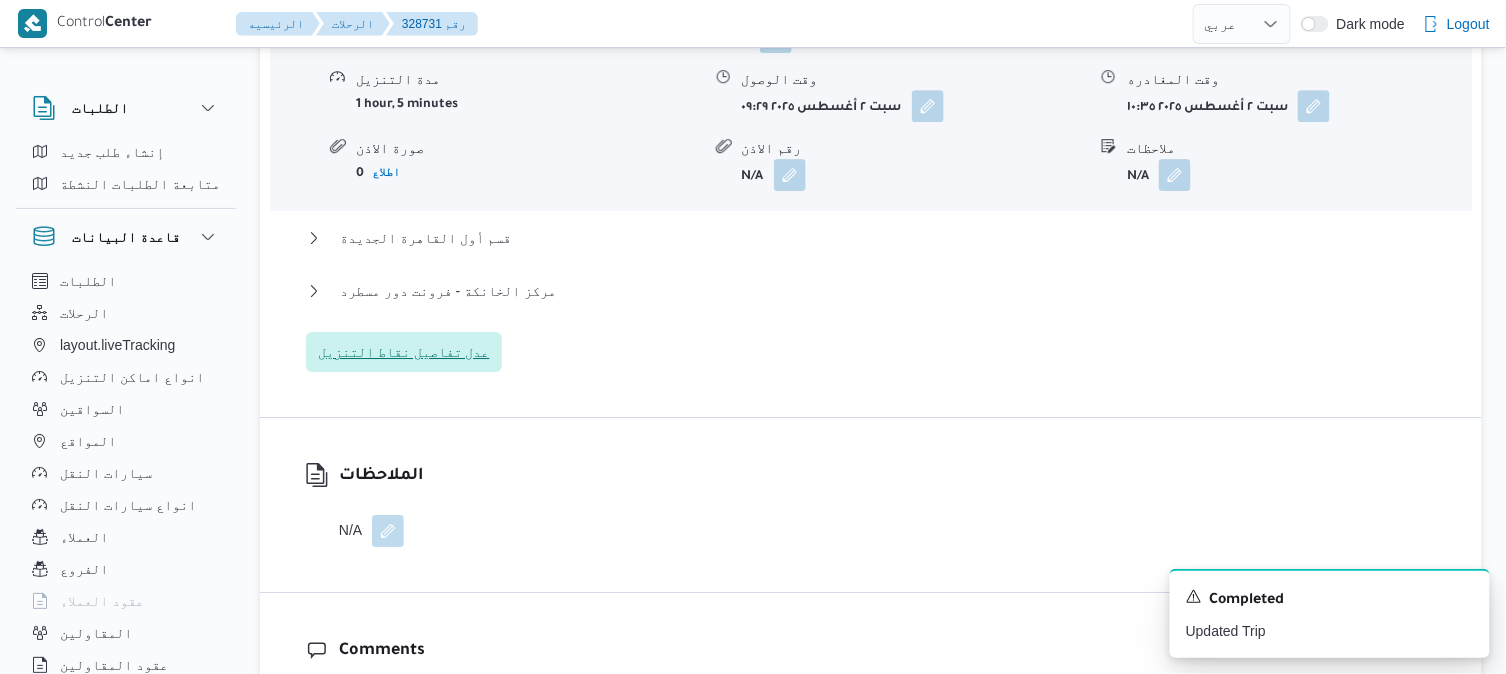 type 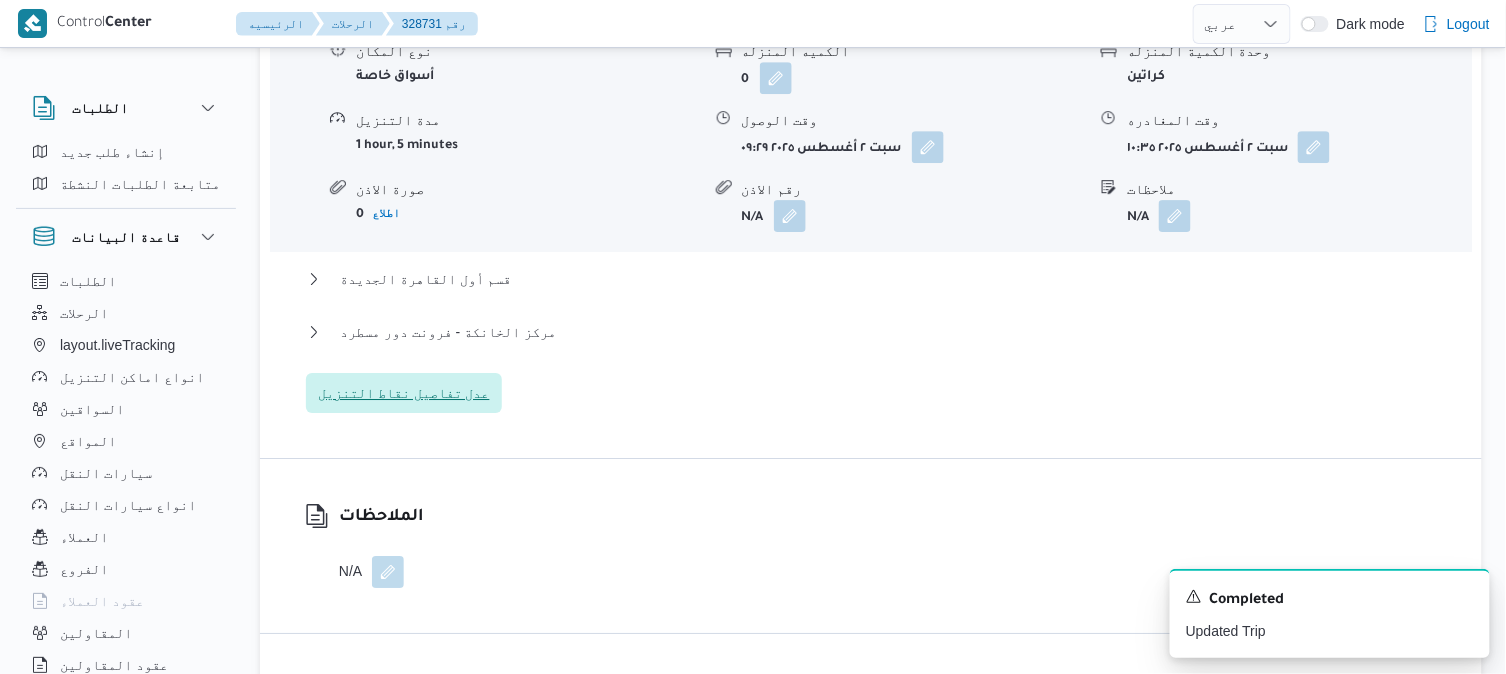 scroll, scrollTop: 1777, scrollLeft: 0, axis: vertical 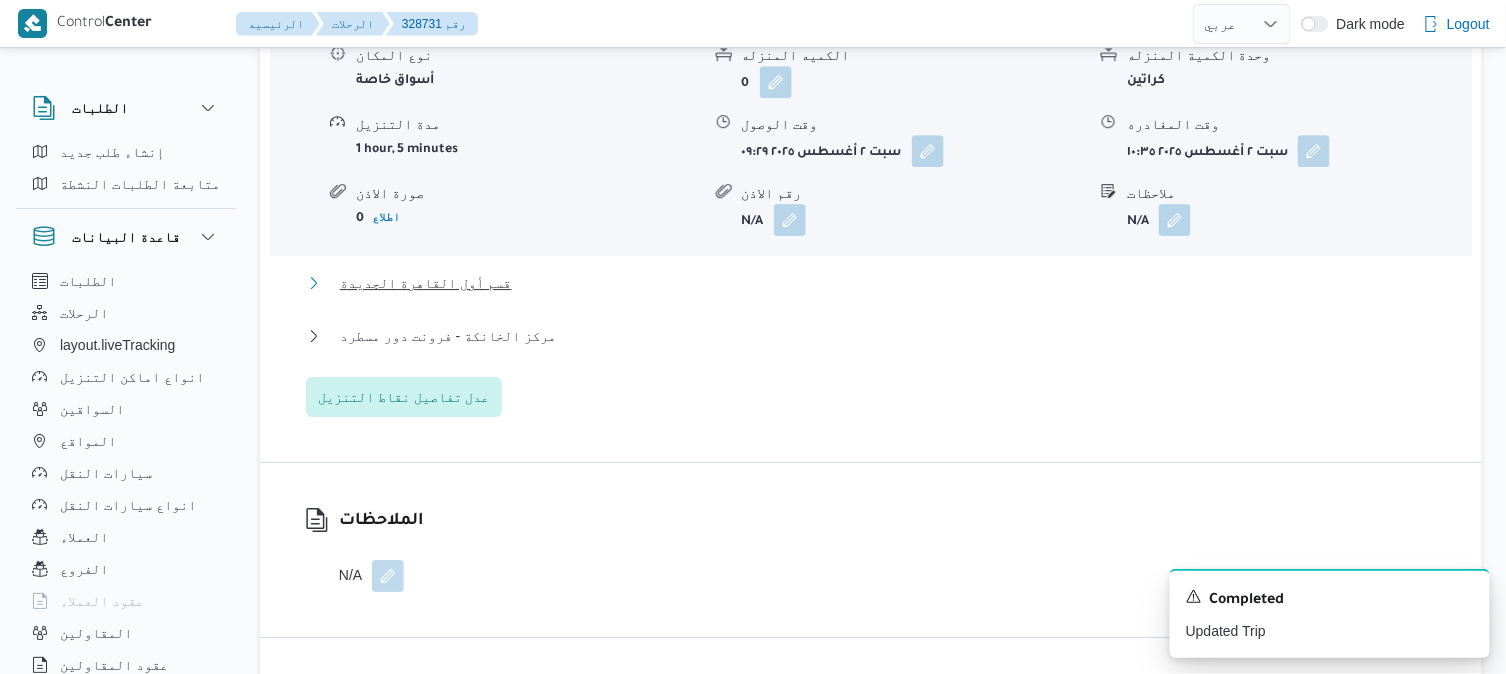 click on "قسم أول القاهرة الجديدة" at bounding box center [871, 283] 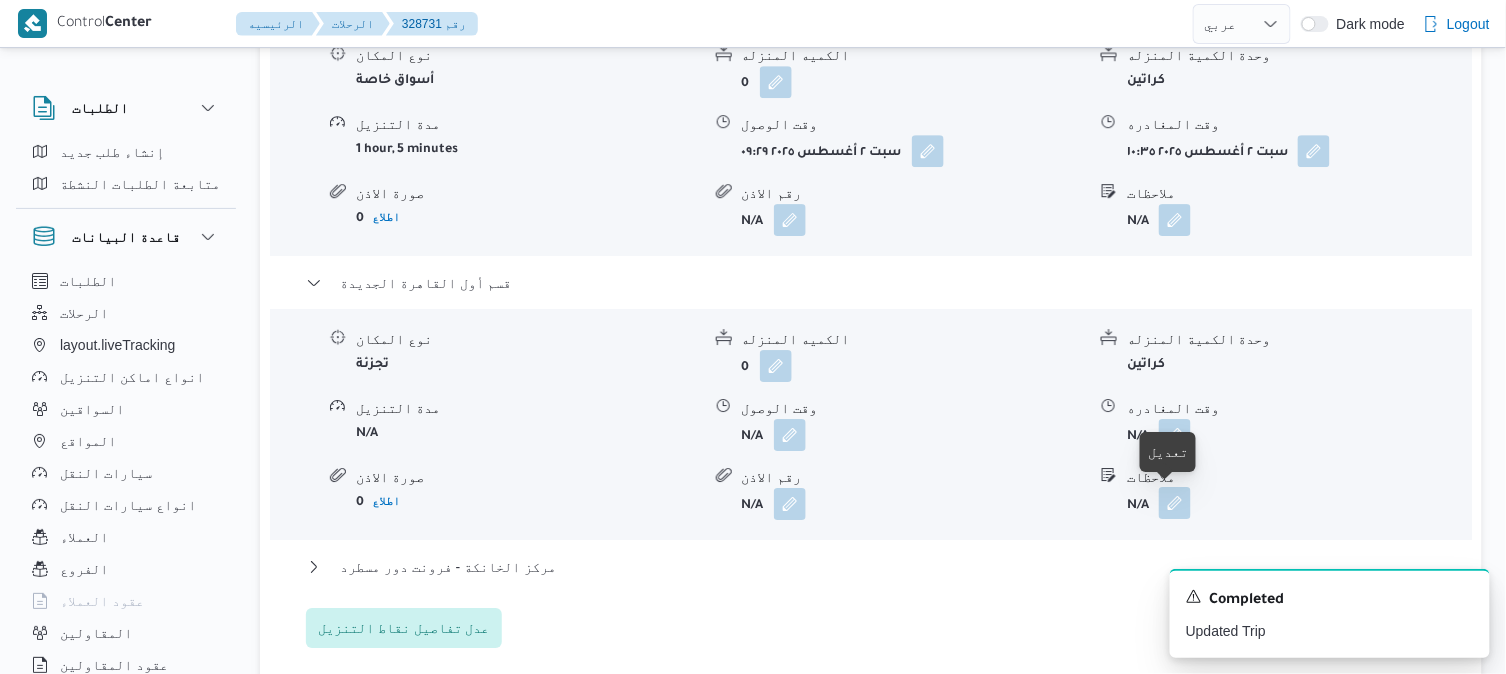 click at bounding box center [1175, 503] 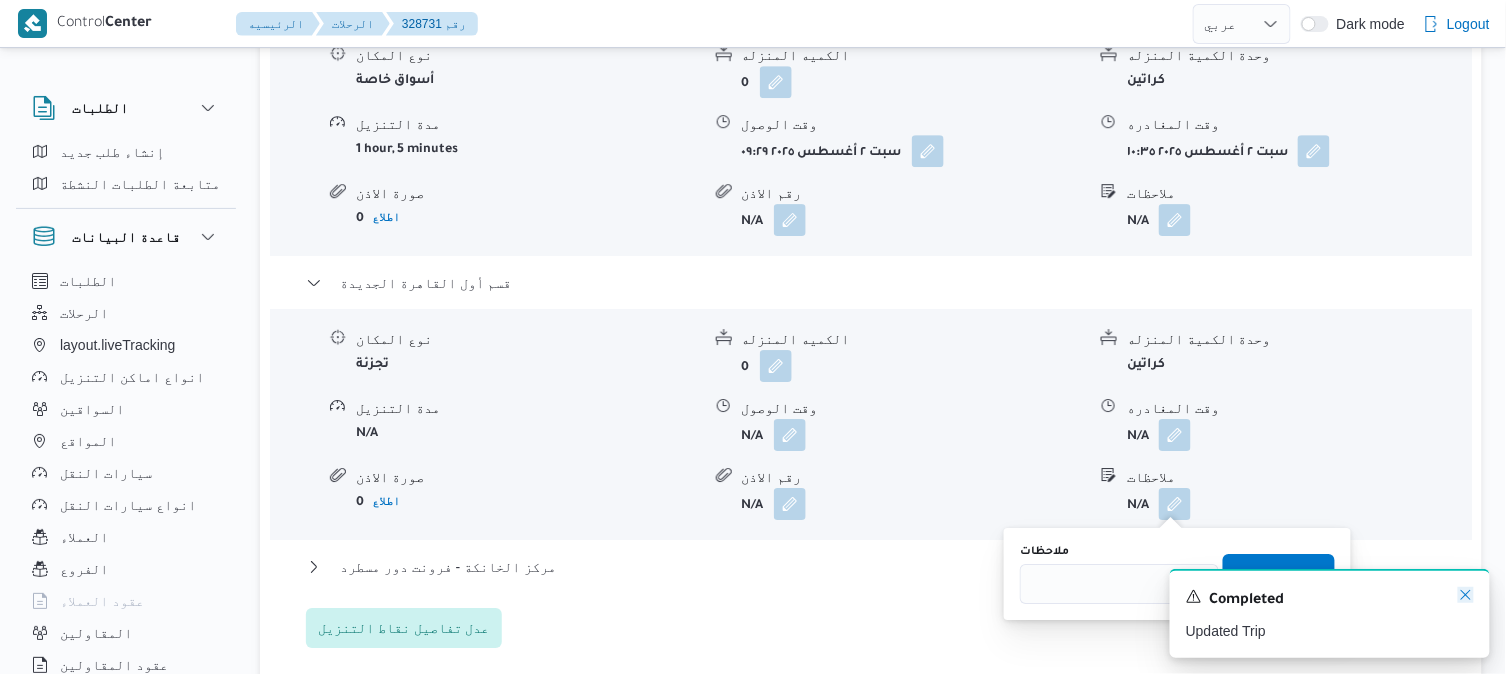 click 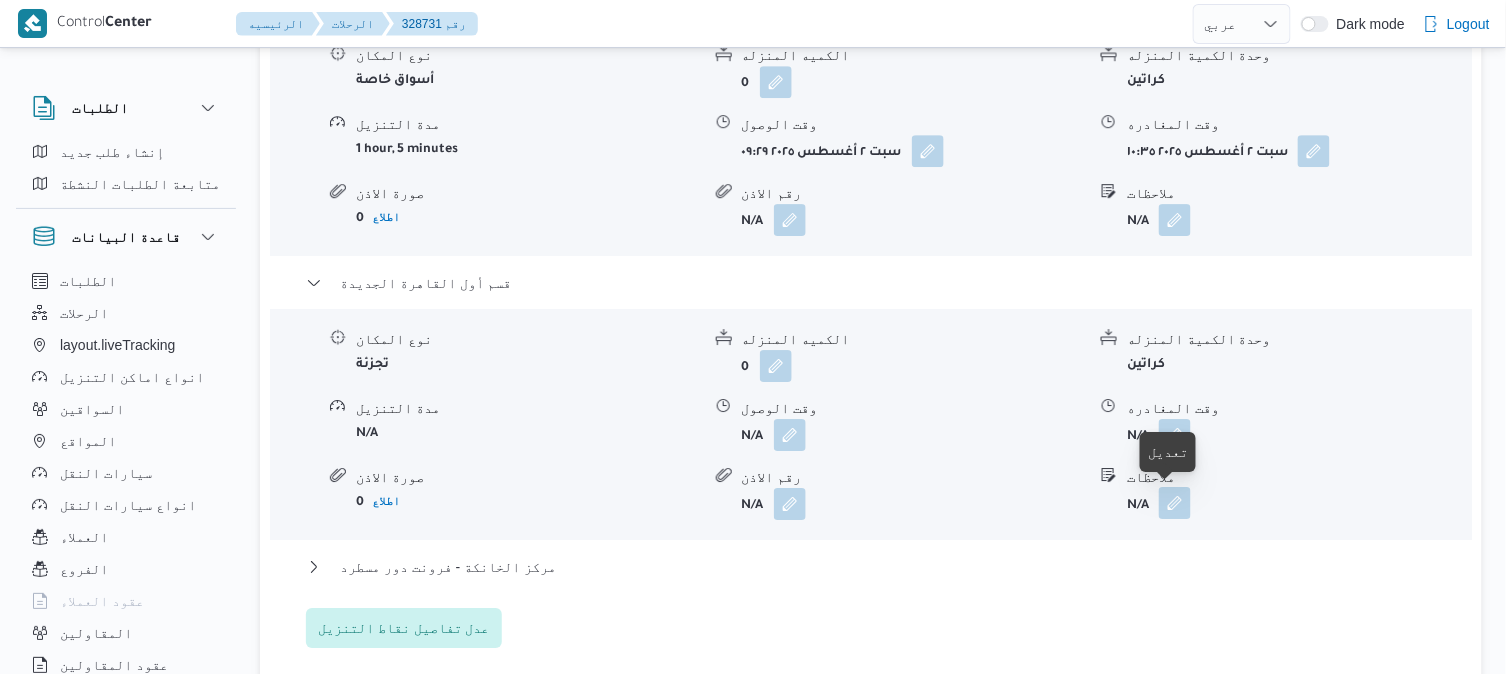click at bounding box center (1175, 503) 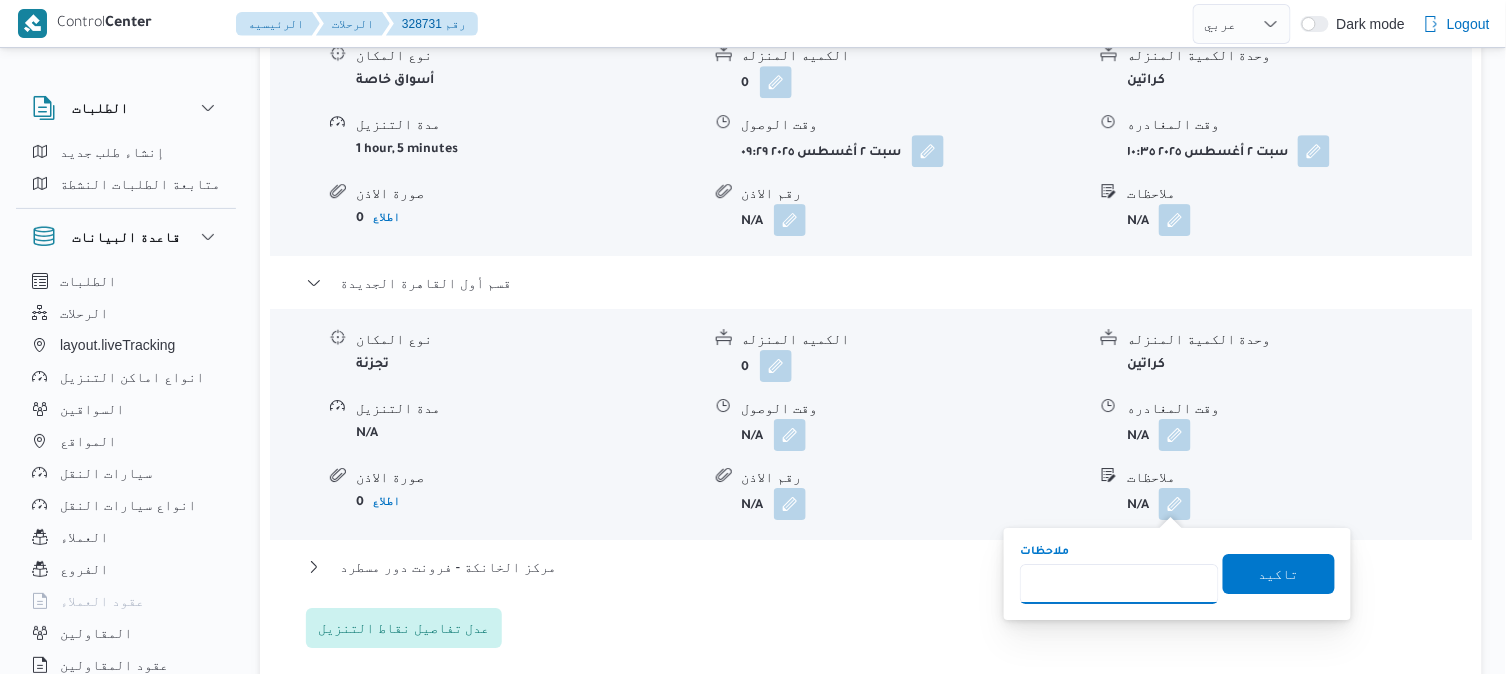 click on "ملاحظات" at bounding box center [1119, 584] 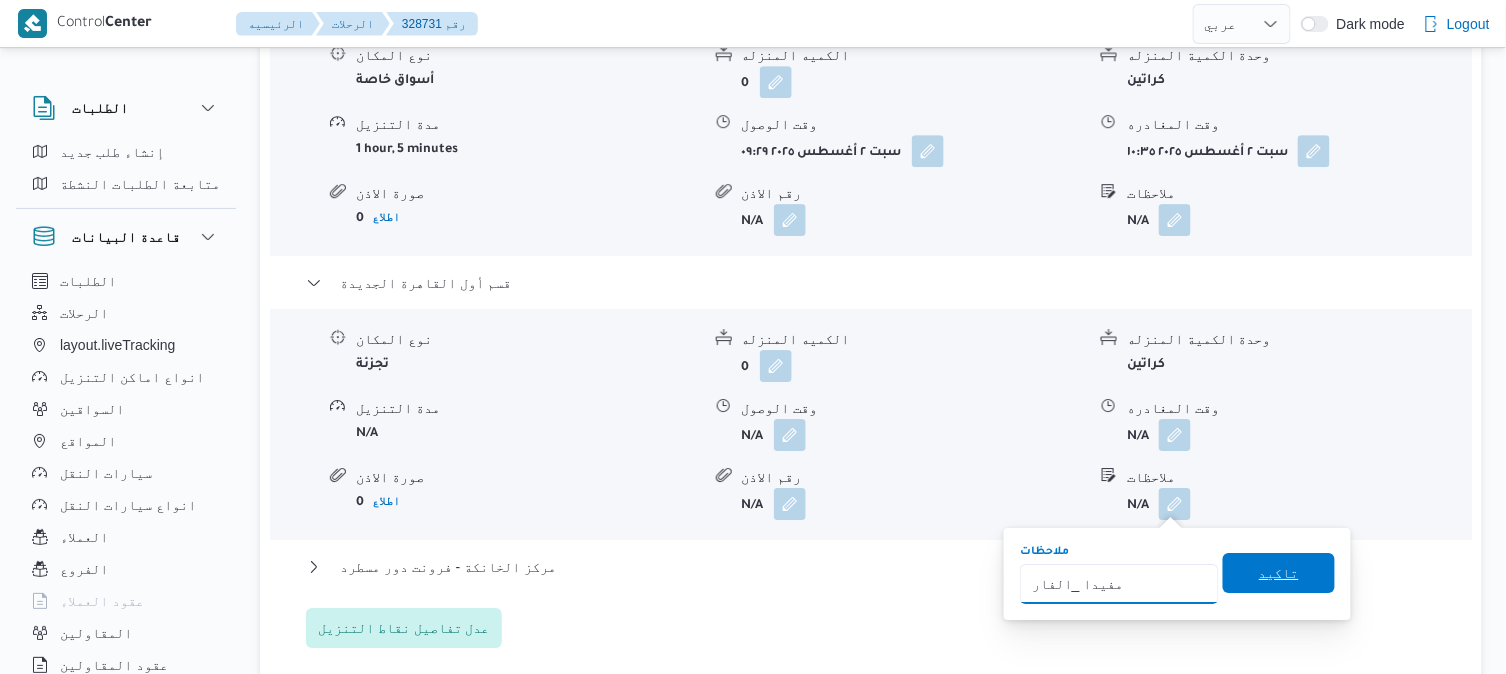 type on "مفيدا _الفار" 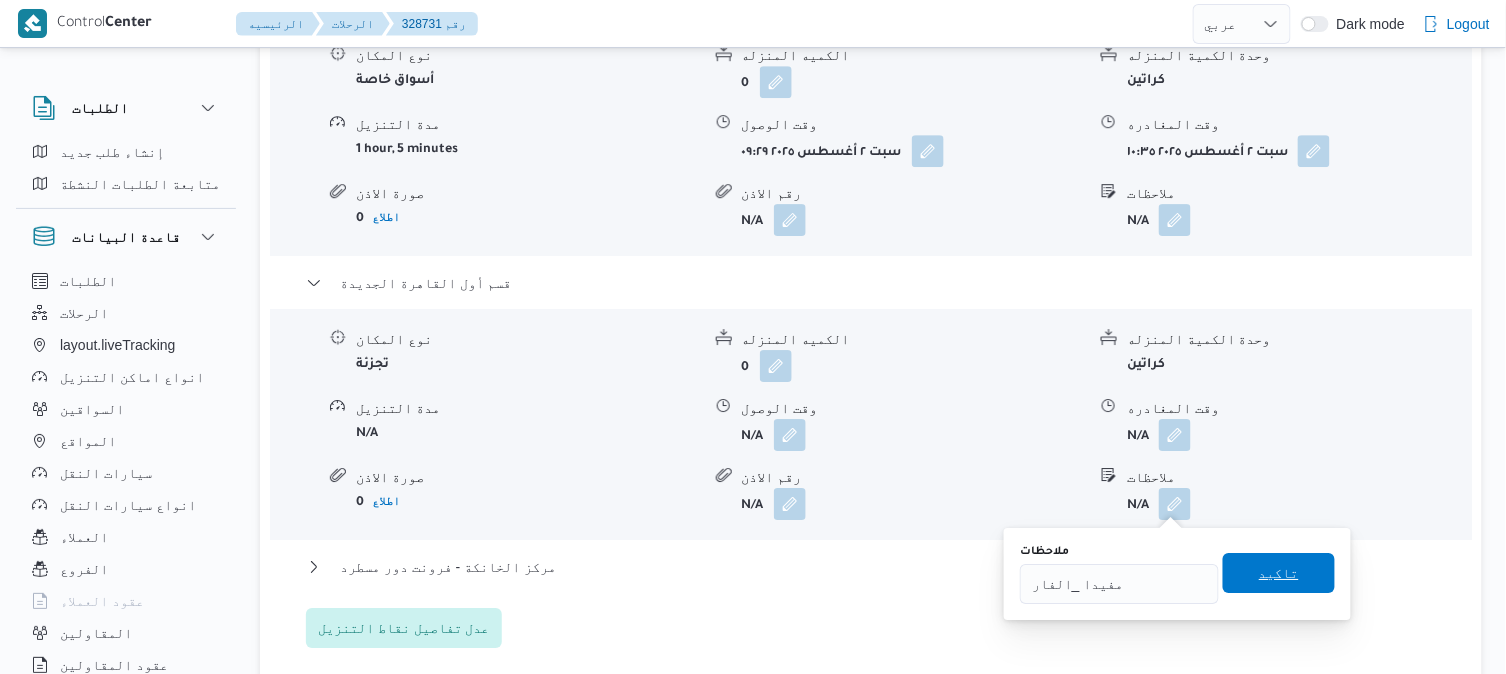 click on "تاكيد" at bounding box center [1279, 573] 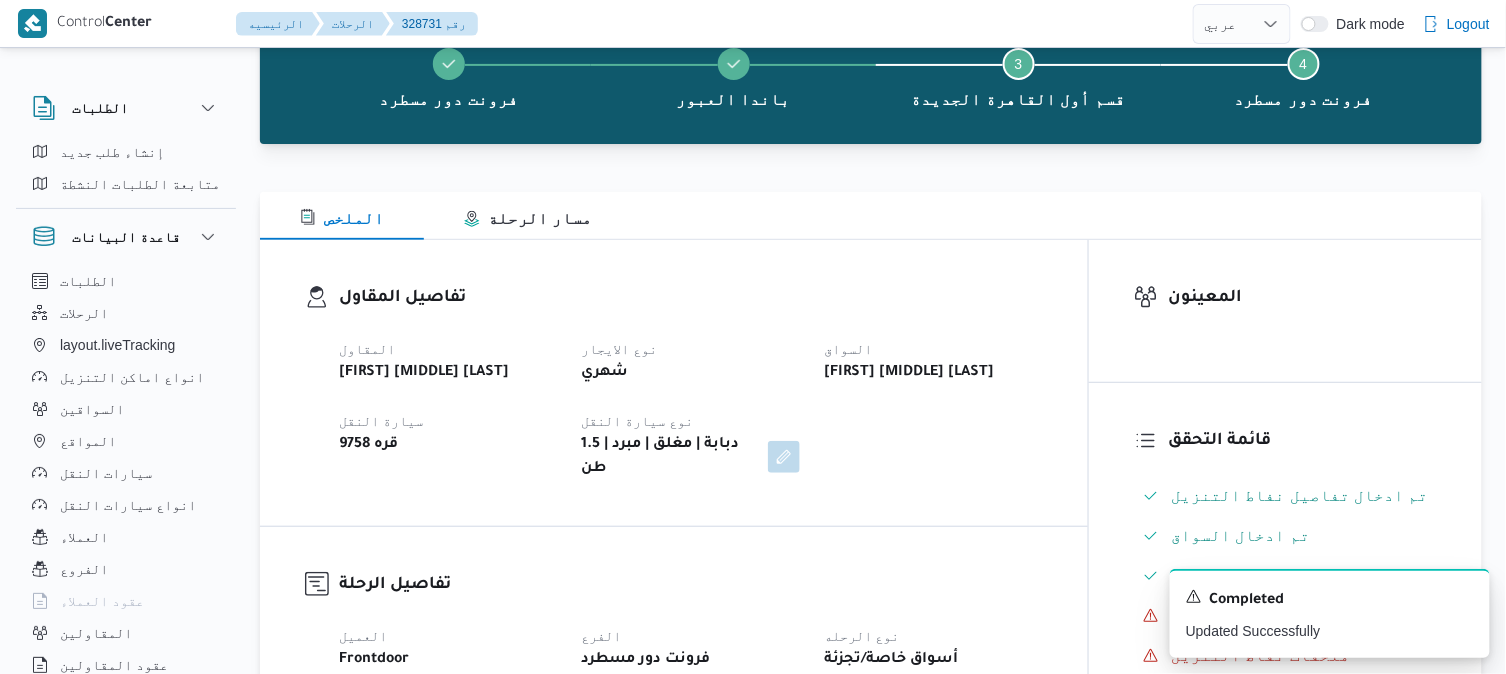 scroll, scrollTop: 0, scrollLeft: 0, axis: both 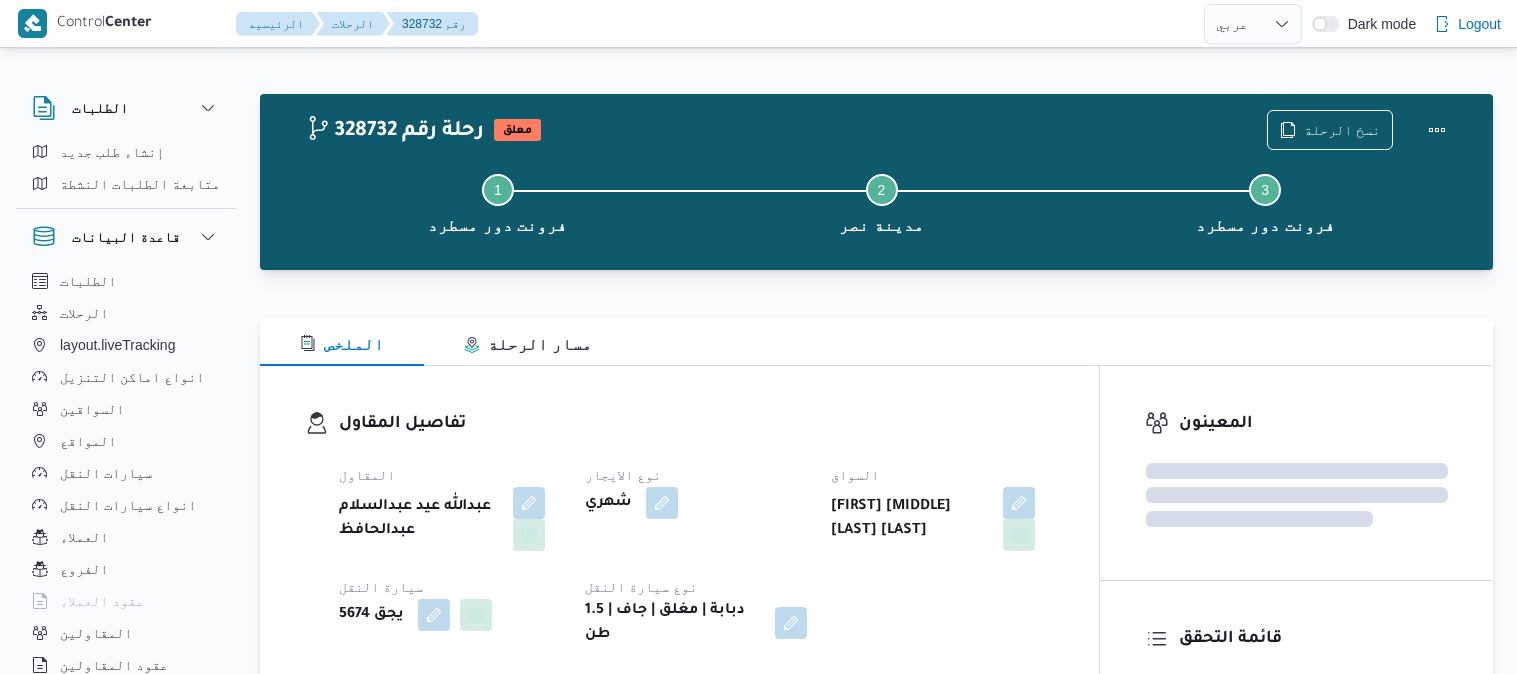 select on "ar" 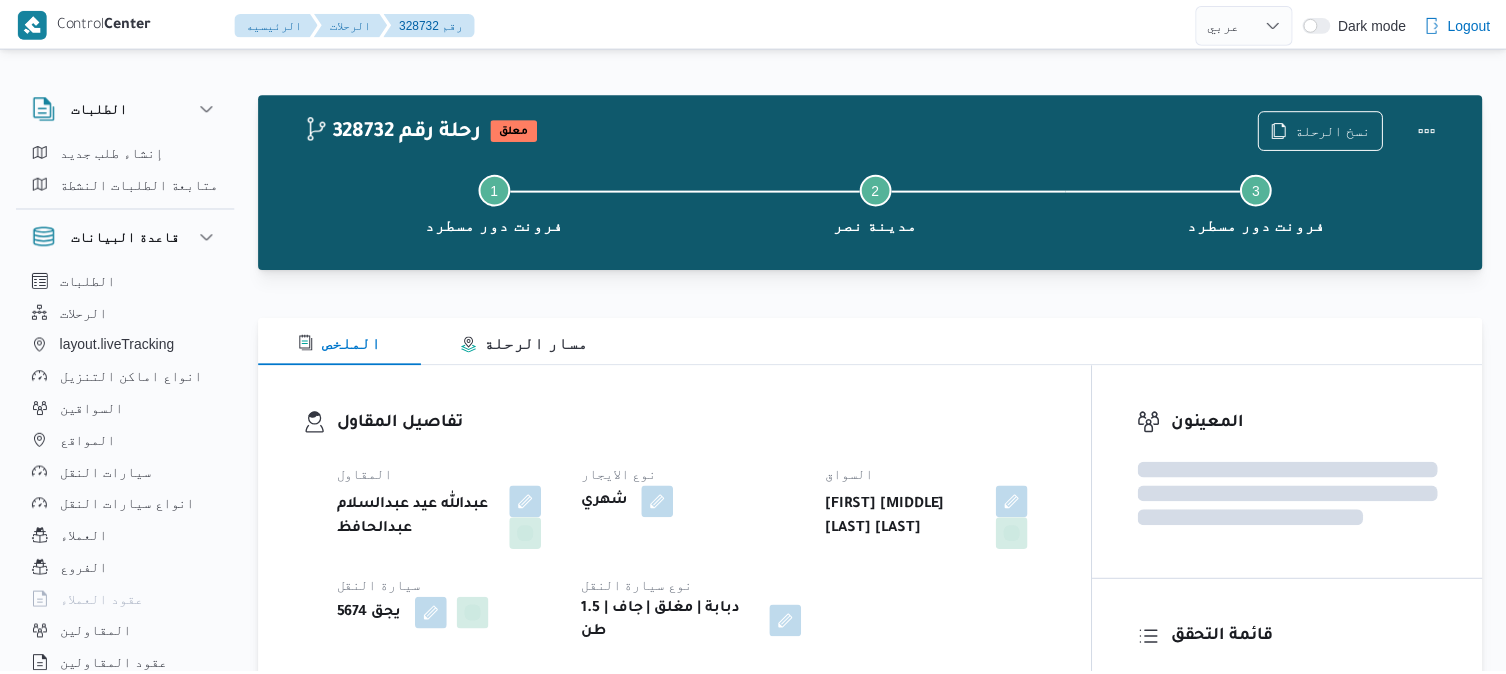 scroll, scrollTop: 0, scrollLeft: 0, axis: both 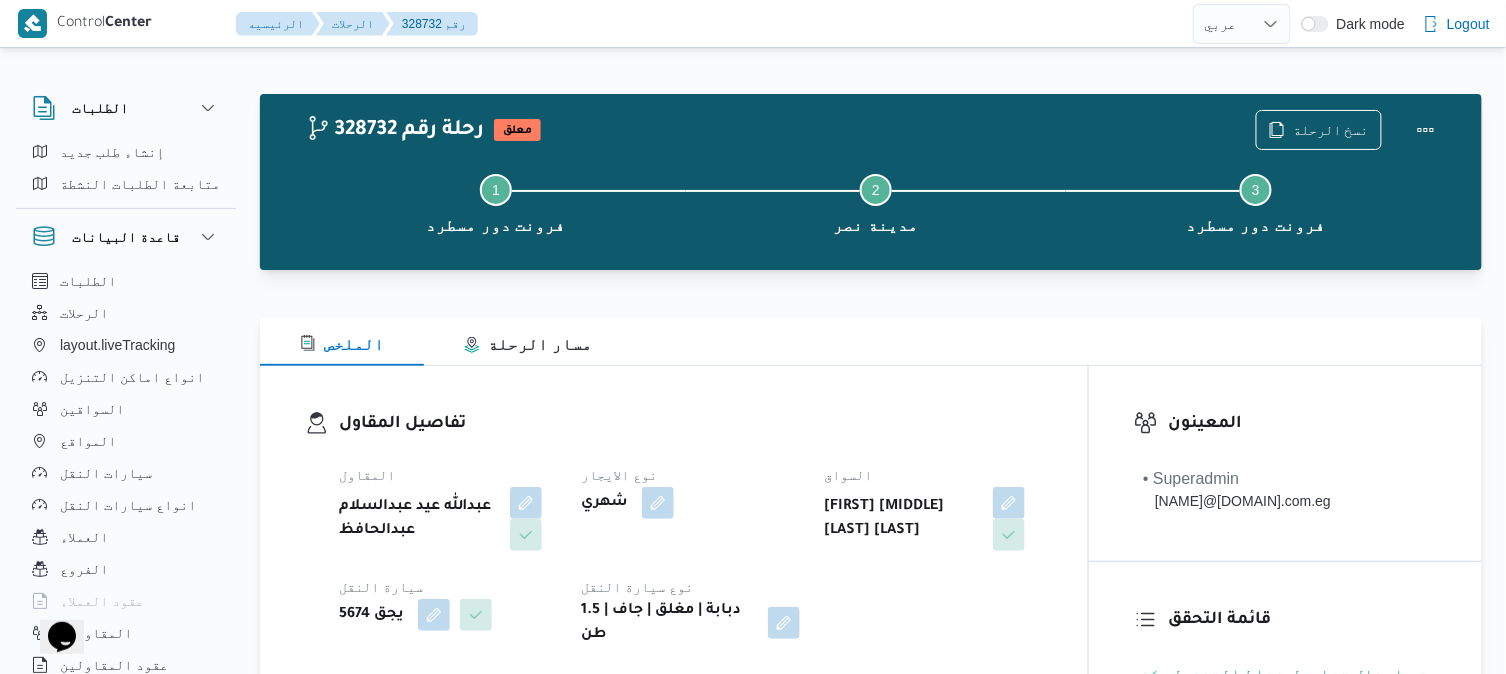 click on "تفاصيل المقاول" at bounding box center [691, 424] 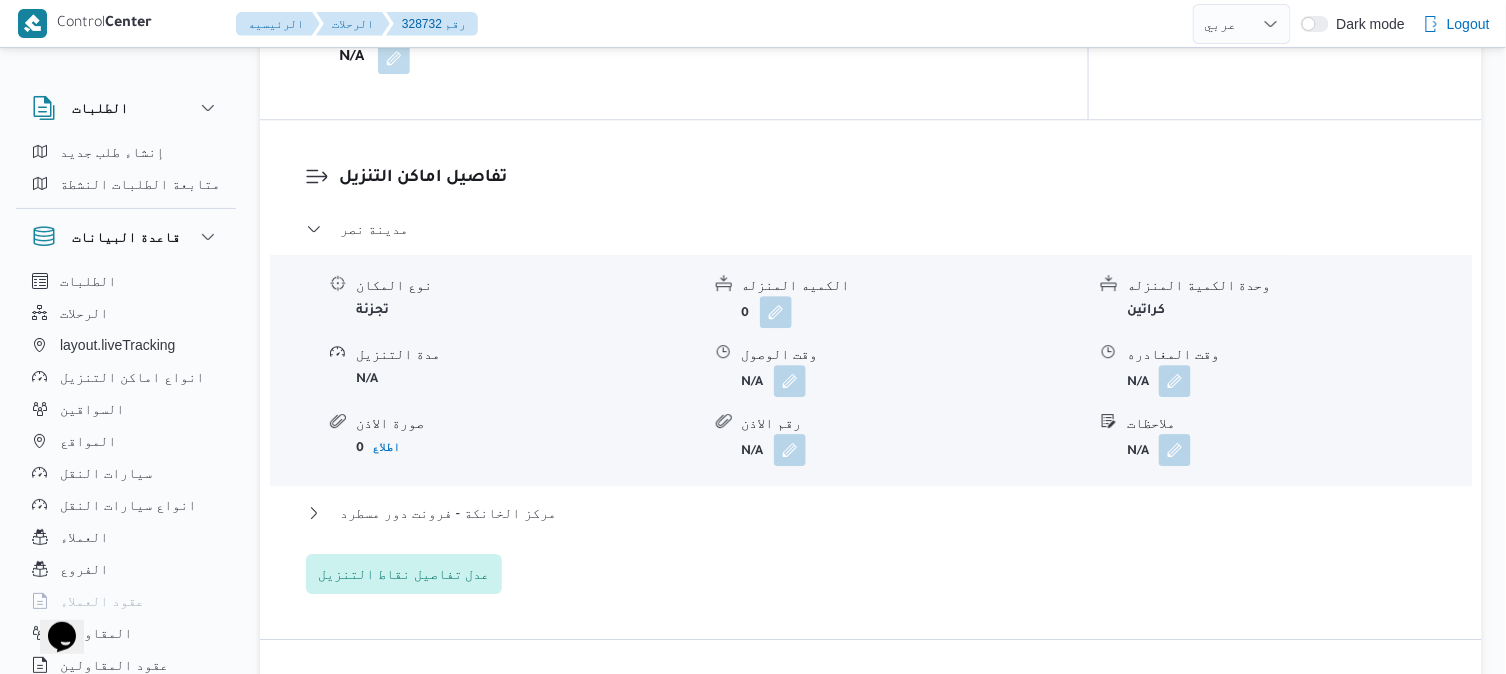 scroll, scrollTop: 1644, scrollLeft: 0, axis: vertical 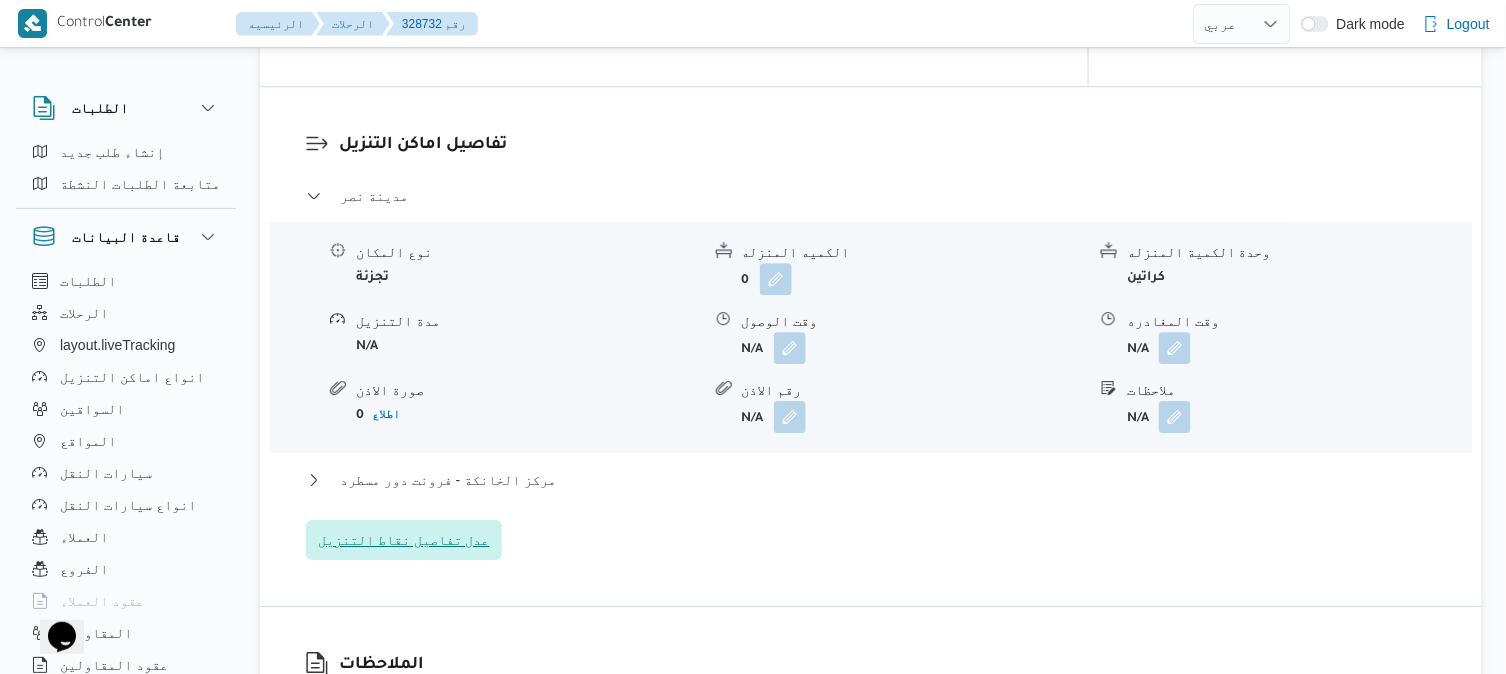 click on "عدل تفاصيل نقاط التنزيل" at bounding box center (404, 540) 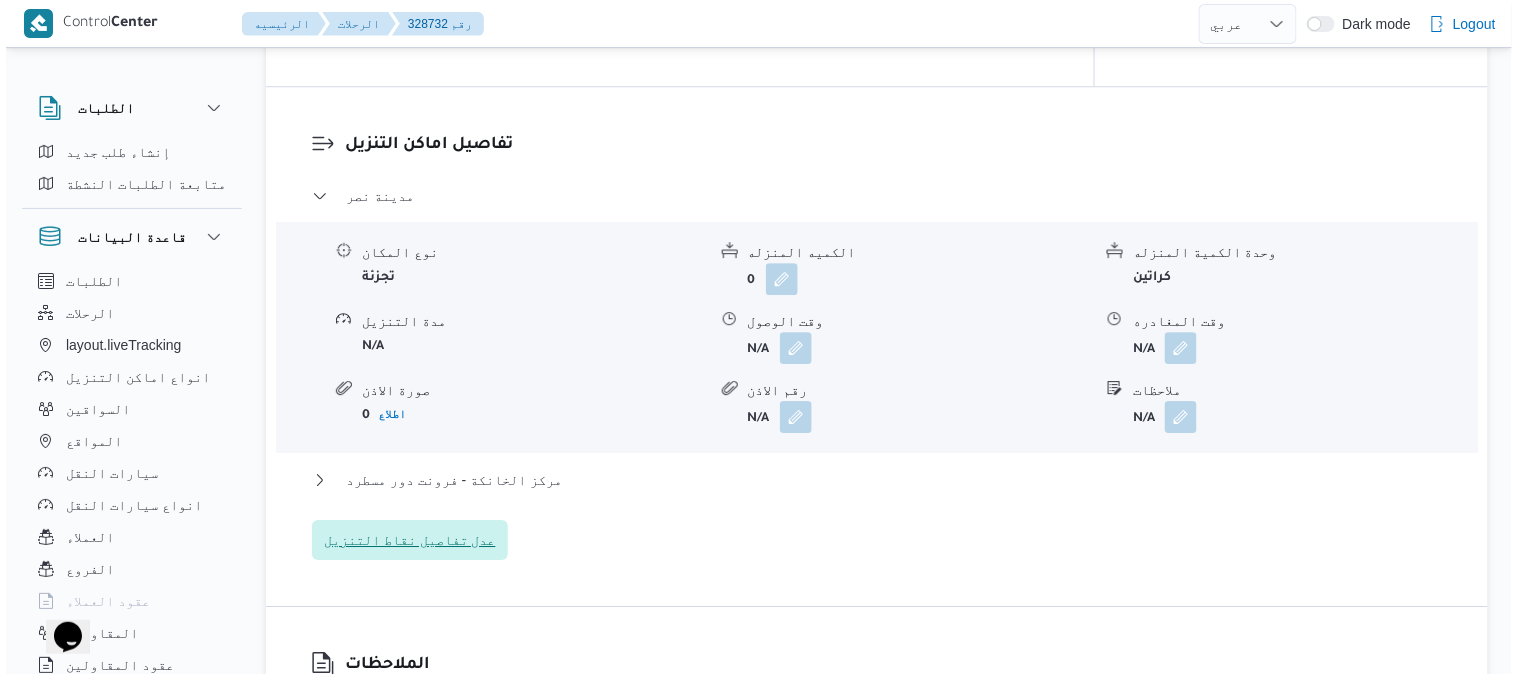 scroll, scrollTop: 1628, scrollLeft: 0, axis: vertical 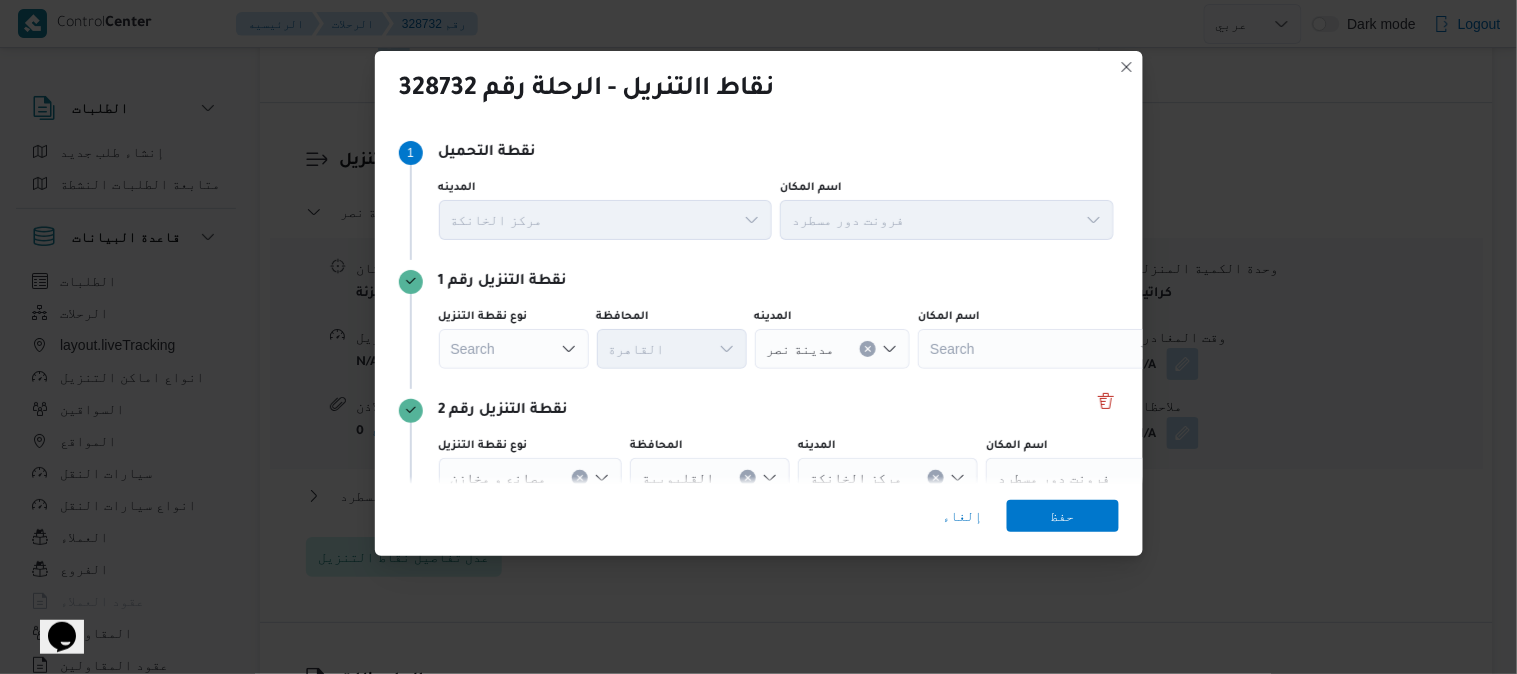 click on "Search" at bounding box center (514, 349) 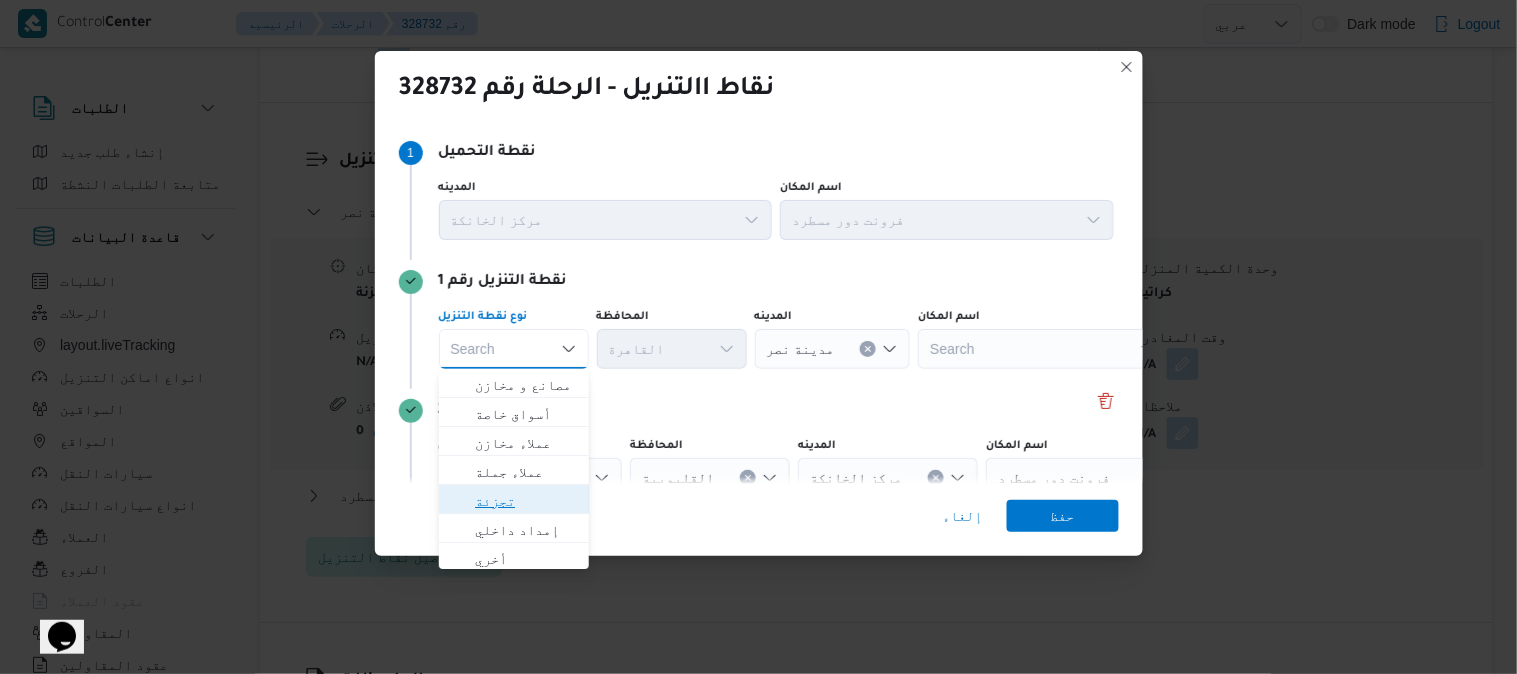click on "تجزئة" at bounding box center [526, 501] 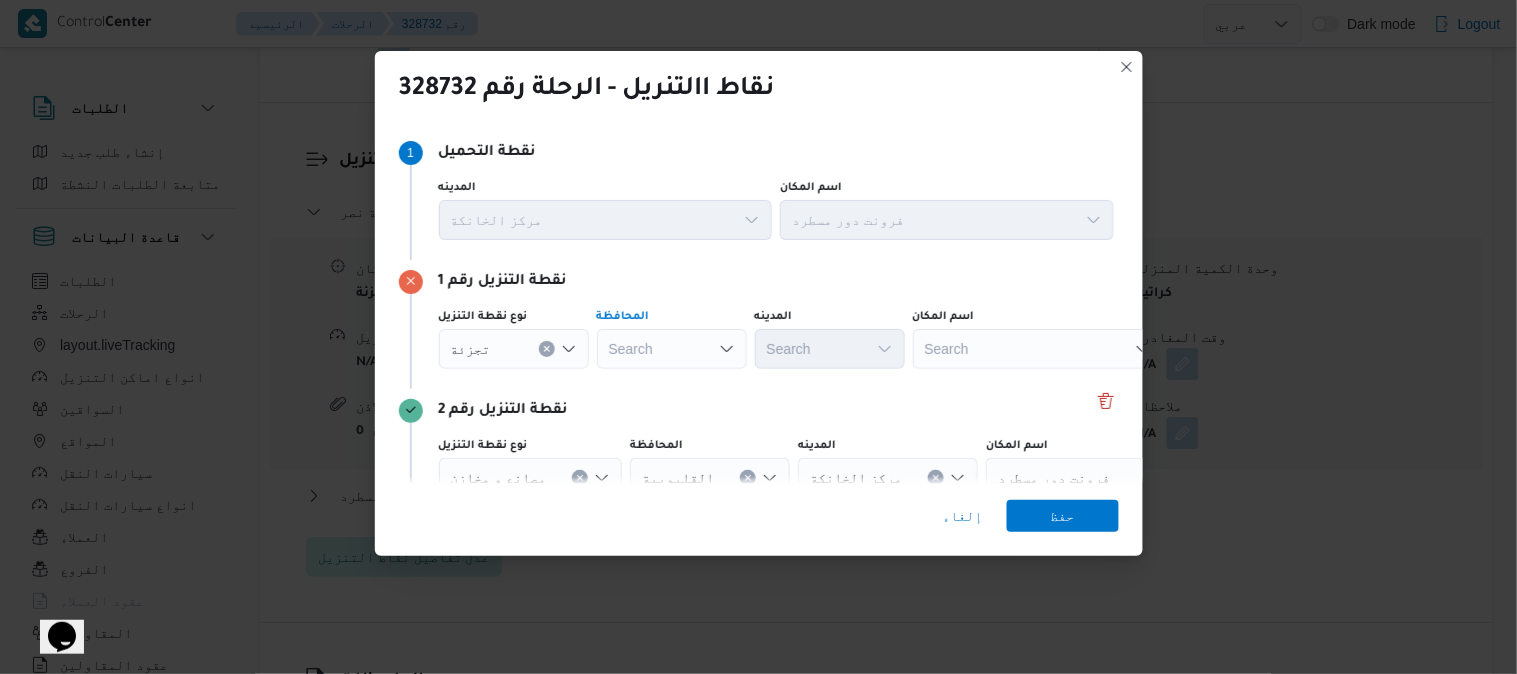 click on "Search" at bounding box center [672, 349] 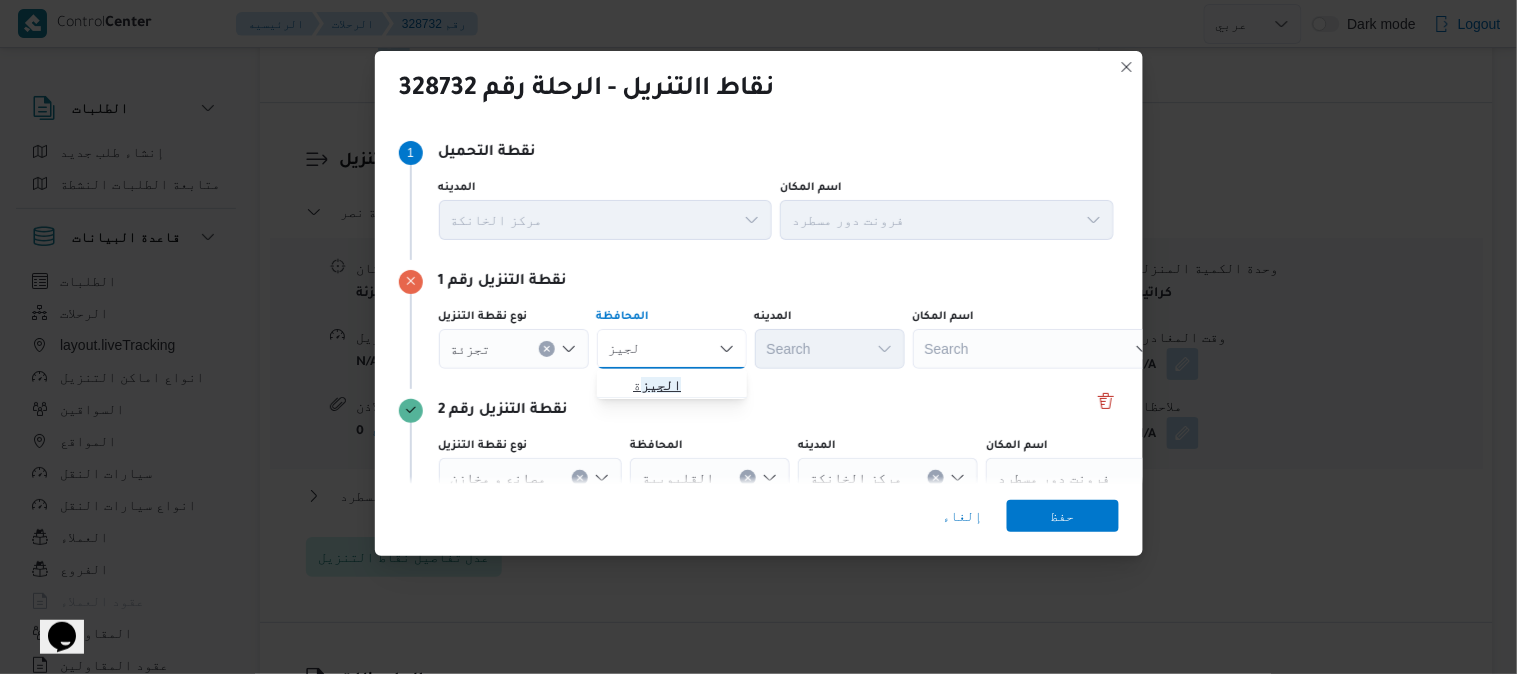 type on "الجيز" 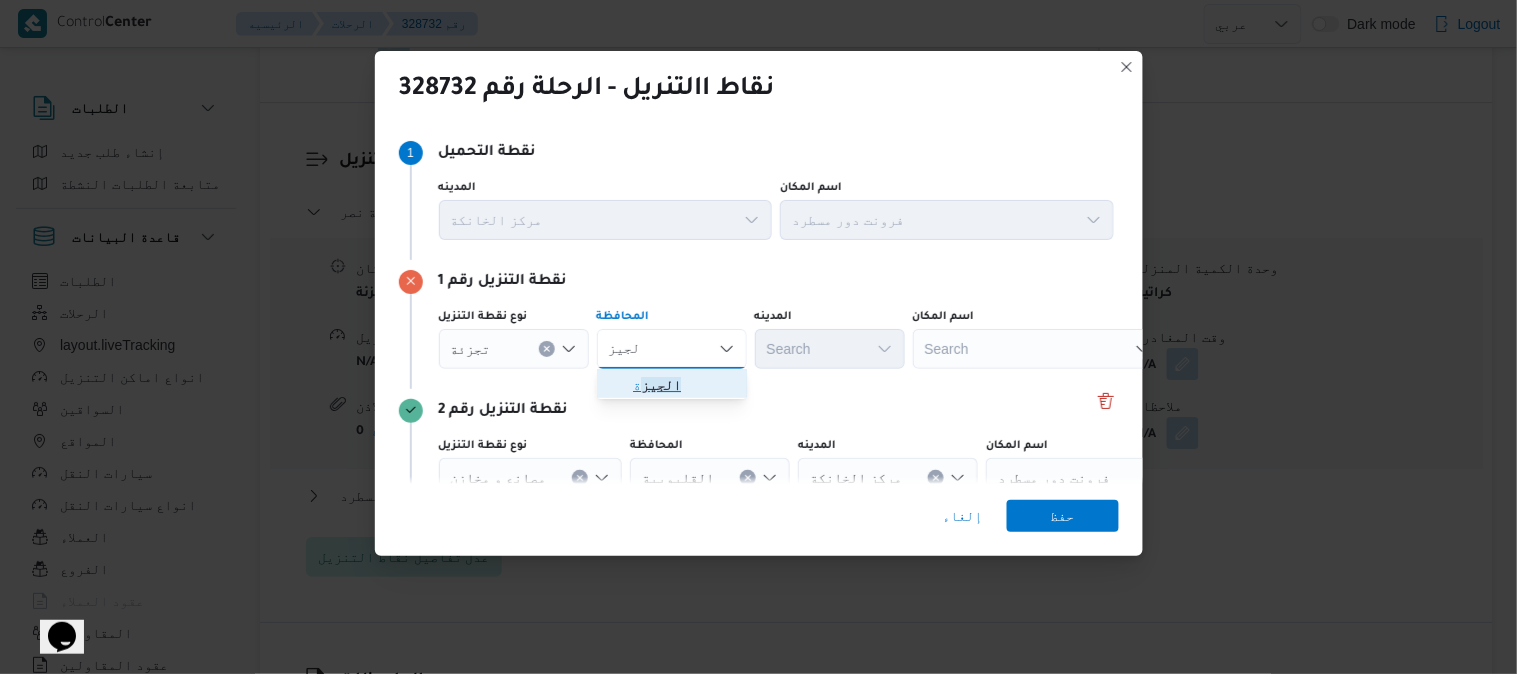 drag, startPoint x: 667, startPoint y: 383, endPoint x: 697, endPoint y: 388, distance: 30.413813 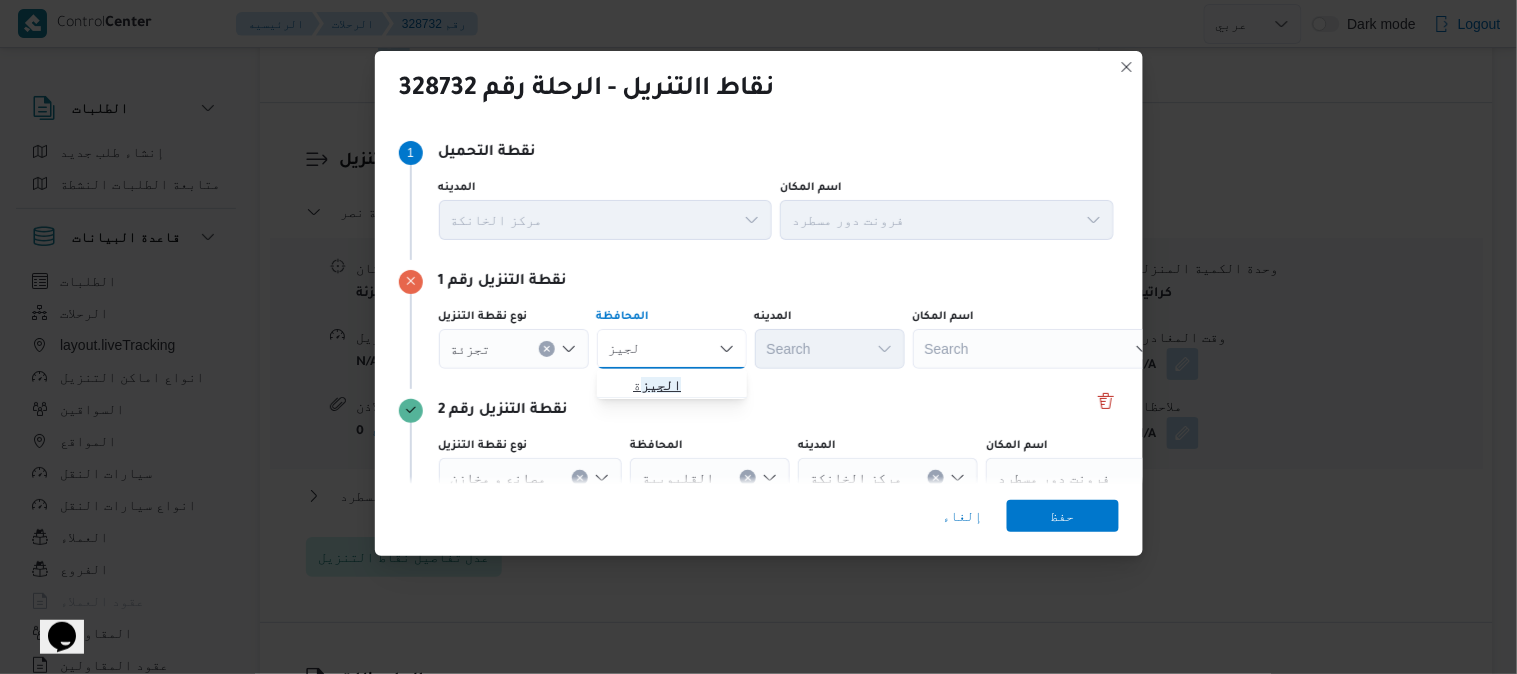 type 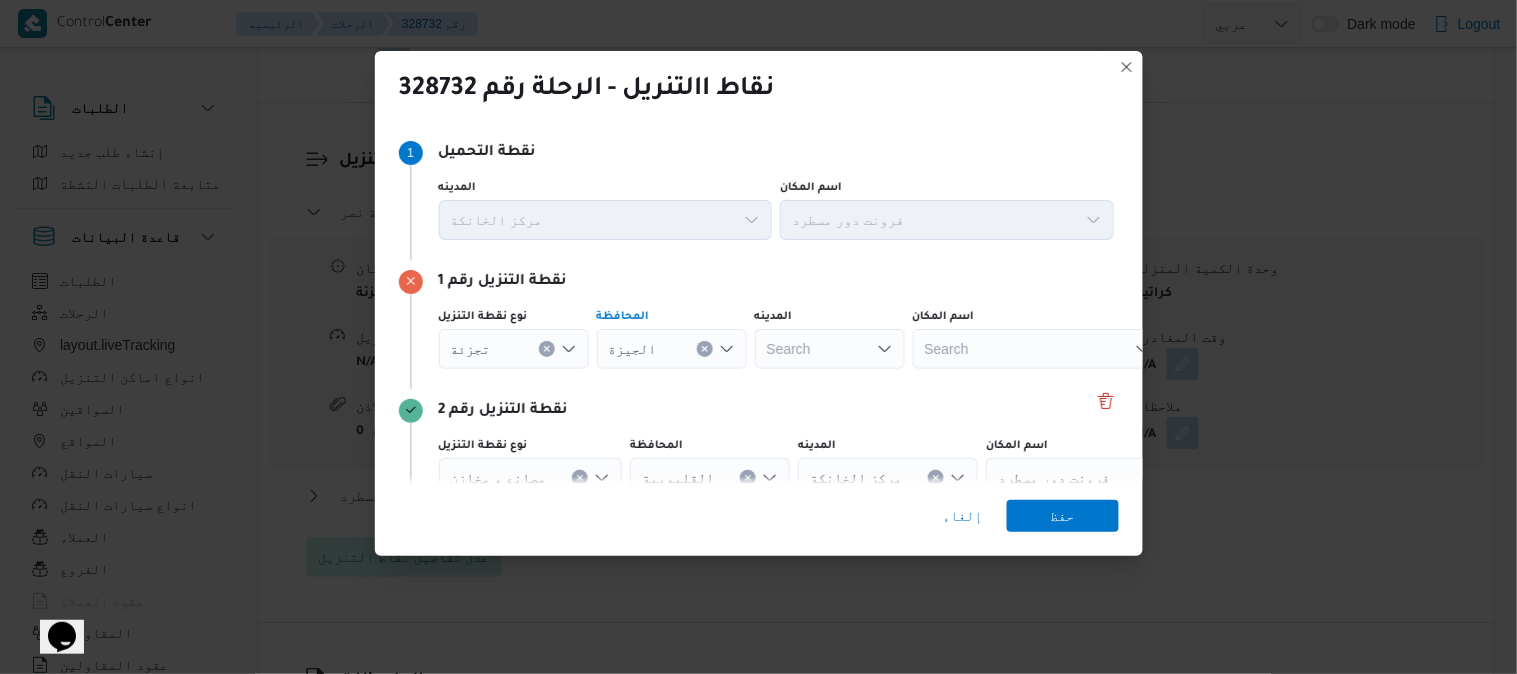 click on "Search" at bounding box center [830, 349] 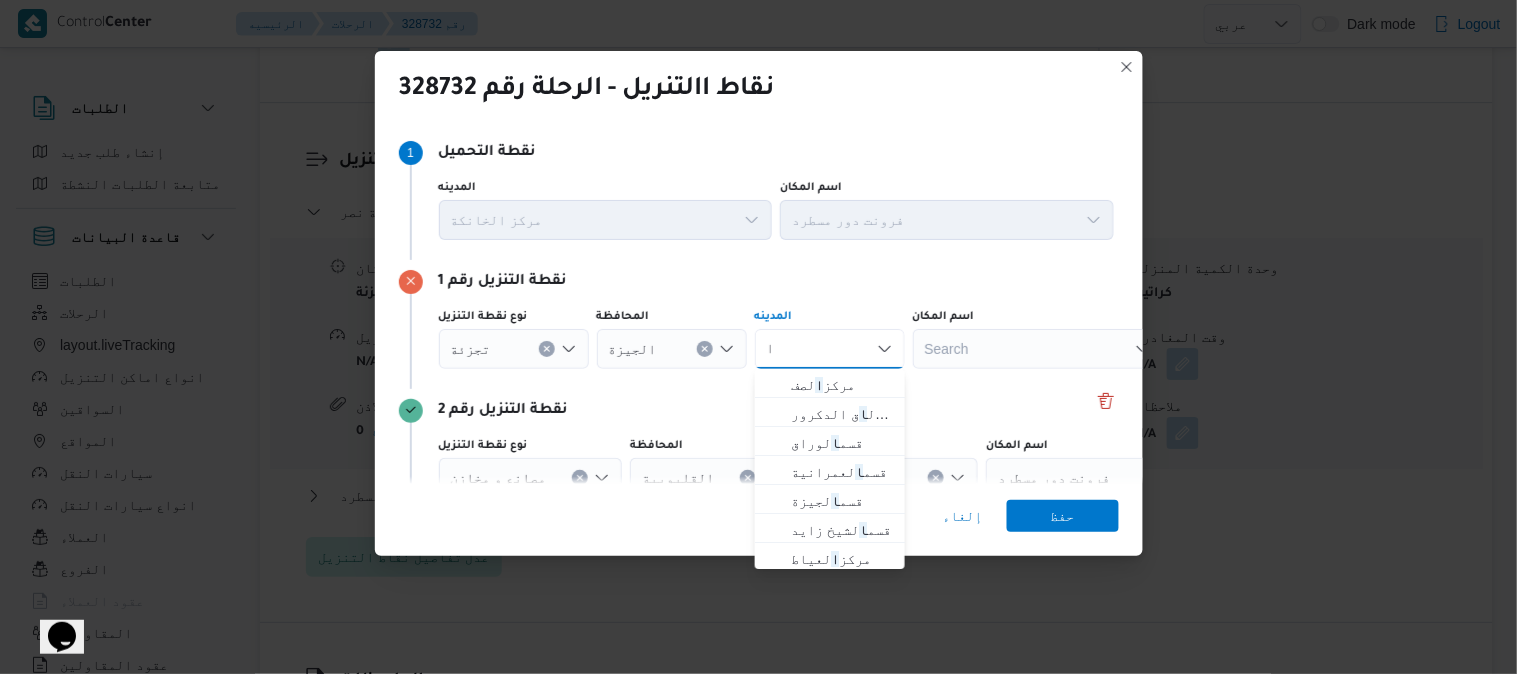 type on "ا" 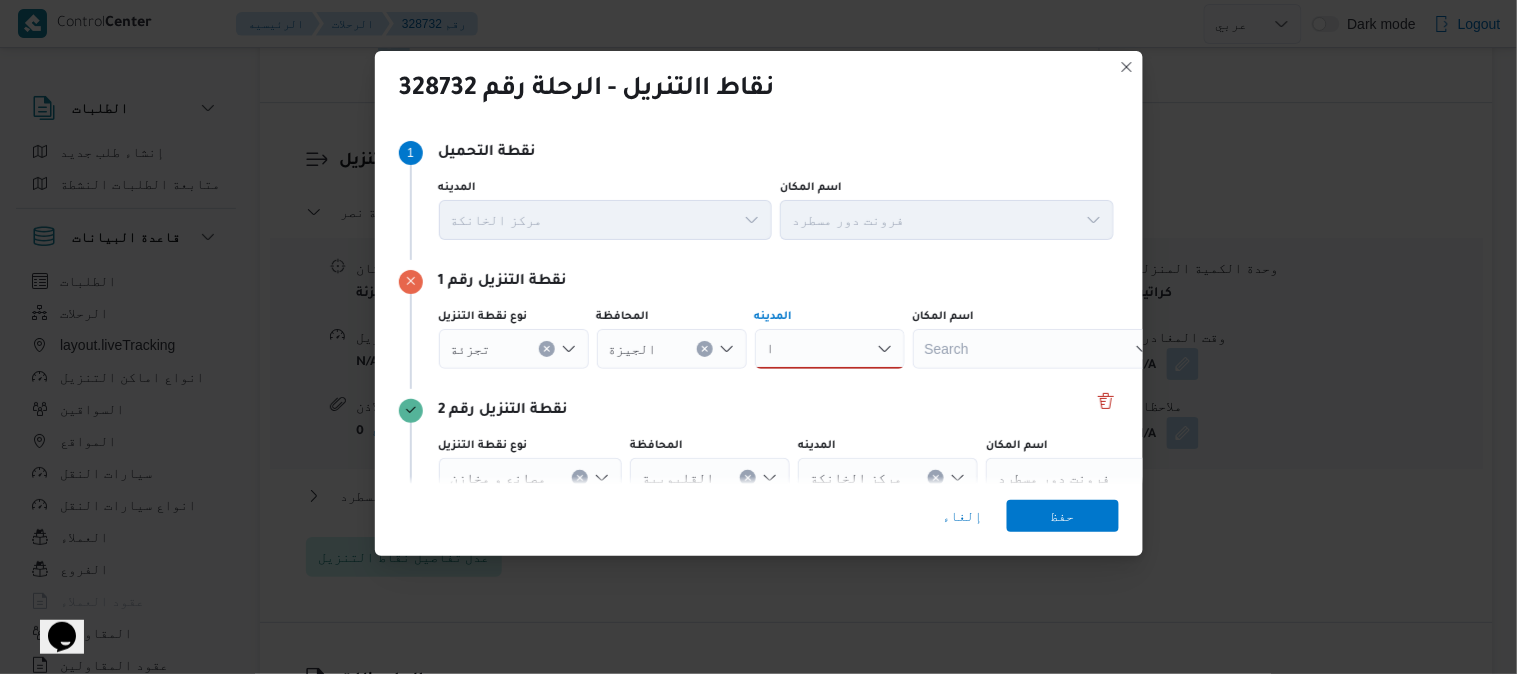 click on "ا ا" at bounding box center [830, 349] 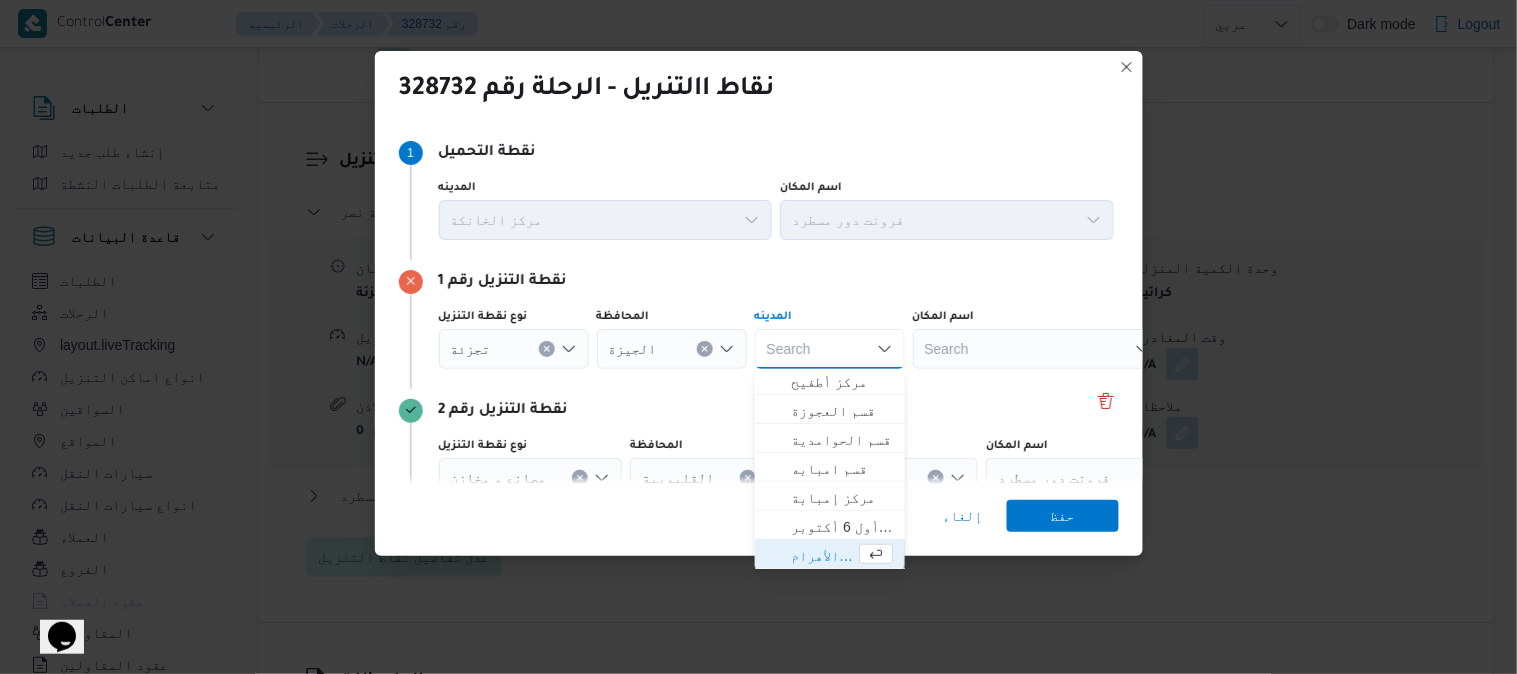 scroll, scrollTop: 322, scrollLeft: 0, axis: vertical 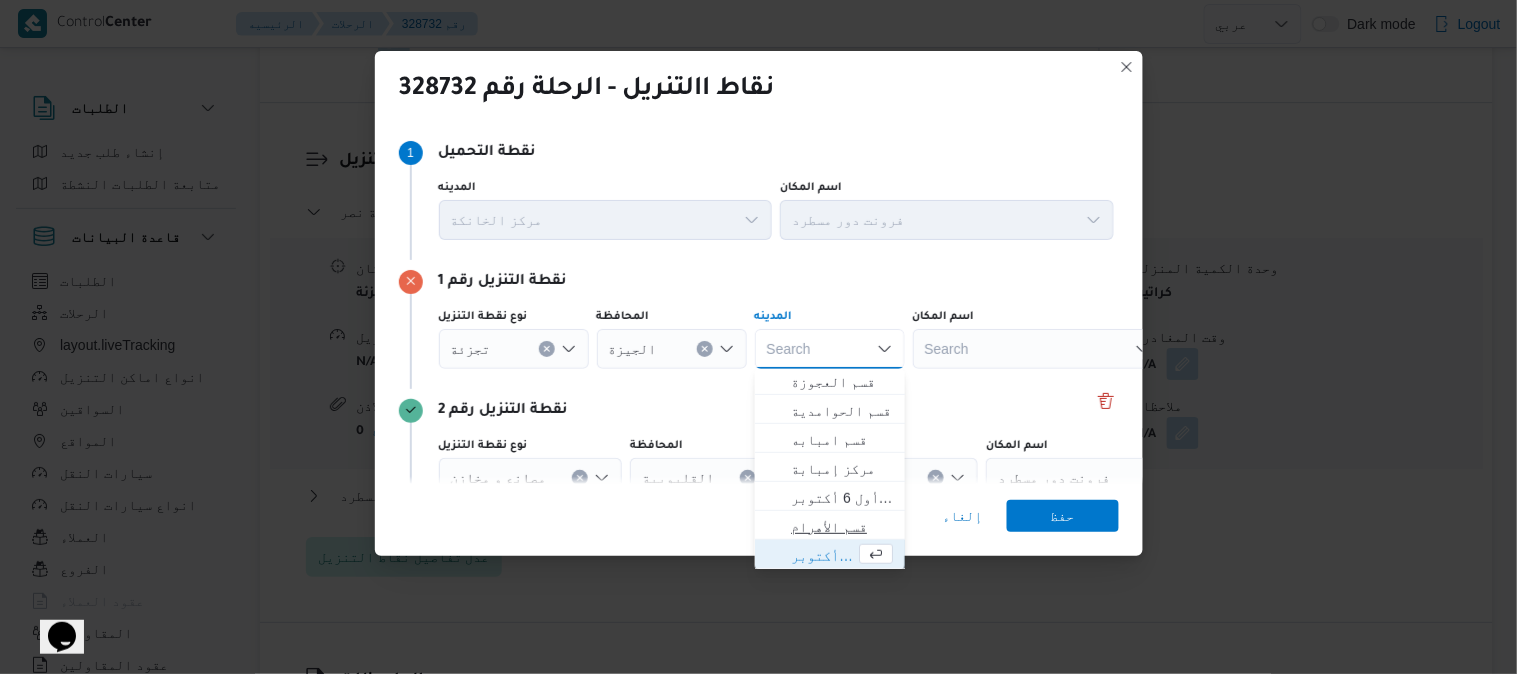 type 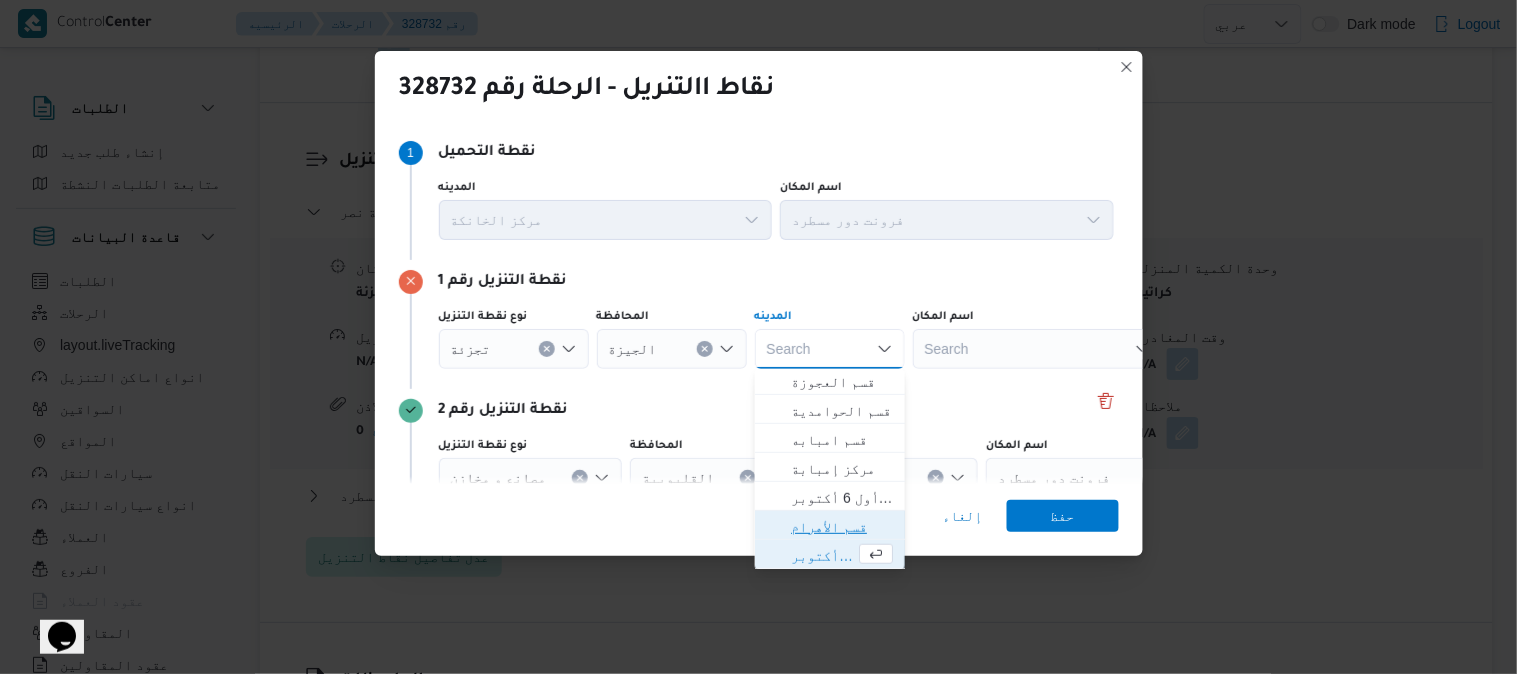click on "قسم الأهرام" at bounding box center [842, 527] 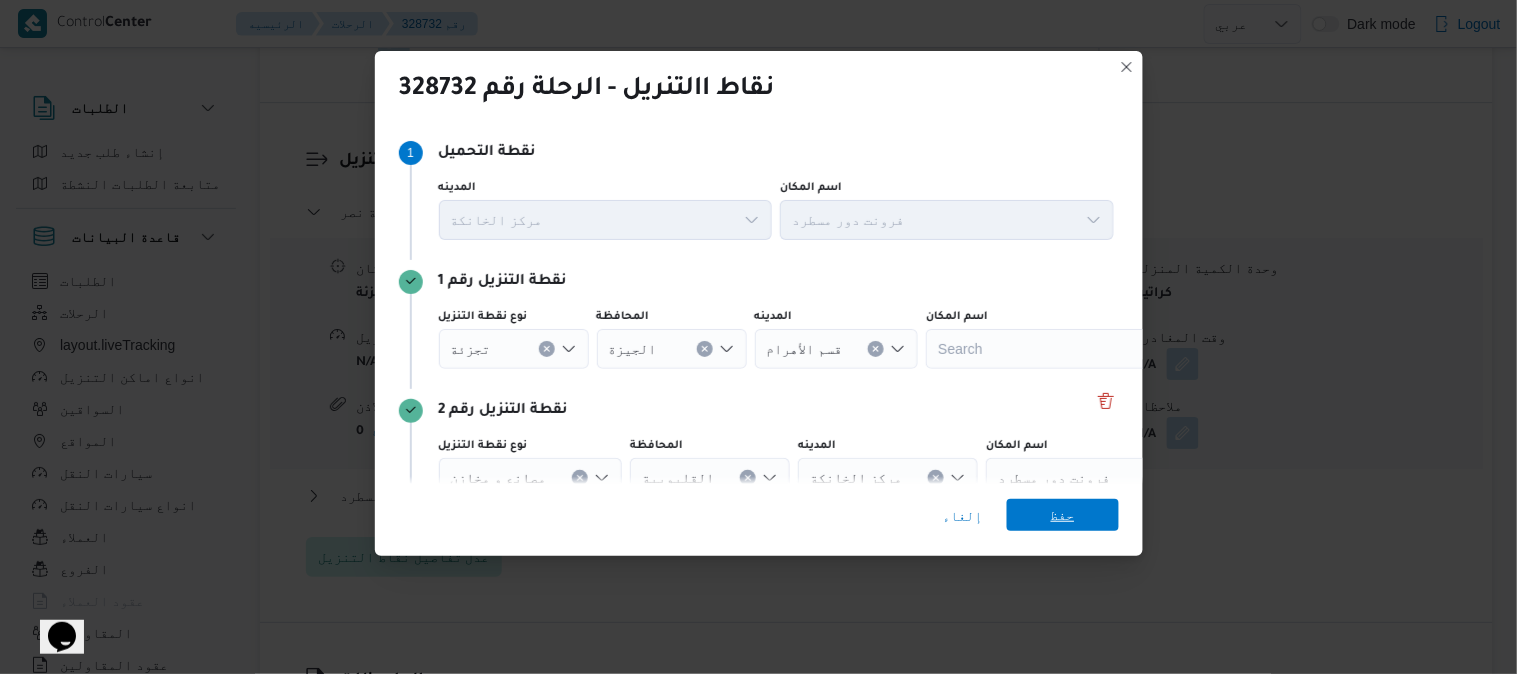 click on "حفظ" at bounding box center (1063, 515) 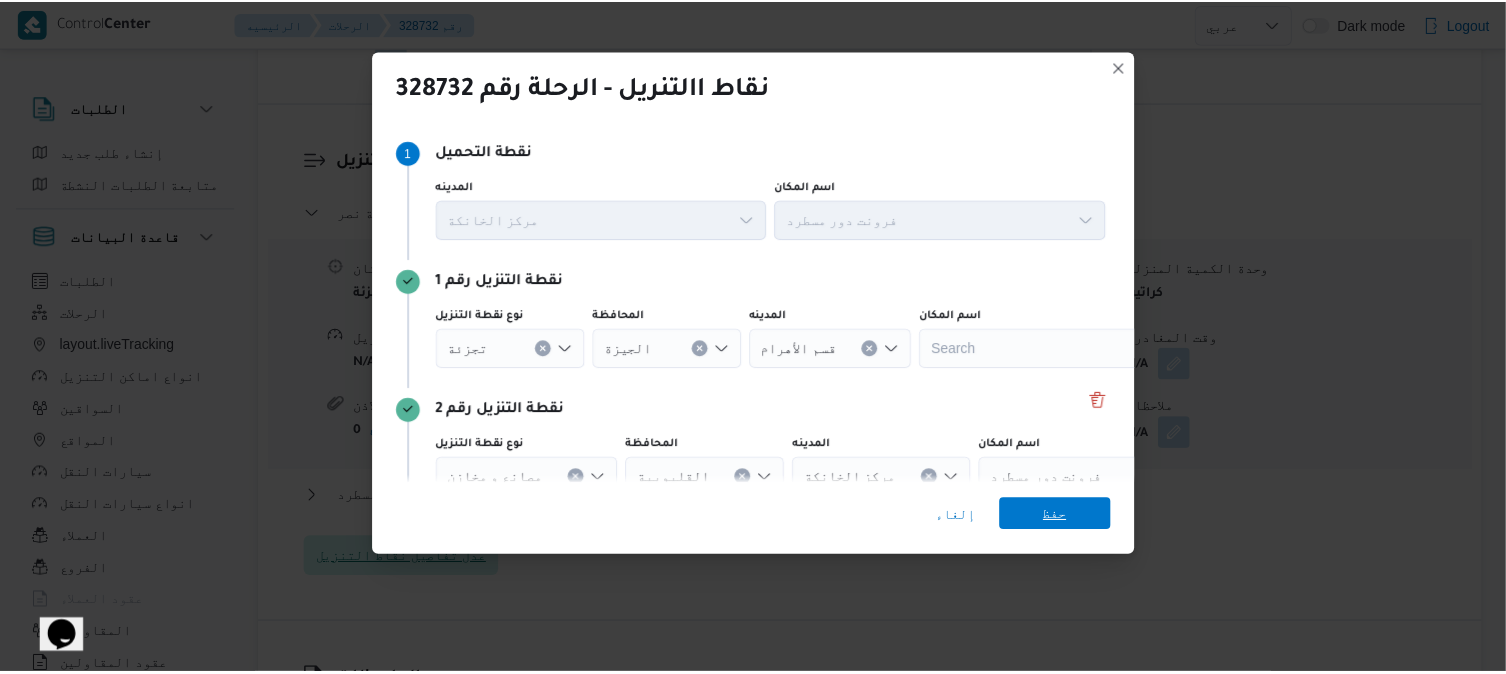 scroll, scrollTop: 1644, scrollLeft: 0, axis: vertical 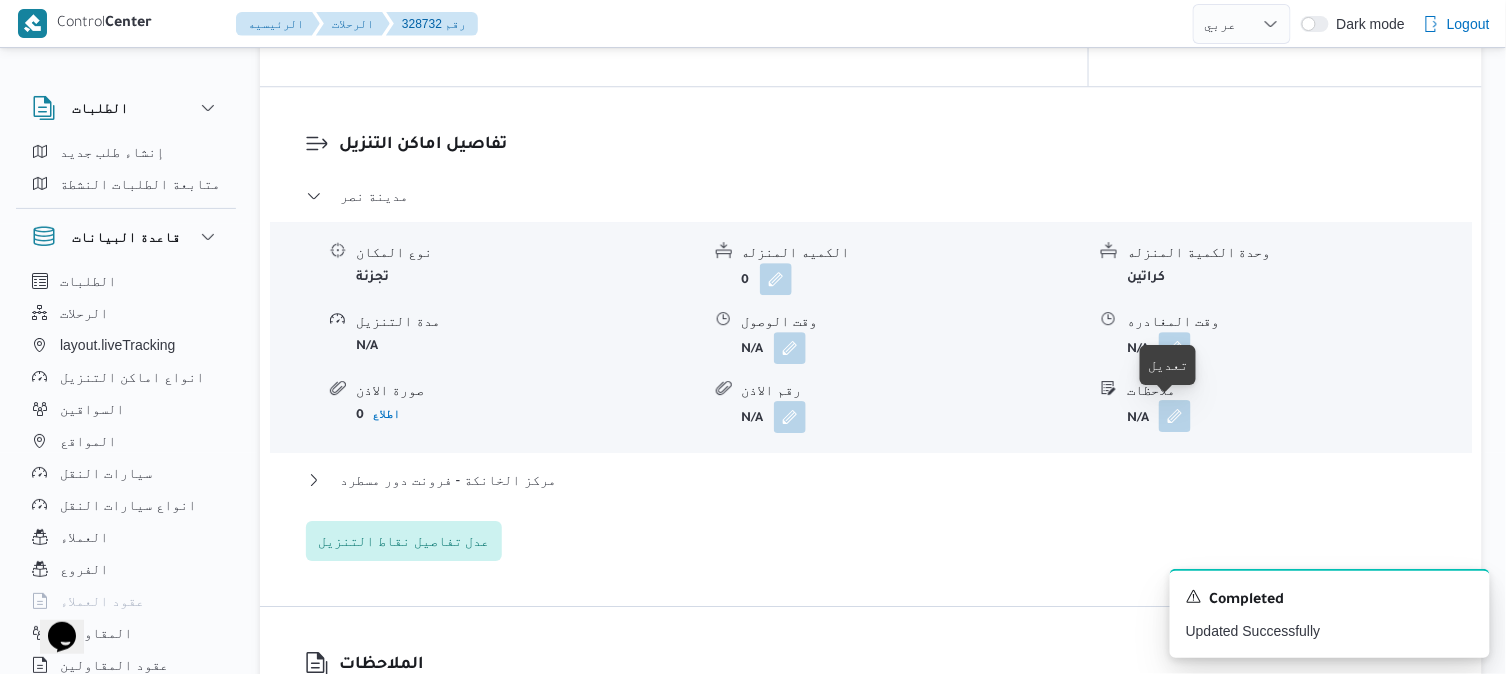click at bounding box center [1175, 416] 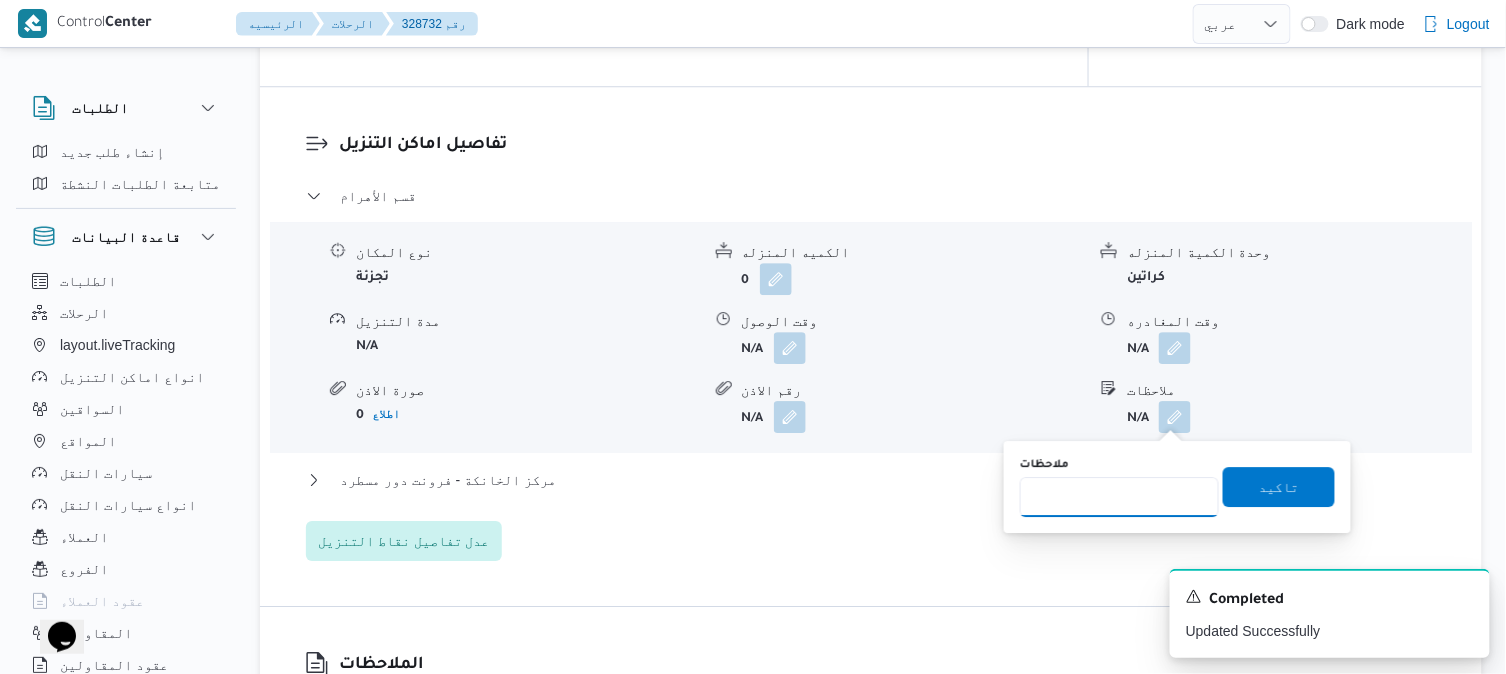 click on "ملاحظات" at bounding box center [1119, 497] 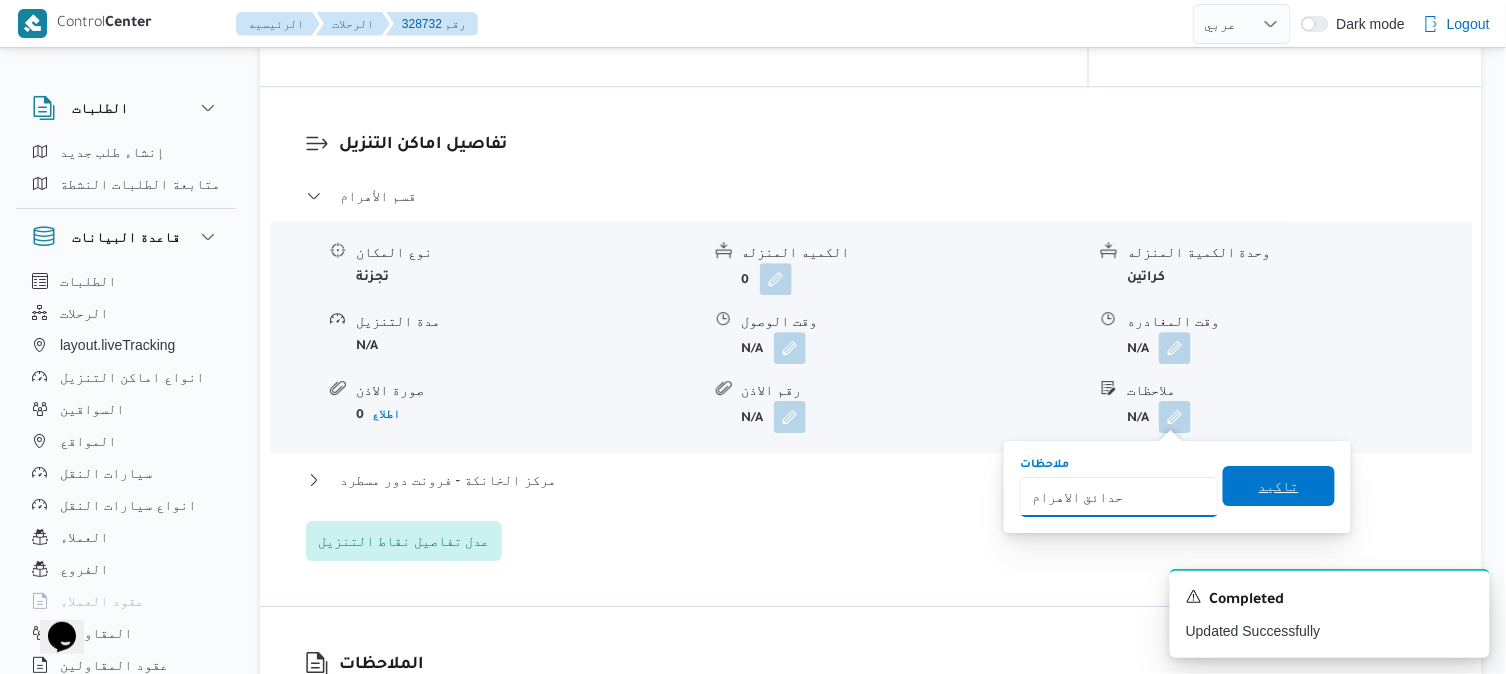 type on "حدائق الاهرام" 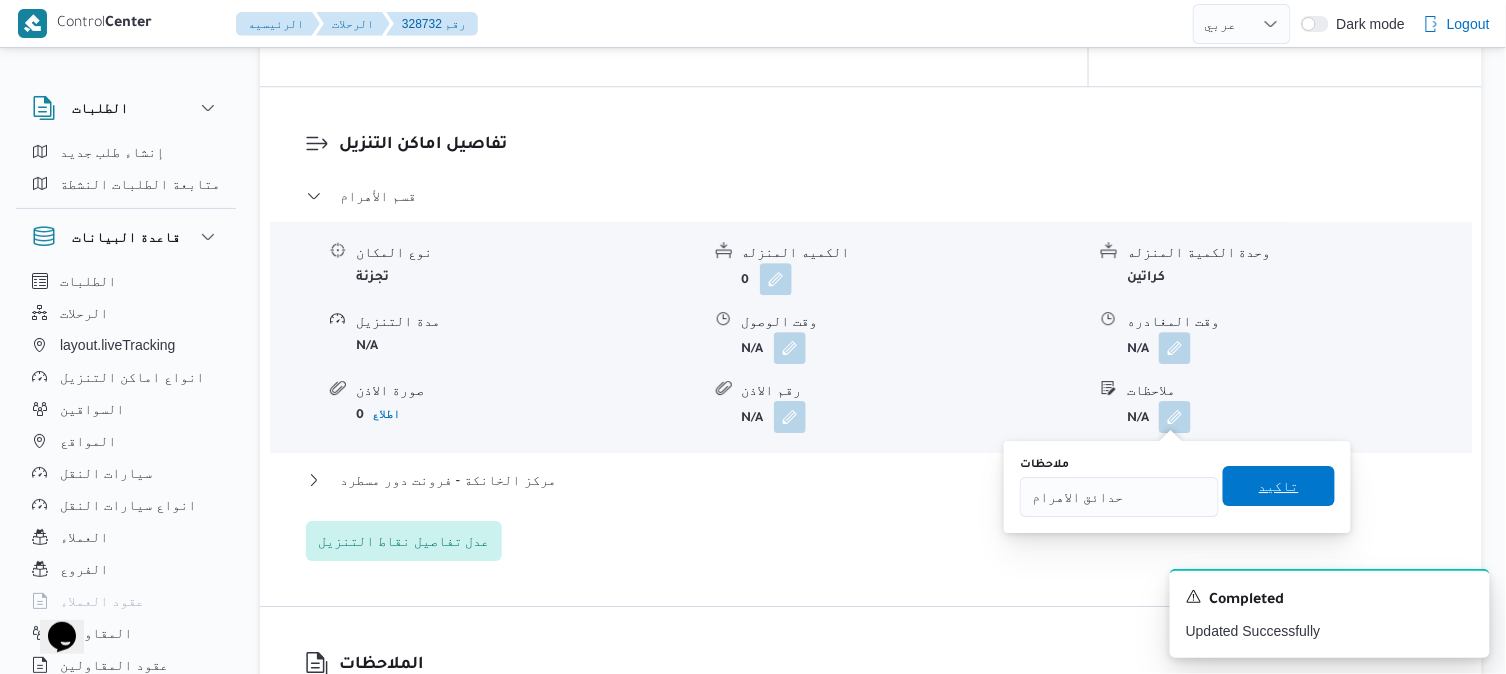 click on "تاكيد" at bounding box center (1279, 486) 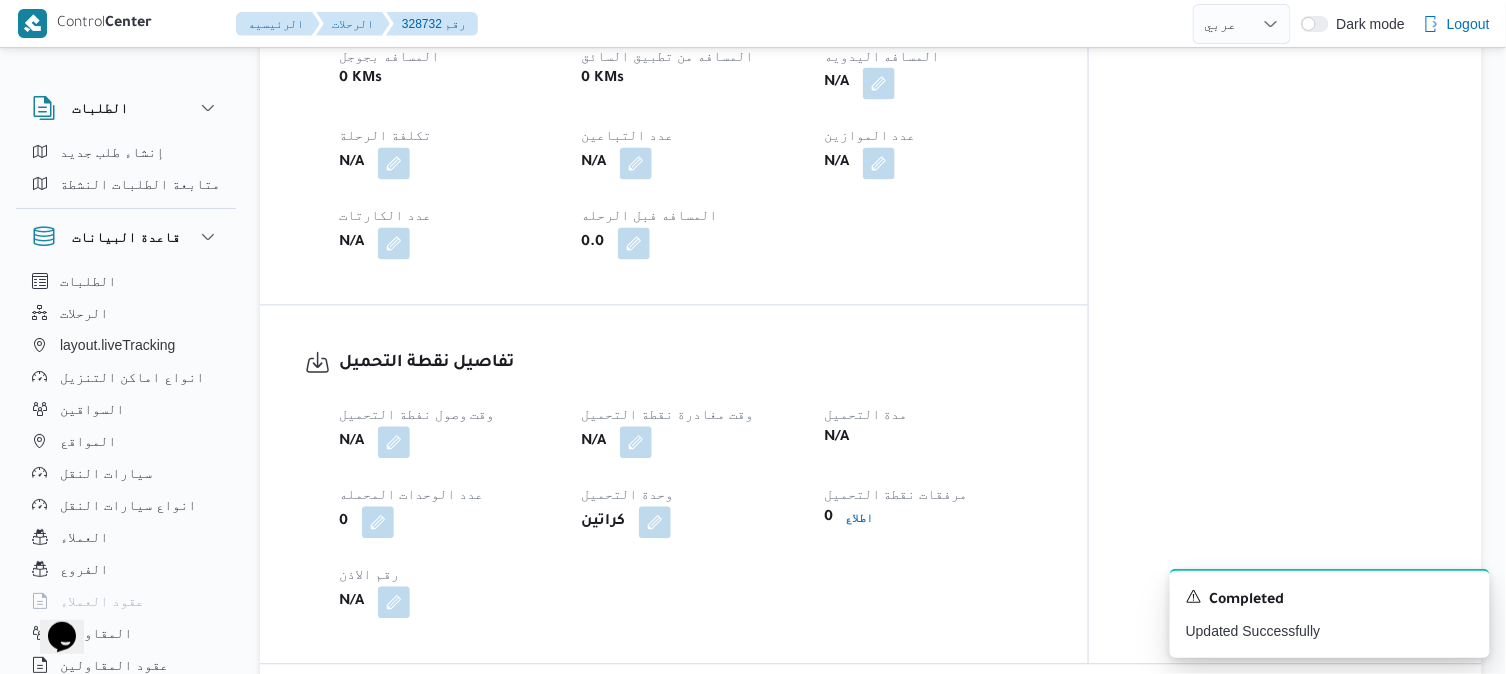scroll, scrollTop: 1022, scrollLeft: 0, axis: vertical 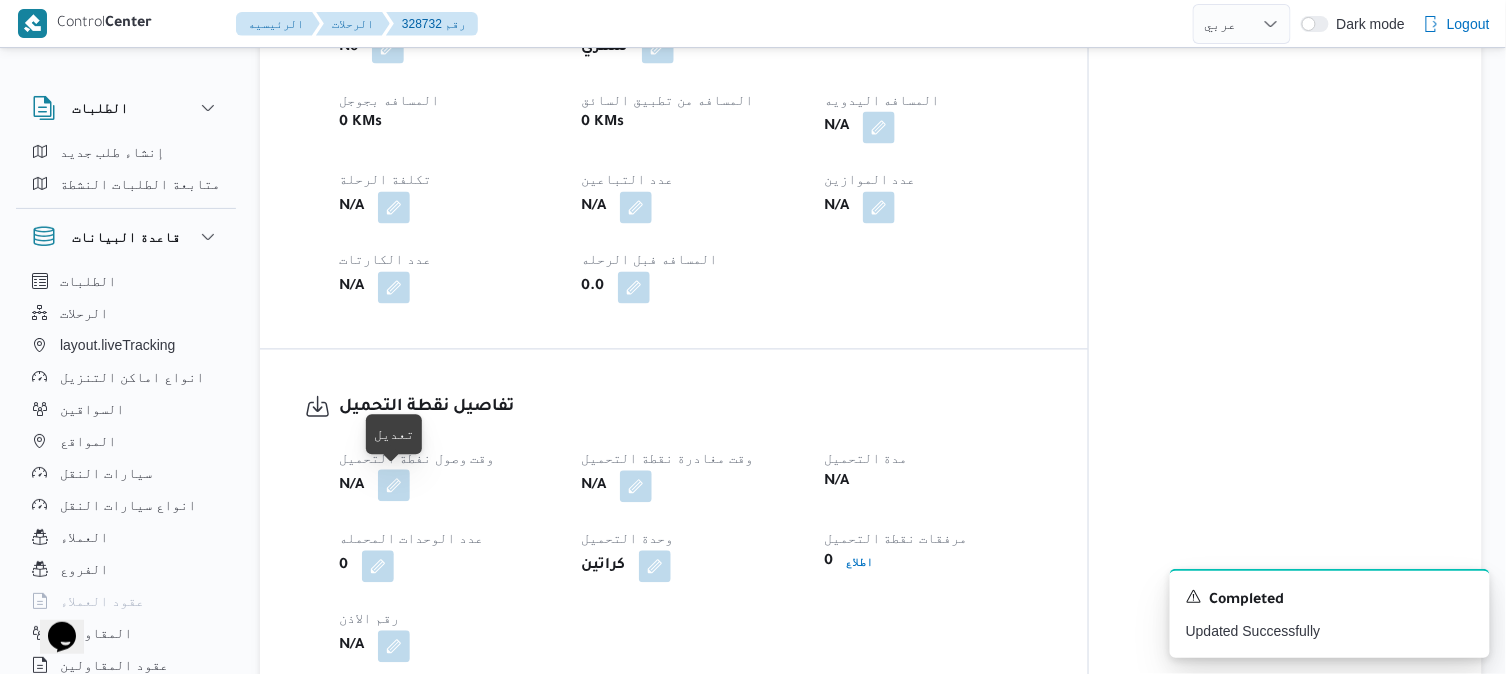 click at bounding box center [394, 486] 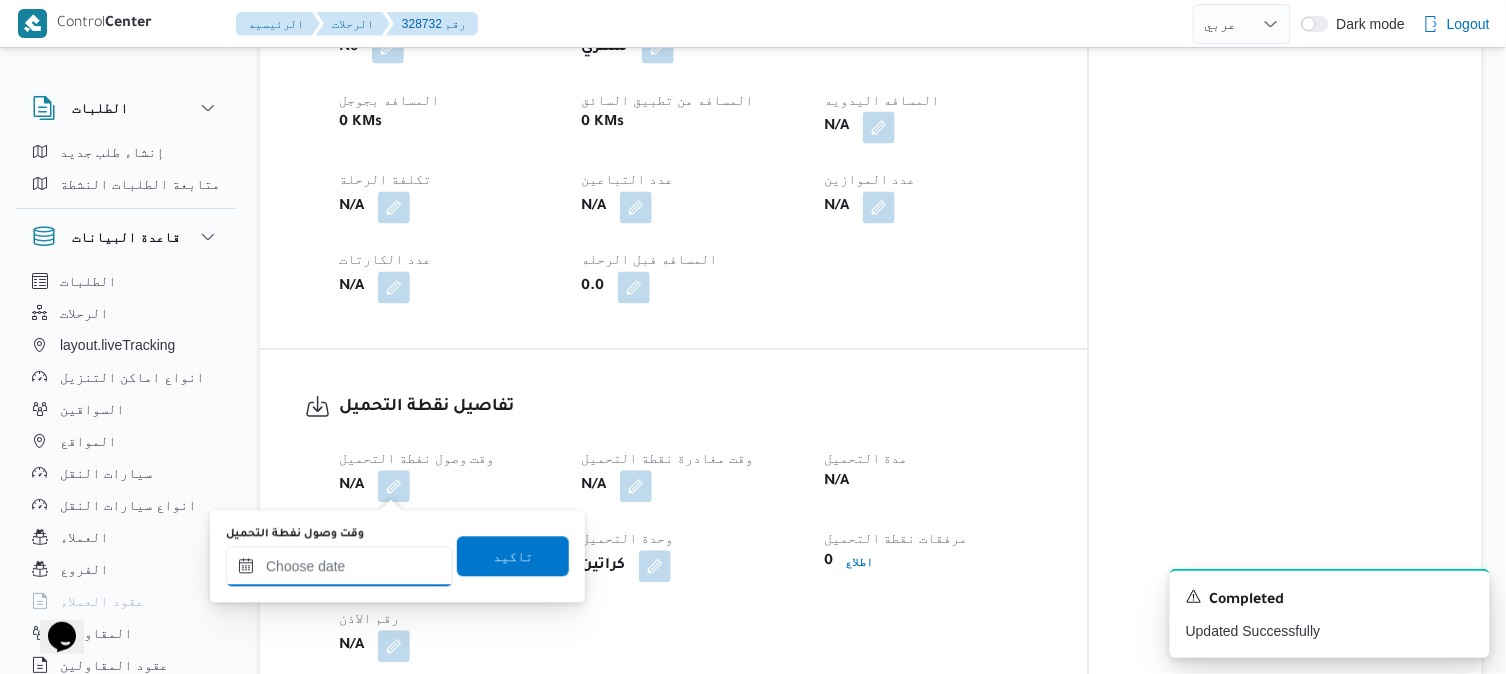 click on "وقت وصول نفطة التحميل" at bounding box center [339, 567] 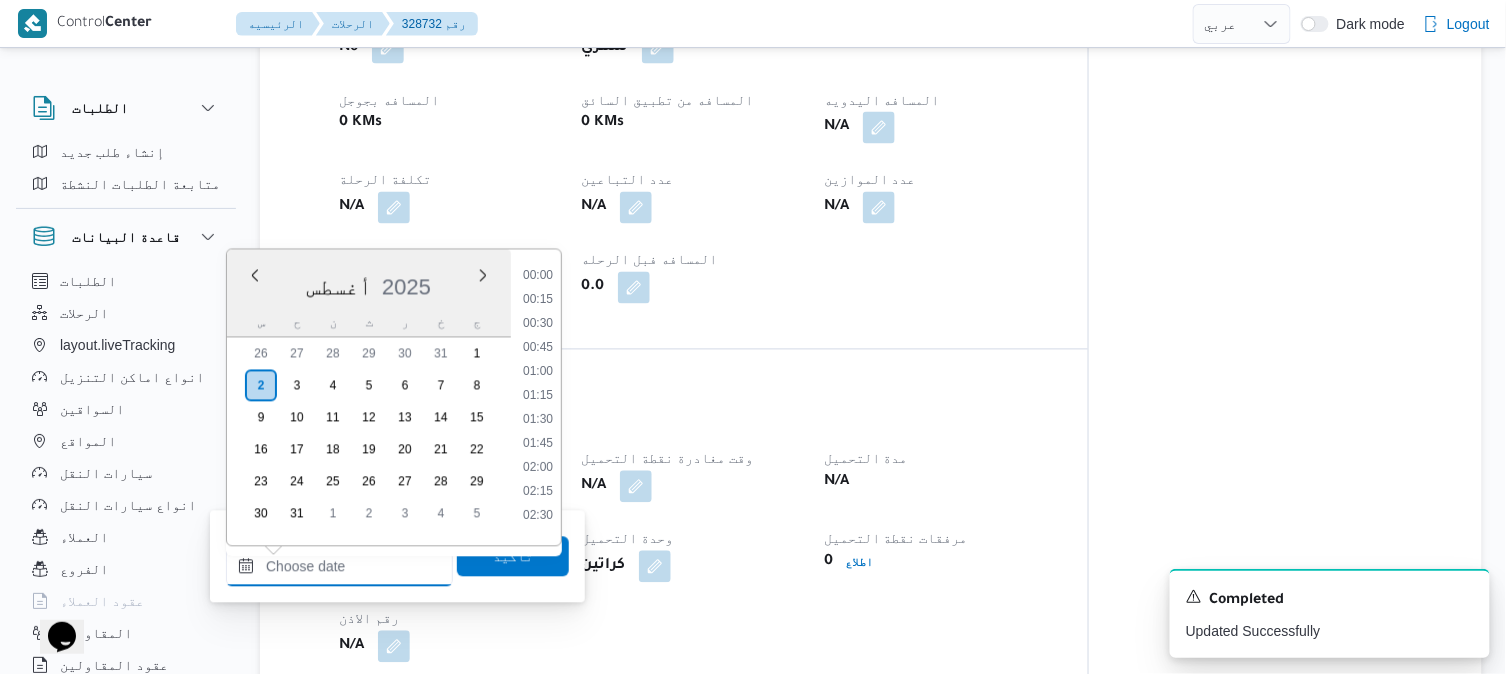 scroll, scrollTop: 874, scrollLeft: 0, axis: vertical 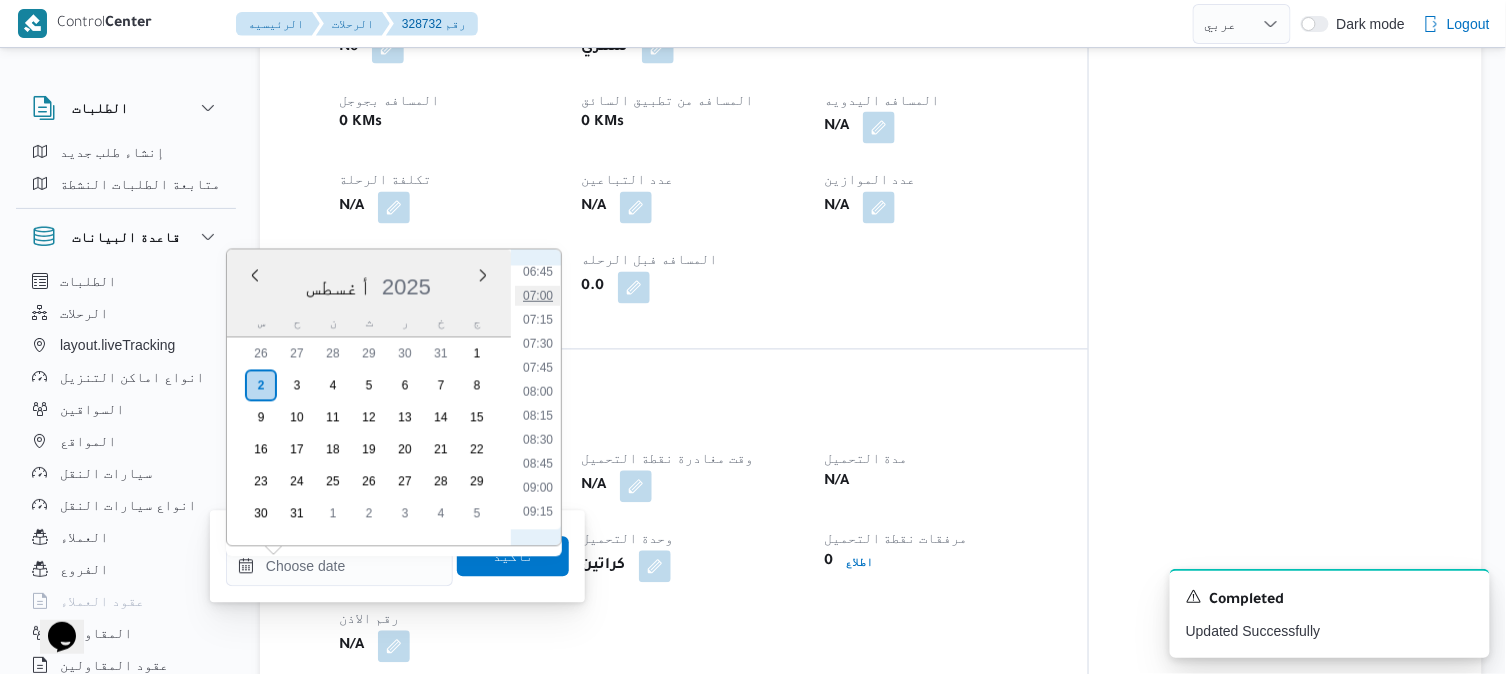 click on "07:00" at bounding box center (538, 296) 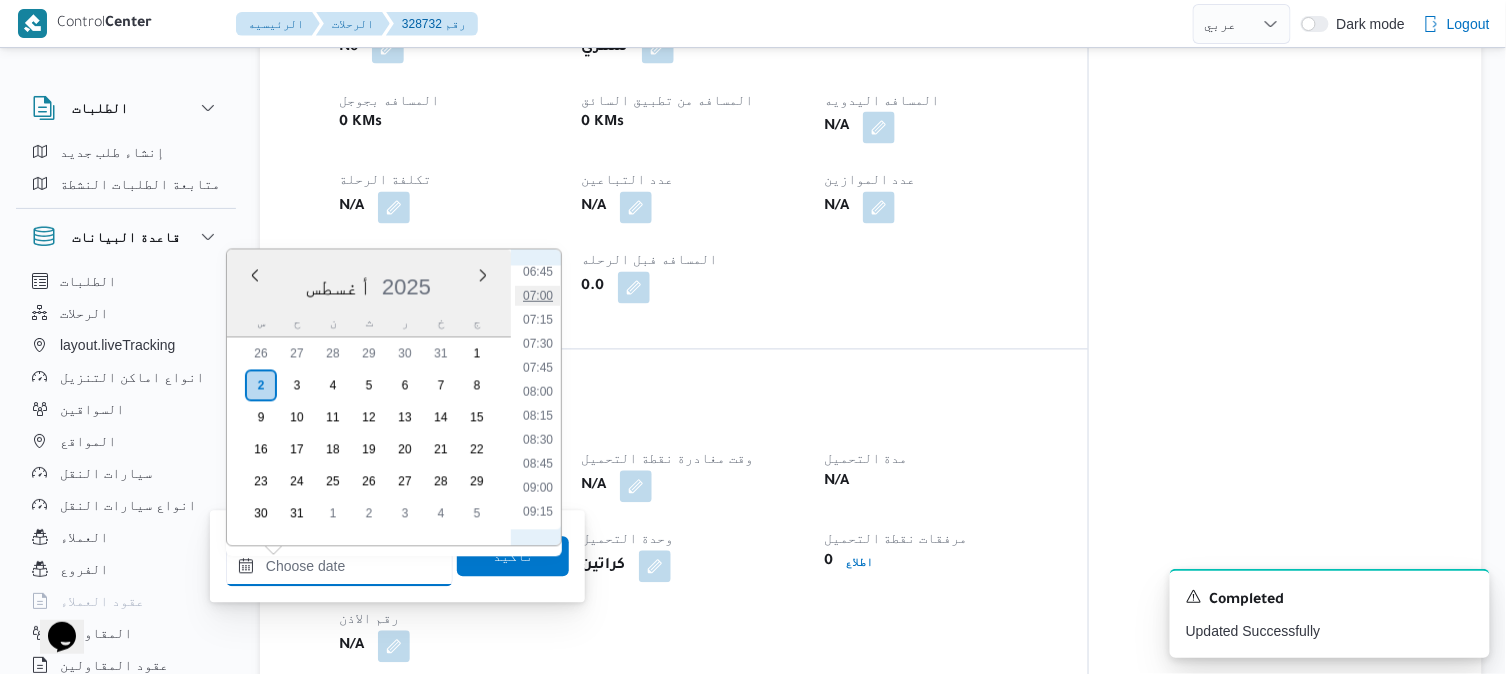 type on "٠٢/٠٨/٢٠٢٥ ٠٧:٠٠" 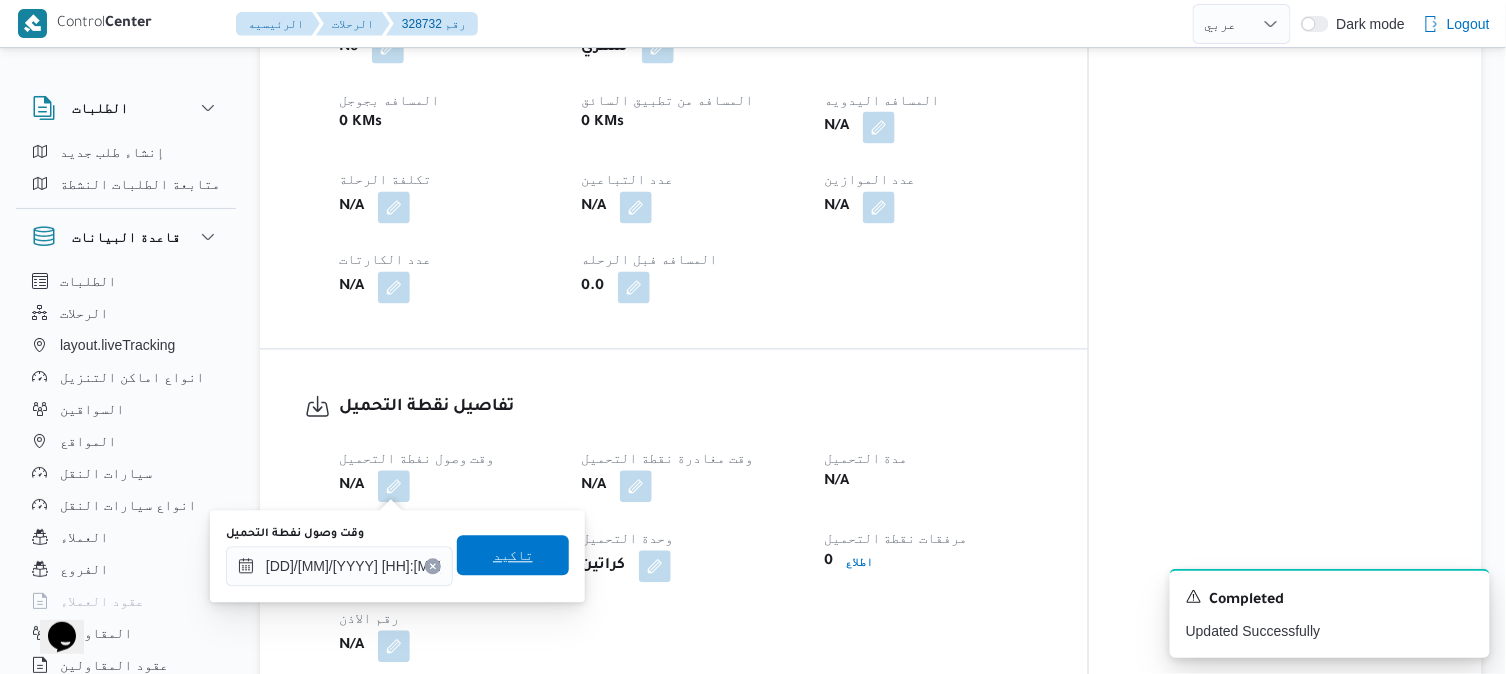 click on "تاكيد" at bounding box center [513, 556] 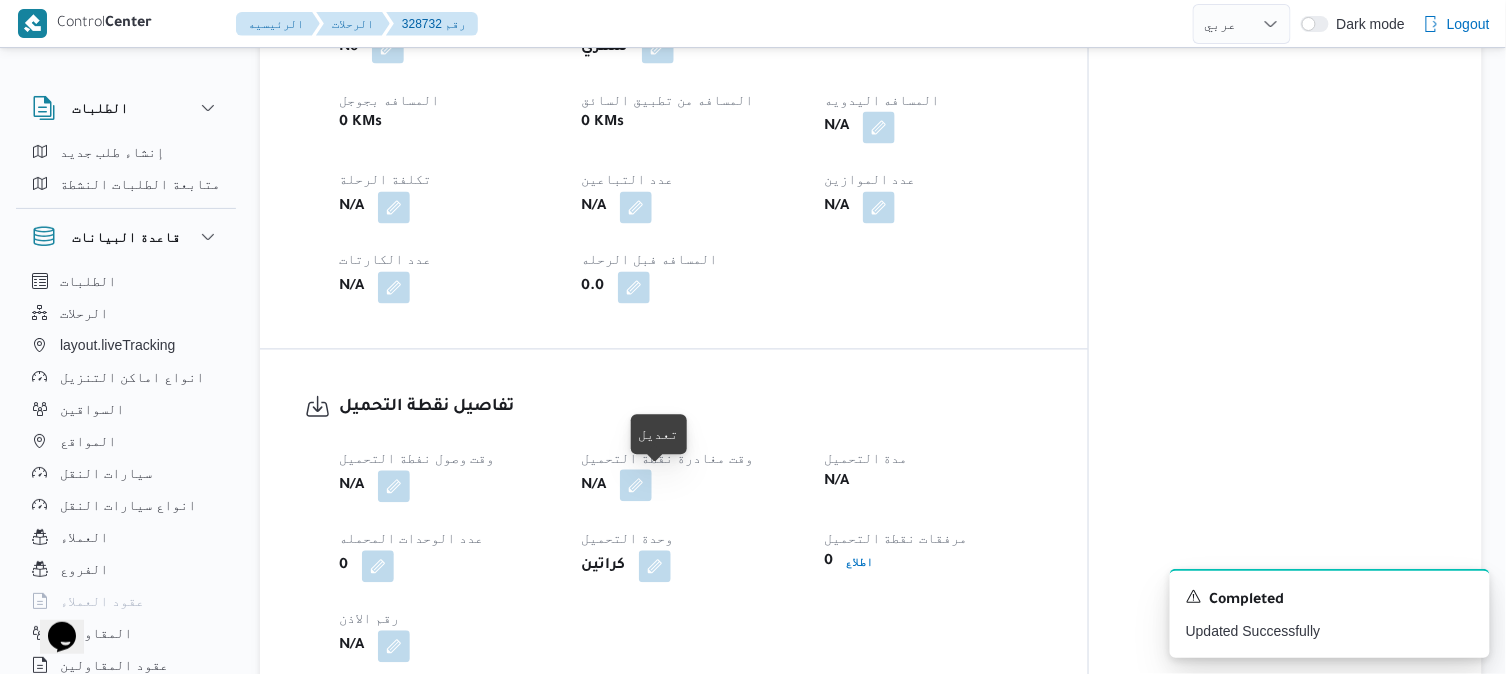 click at bounding box center [636, 486] 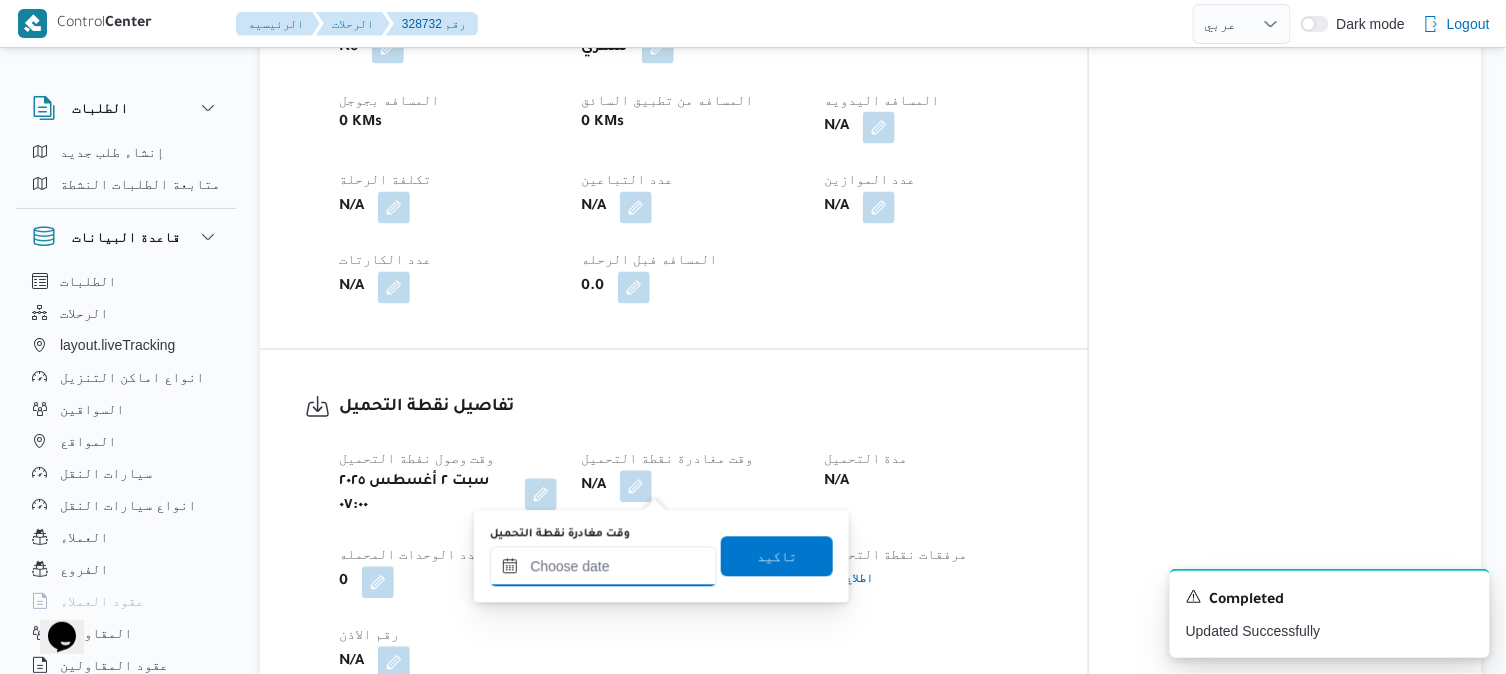 click on "وقت مغادرة نقطة التحميل" at bounding box center (603, 567) 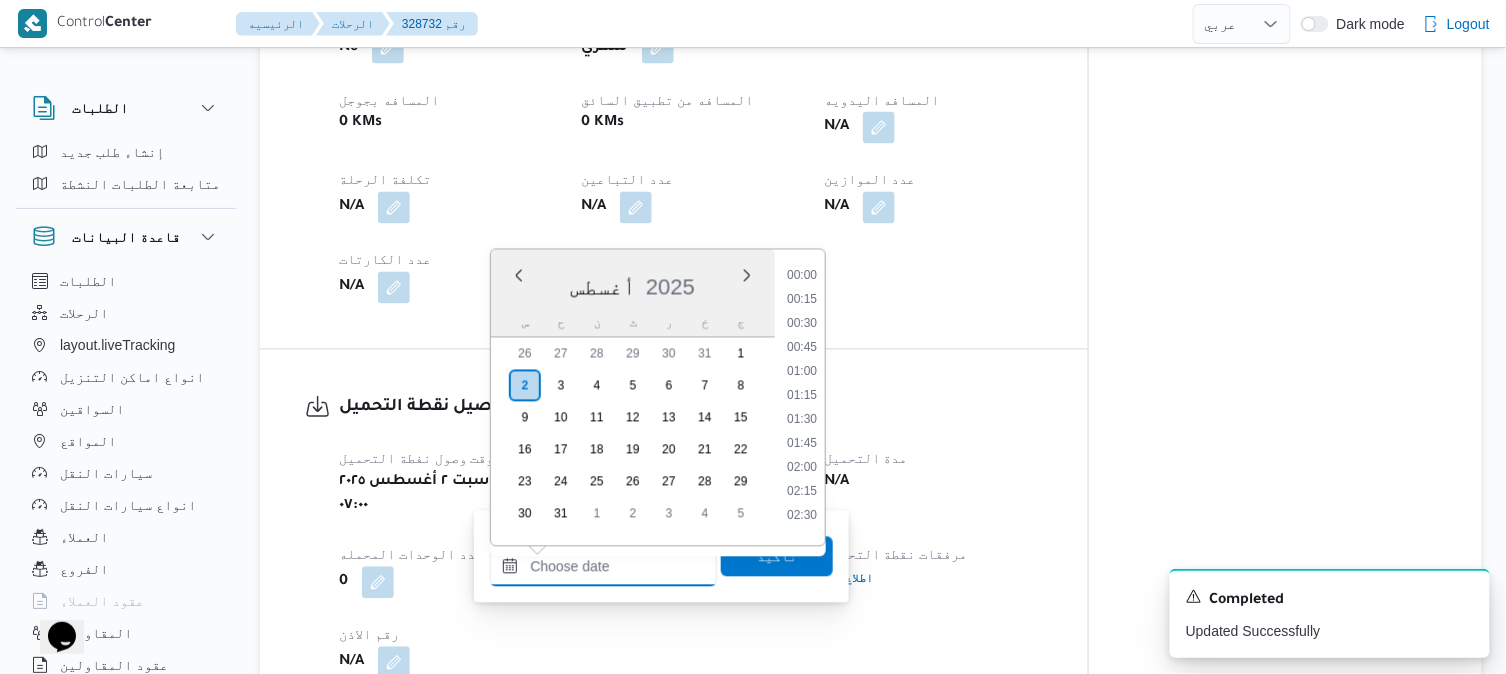 scroll, scrollTop: 874, scrollLeft: 0, axis: vertical 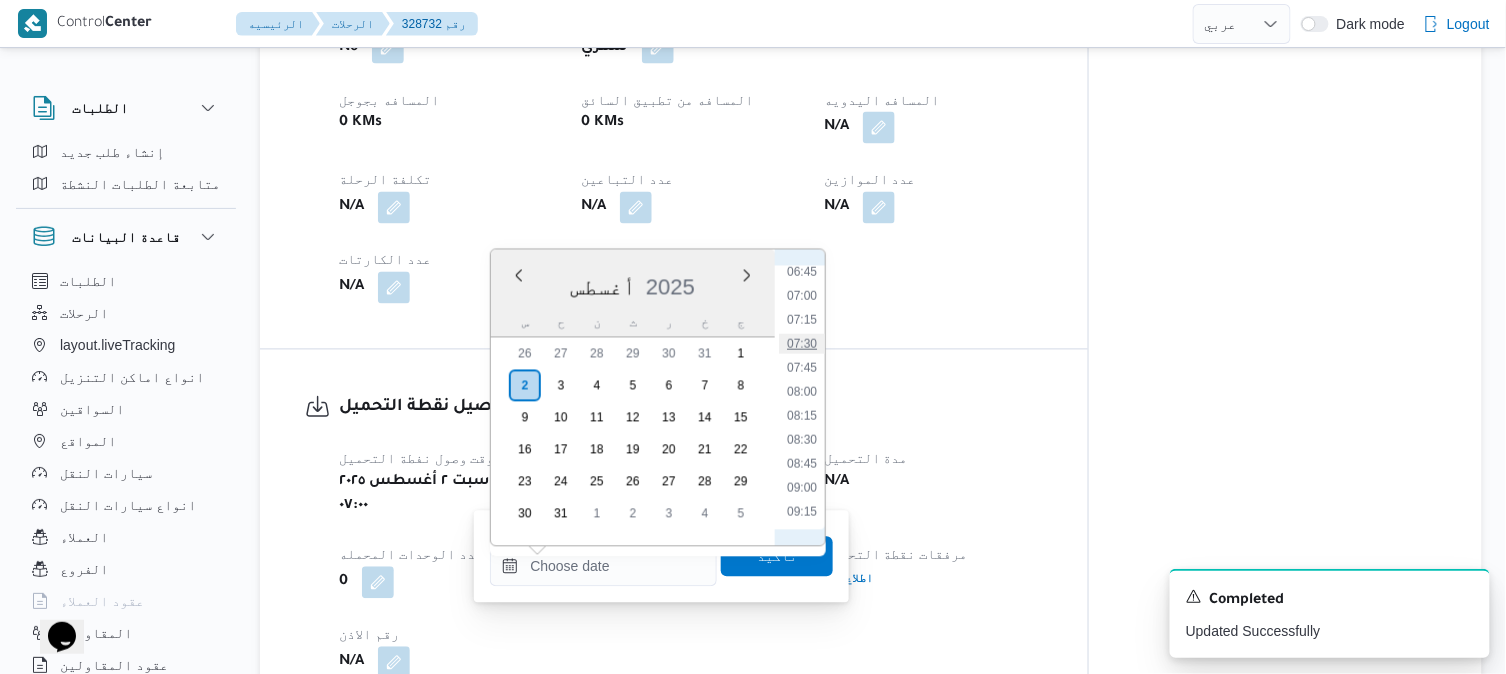 click on "07:30" at bounding box center [802, 344] 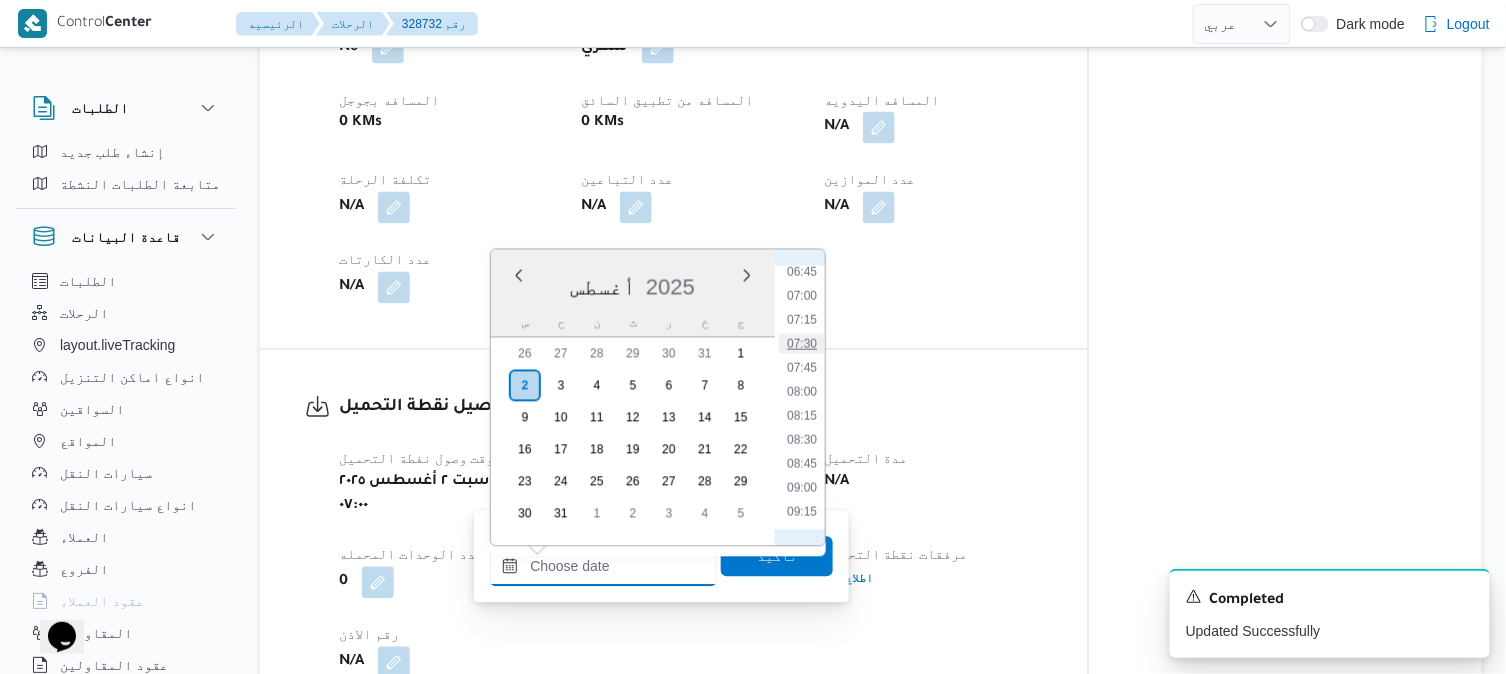 type on "٠٢/٠٨/٢٠٢٥ ٠٧:٣٠" 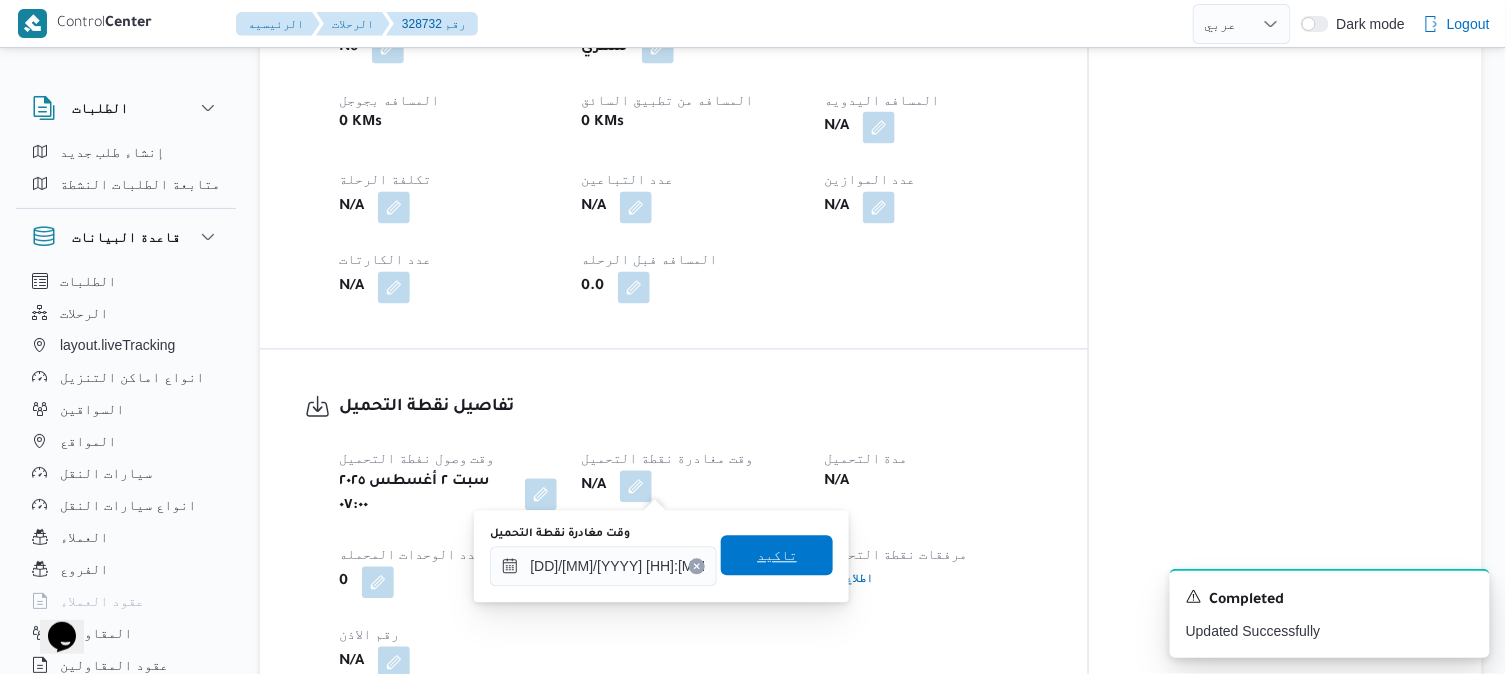 click on "تاكيد" at bounding box center (777, 556) 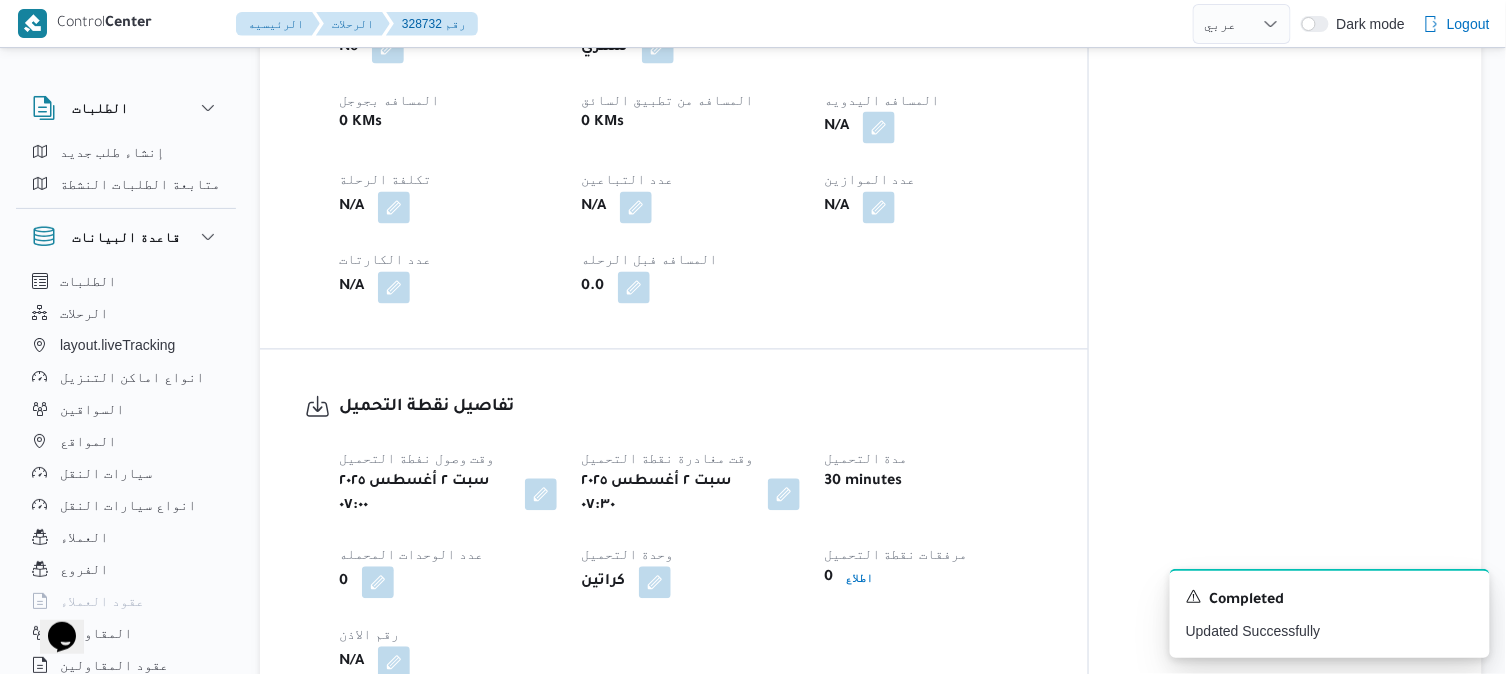 click on "تفاصيل نقطة التحميل وقت وصول نفطة التحميل سبت ٢ أغسطس ٢٠٢٥ ٠٧:٠٠ وقت مغادرة نقطة التحميل سبت ٢ أغسطس ٢٠٢٥ ٠٧:٣٠ مدة التحميل 30 minutes عدد الوحدات المحمله 0 وحدة التحميل كراتين مرفقات نقطة التحميل 0 اطلاع رقم الاذن N/A" at bounding box center [674, 537] 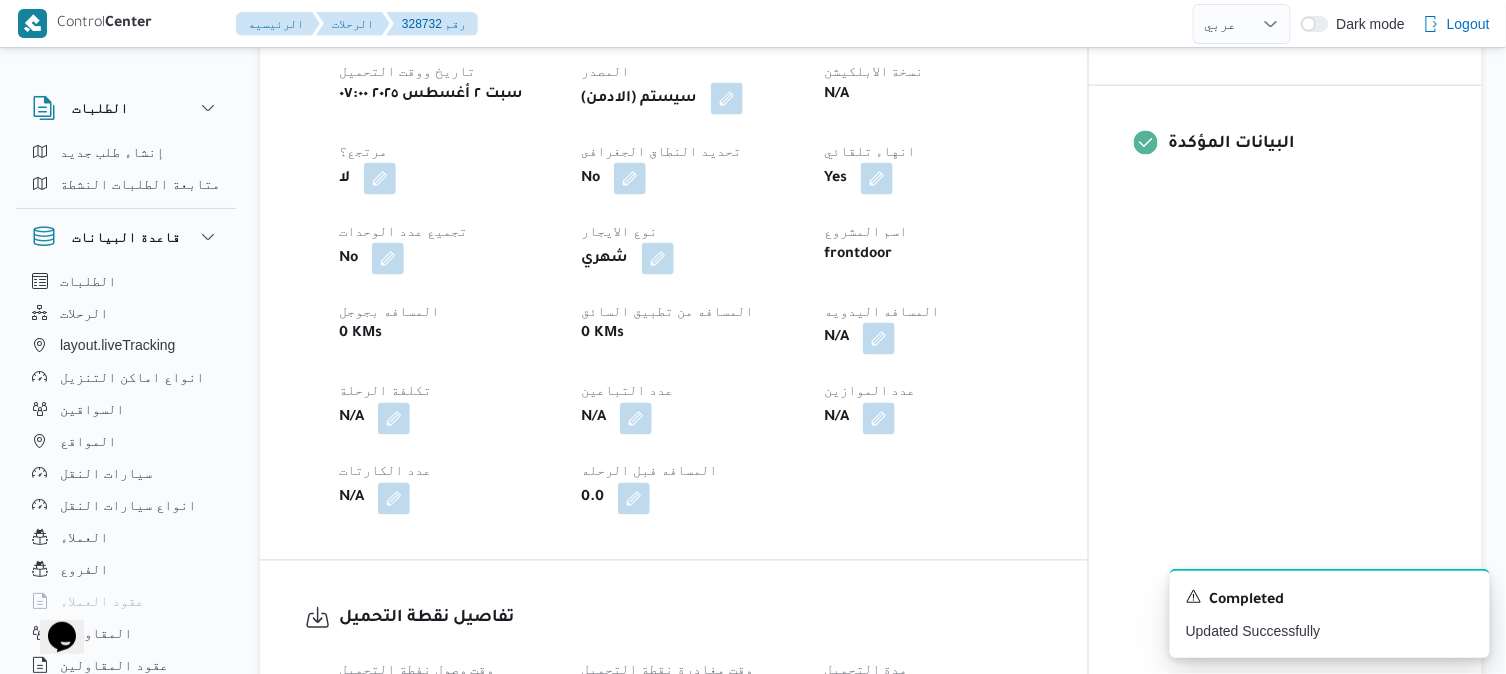 scroll, scrollTop: 577, scrollLeft: 0, axis: vertical 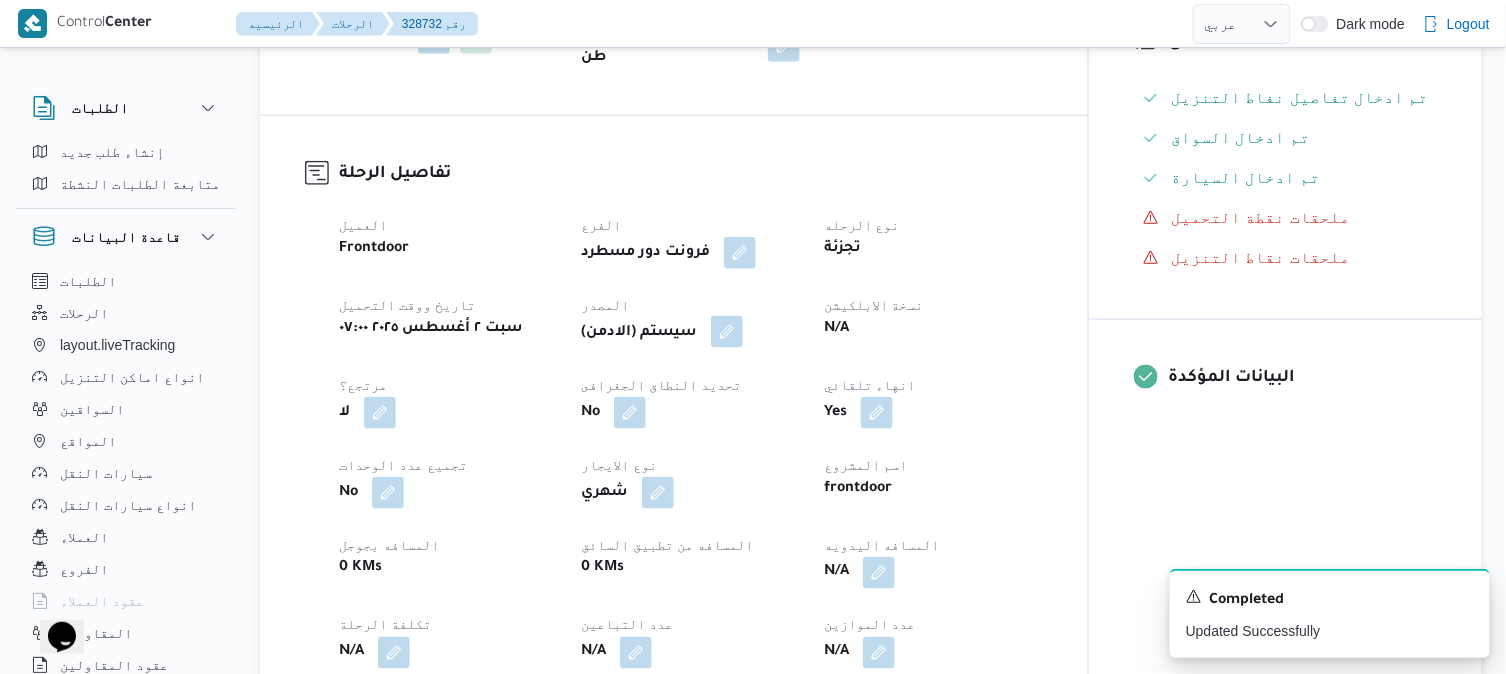 click at bounding box center (727, 332) 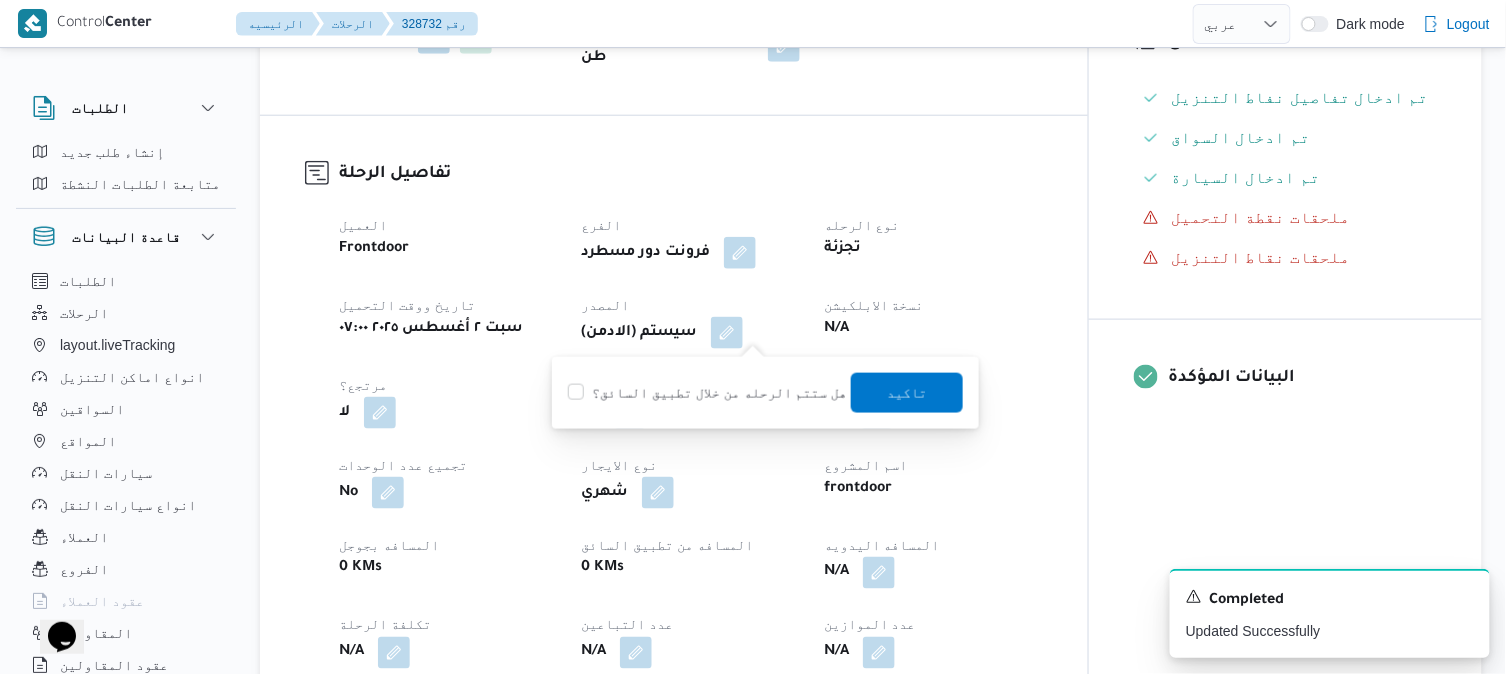 click on "هل ستتم الرحله من خلال تطبيق السائق؟" at bounding box center [707, 393] 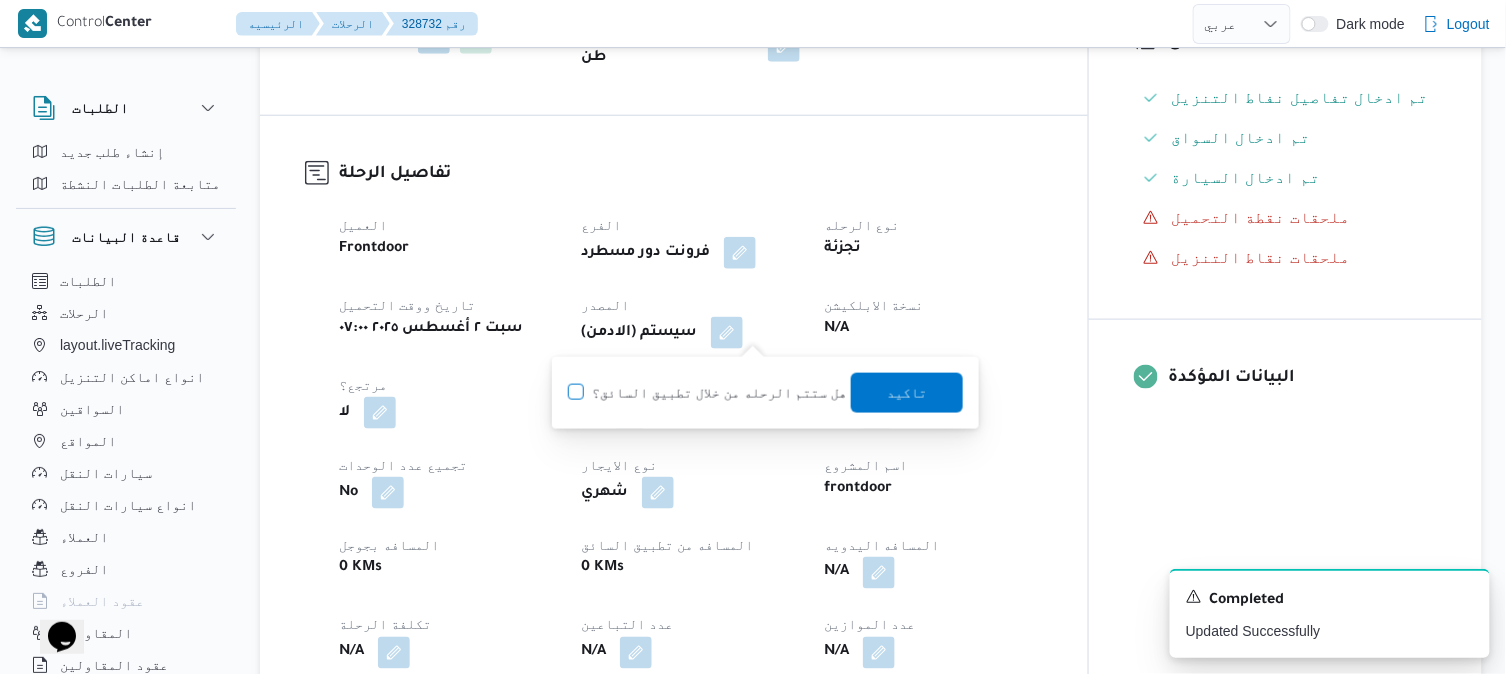click on "هل ستتم الرحله من خلال تطبيق السائق؟" at bounding box center (-9431, 381) 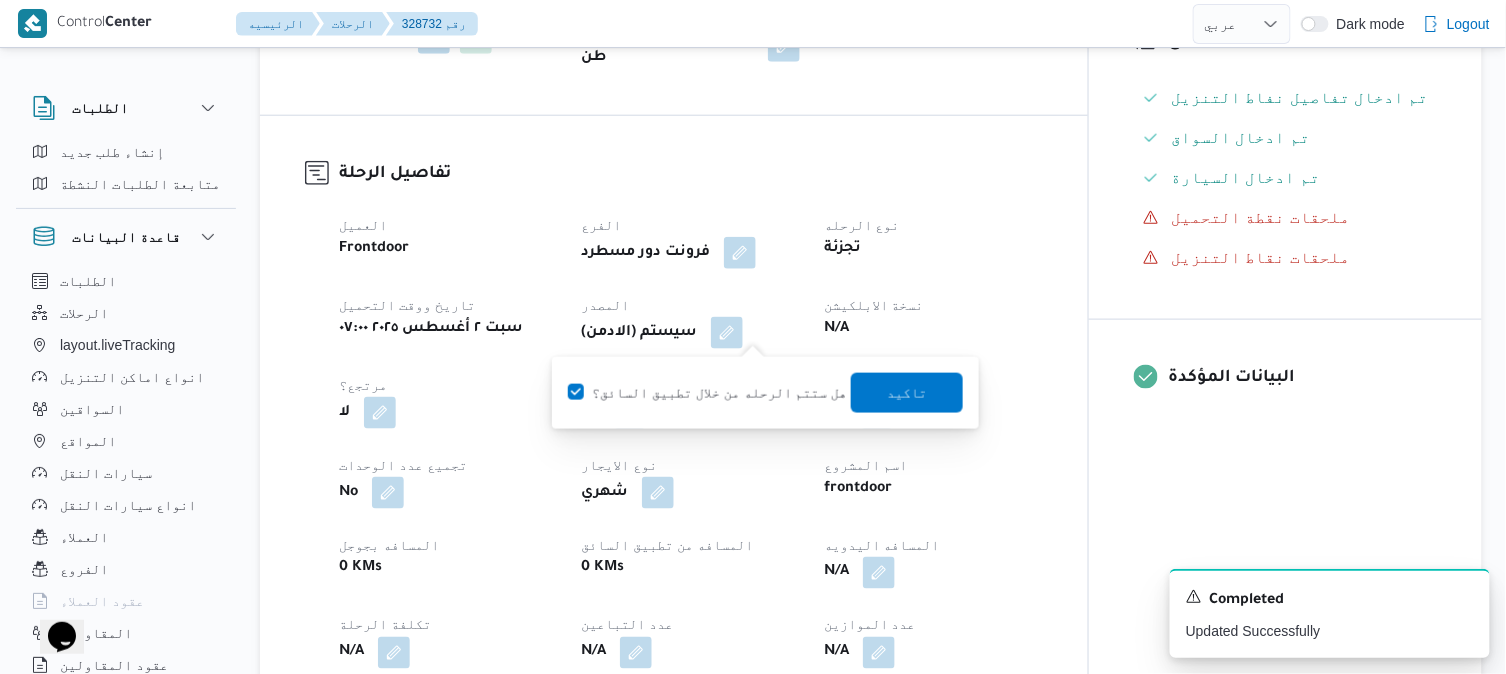 click on "هل ستتم الرحله من خلال تطبيق السائق؟" at bounding box center (707, 393) 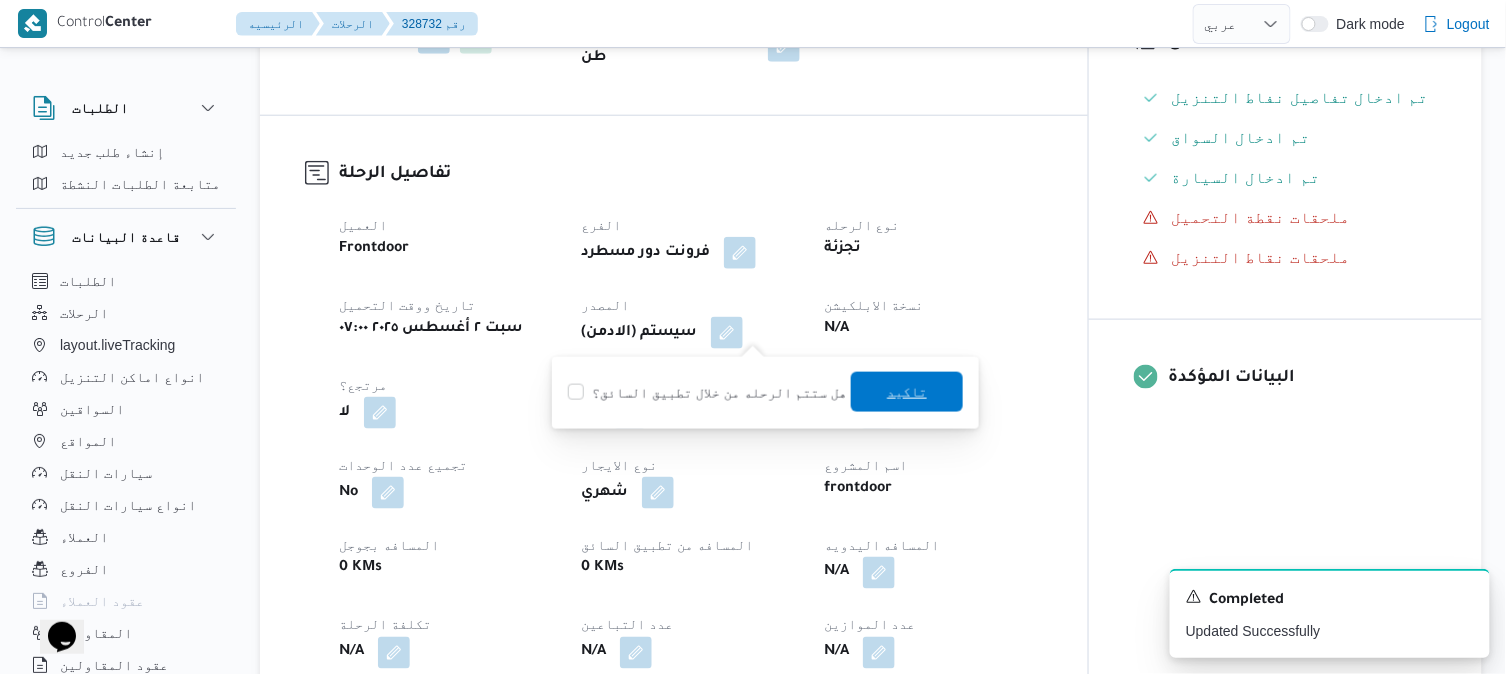click on "تاكيد" at bounding box center [907, 392] 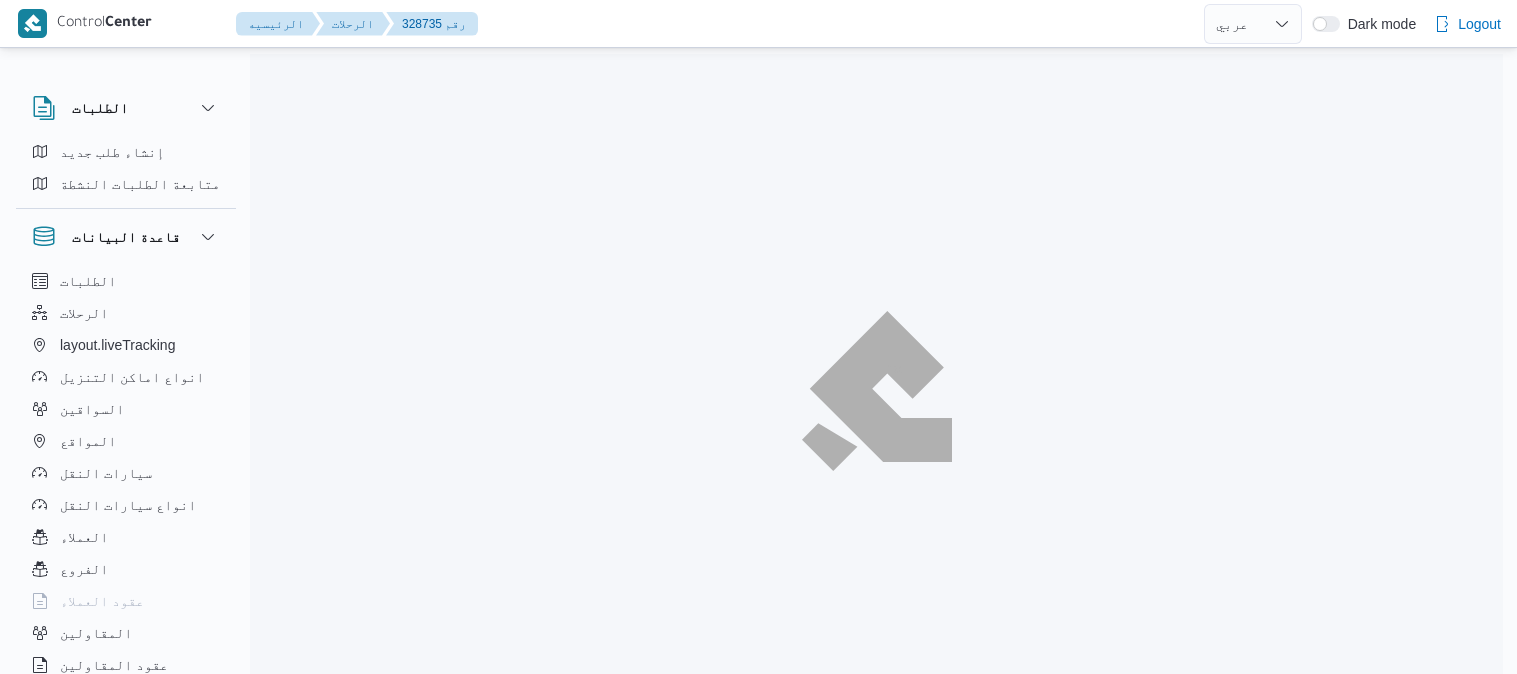 select on "ar" 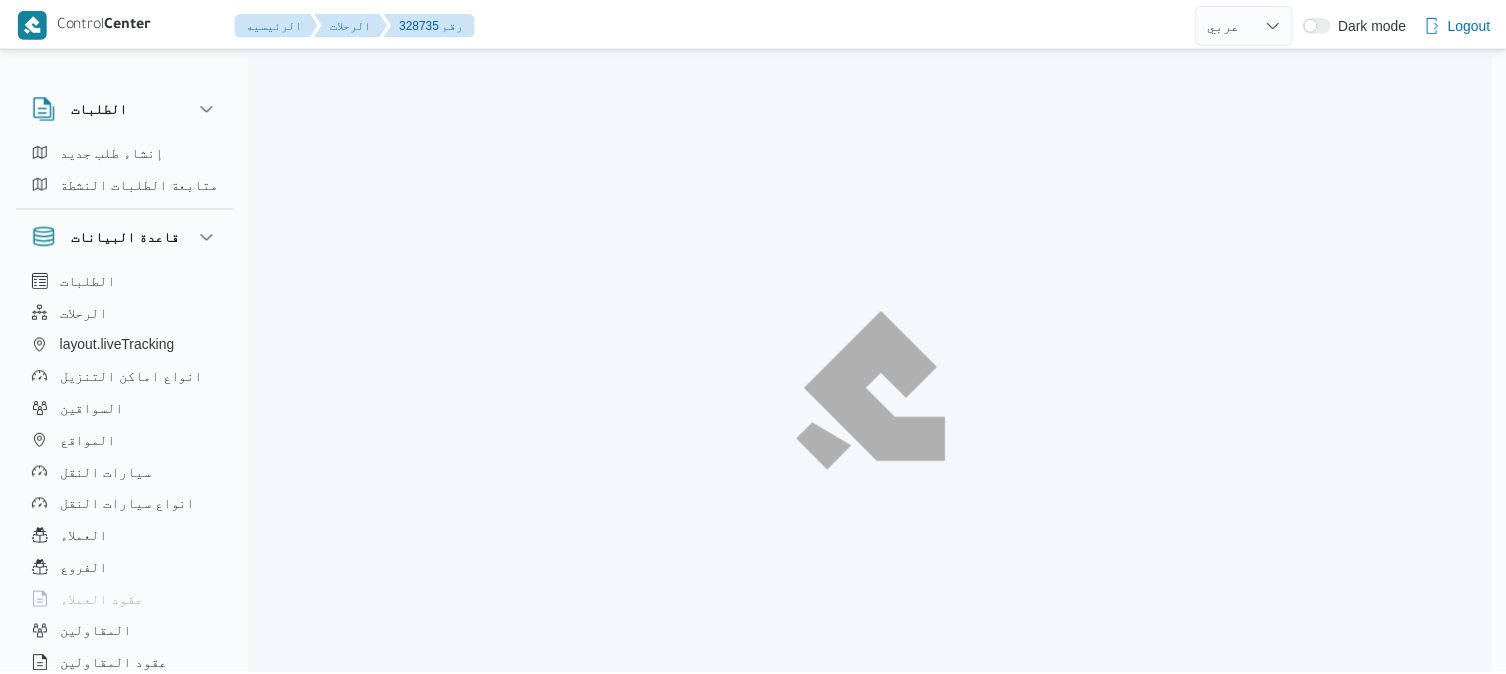 scroll, scrollTop: 0, scrollLeft: 0, axis: both 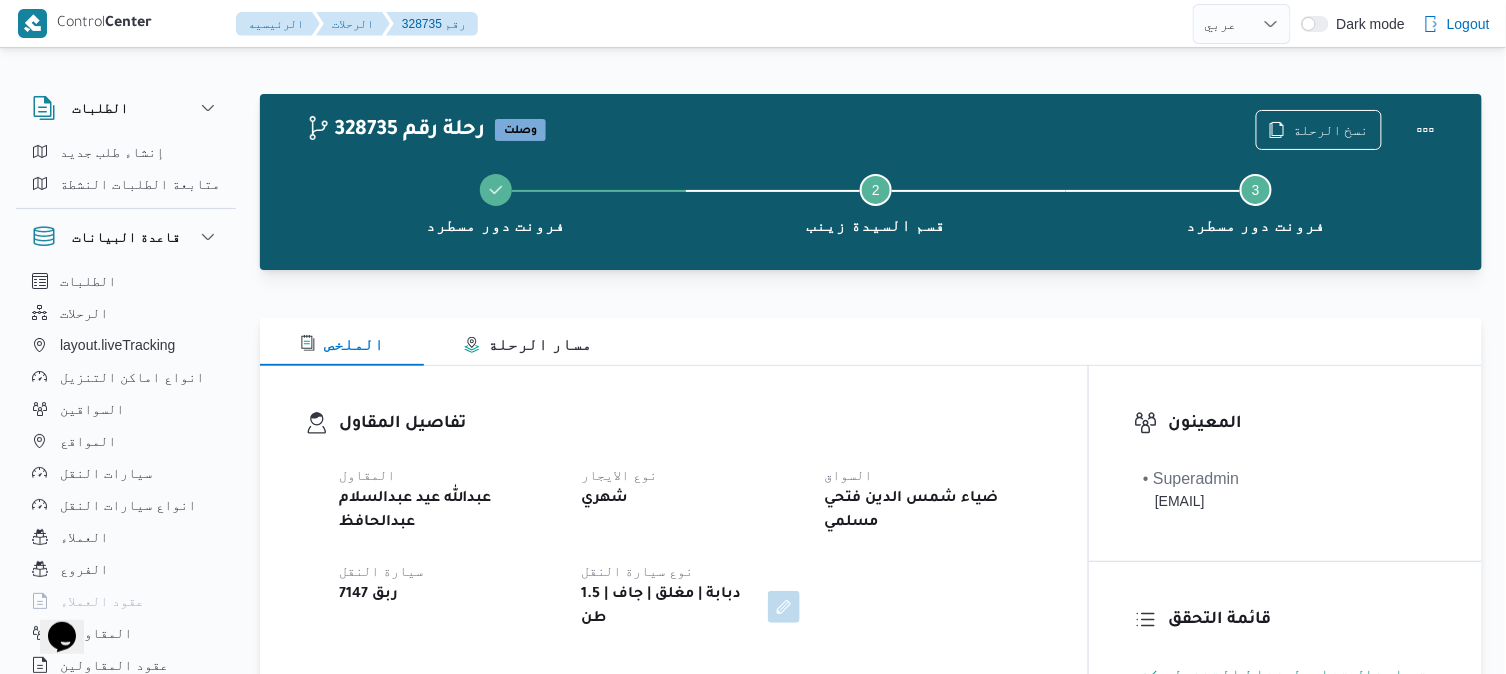 click on "تفاصيل المقاول المقاول عبدالله عيد عبدالسلام عبدالحافظ نوع الايجار شهري السواق ضياء شمس الدين فتحي مسلمي سيارة النقل ربق 7147 نوع سيارة النقل دبابة | مغلق | جاف | 1.5 طن" at bounding box center (674, 521) 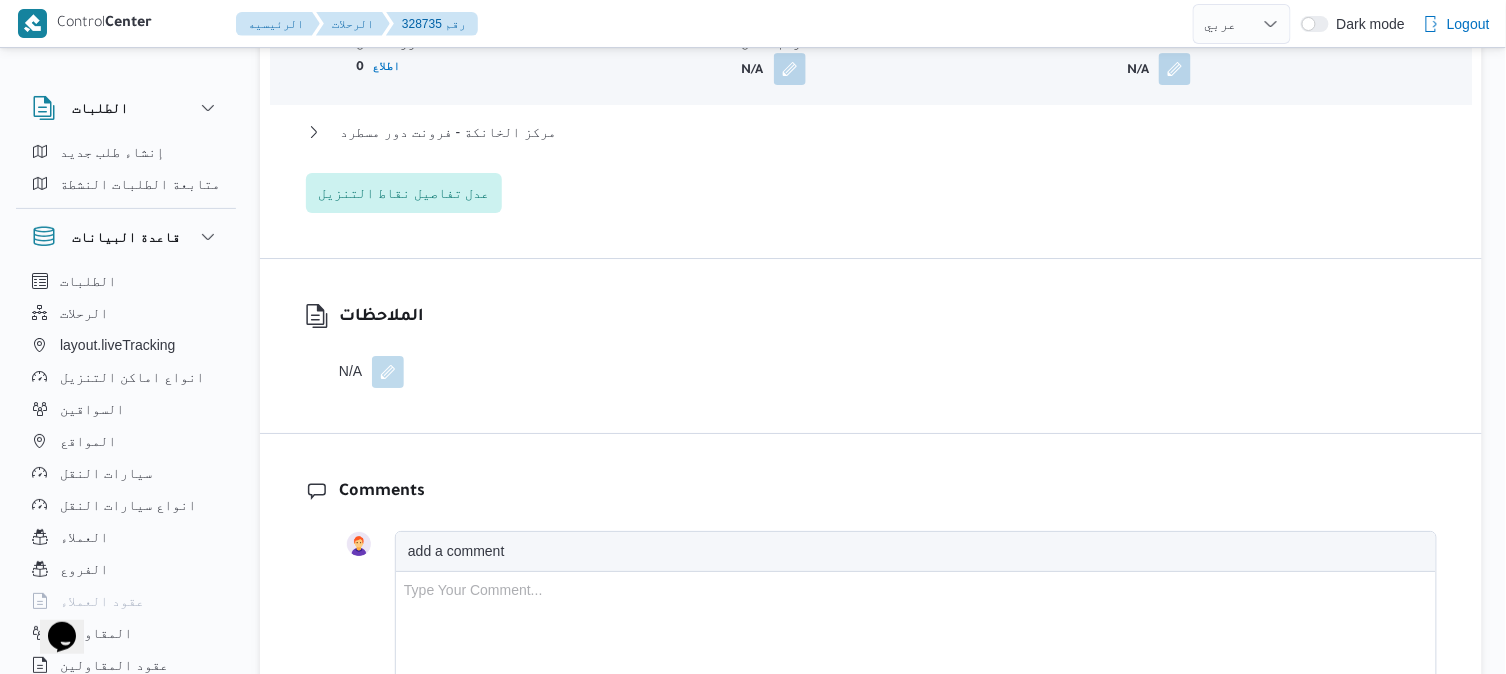 scroll, scrollTop: 2000, scrollLeft: 0, axis: vertical 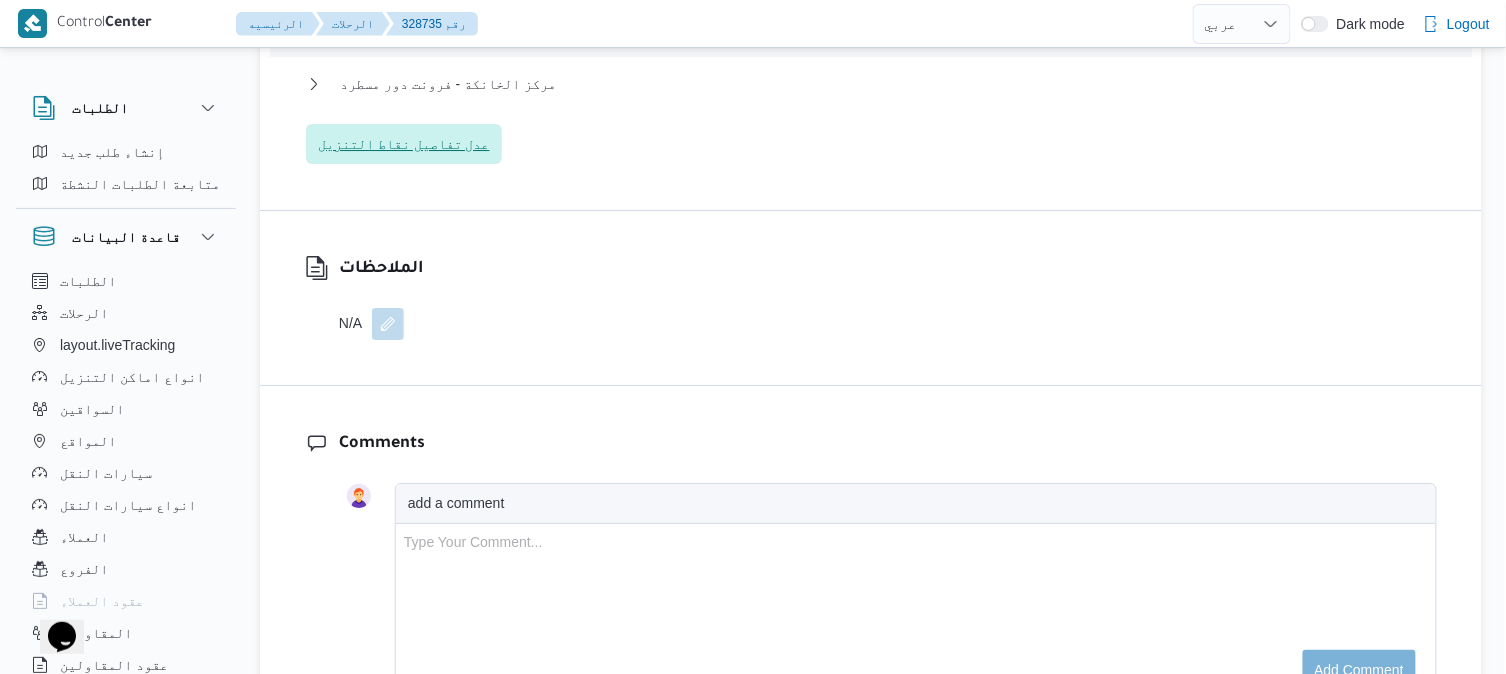 click on "عدل تفاصيل نقاط التنزيل" at bounding box center [404, 144] 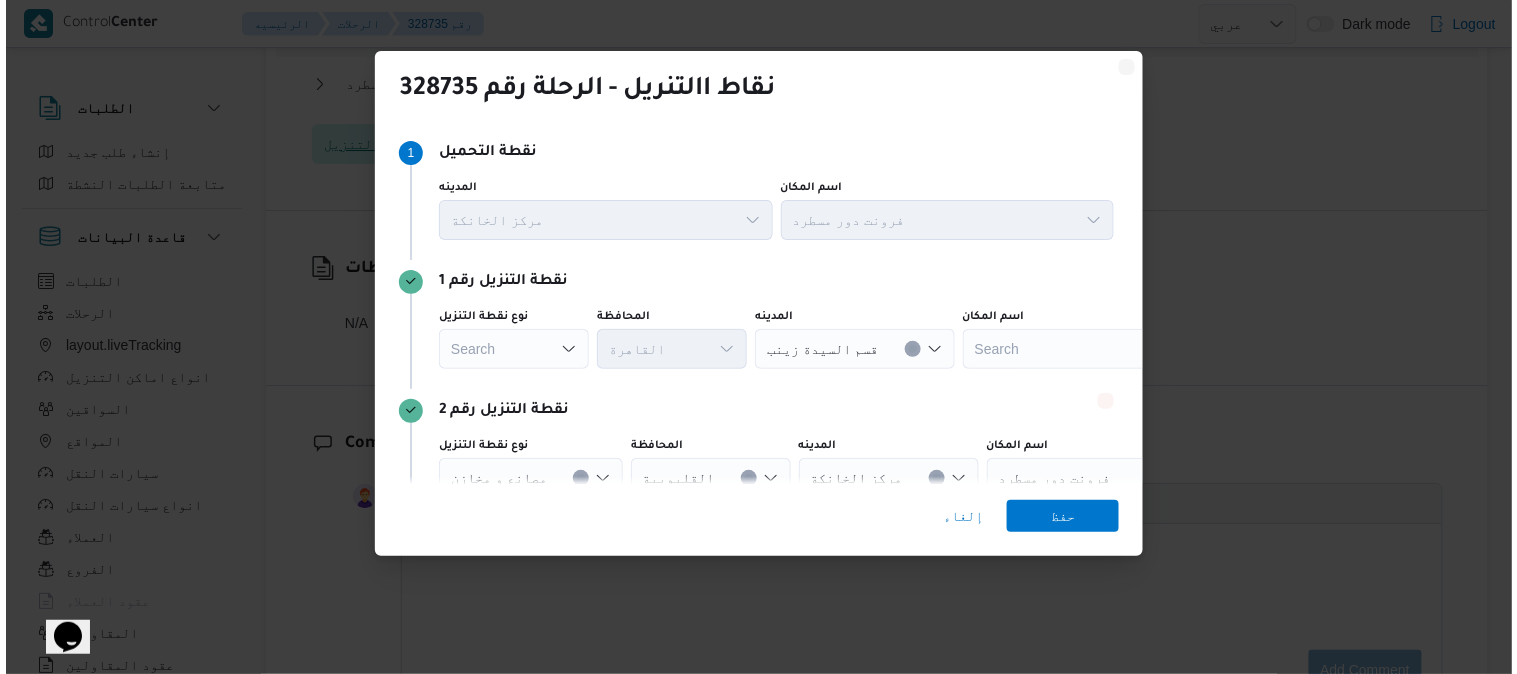 scroll, scrollTop: 1984, scrollLeft: 0, axis: vertical 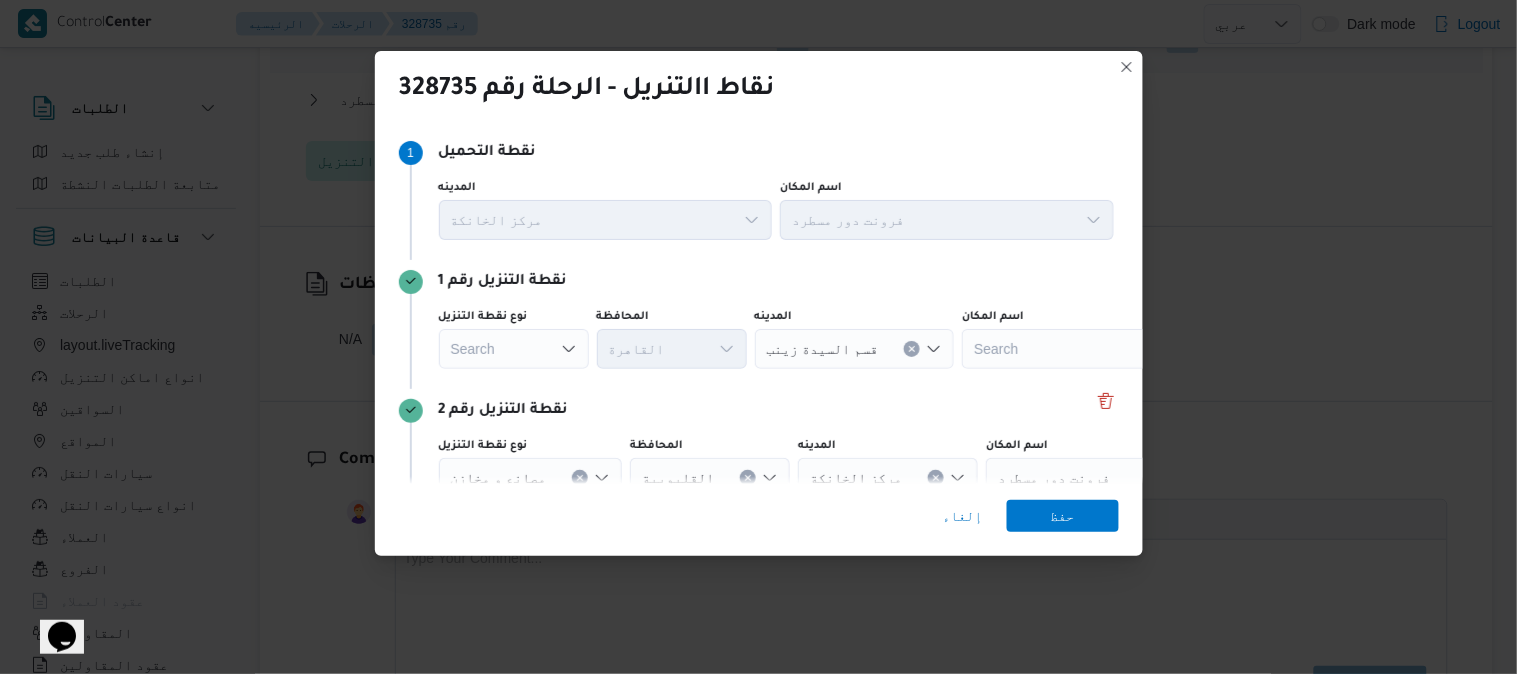 click 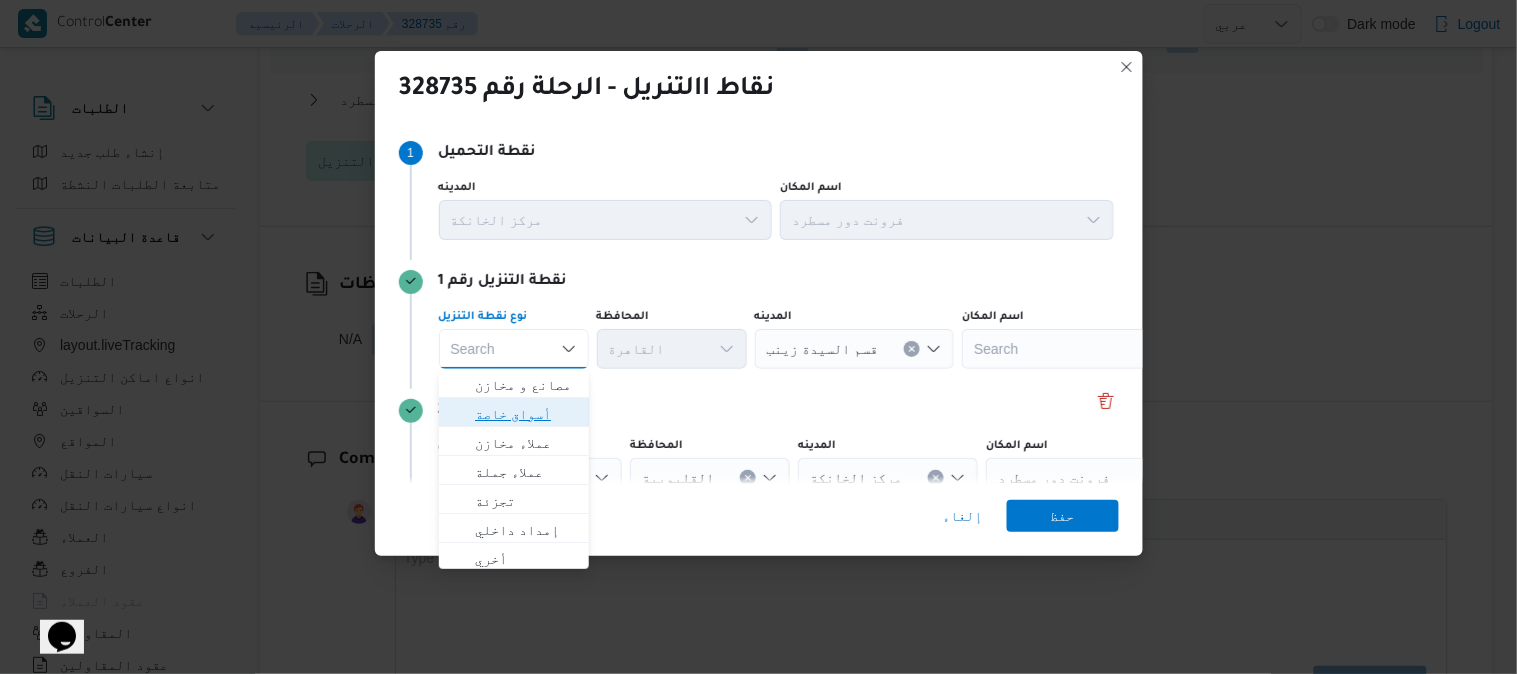 click on "أسواق خاصة" at bounding box center [526, 414] 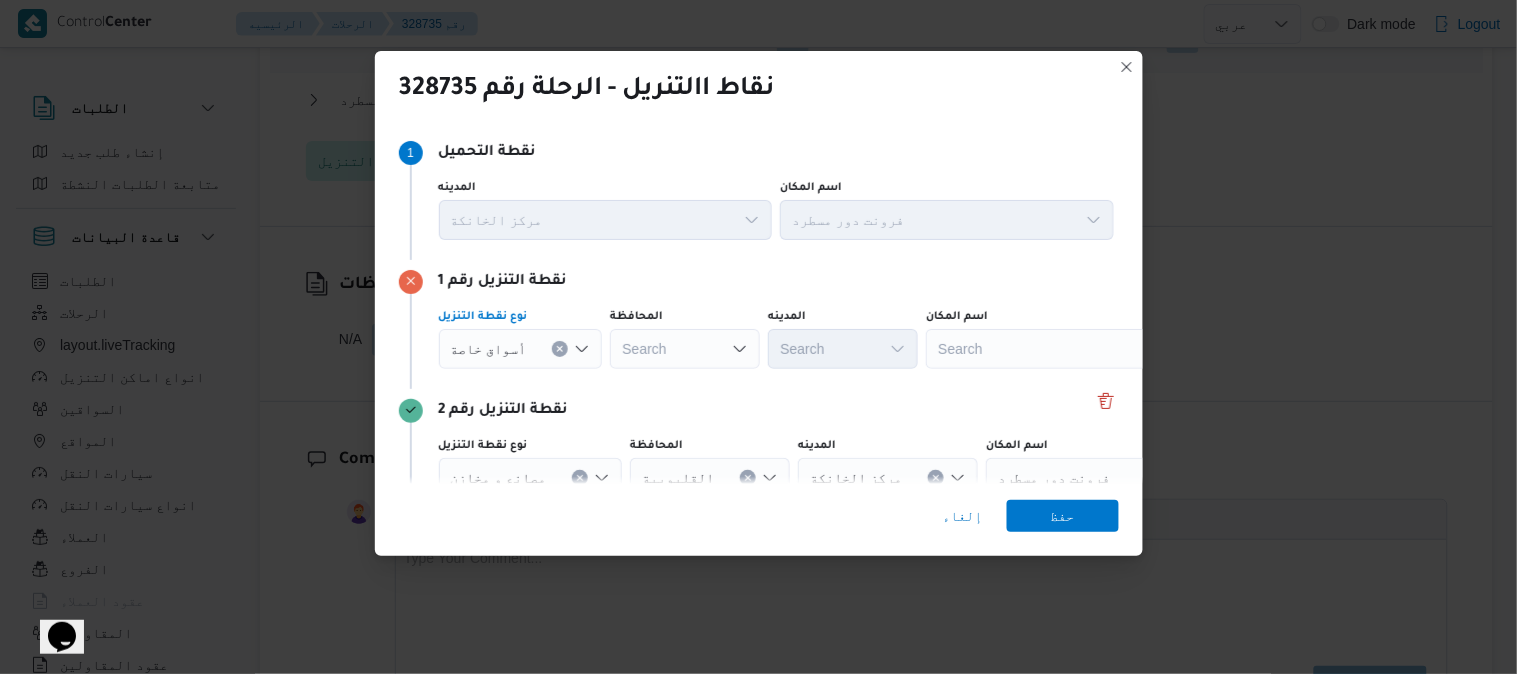 click on "Search" at bounding box center [1051, 349] 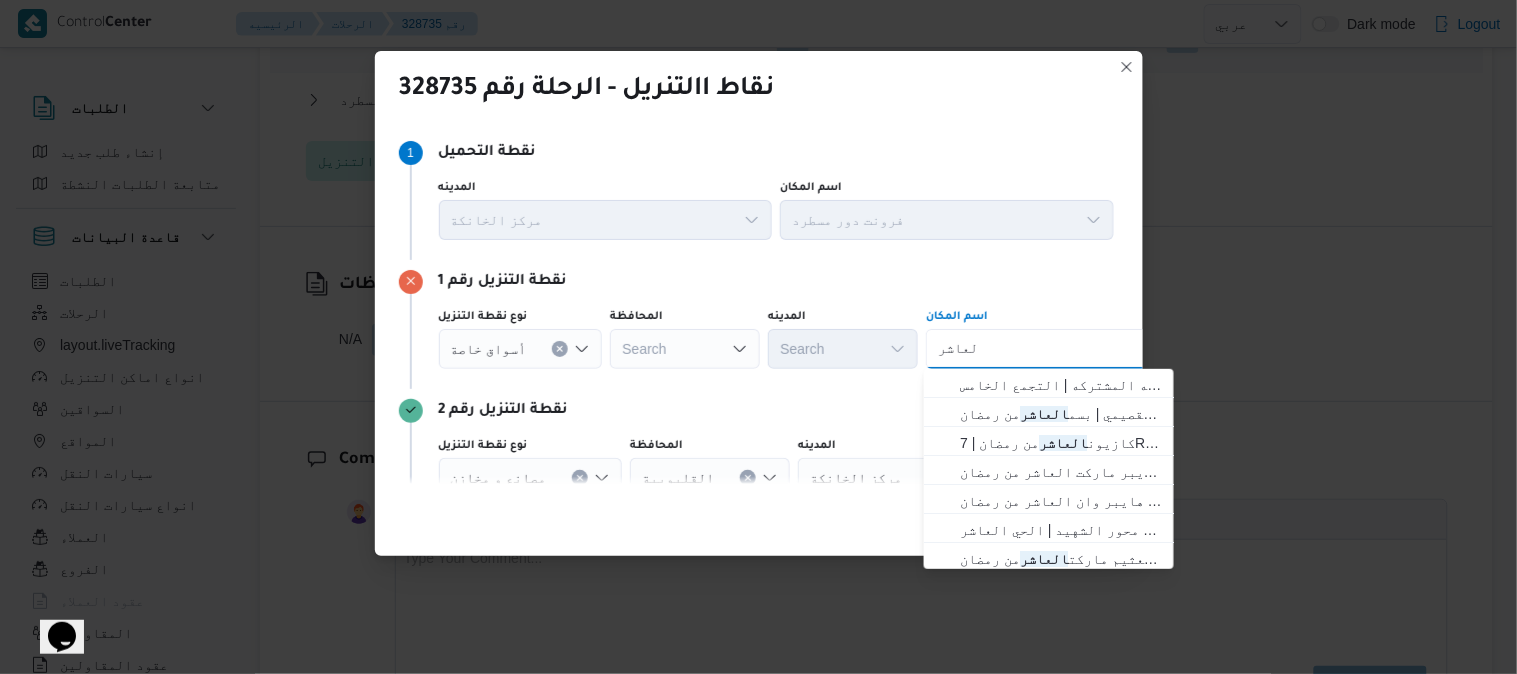 type on "العاشر" 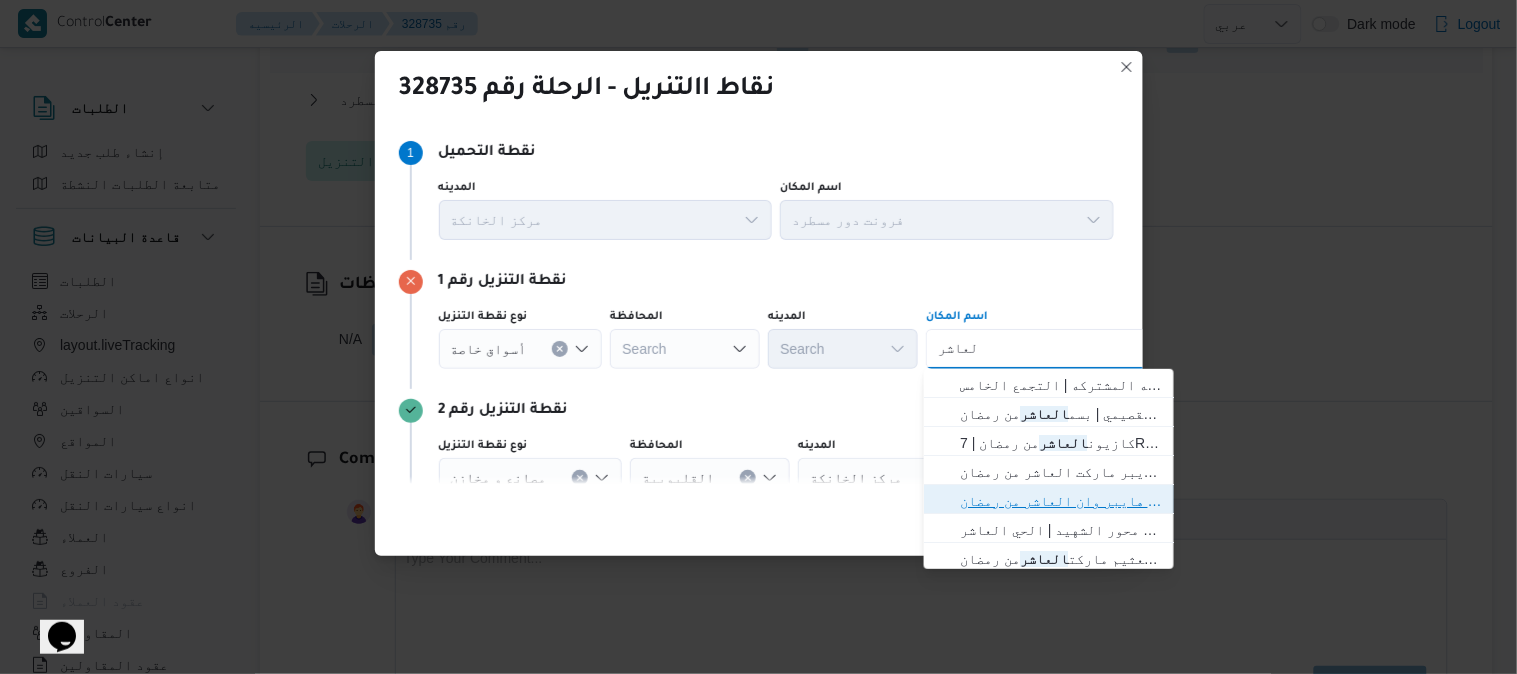 click on "هايبر وان  العاشر  من رمضان | هايبر وان العاشر من رمضان | null" at bounding box center [1061, 501] 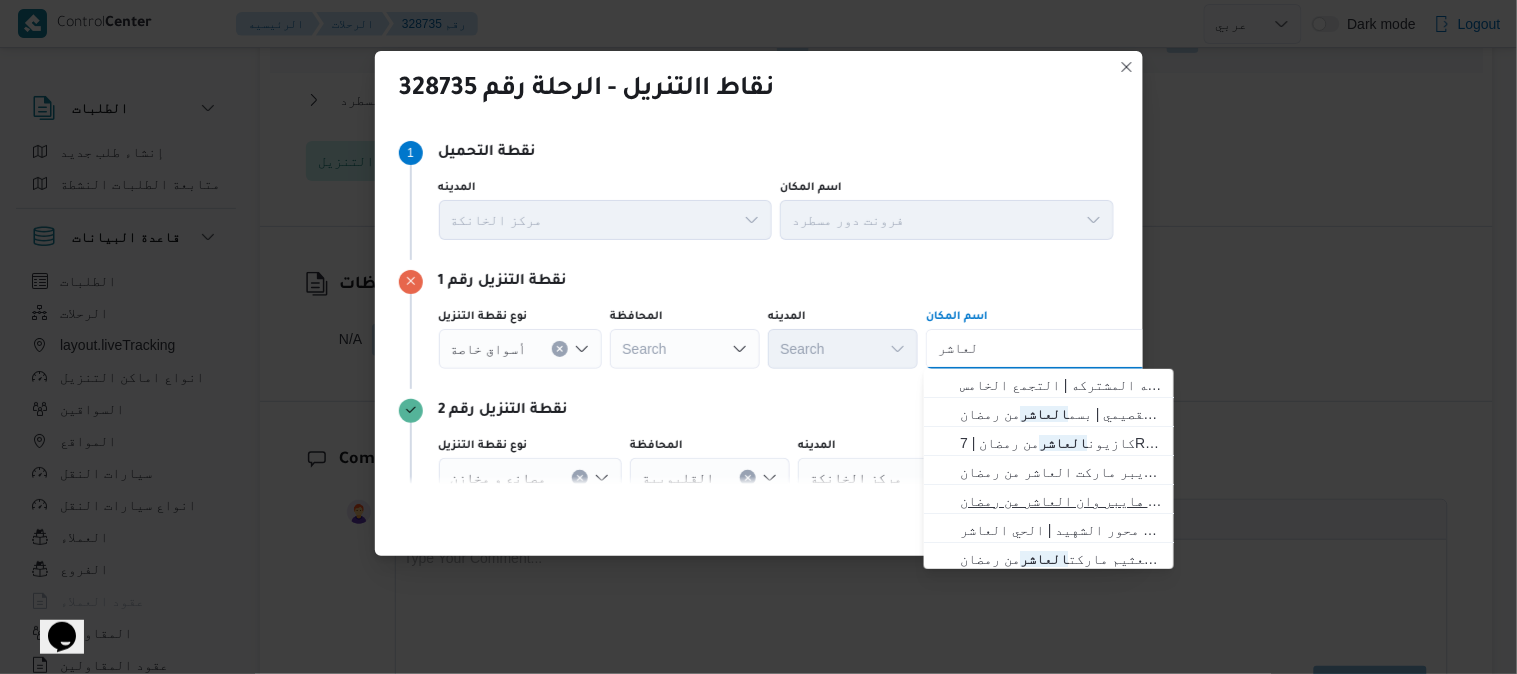 type 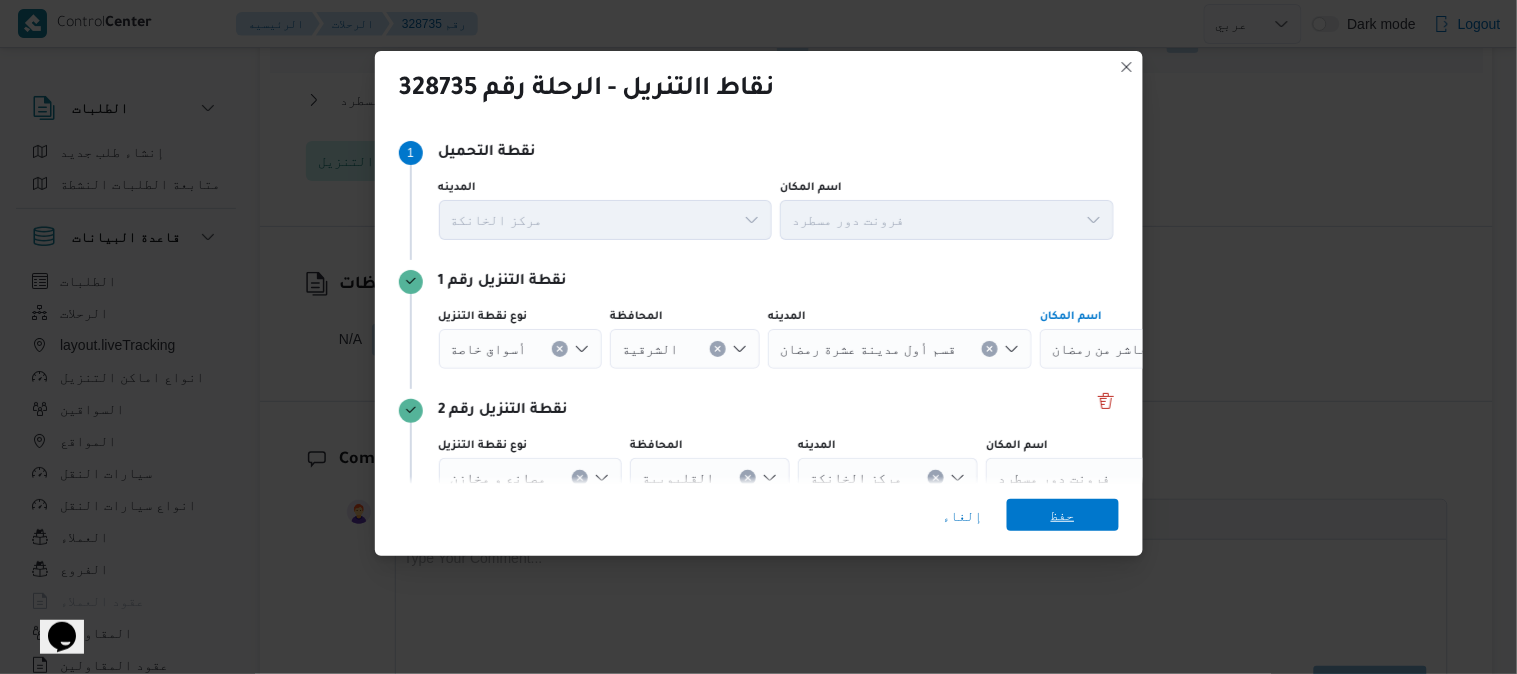 click on "حفظ" at bounding box center (1063, 515) 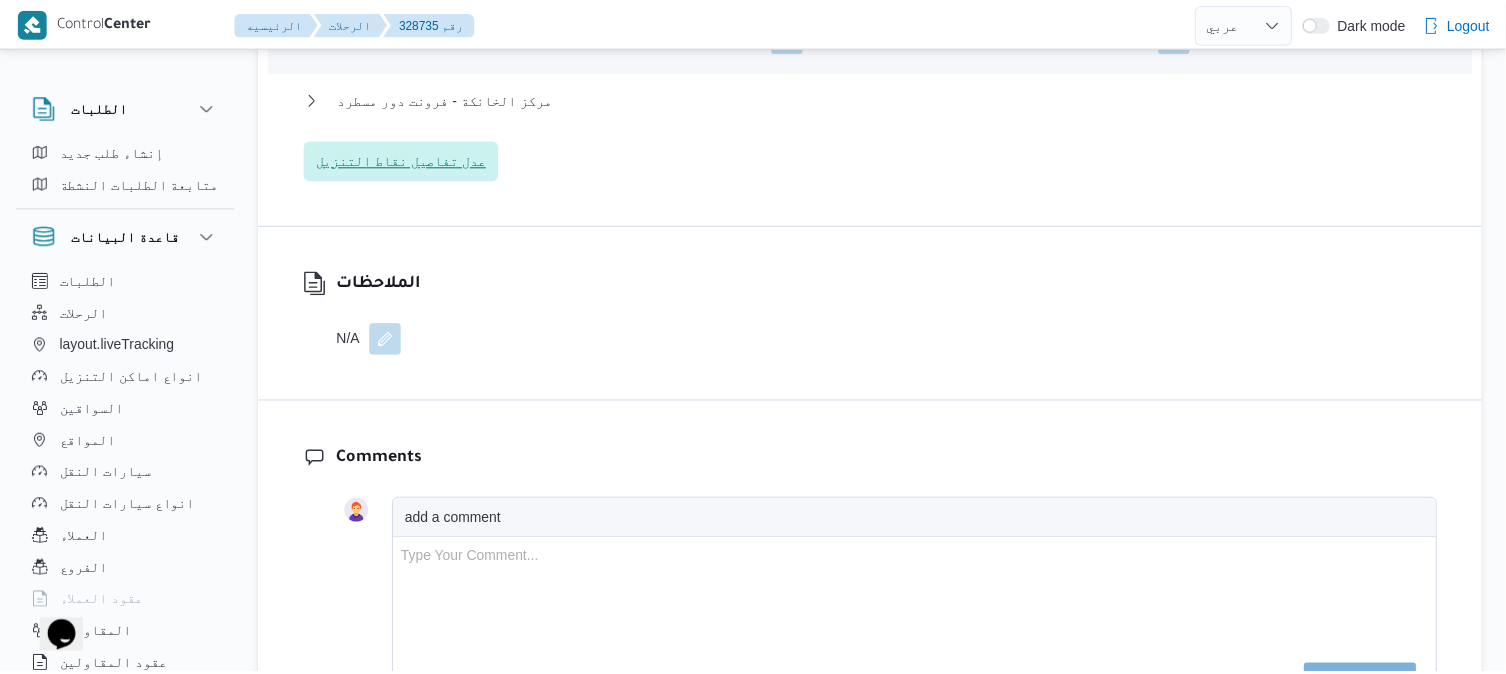 scroll, scrollTop: 2000, scrollLeft: 0, axis: vertical 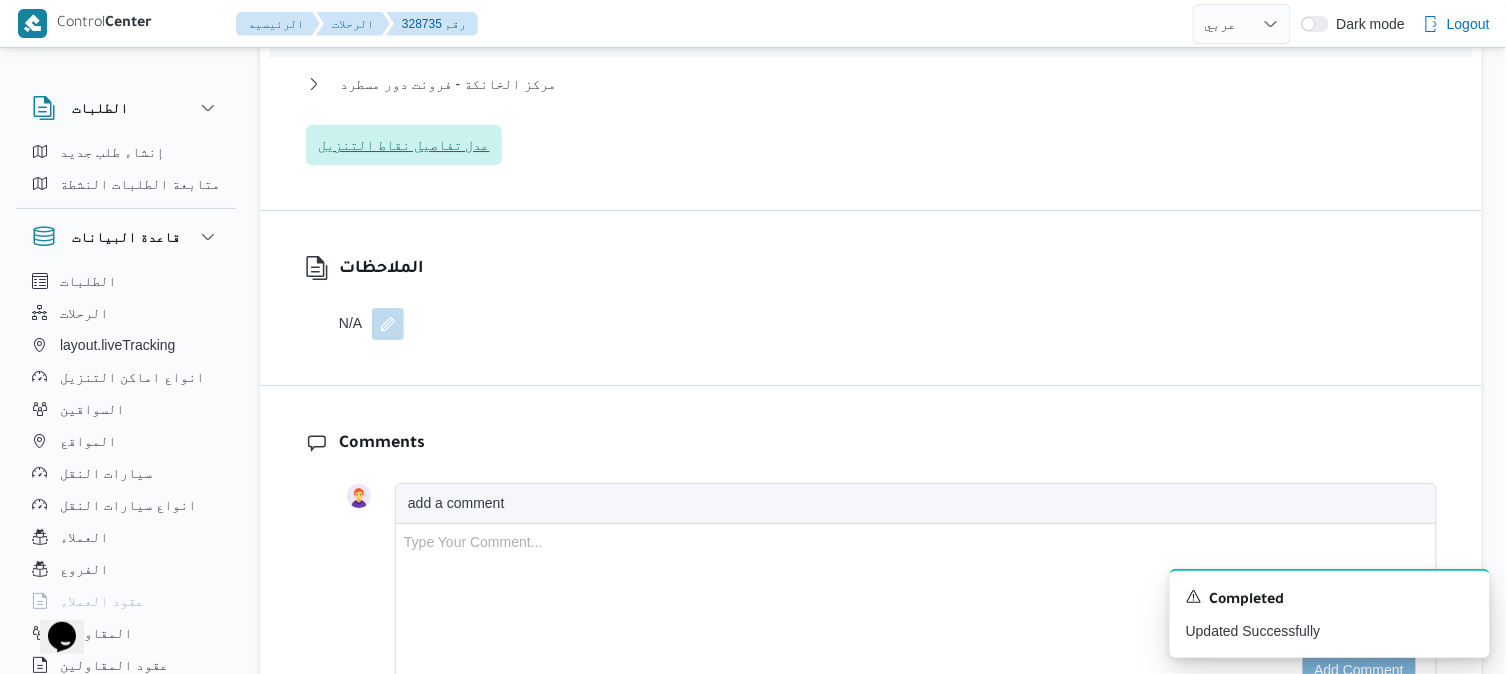 type 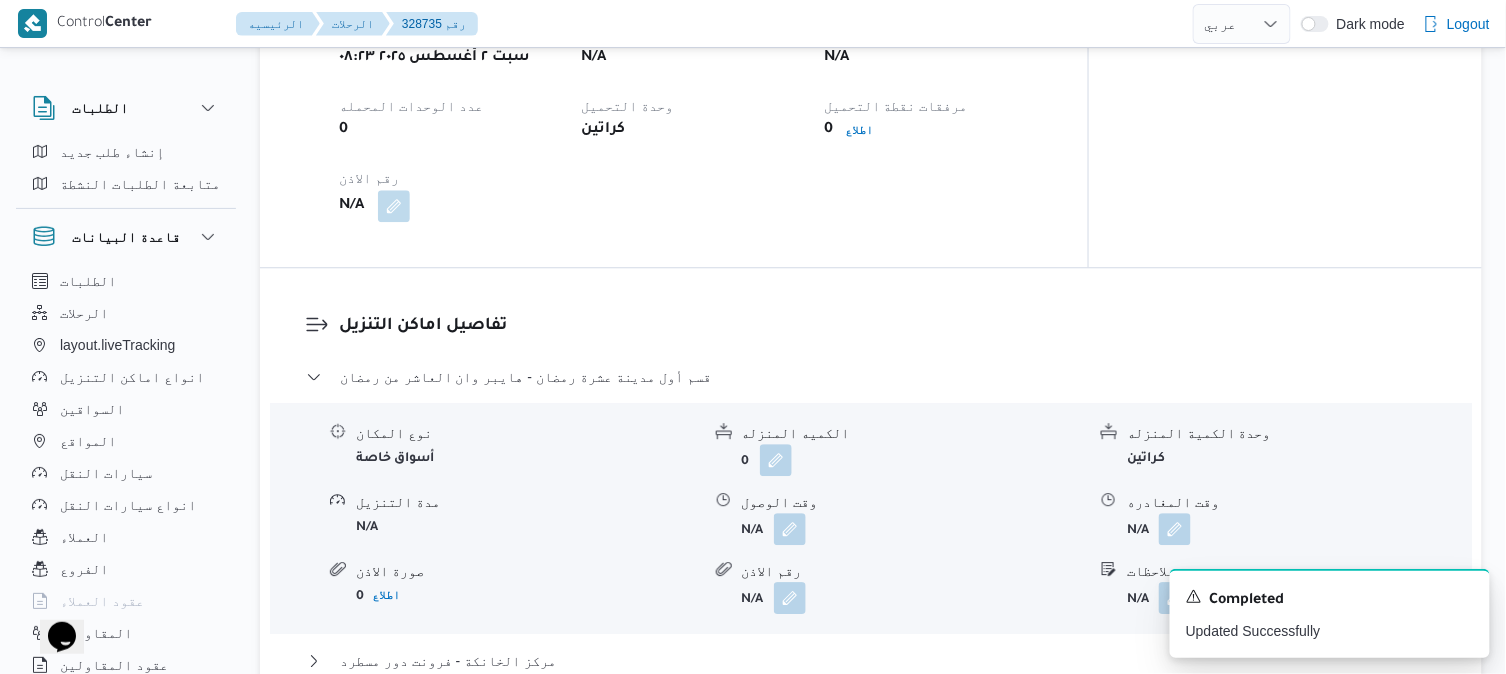 scroll, scrollTop: 1422, scrollLeft: 0, axis: vertical 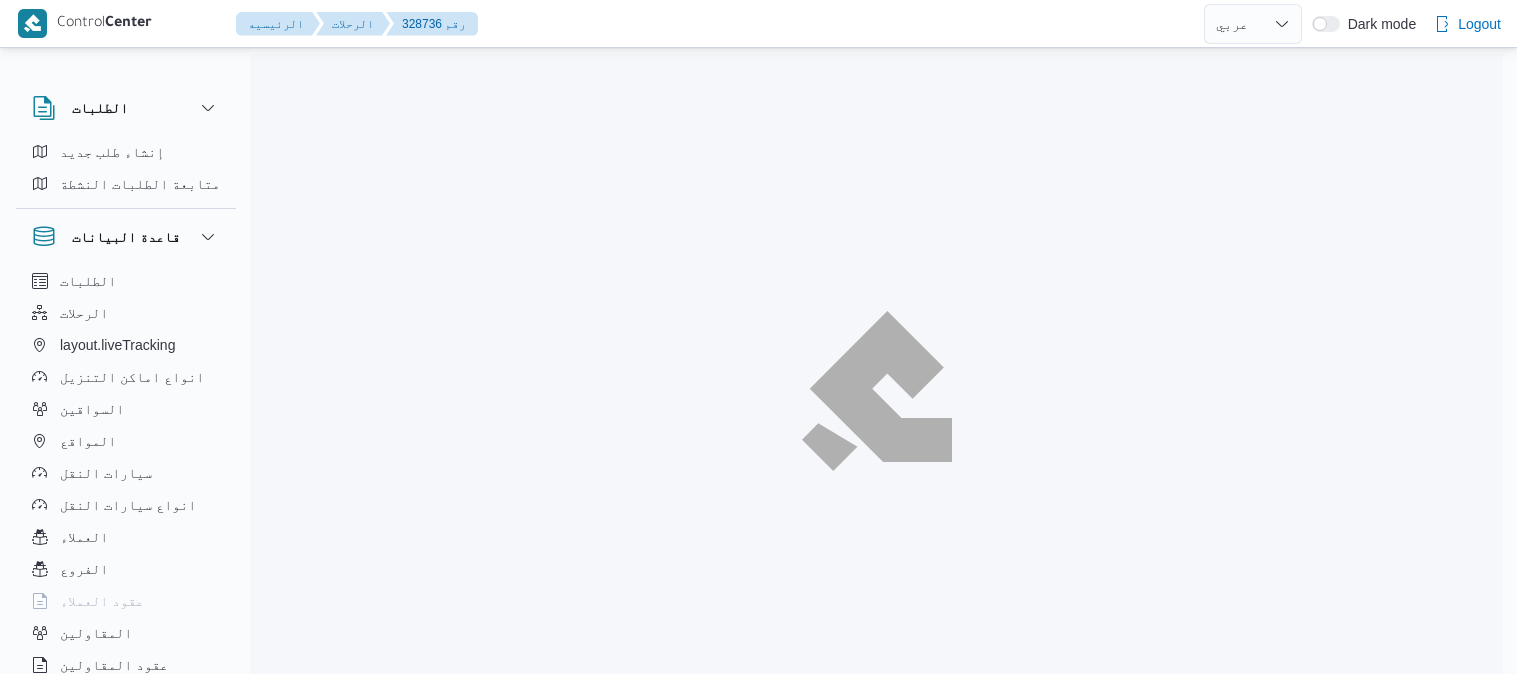 select on "ar" 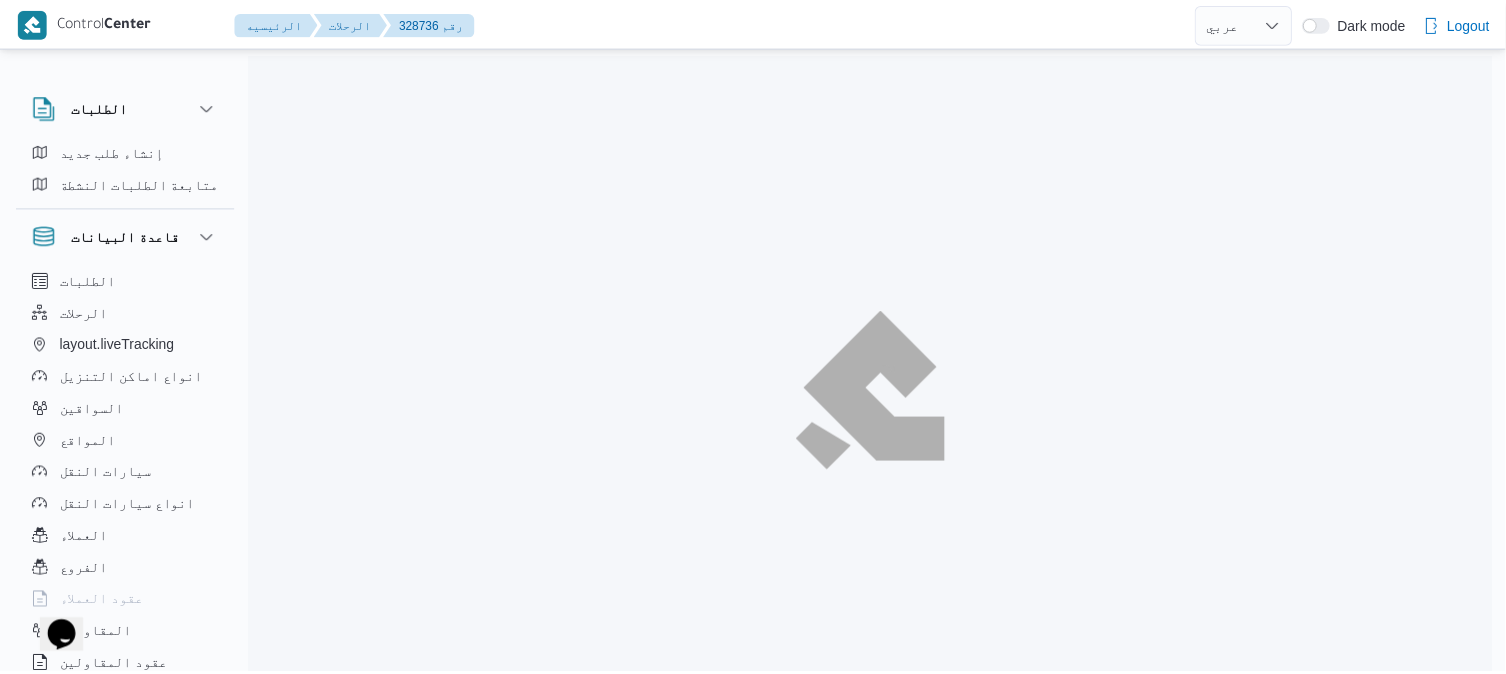 scroll, scrollTop: 0, scrollLeft: 0, axis: both 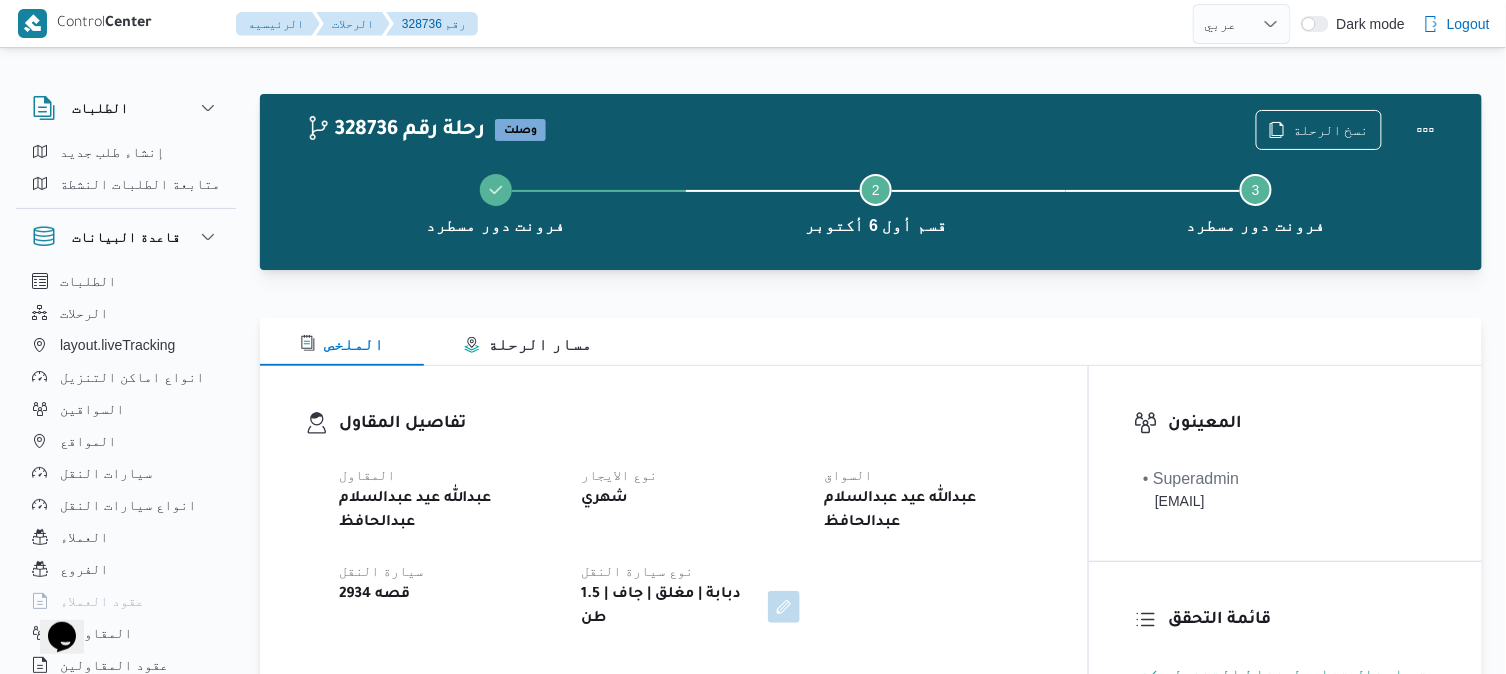 click on "تفاصيل المقاول المقاول [FULL_NAME] نوع الايجار شهري السواق [FULL_NAME] سيارة النقل قصه 2934 نوع سيارة النقل دبابة | مغلق | جاف | 1.5 طن" at bounding box center (674, 521) 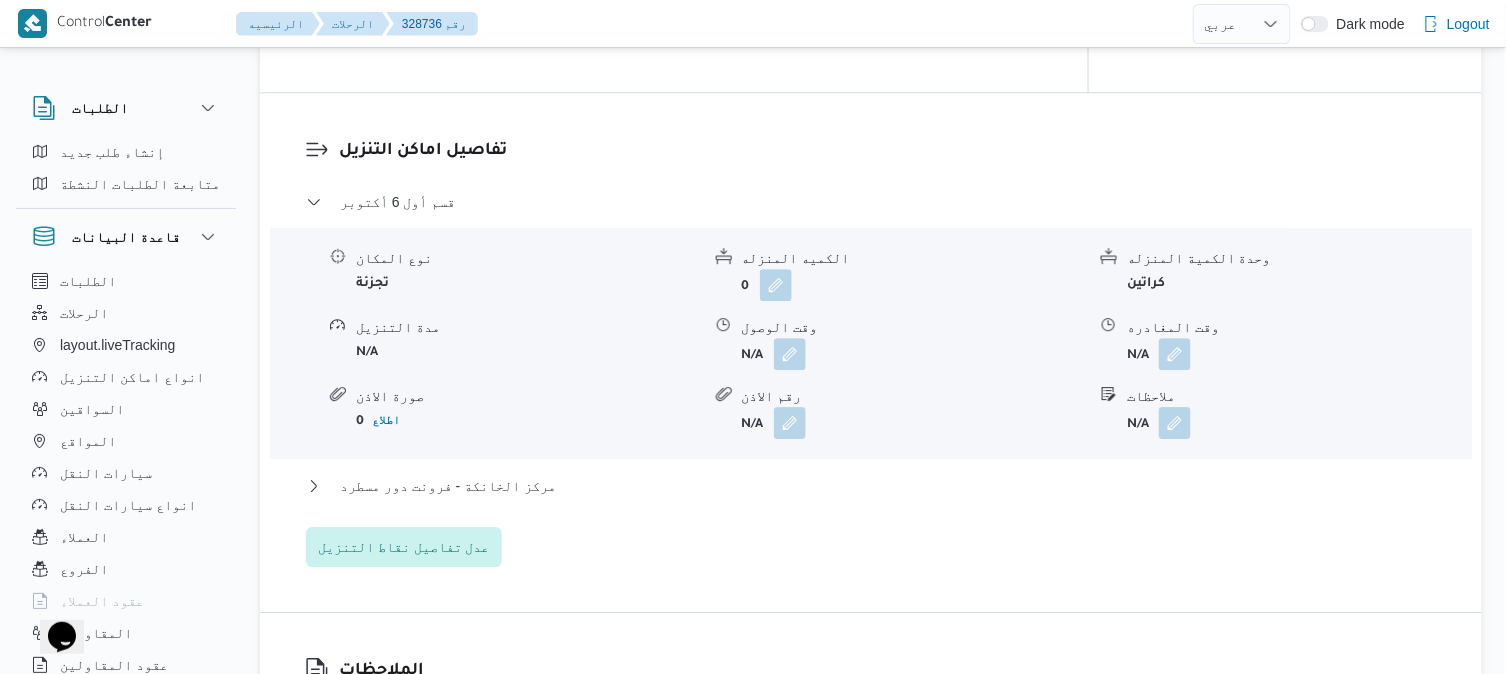 scroll, scrollTop: 1600, scrollLeft: 0, axis: vertical 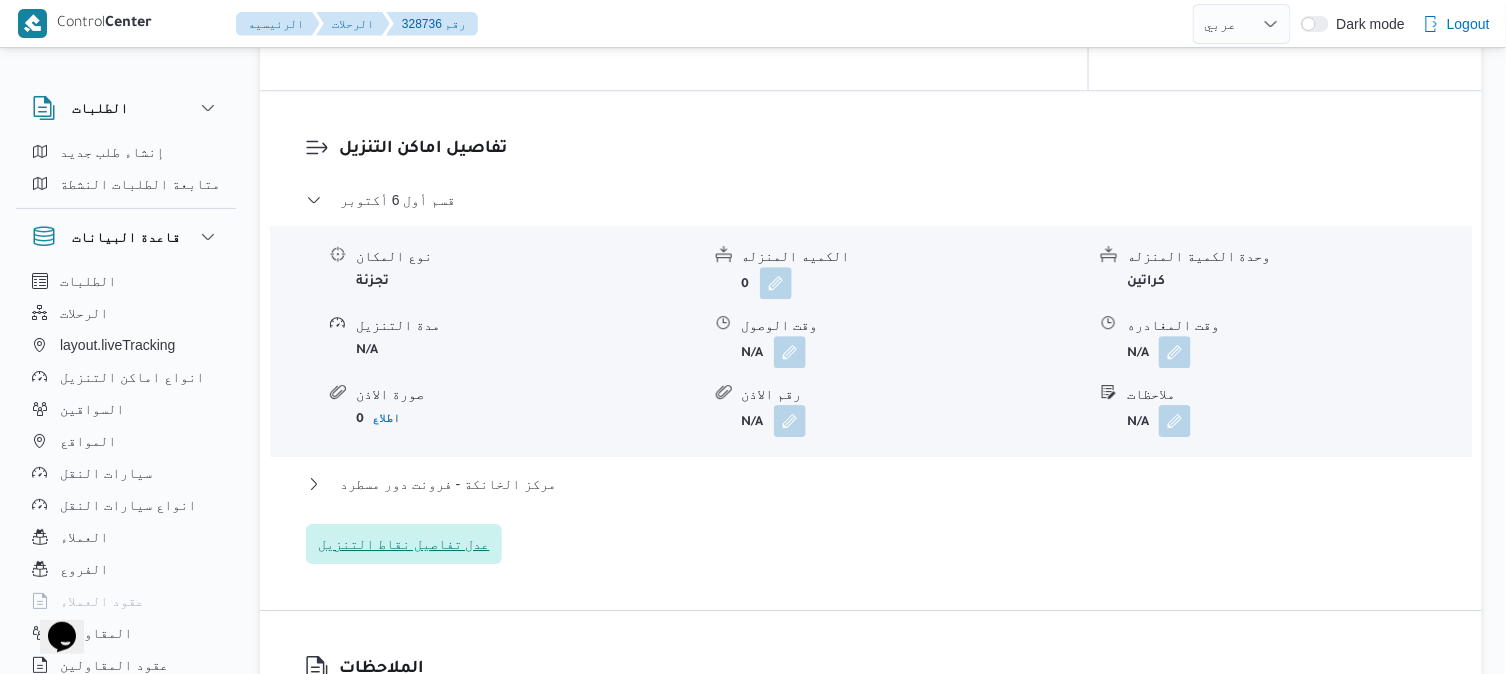 click on "عدل تفاصيل نقاط التنزيل" at bounding box center [404, 544] 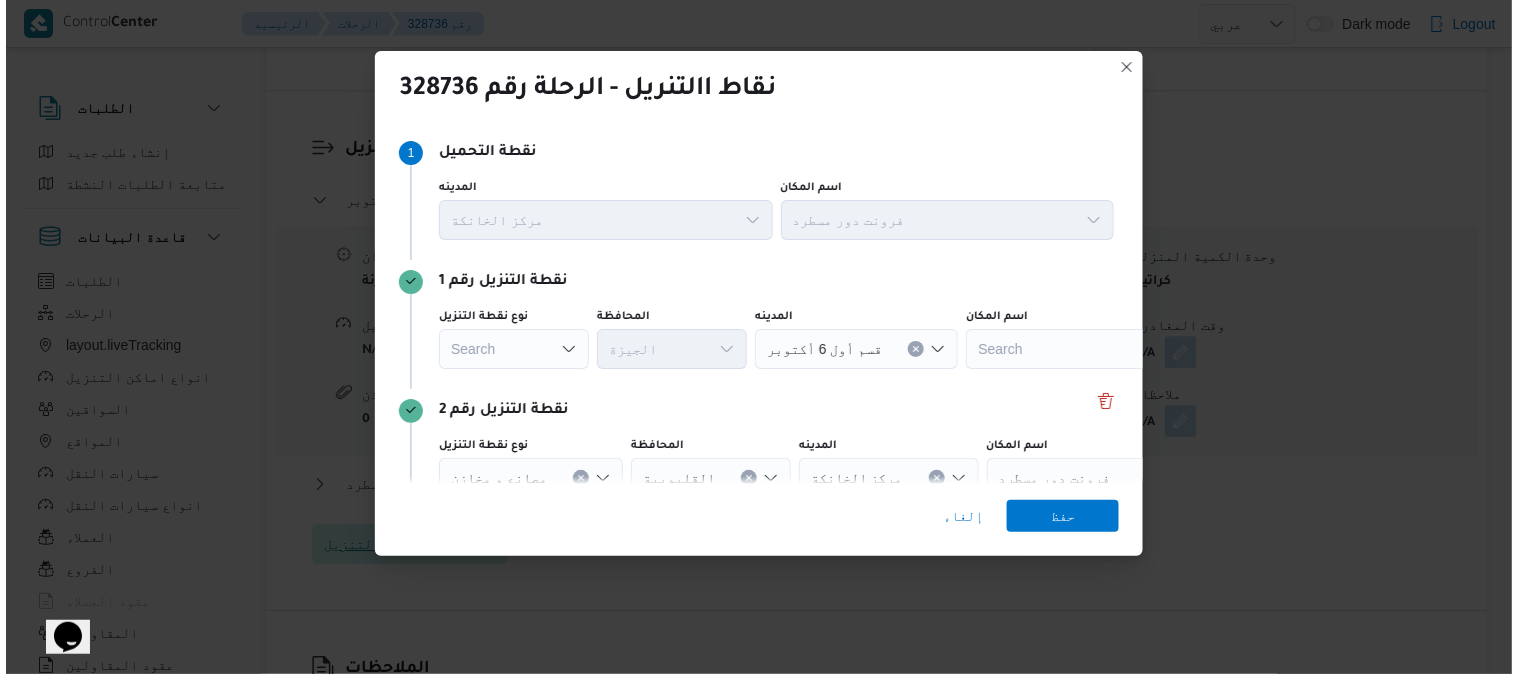 scroll, scrollTop: 1584, scrollLeft: 0, axis: vertical 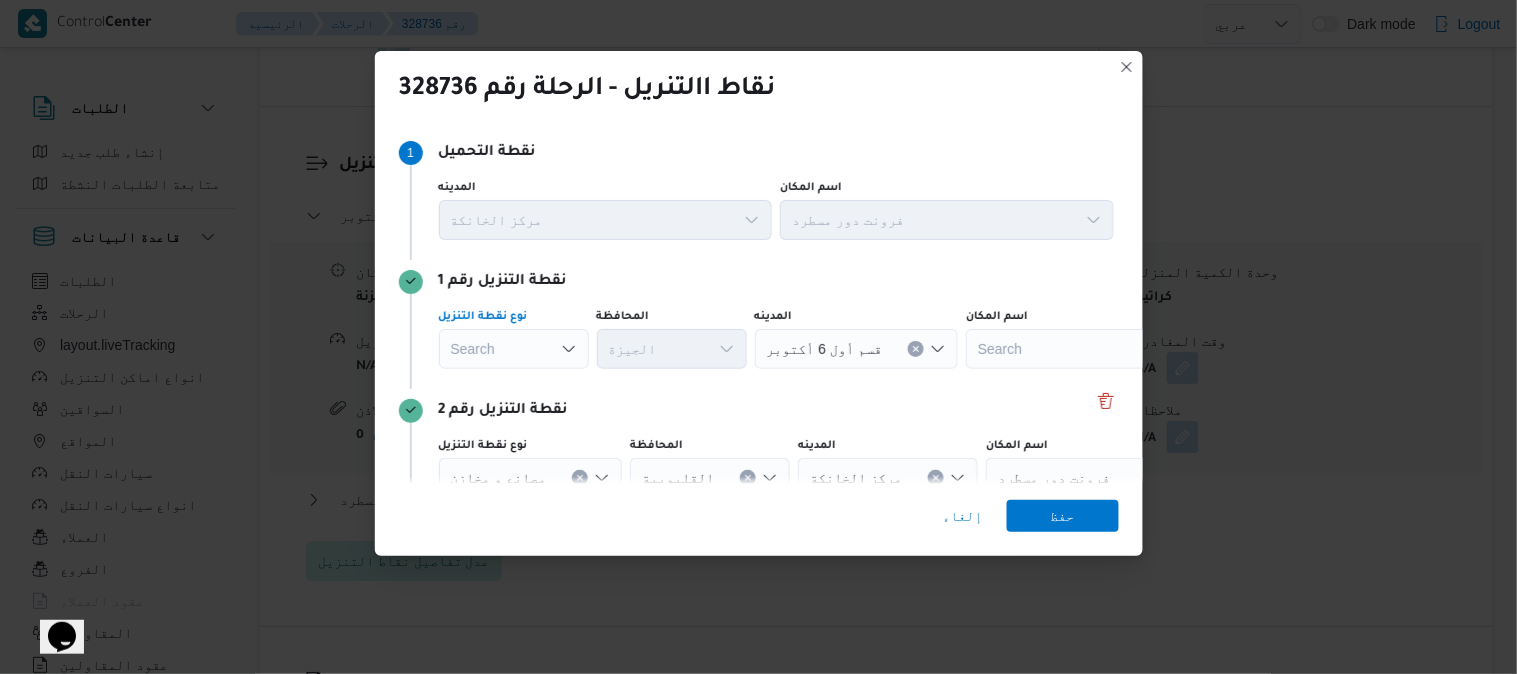 drag, startPoint x: 570, startPoint y: 342, endPoint x: 581, endPoint y: 340, distance: 11.18034 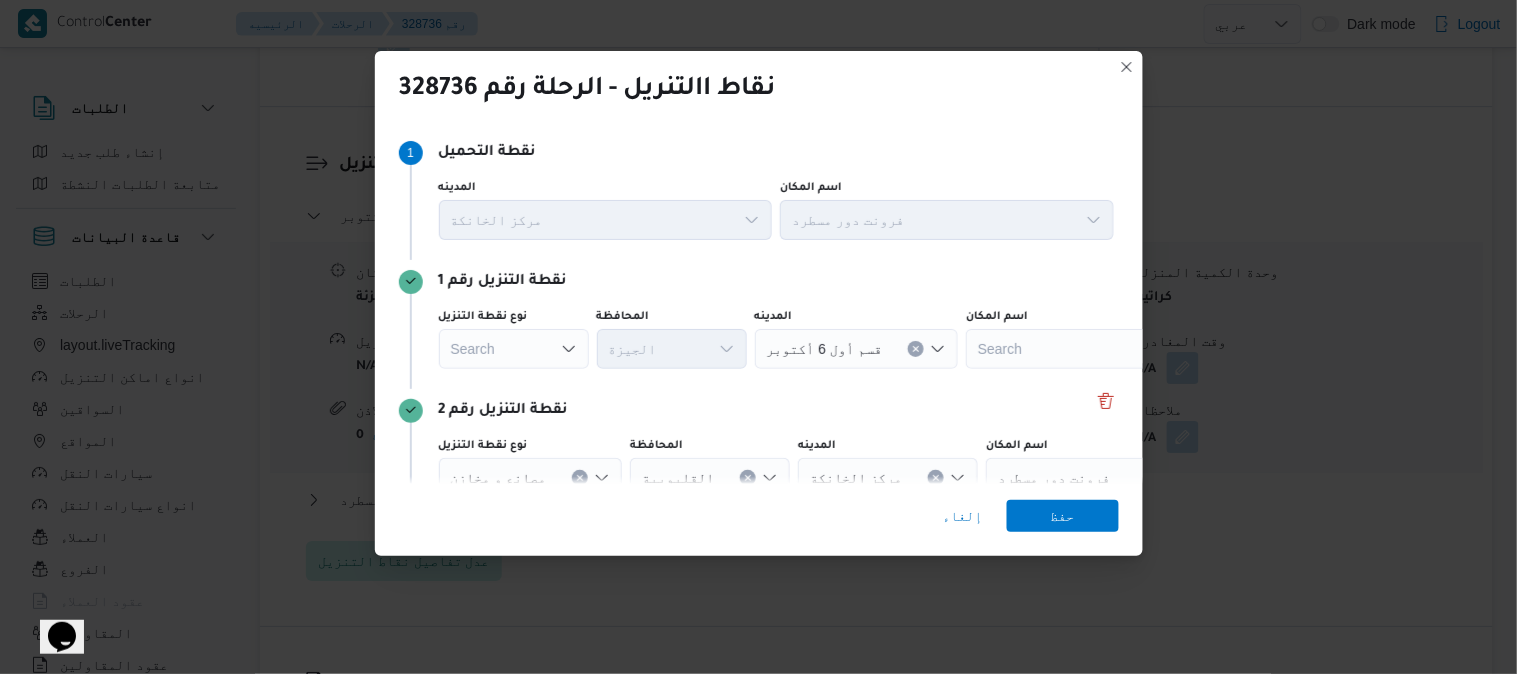 drag, startPoint x: 576, startPoint y: 350, endPoint x: 600, endPoint y: 396, distance: 51.884487 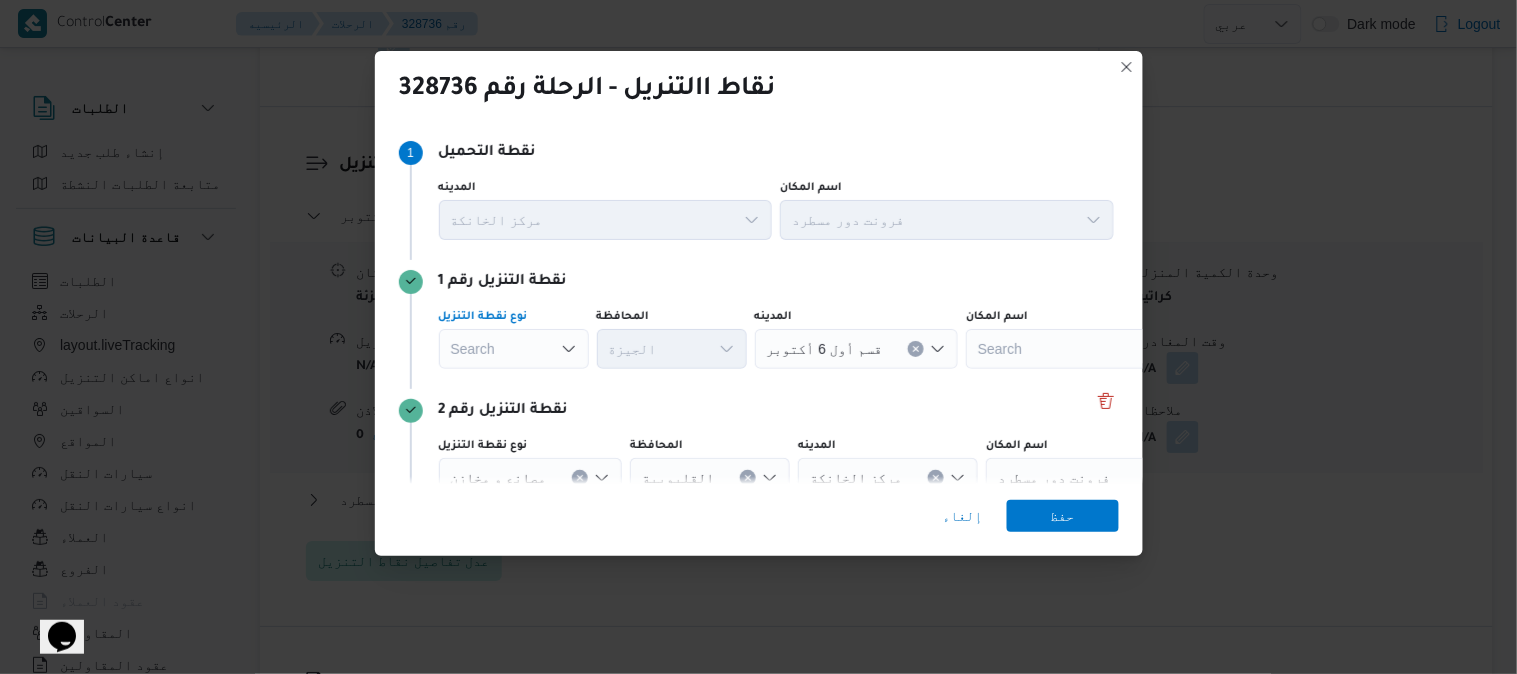 click 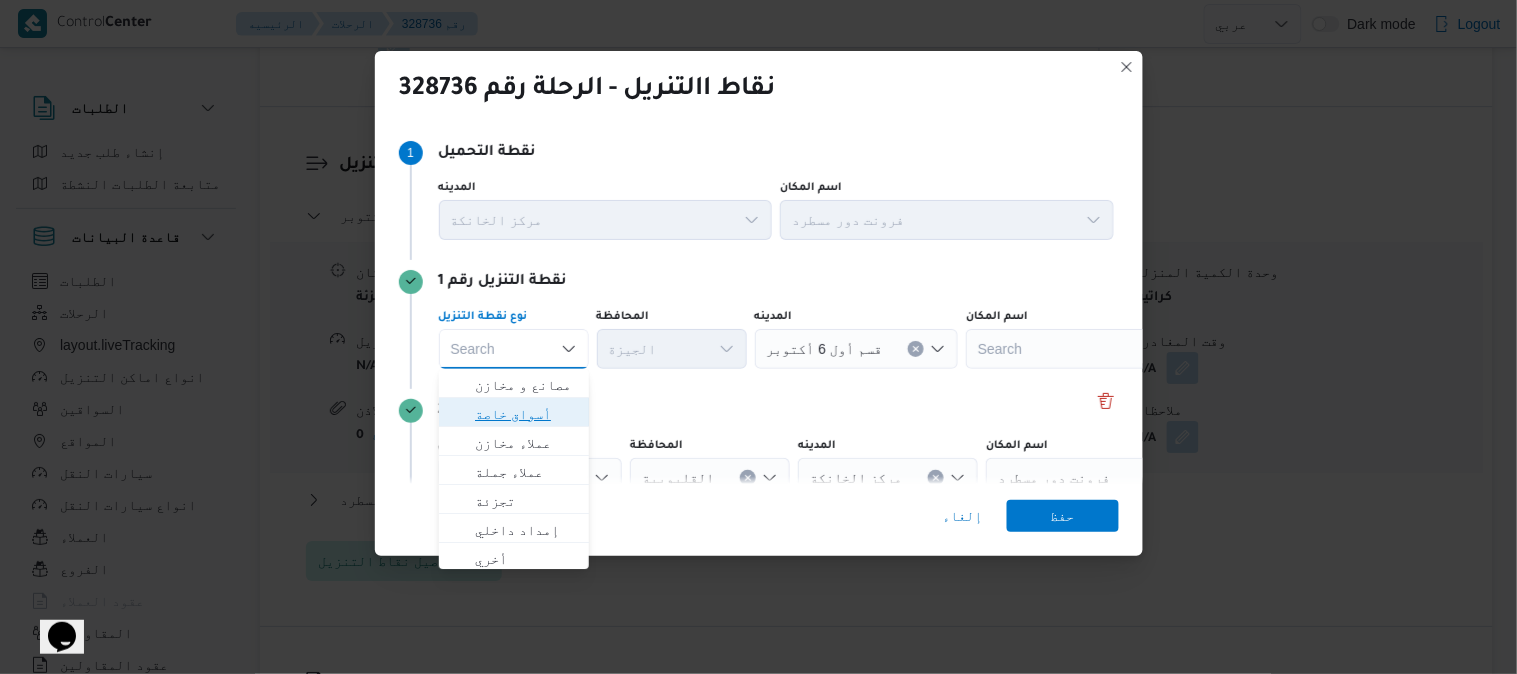 click on "أسواق خاصة" at bounding box center [526, 414] 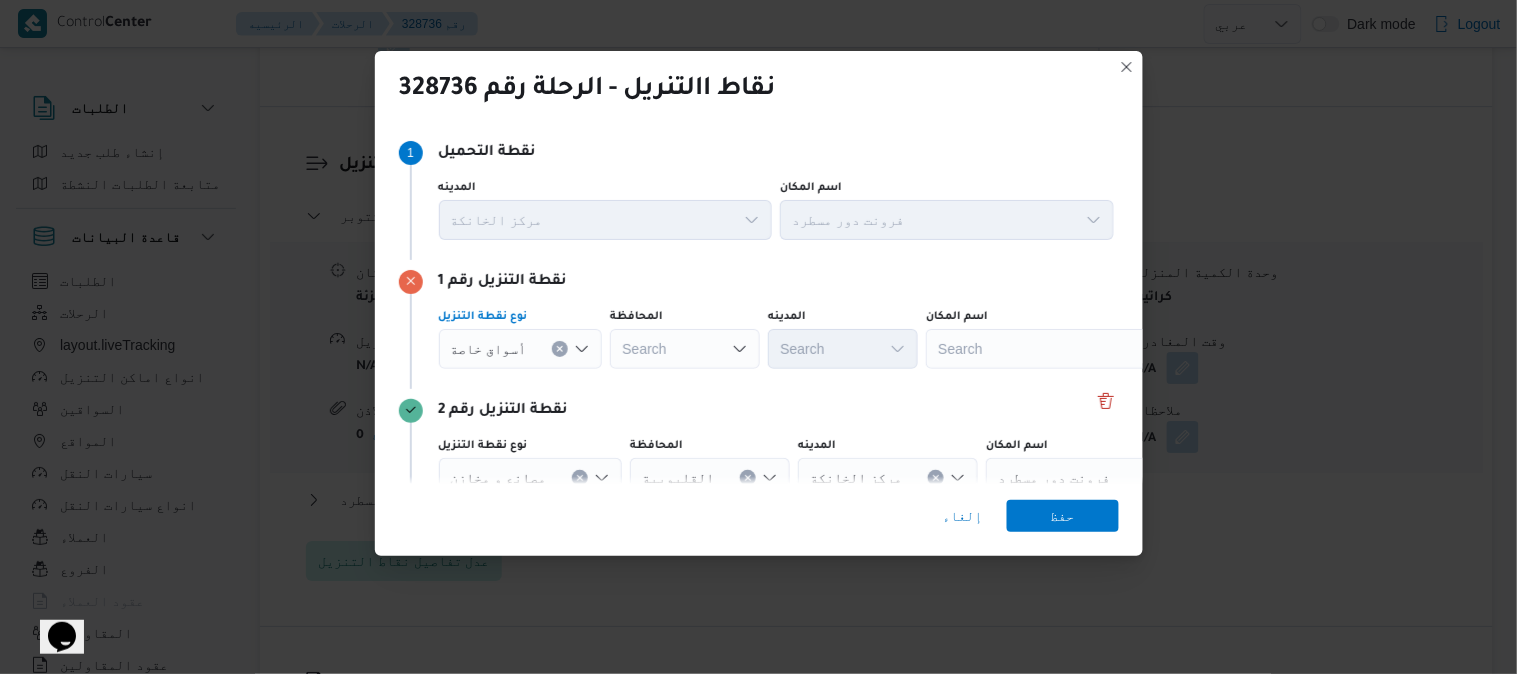 click on "Search" at bounding box center [1051, 349] 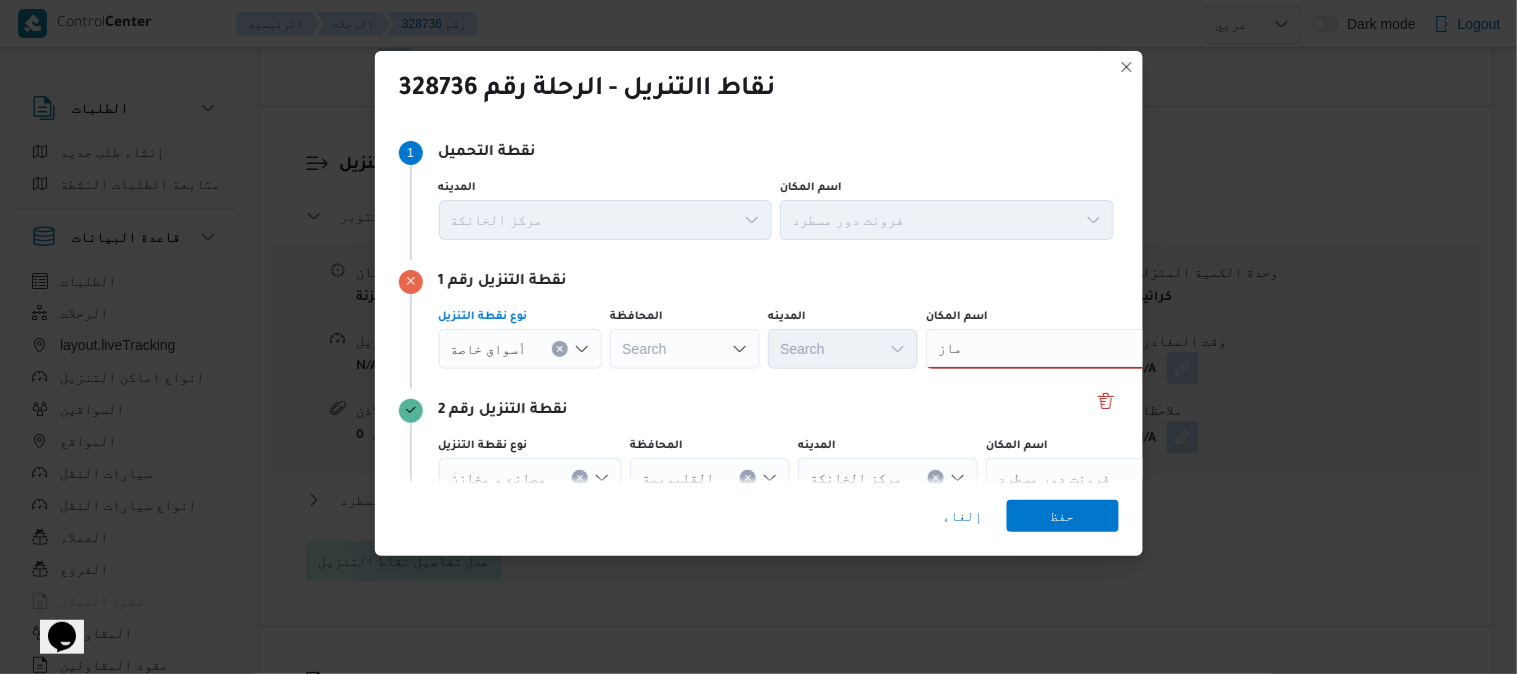drag, startPoint x: 586, startPoint y: 347, endPoint x: 605, endPoint y: 397, distance: 53.488316 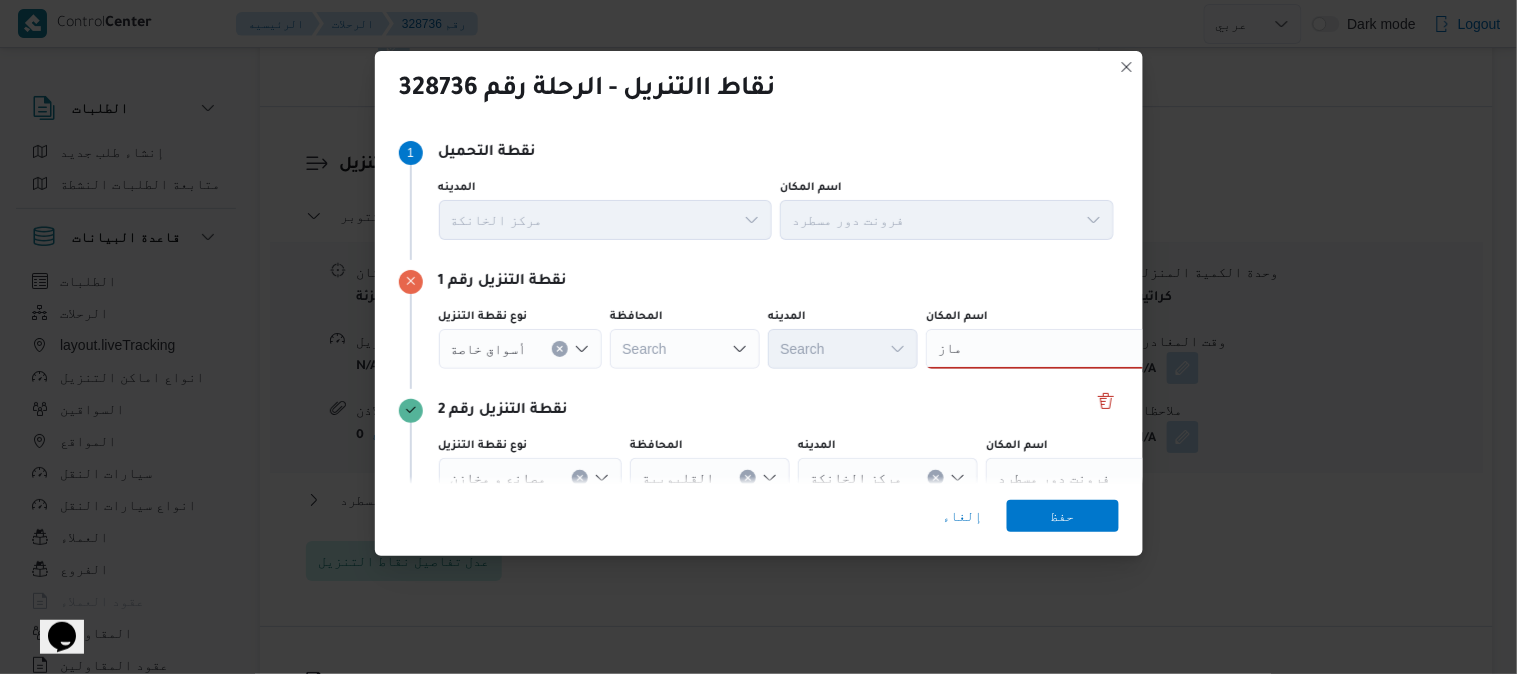 click 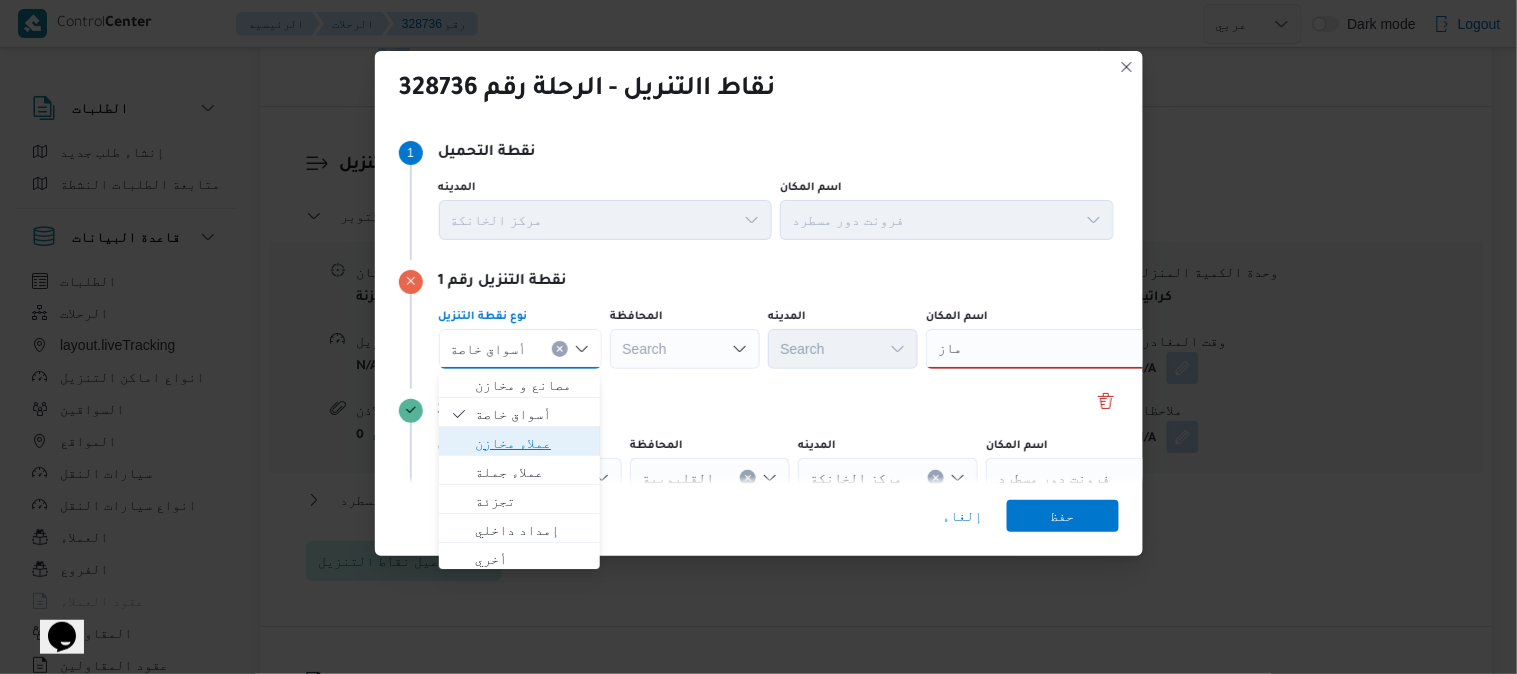 click on "عملاء مخازن" at bounding box center (531, 443) 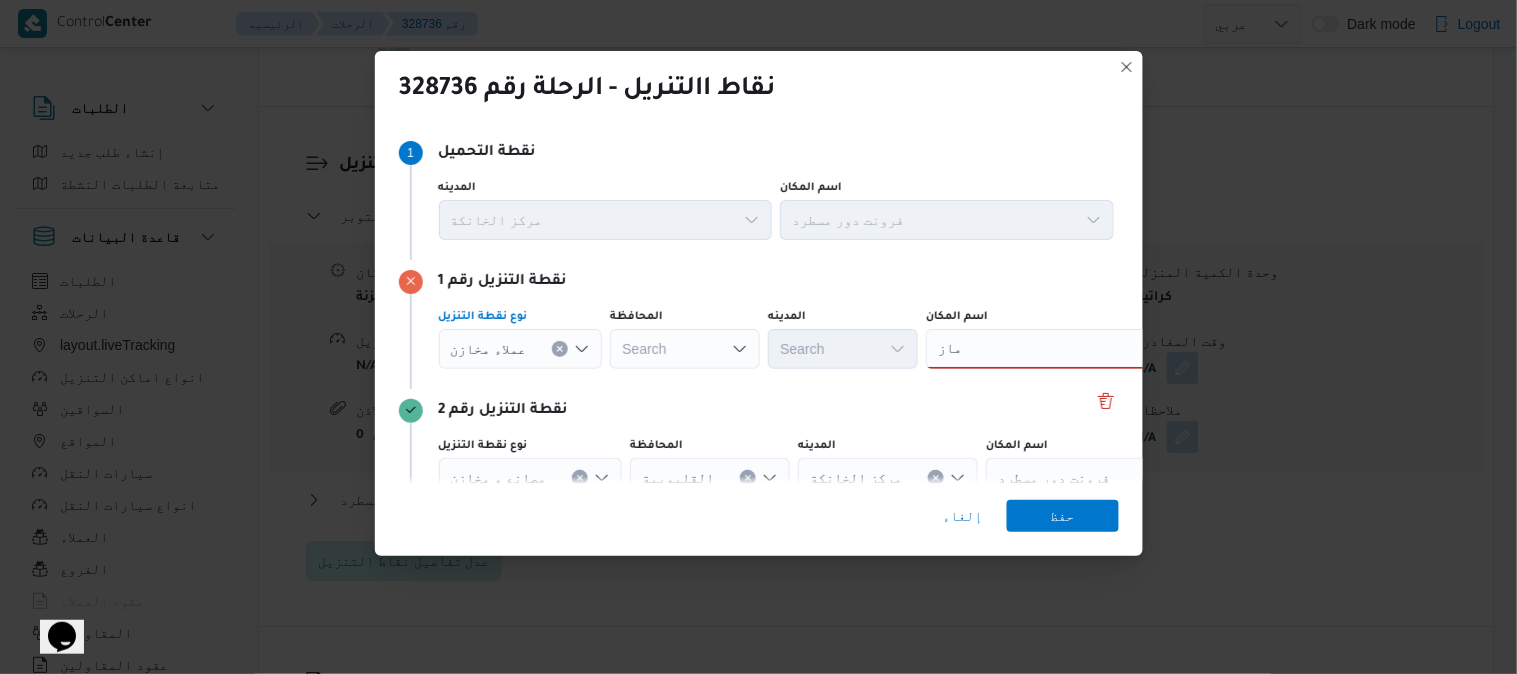 click on "اماز اماز" at bounding box center [1051, 349] 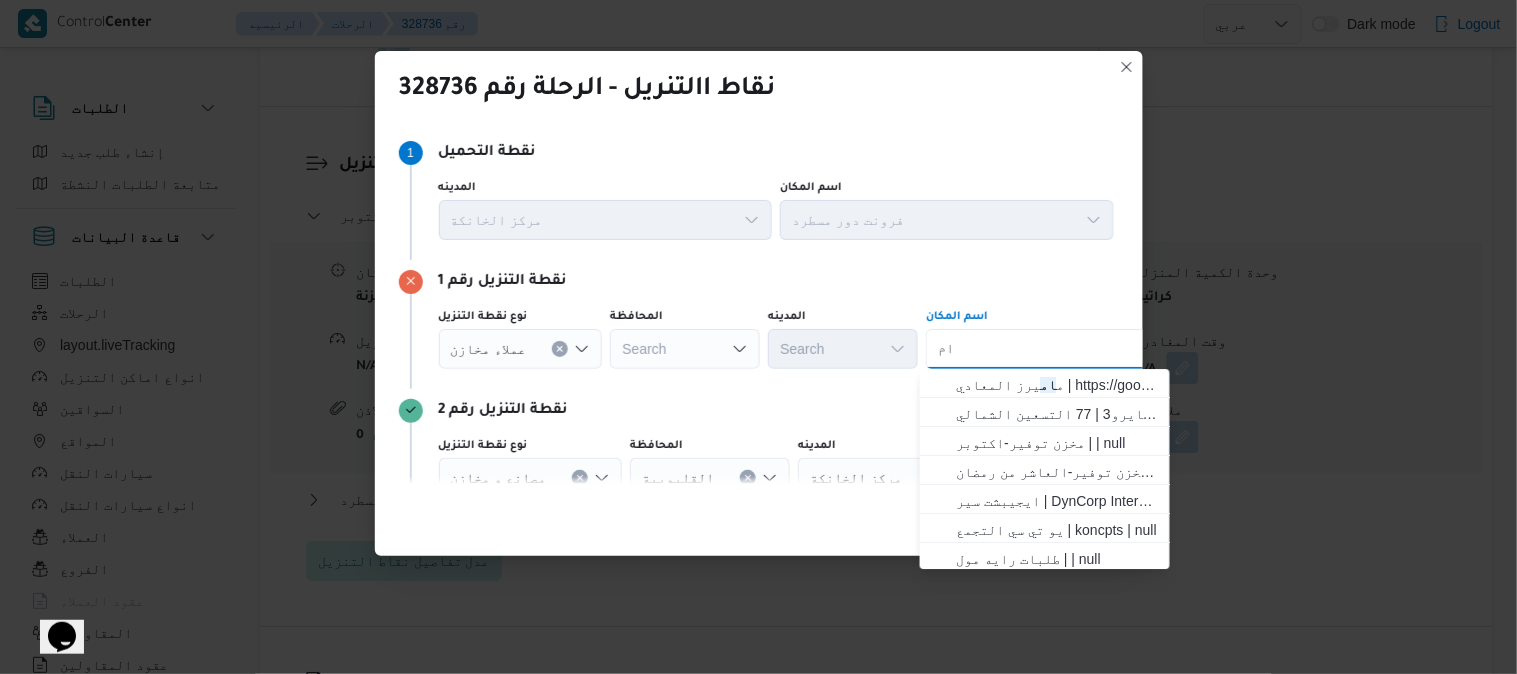 type on "ا" 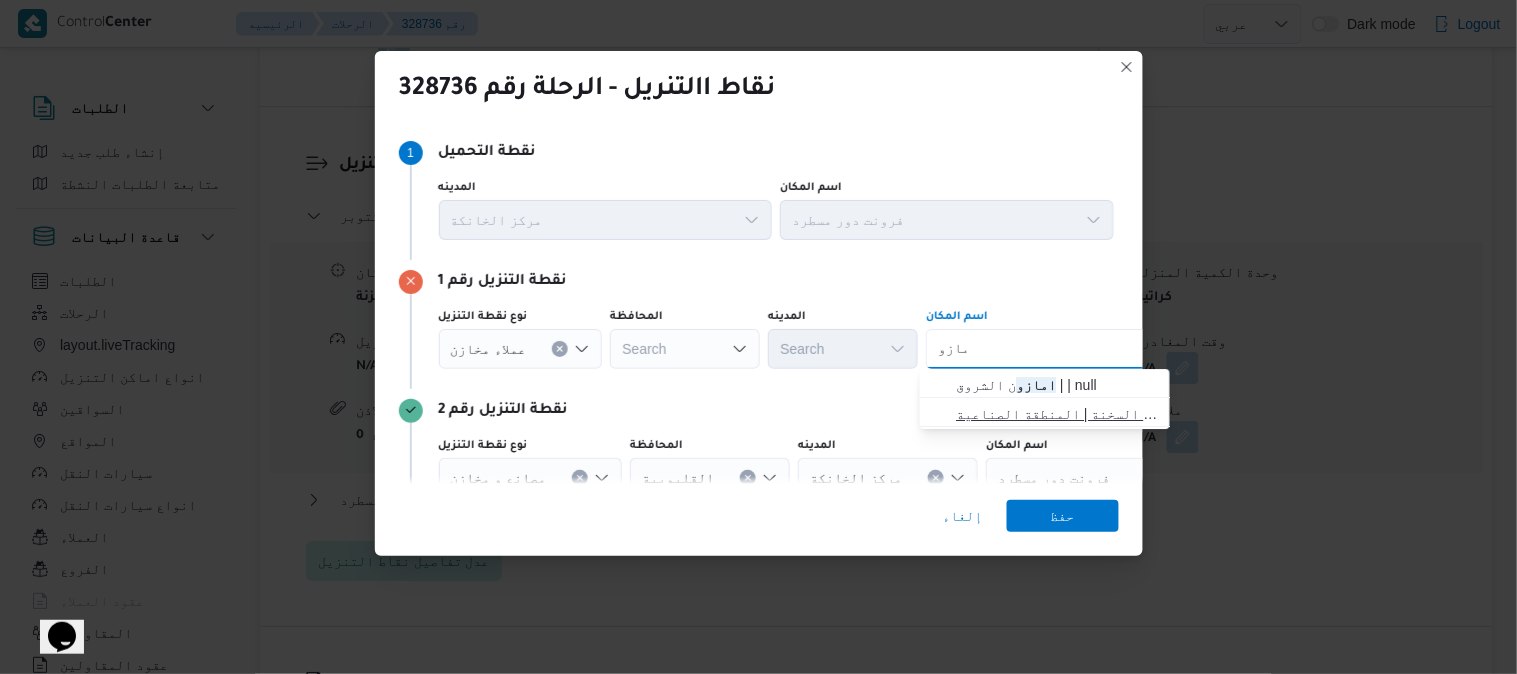 type on "امازو" 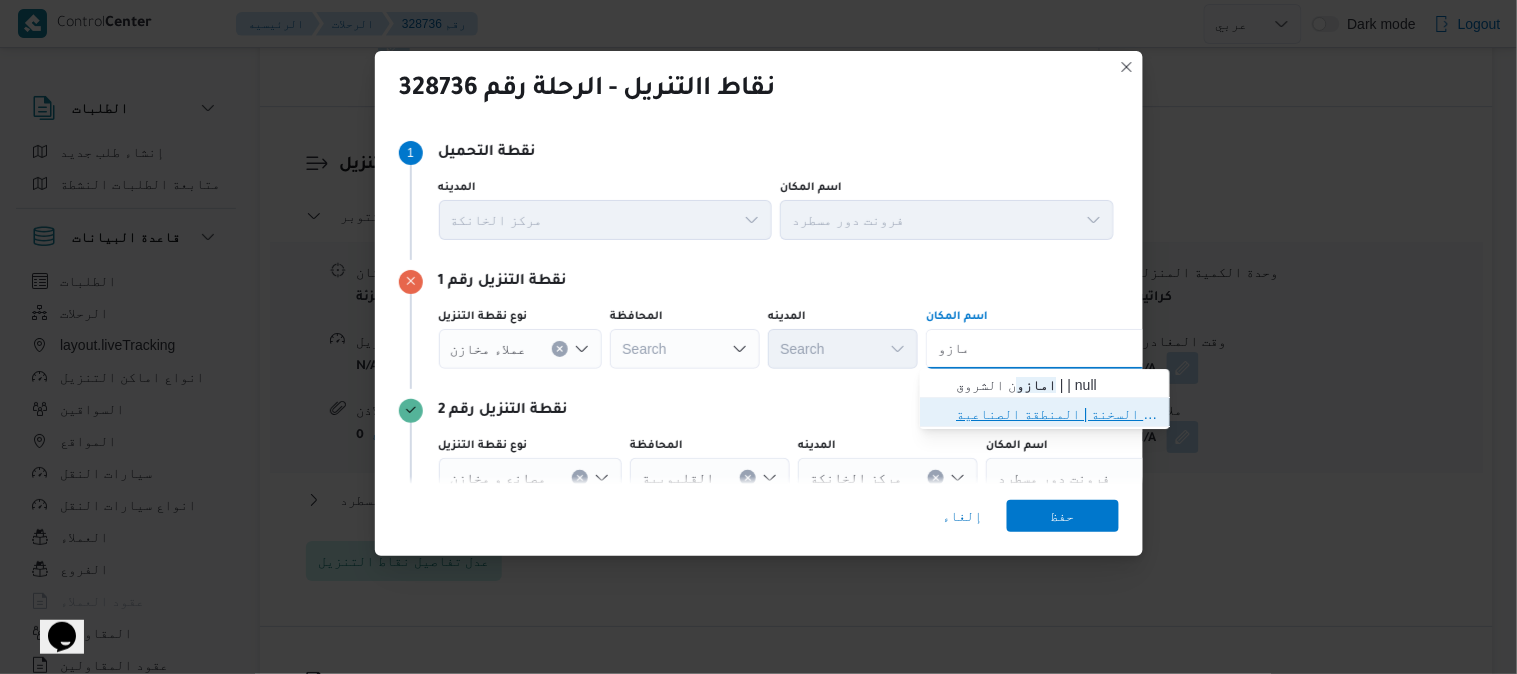 click on "امازو ن طريق السويس | طريق عين السخنة | المنطقة الصناعية" at bounding box center [1057, 414] 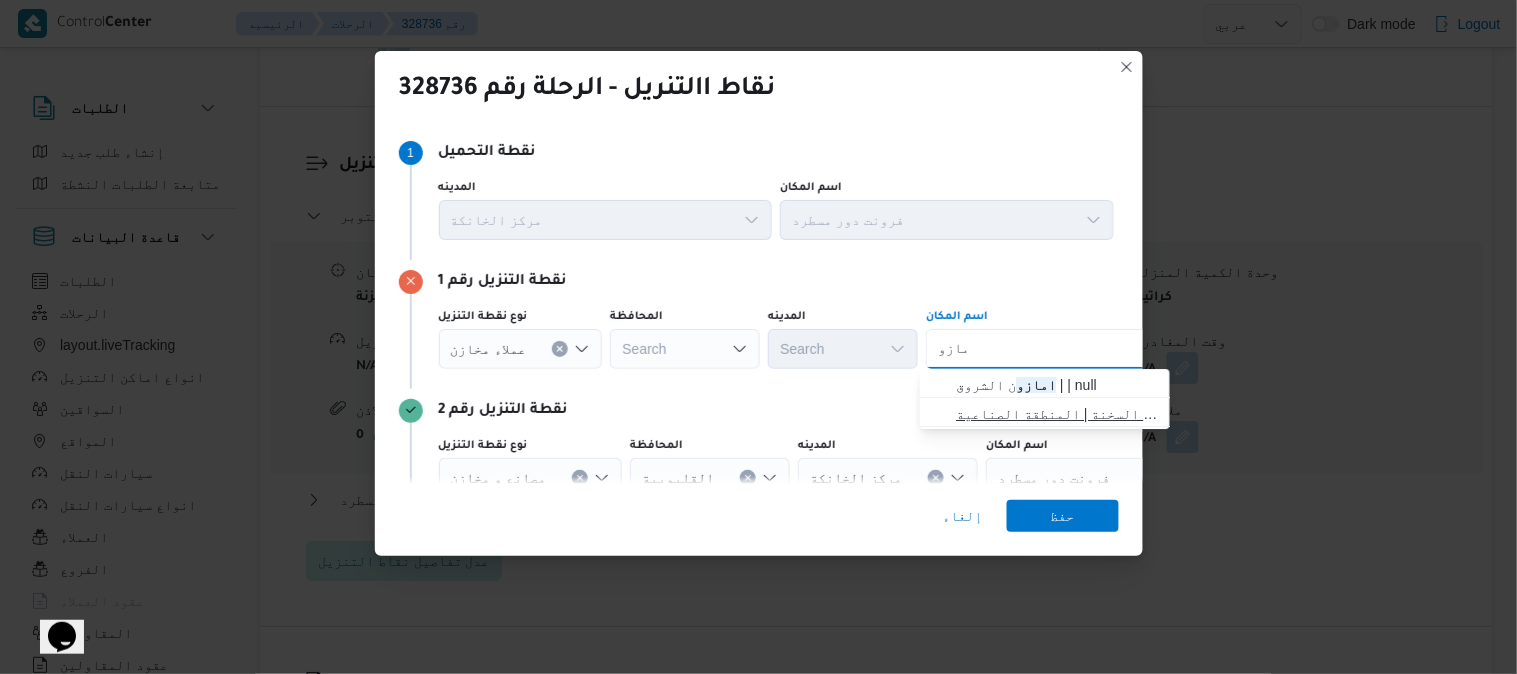type 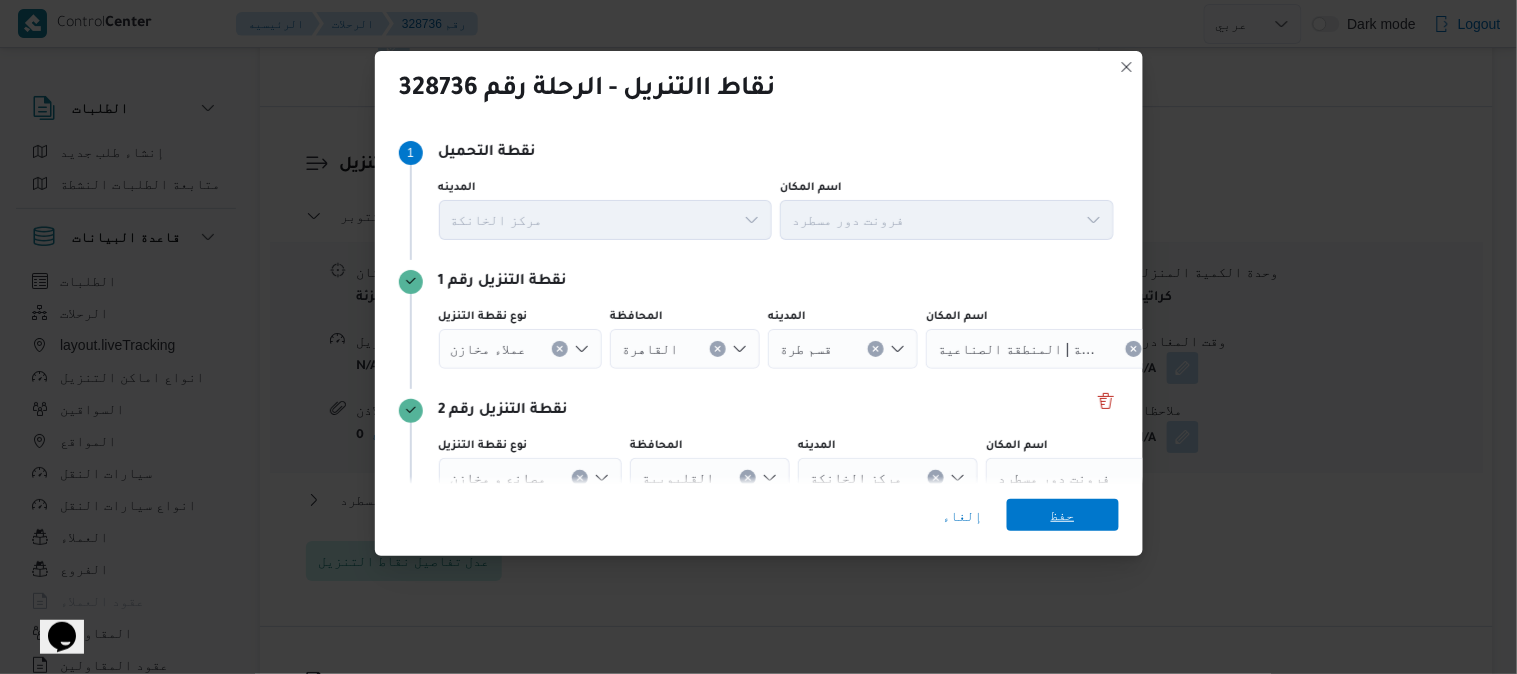 click on "حفظ" at bounding box center (1063, 515) 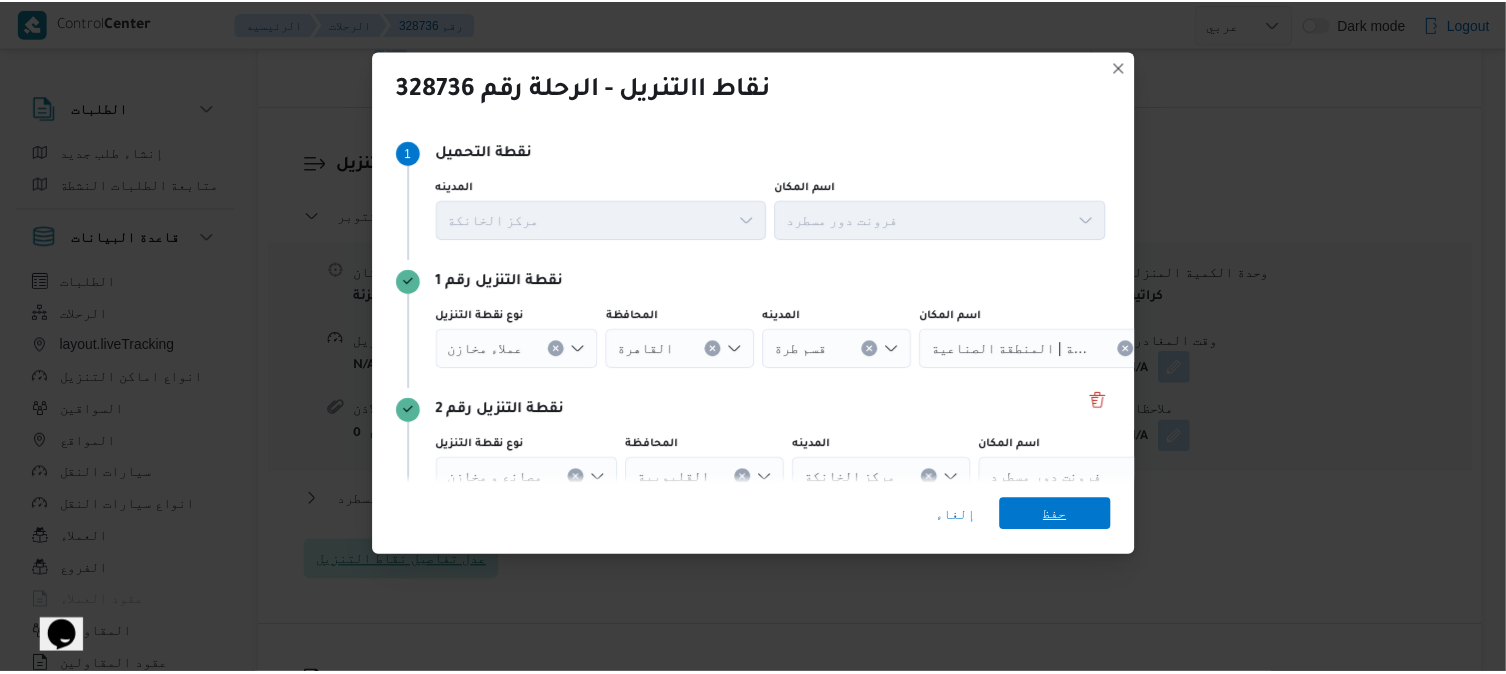 scroll, scrollTop: 1600, scrollLeft: 0, axis: vertical 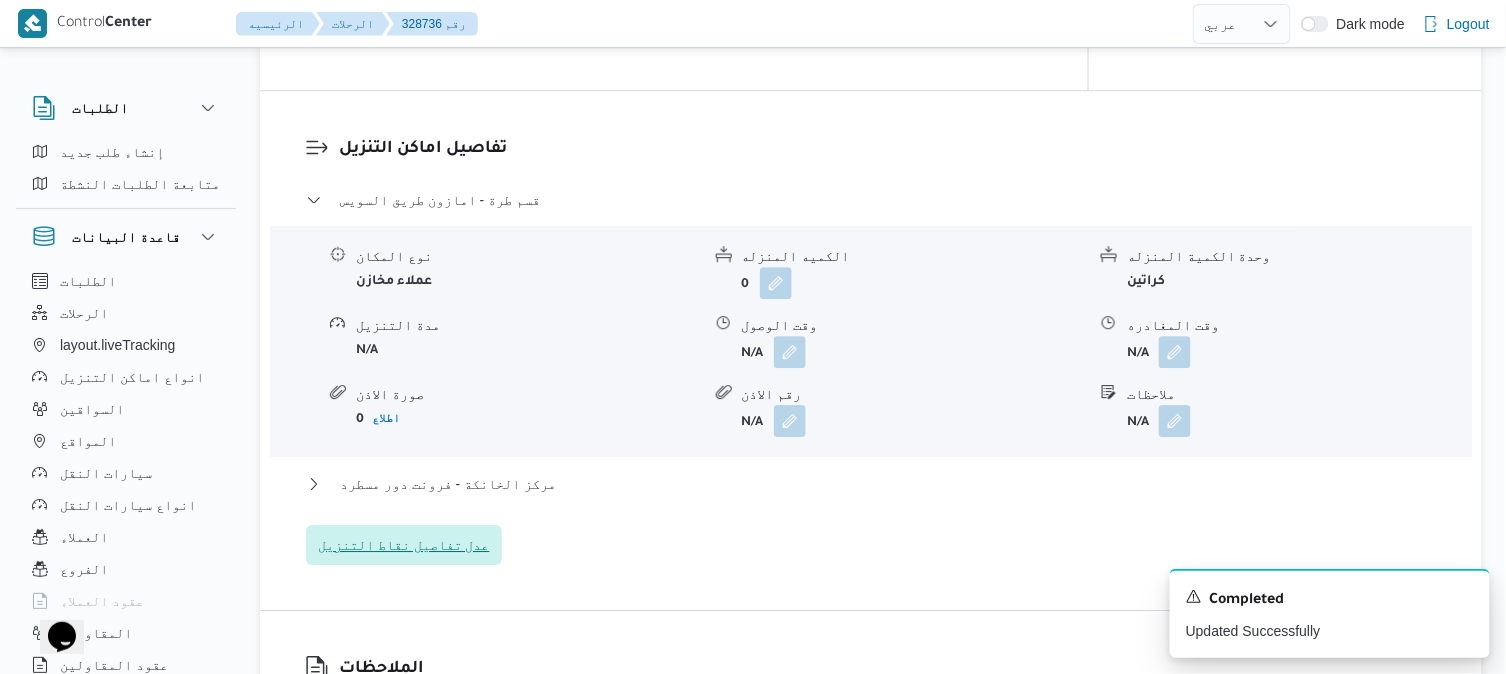 type 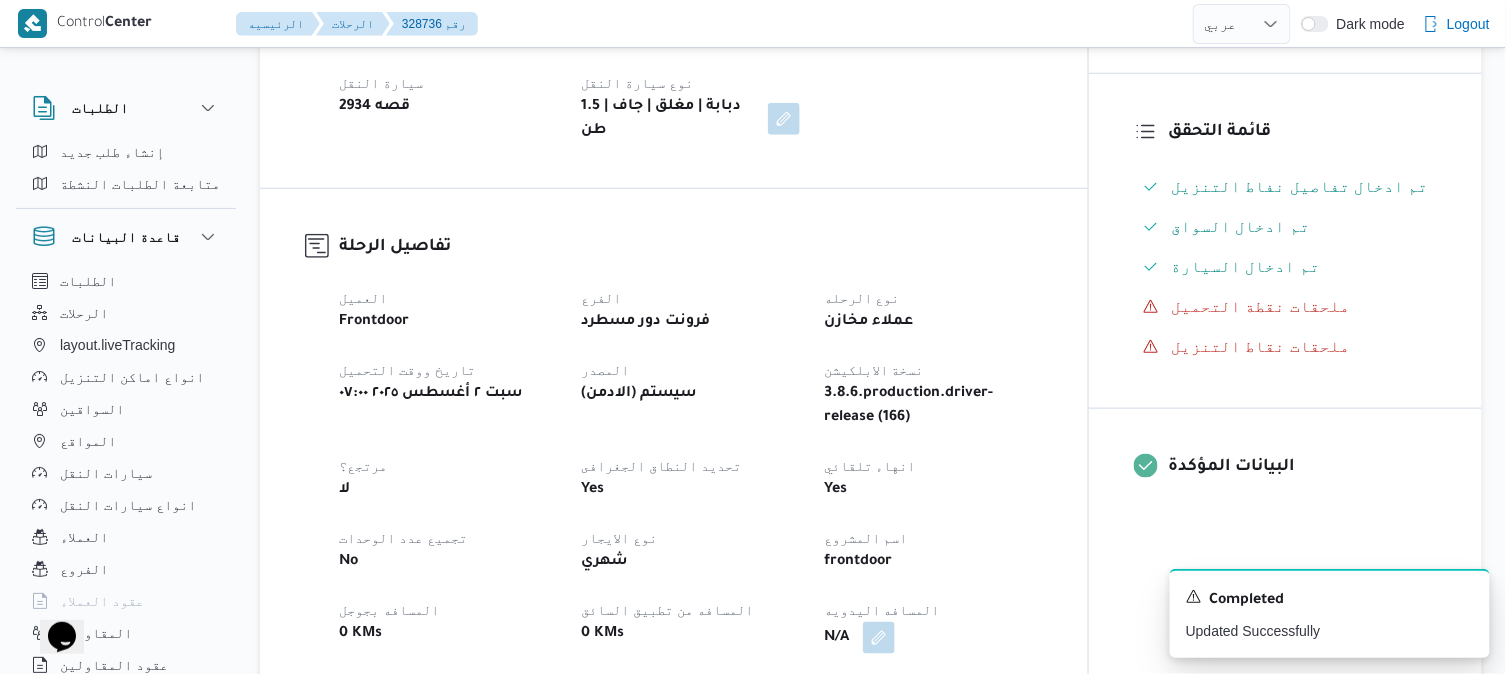 scroll, scrollTop: 444, scrollLeft: 0, axis: vertical 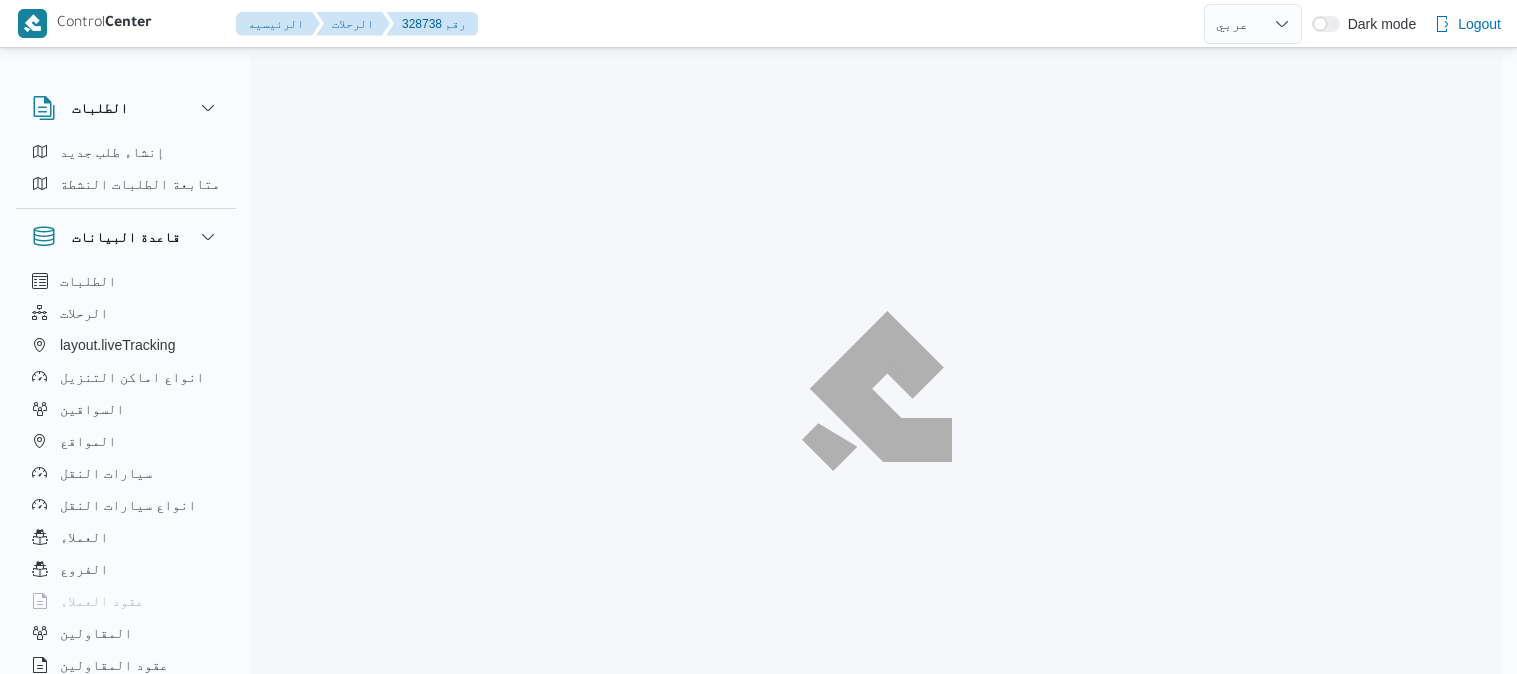 select on "ar" 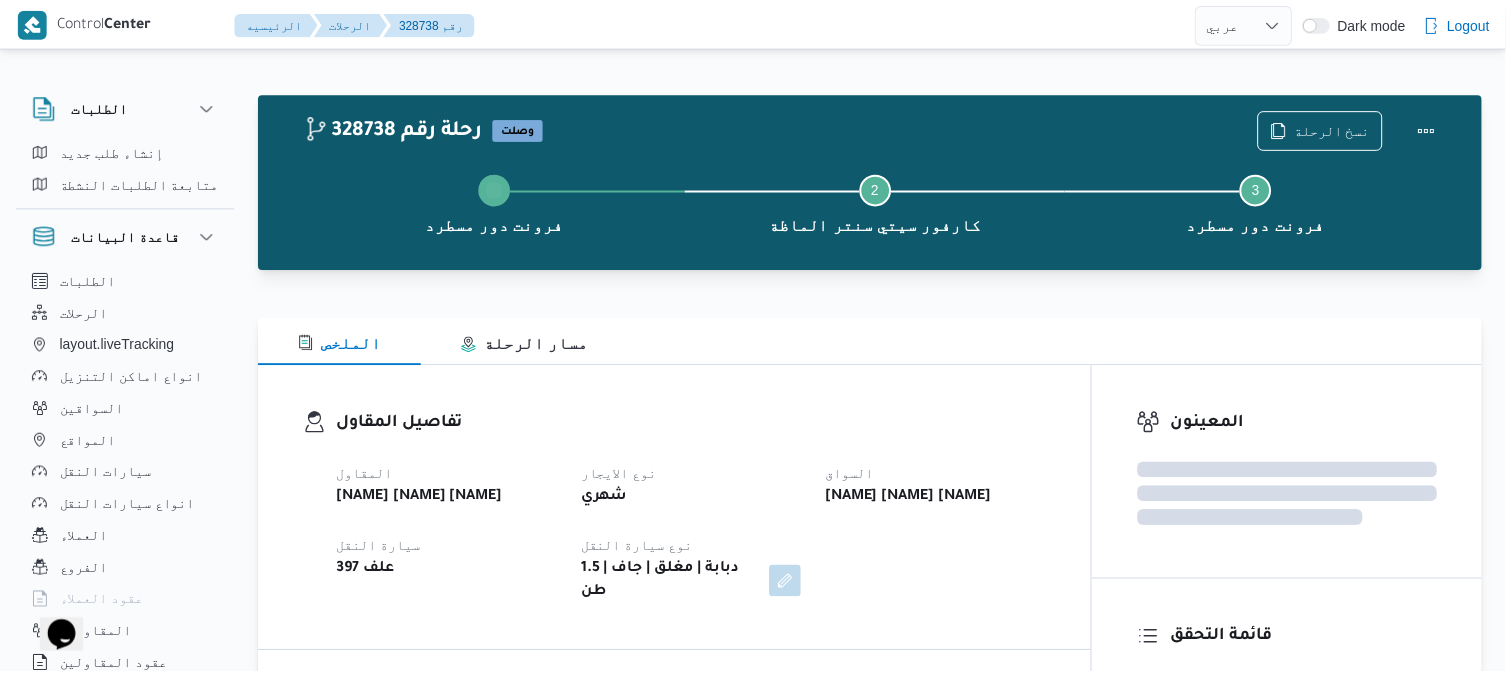 scroll, scrollTop: 0, scrollLeft: 0, axis: both 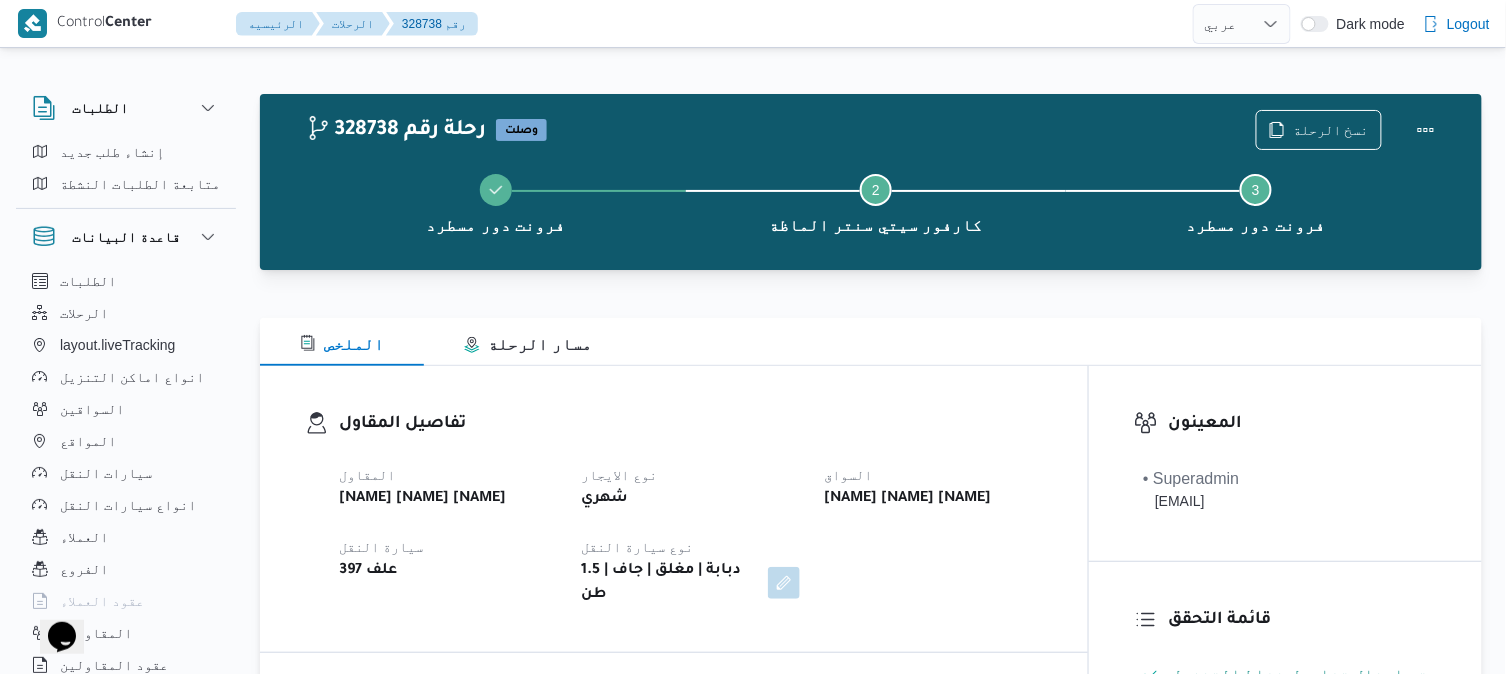 click on "تفاصيل المقاول" at bounding box center (691, 424) 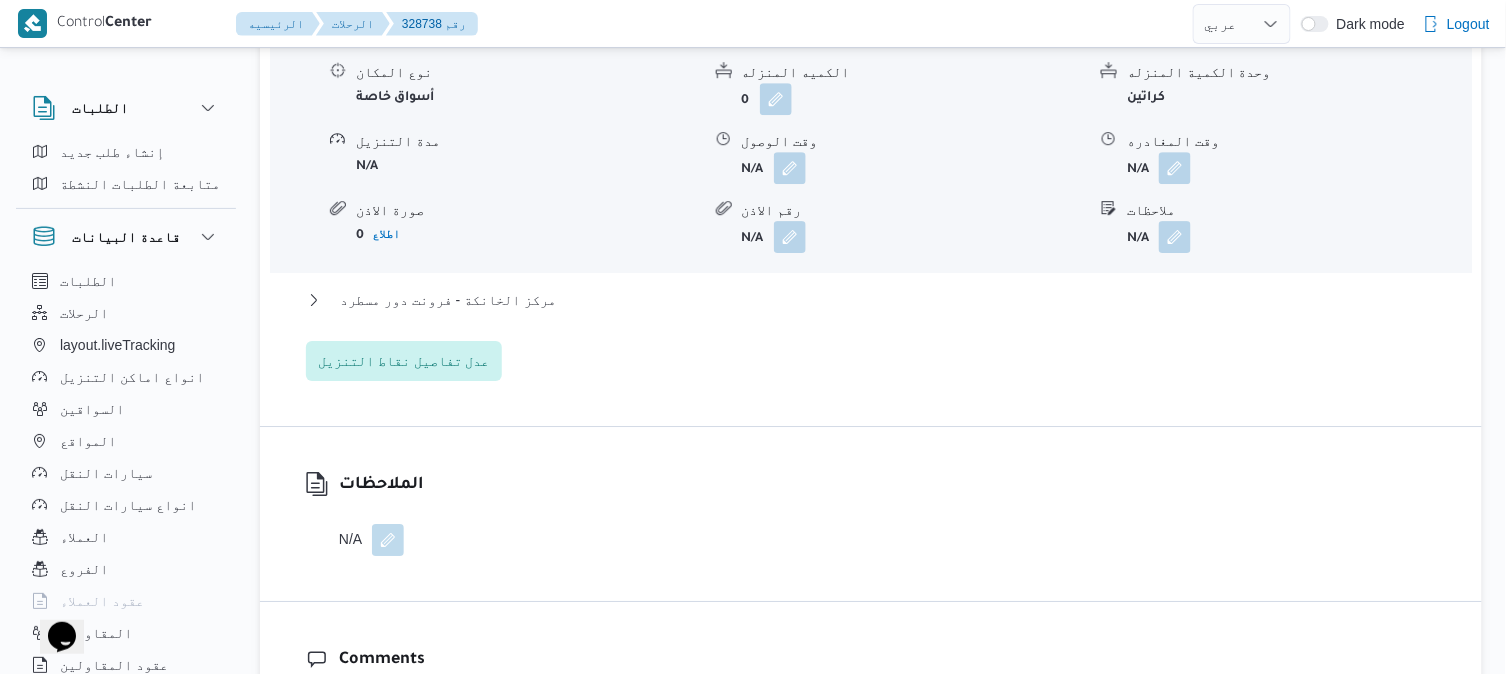 scroll, scrollTop: 1911, scrollLeft: 0, axis: vertical 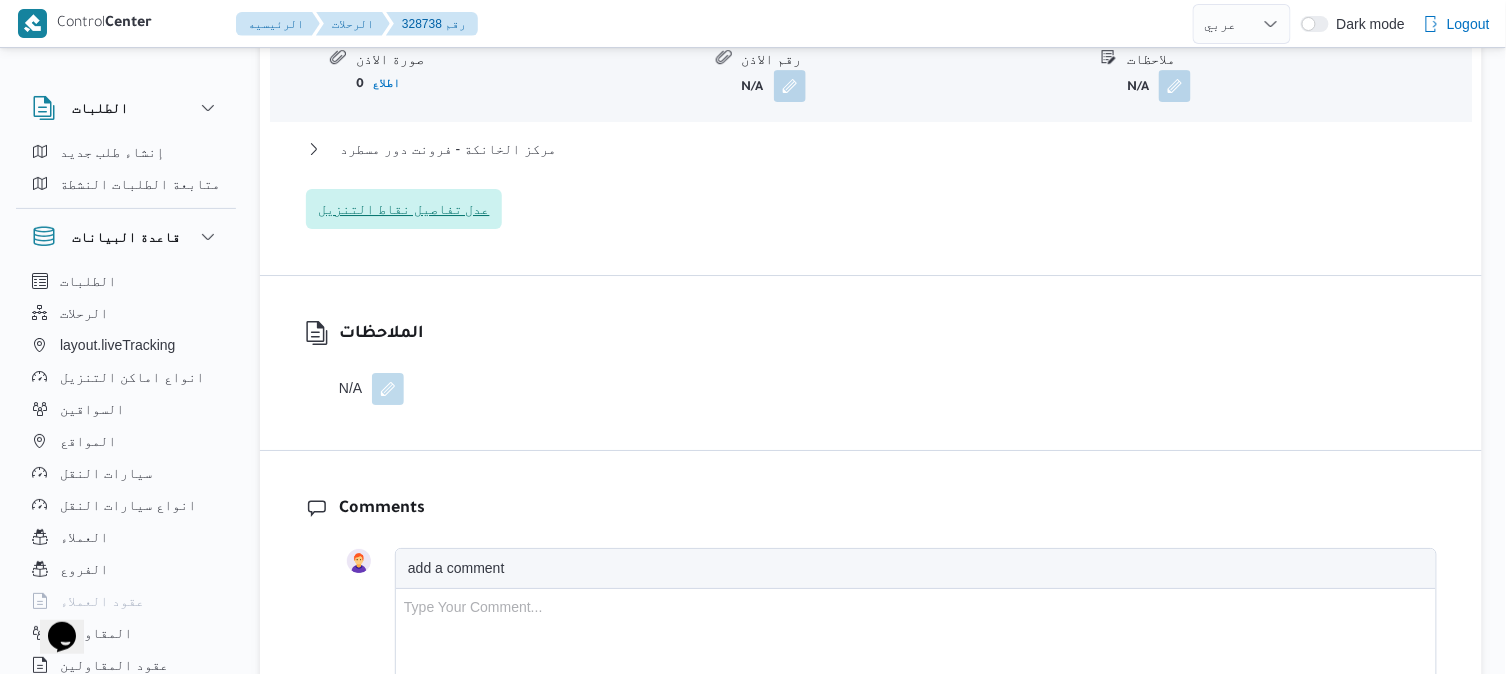 click on "عدل تفاصيل نقاط التنزيل" at bounding box center (404, 209) 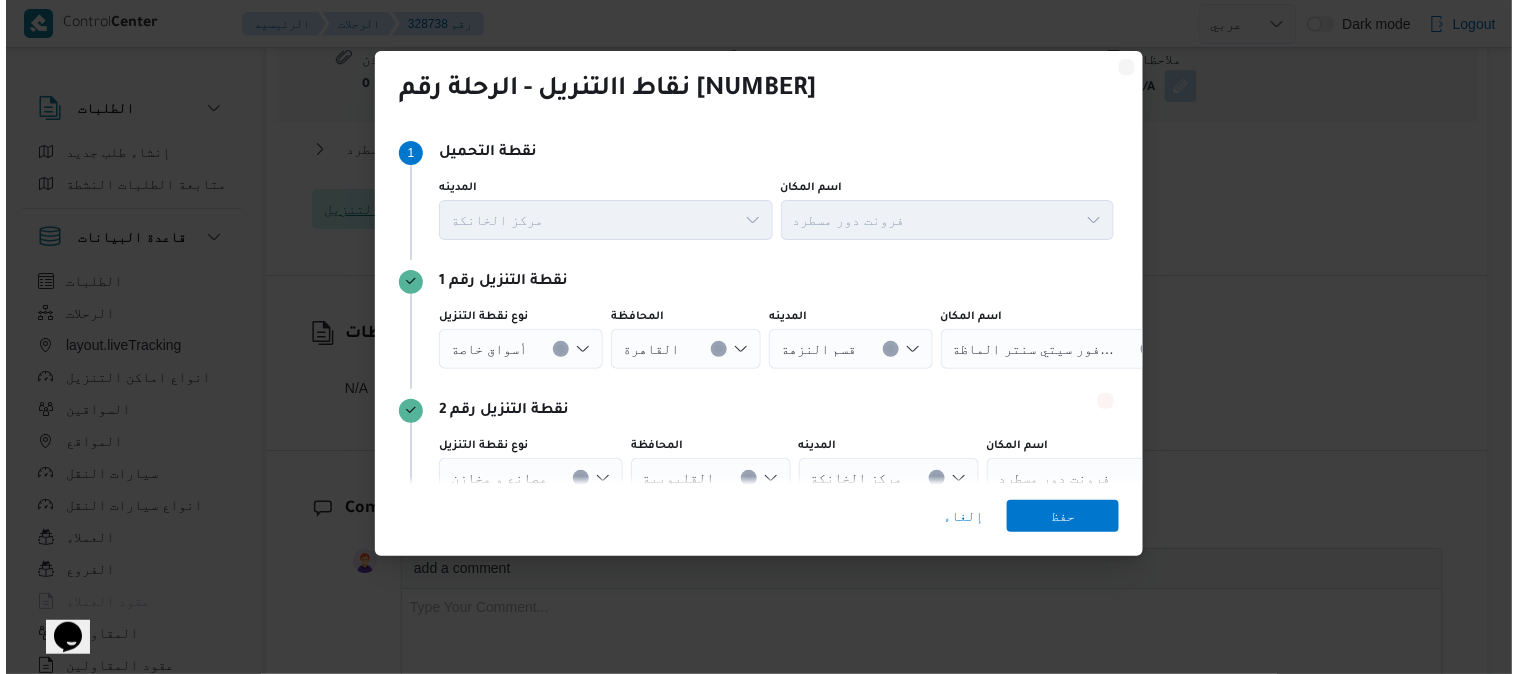 scroll, scrollTop: 1895, scrollLeft: 0, axis: vertical 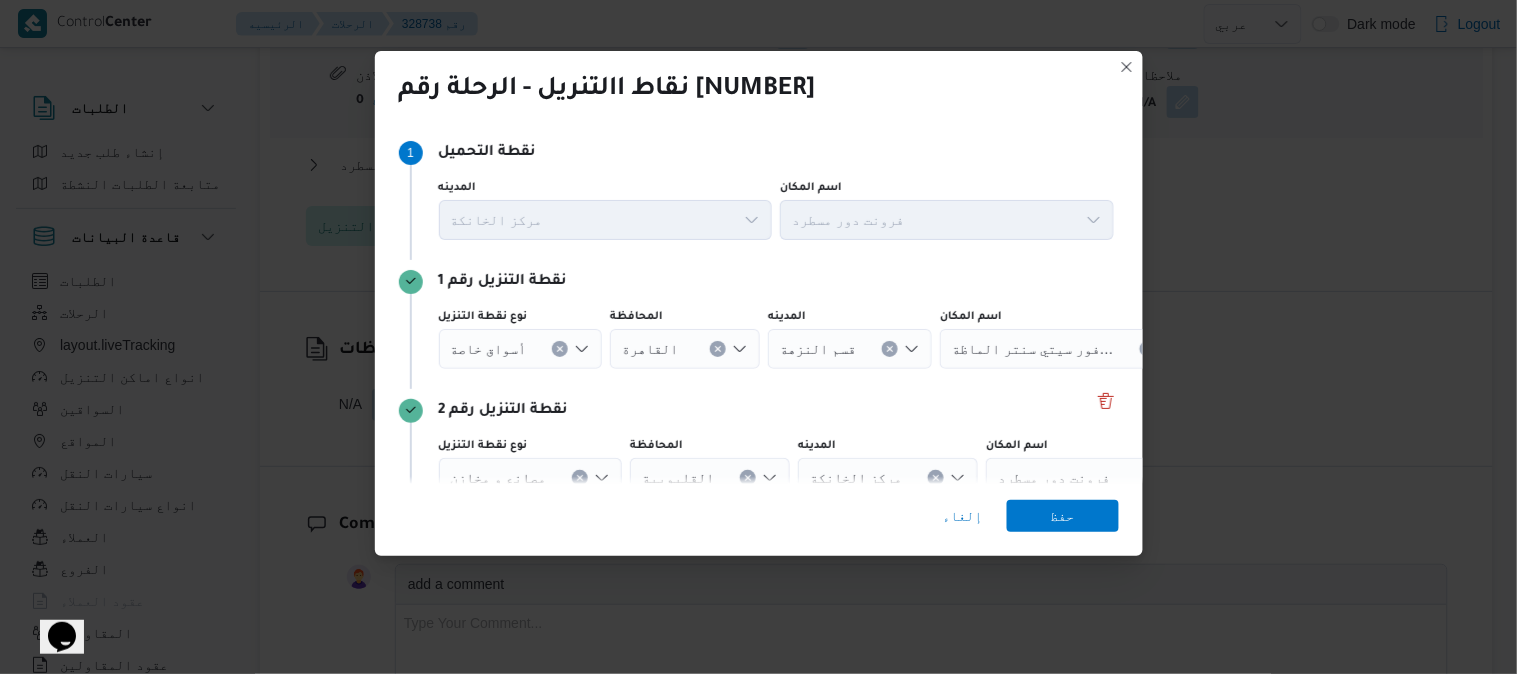 click on "كارفور سيتي سنتر الماظة" at bounding box center [1033, 348] 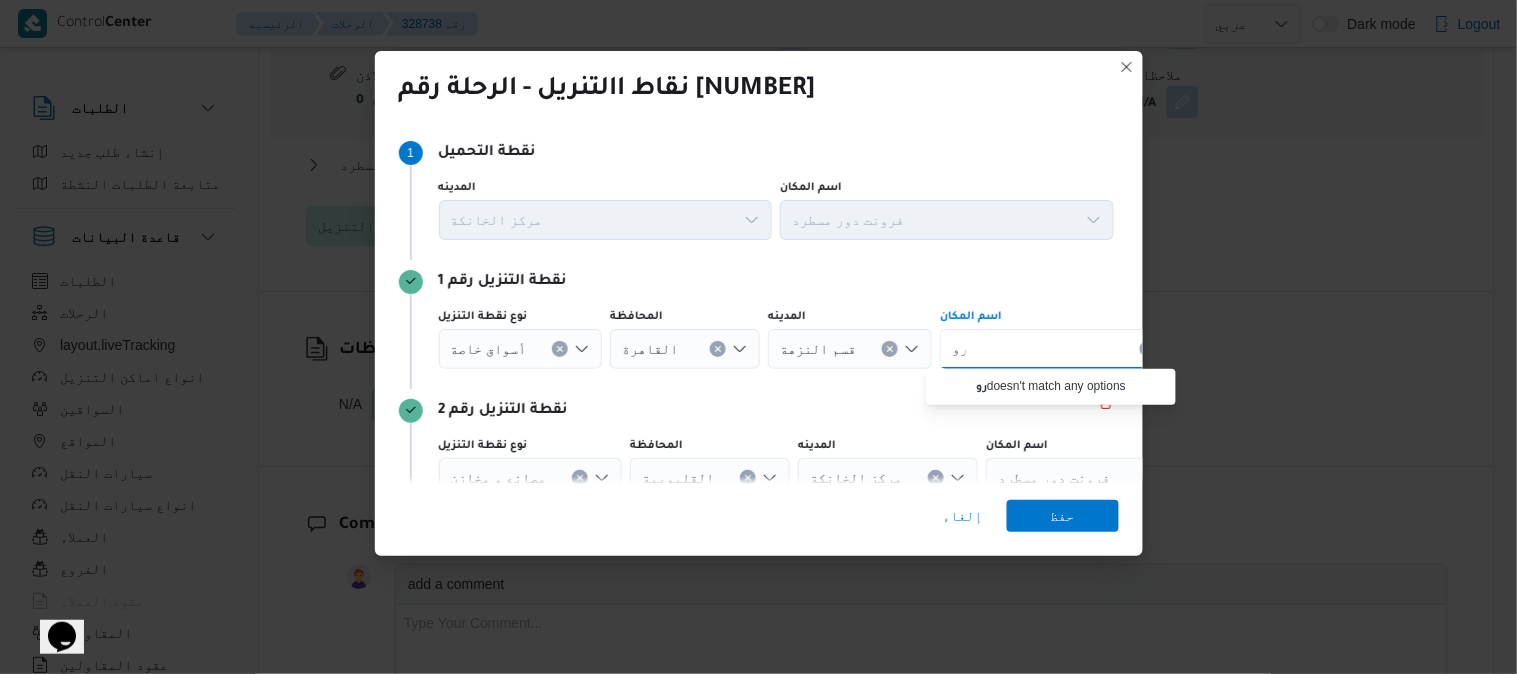 type on "ر" 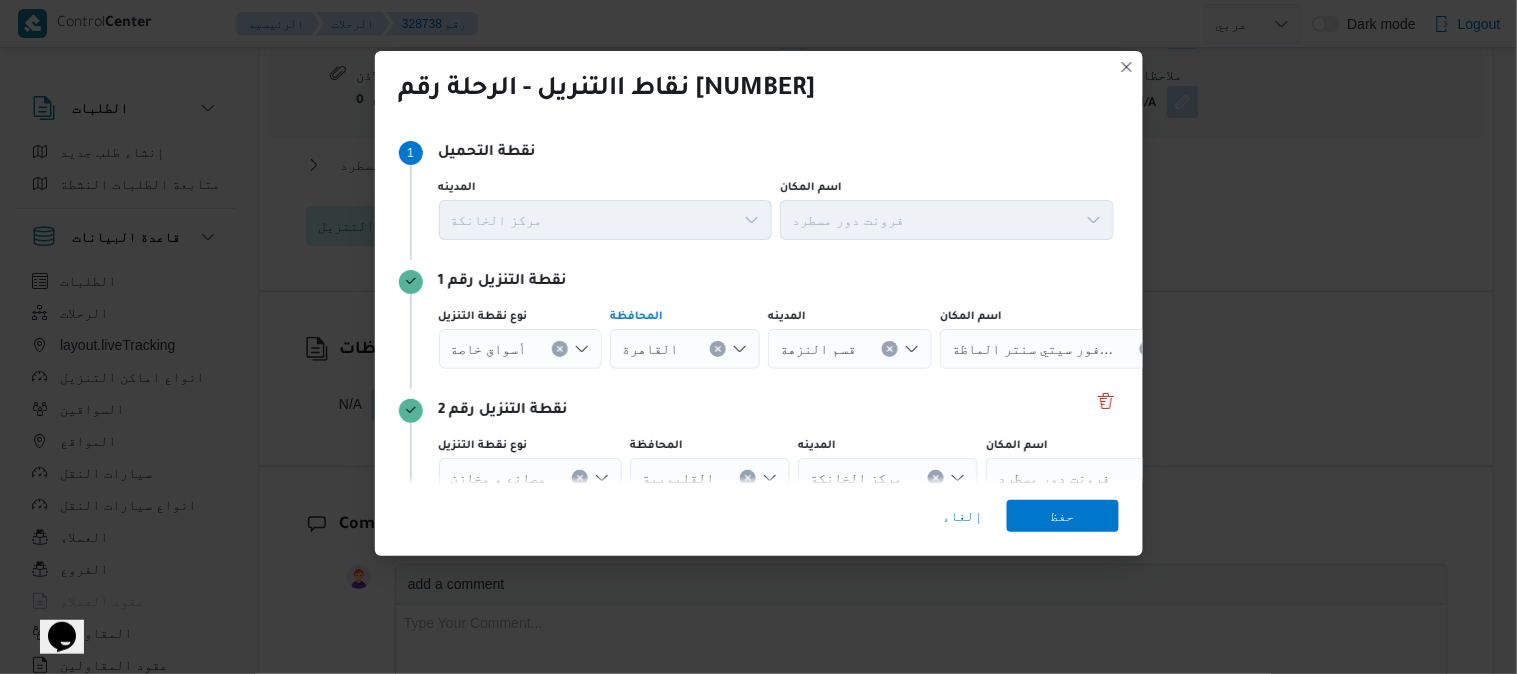 click at bounding box center [718, 349] 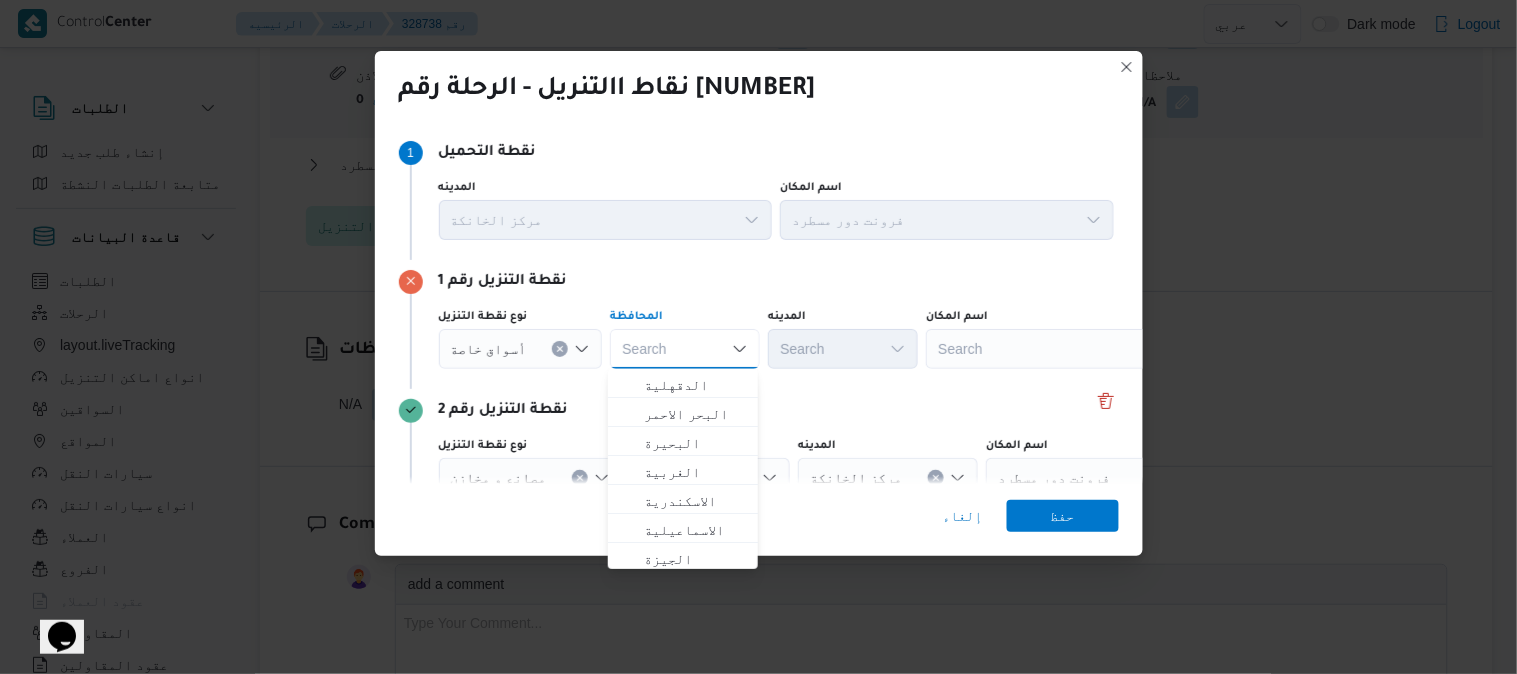 click on "Search" at bounding box center (1051, 349) 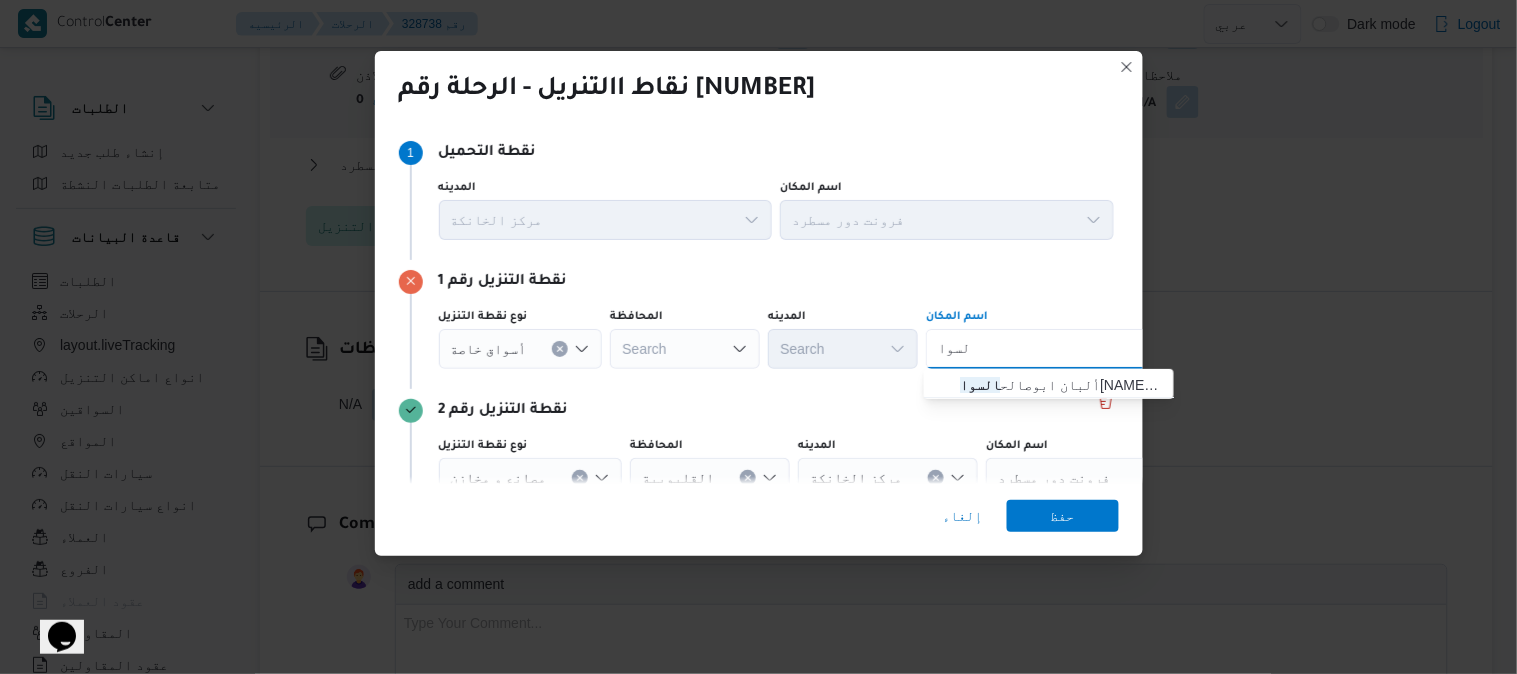 type on "السوا" 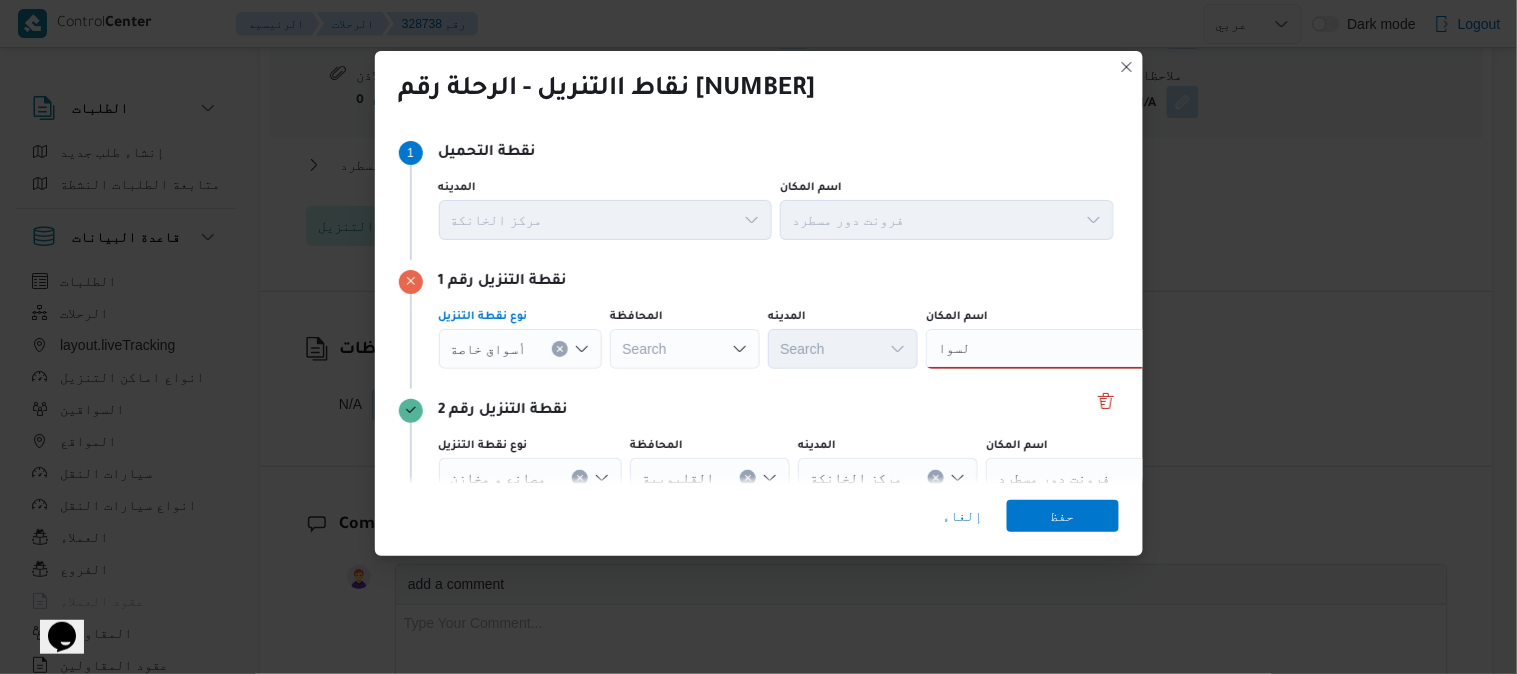 click 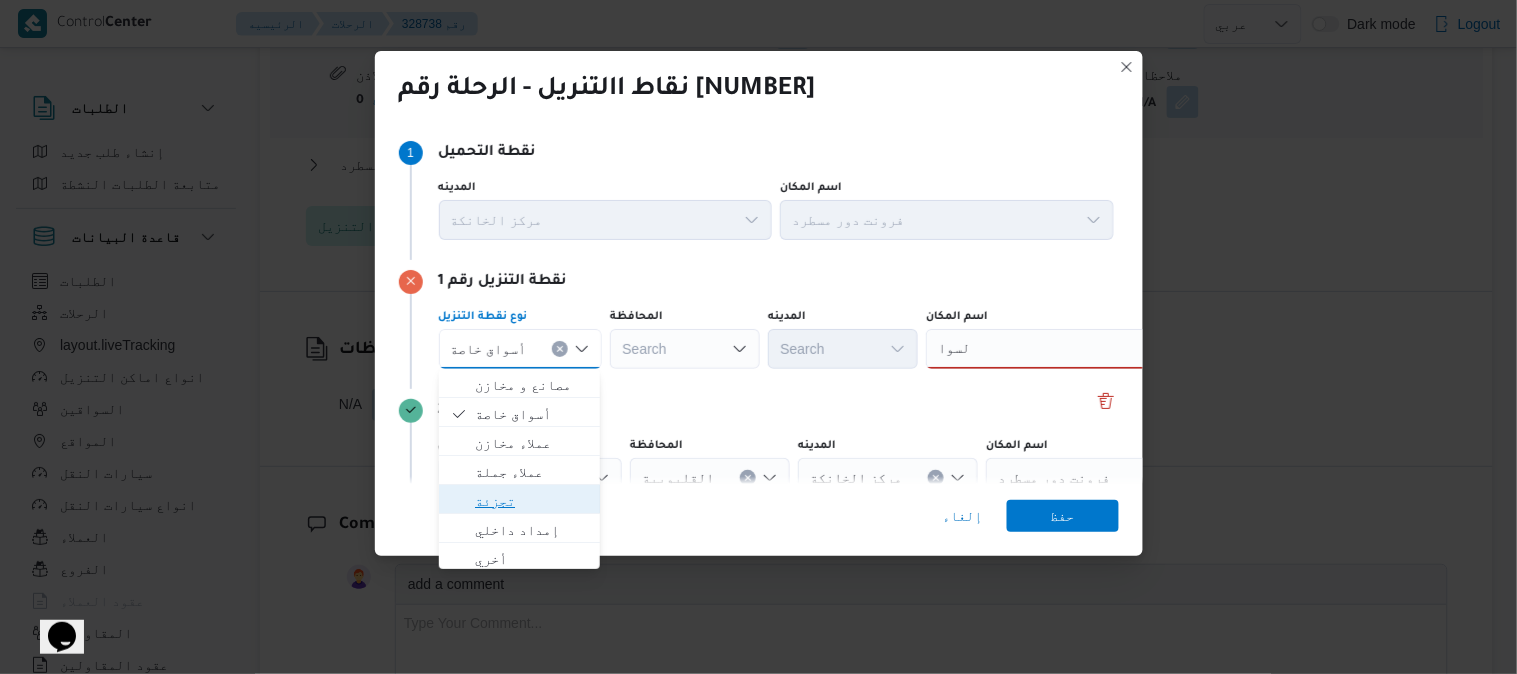 click on "تجزئة" at bounding box center [531, 501] 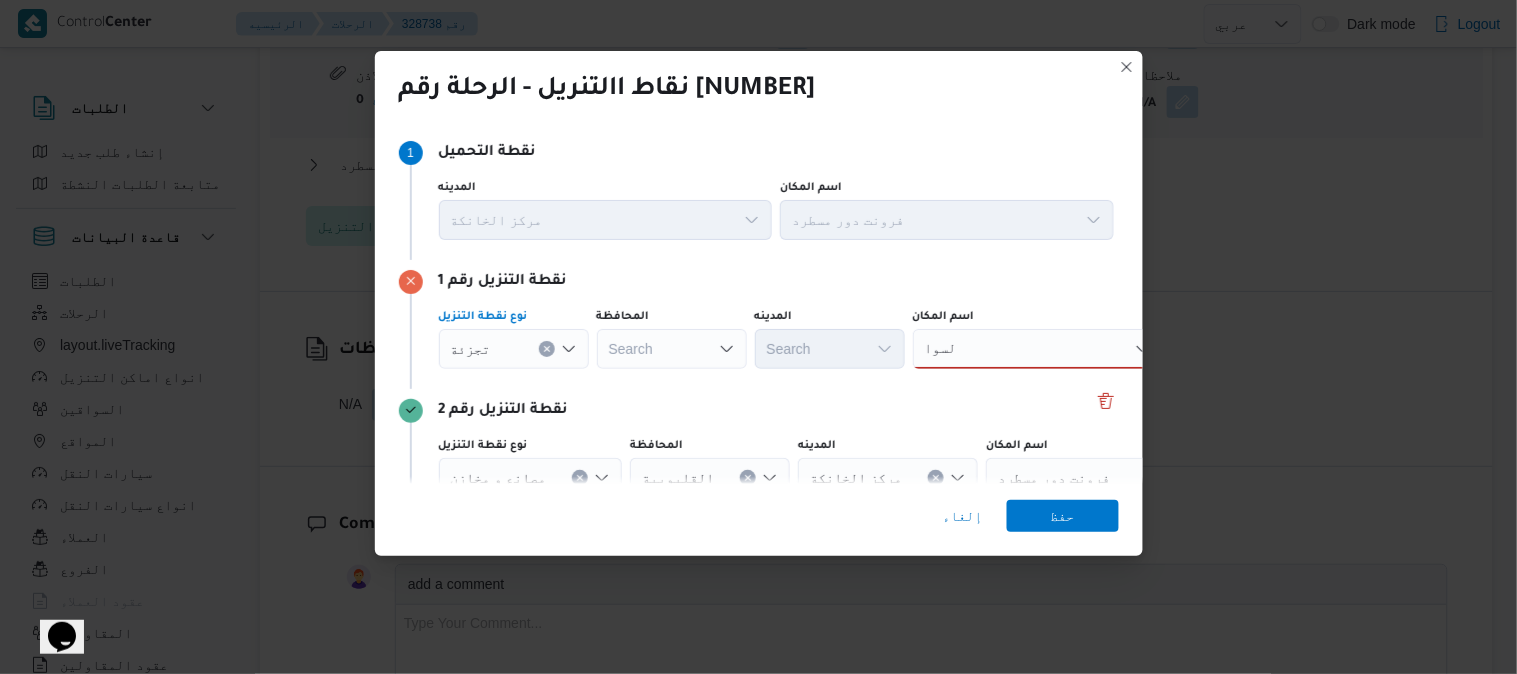 click on "Search" at bounding box center [672, 349] 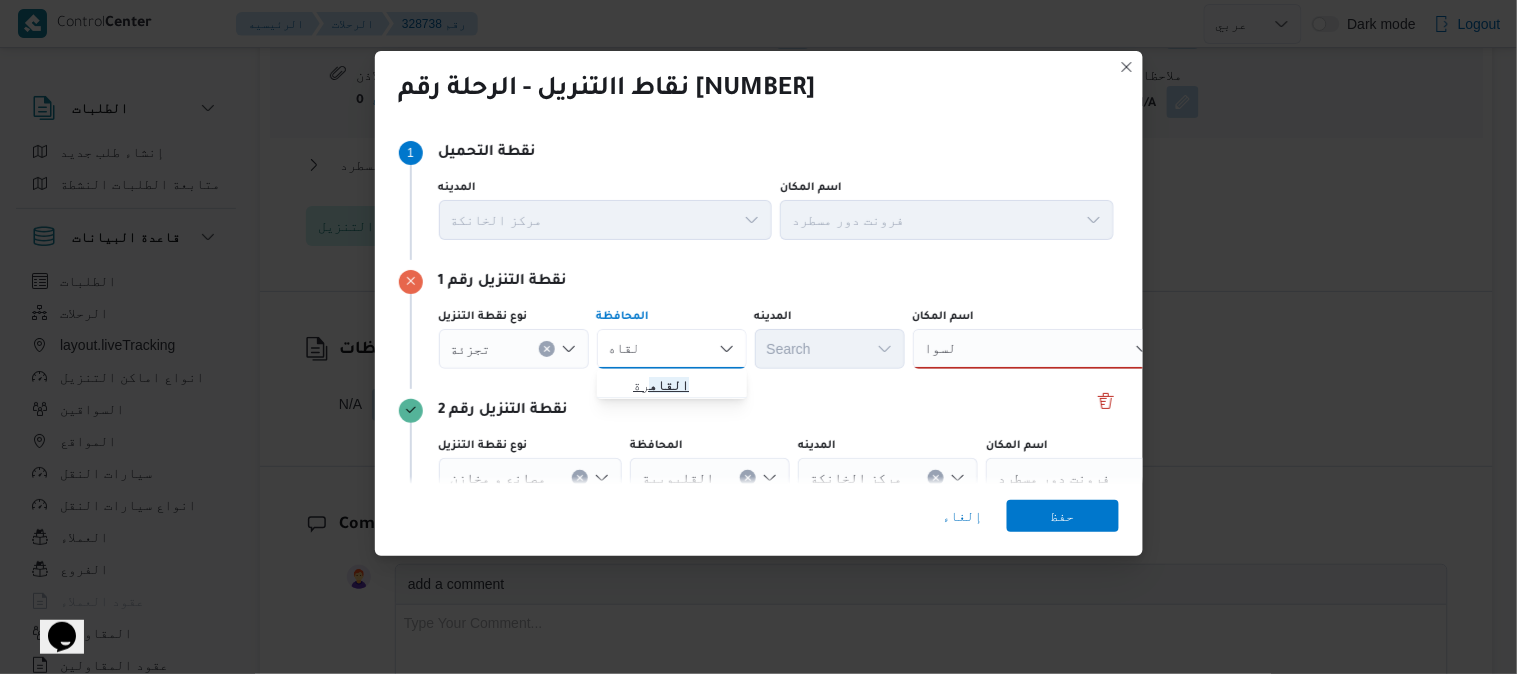 type on "القاه" 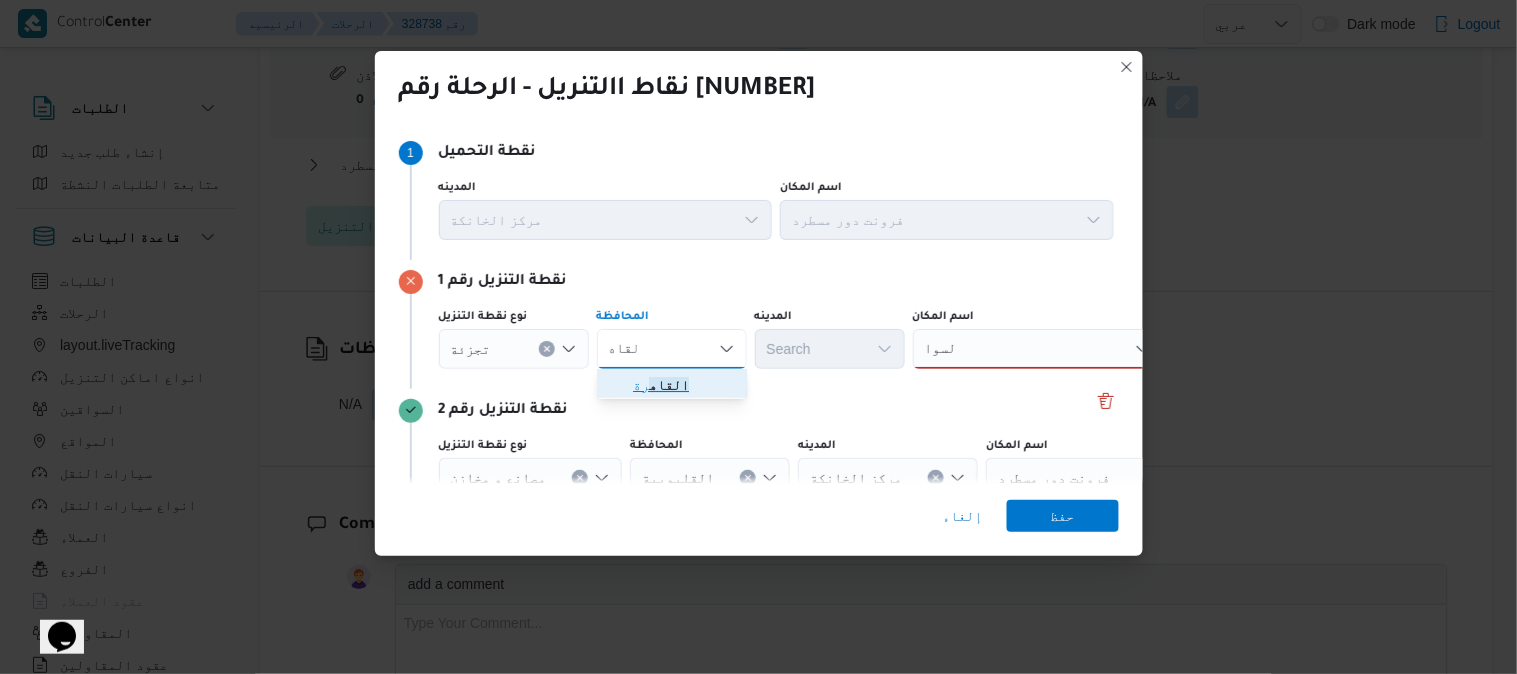 click on "القاه" 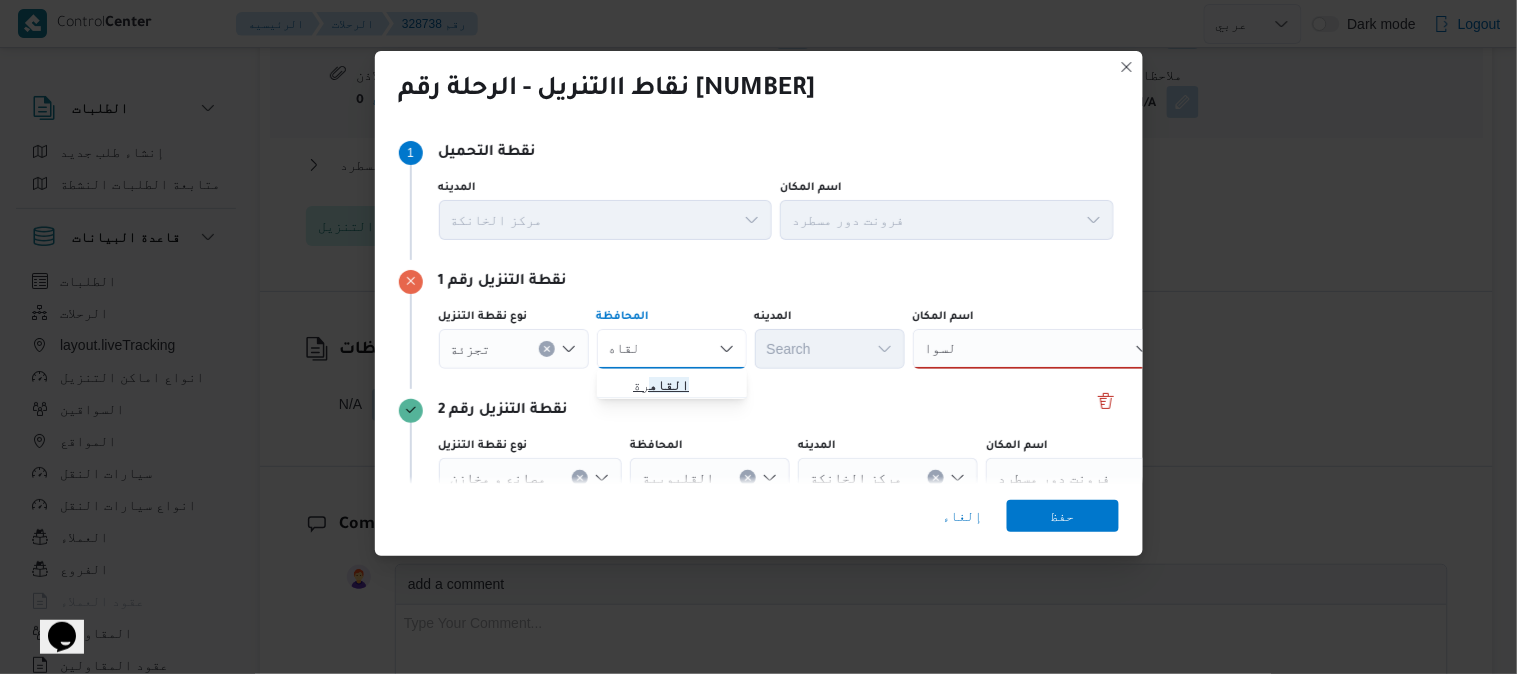 type 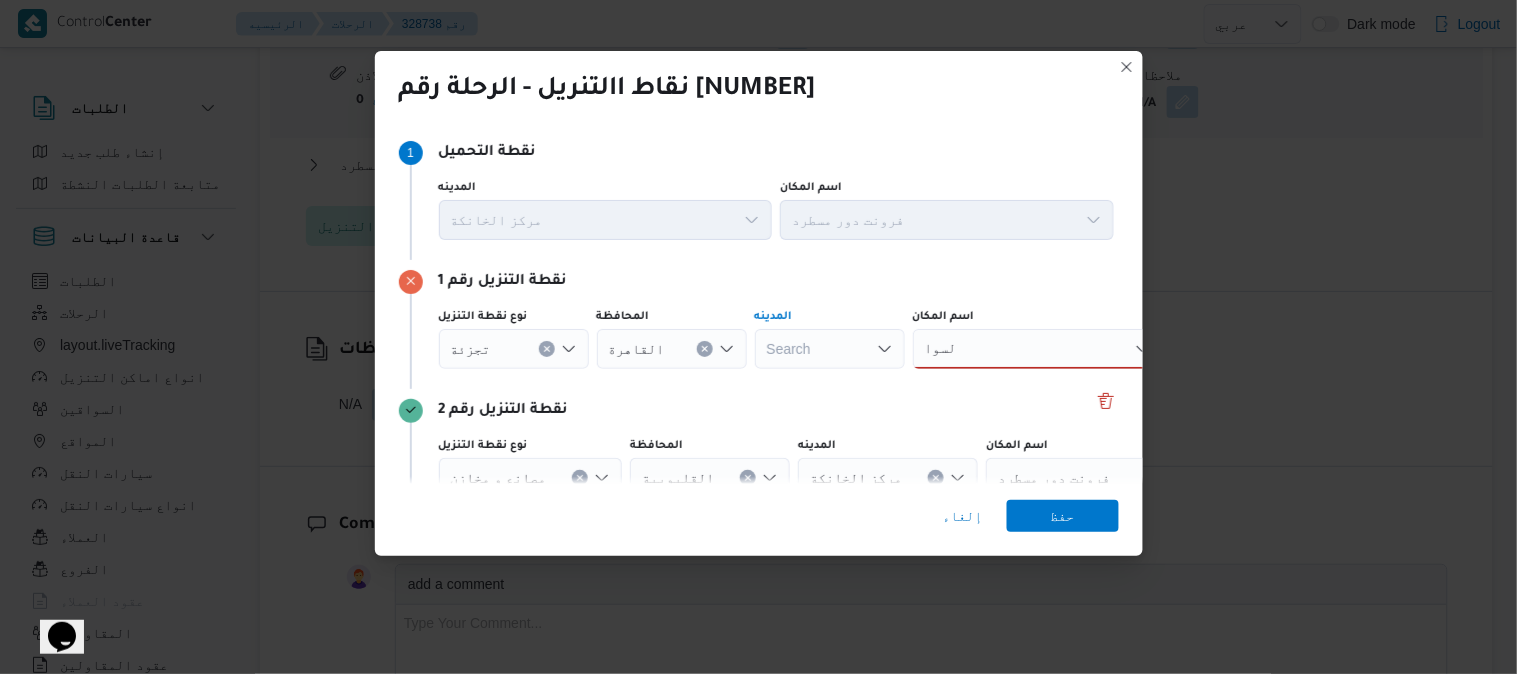 click on "Search" at bounding box center [830, 349] 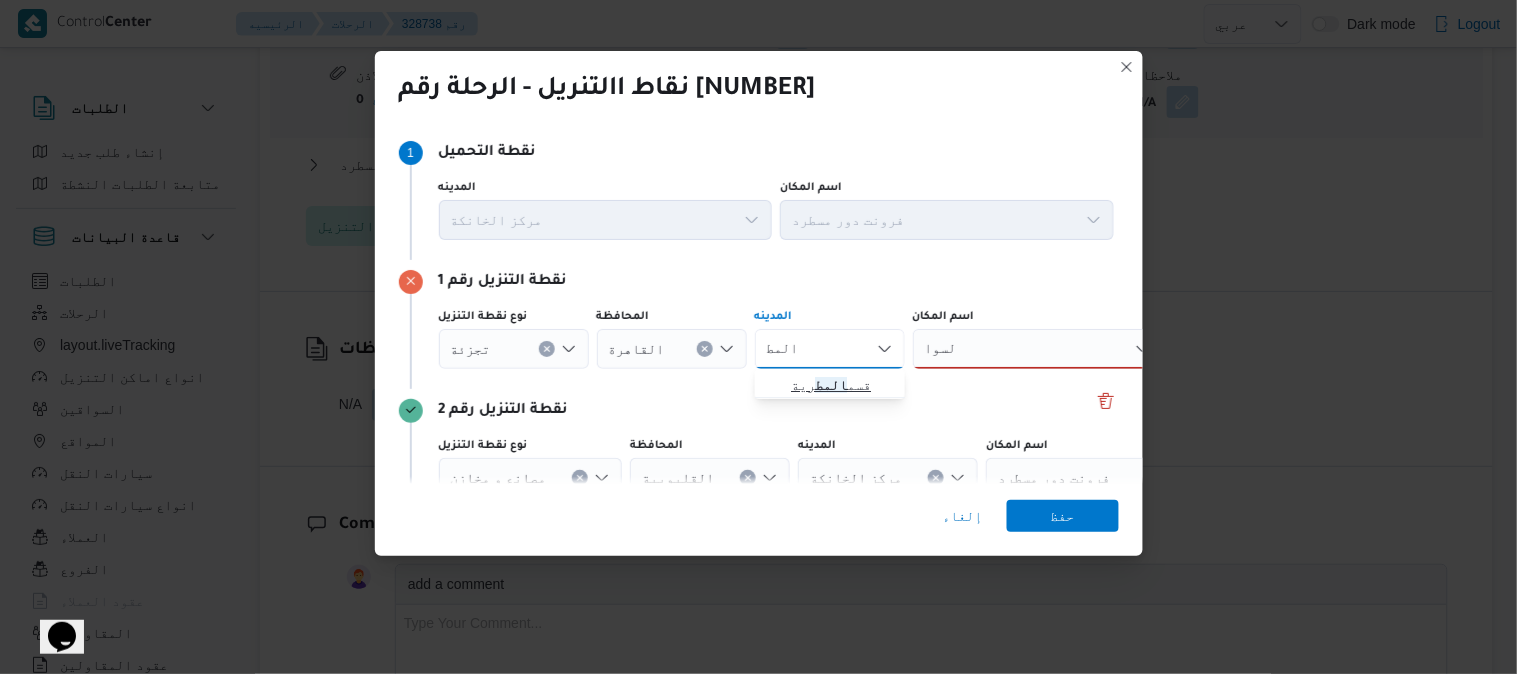 type on "المط" 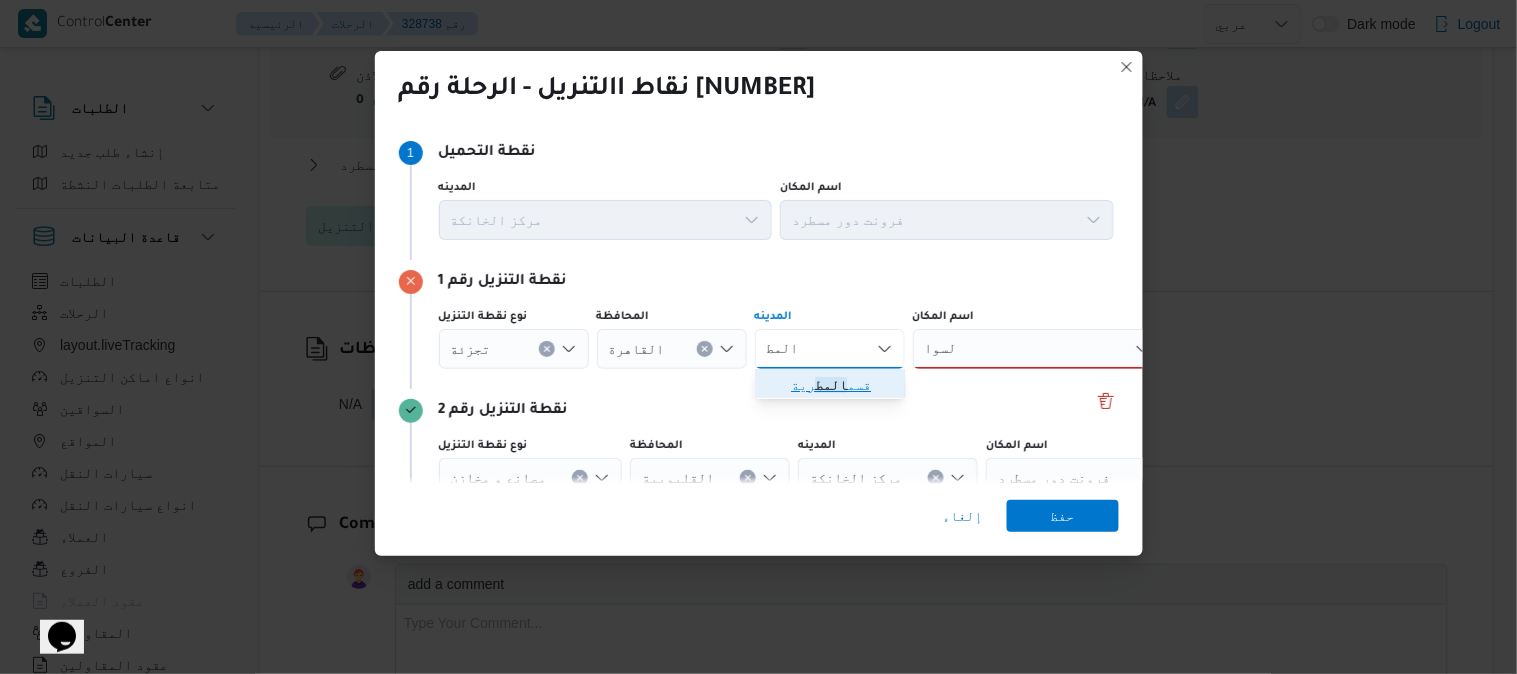click on "المط" at bounding box center (831, 385) 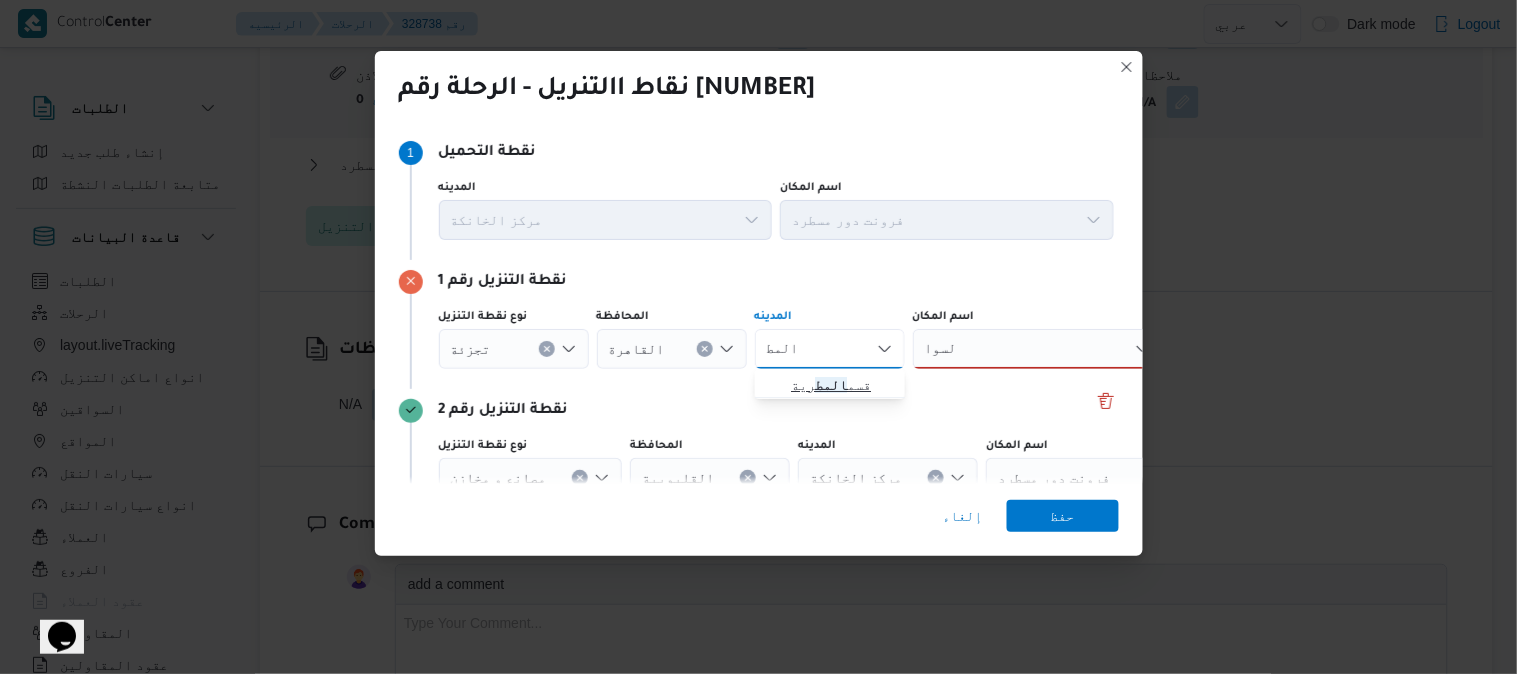 type 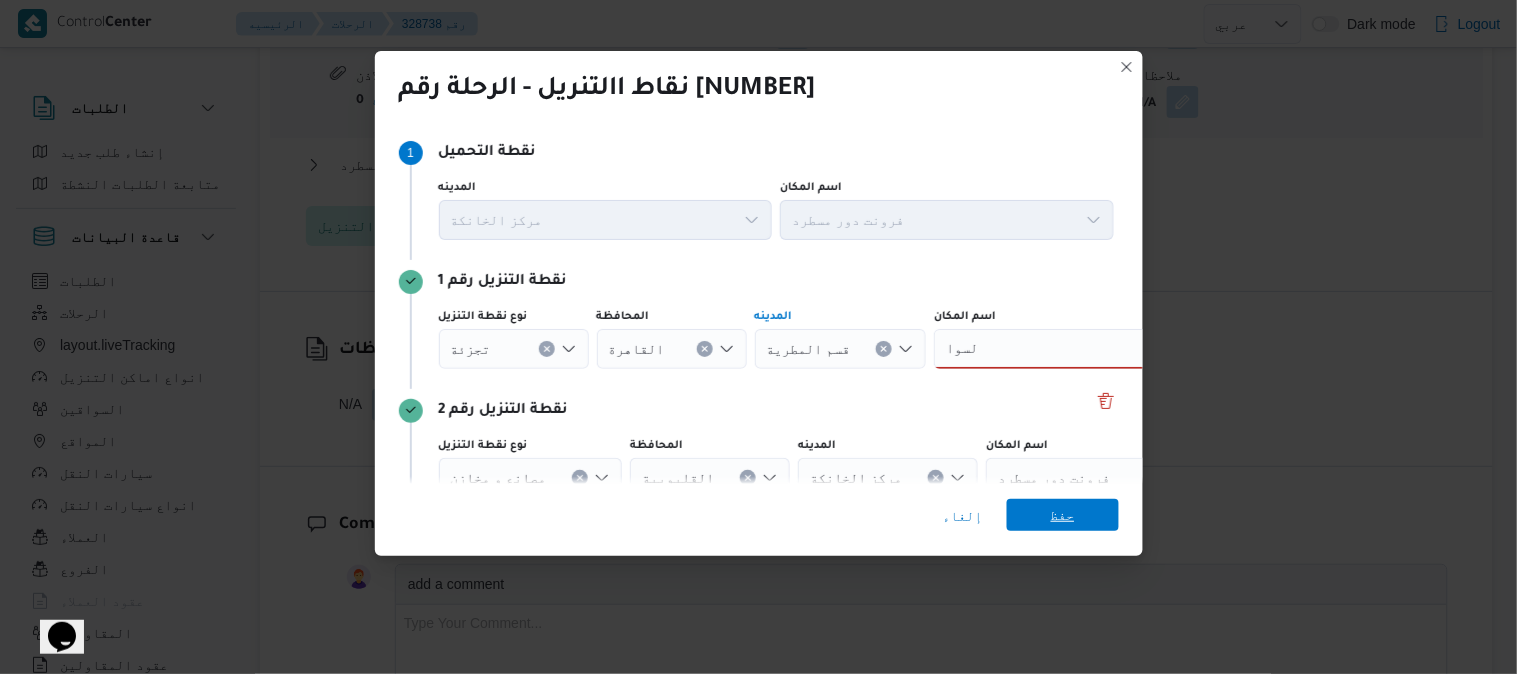 click on "حفظ" at bounding box center (1063, 515) 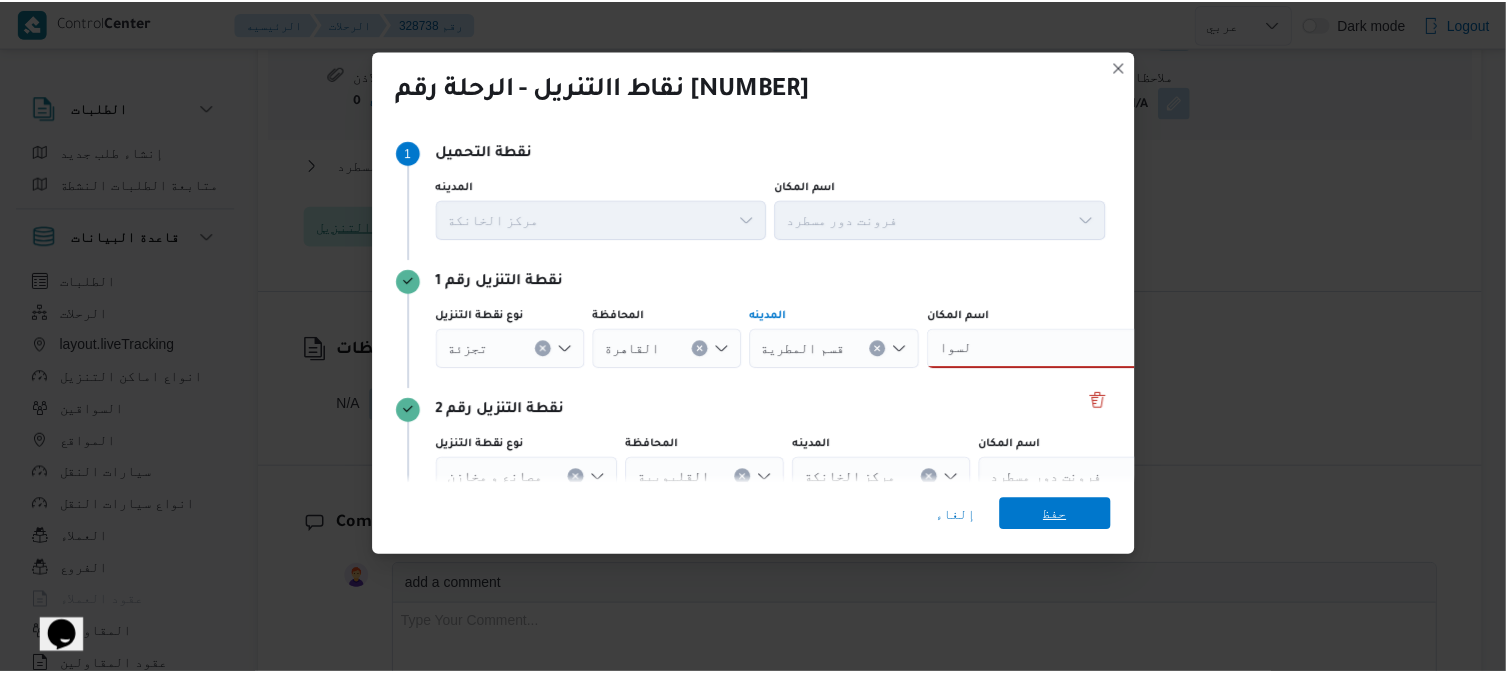 scroll, scrollTop: 1911, scrollLeft: 0, axis: vertical 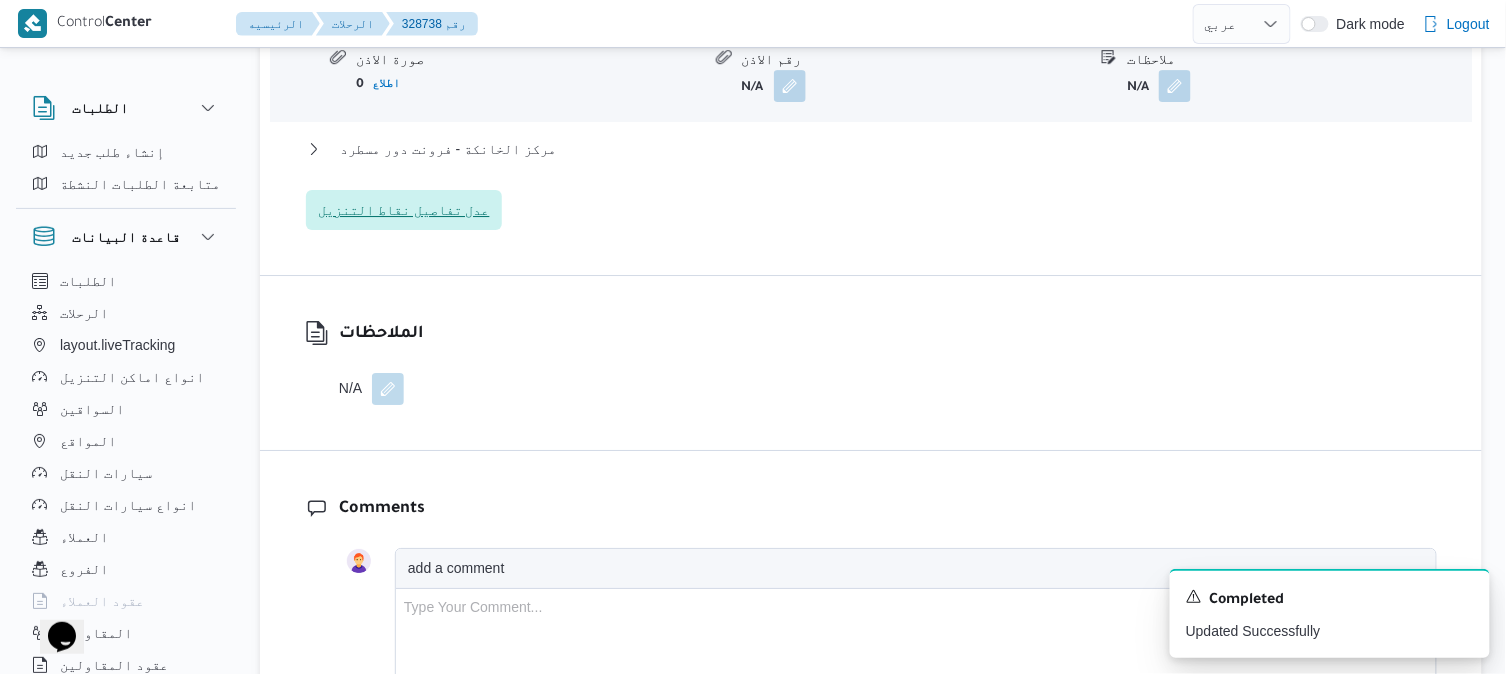 type 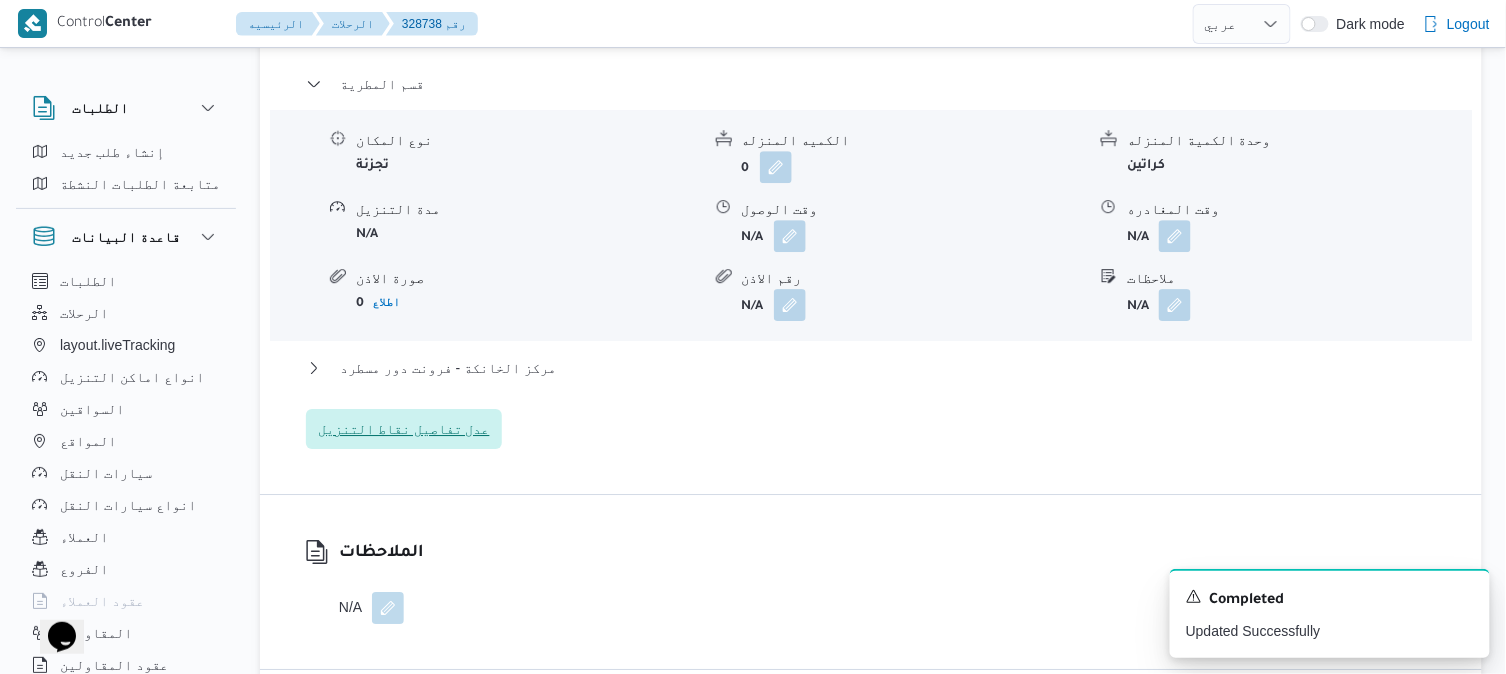 scroll, scrollTop: 1688, scrollLeft: 0, axis: vertical 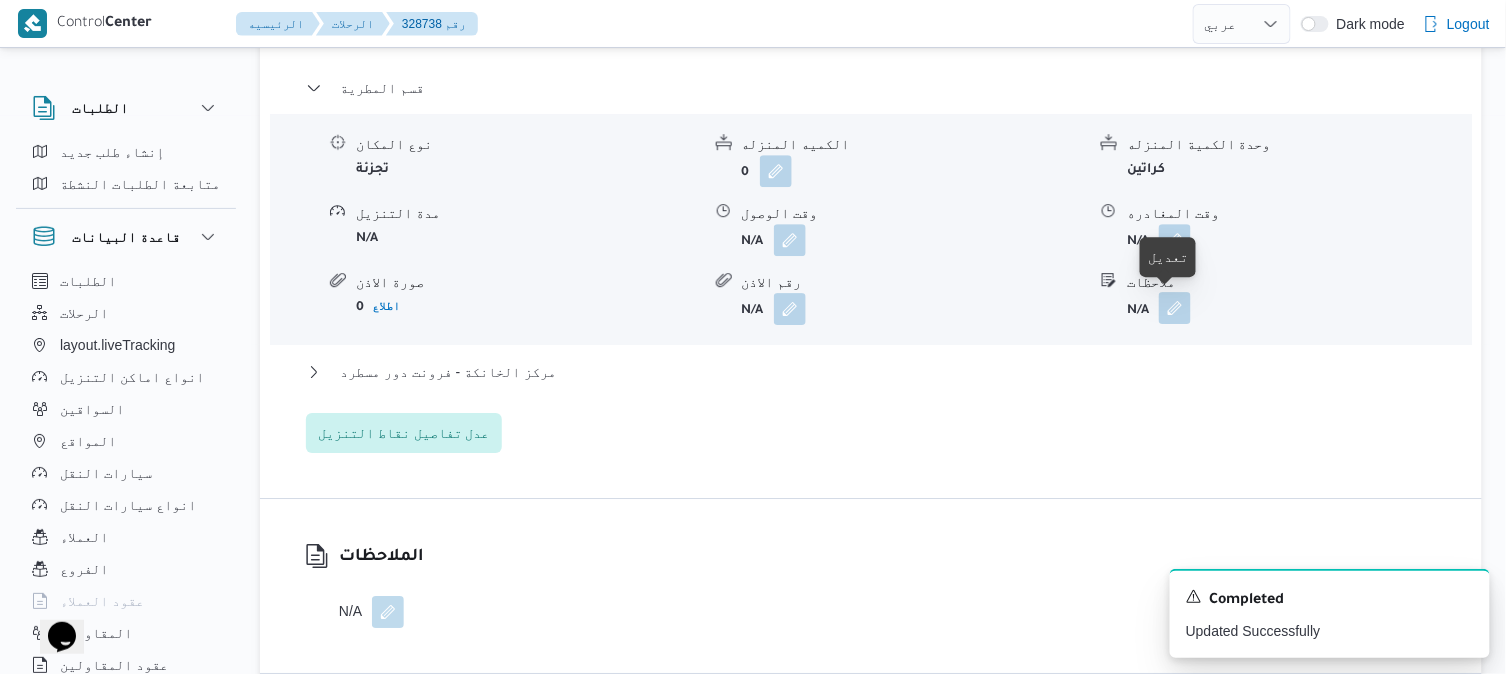 click at bounding box center [1175, 308] 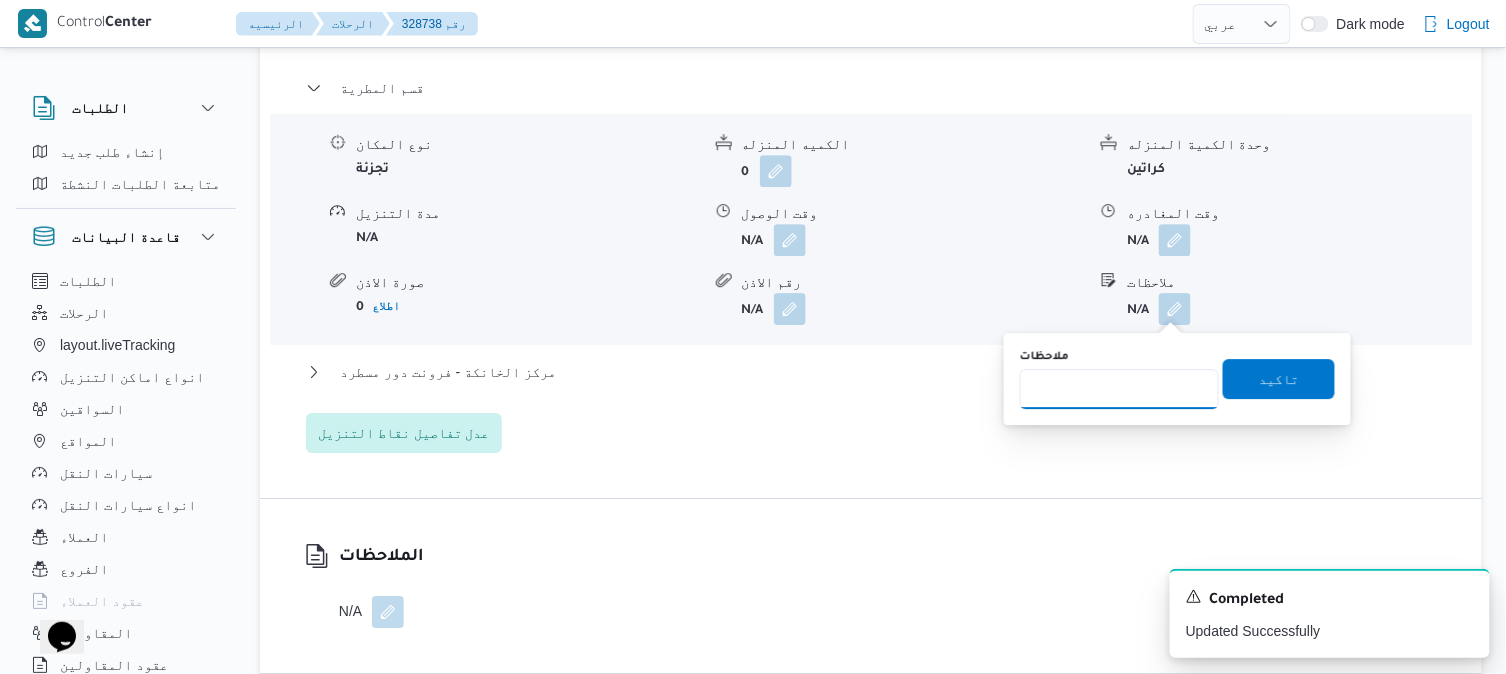 click on "ملاحظات" at bounding box center (1119, 389) 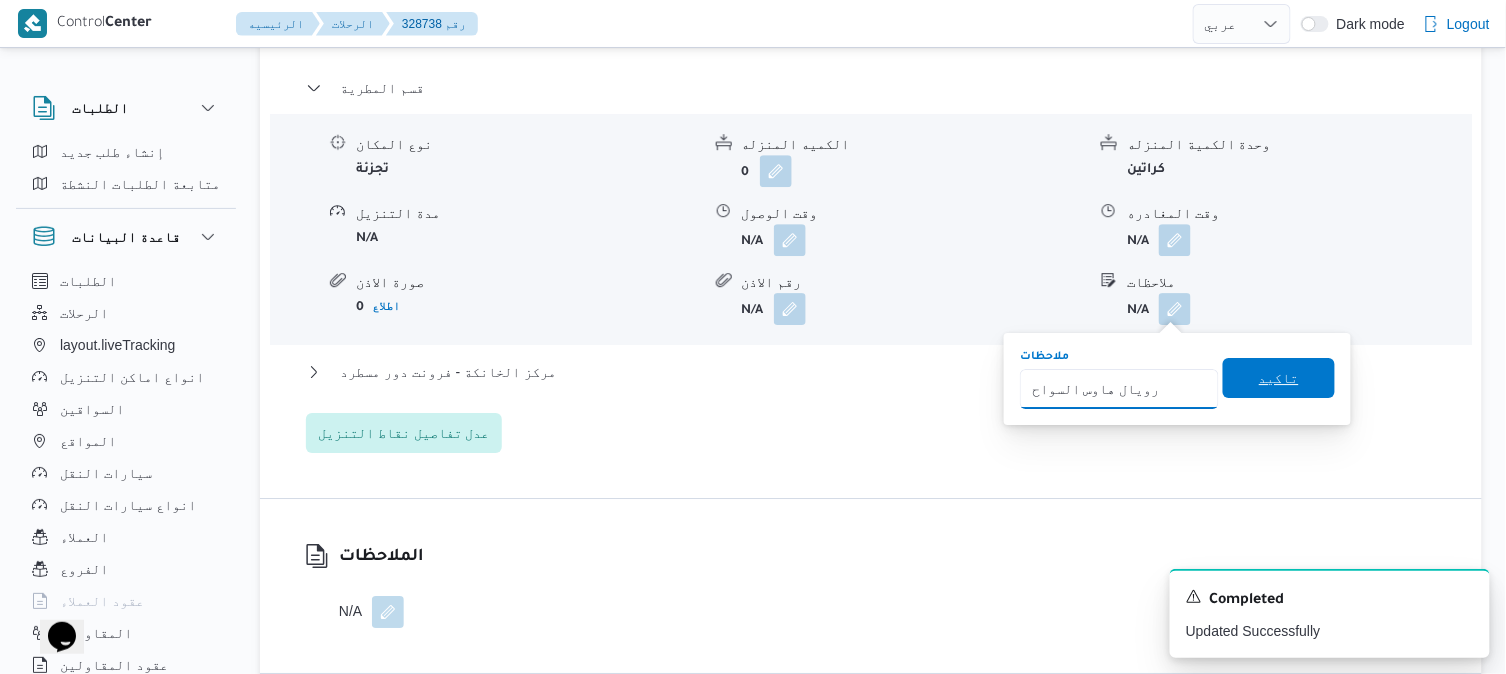 type on "رويال هاوس السواح" 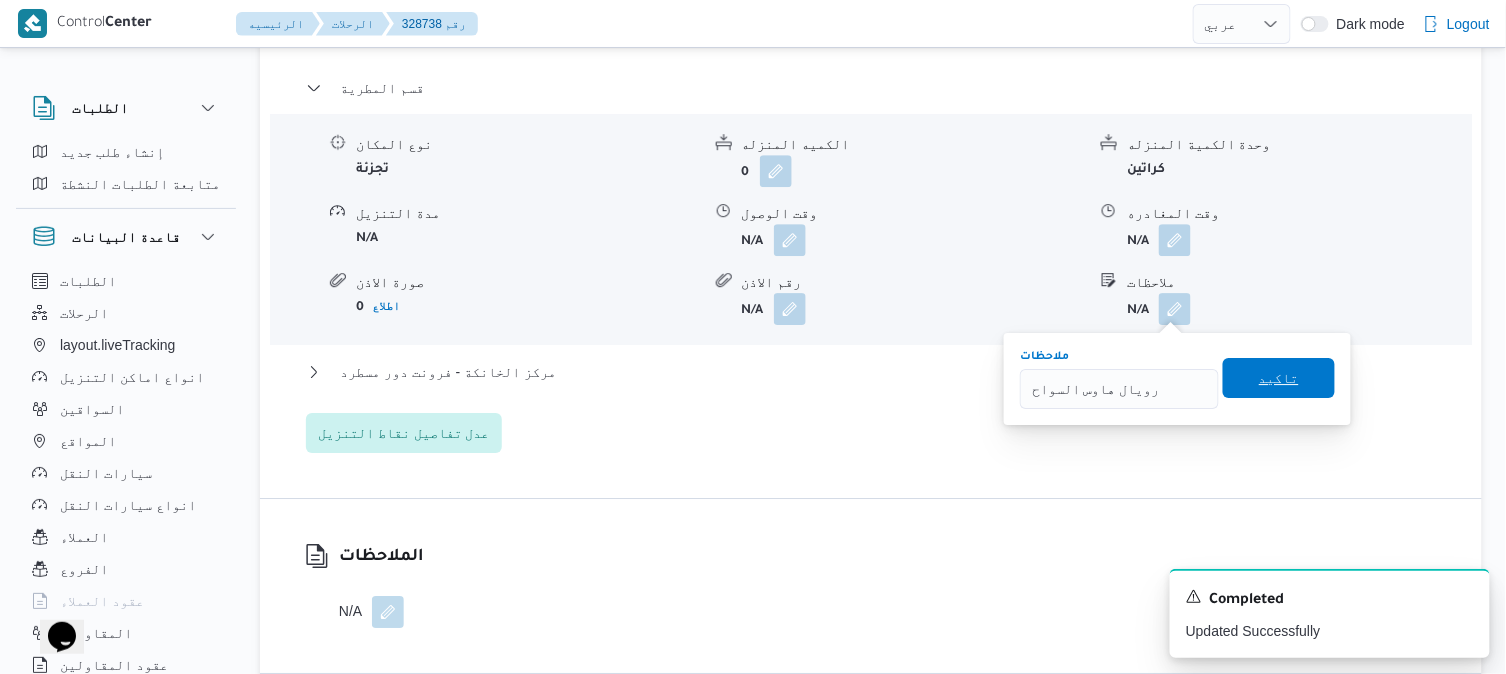click on "تاكيد" at bounding box center (1279, 378) 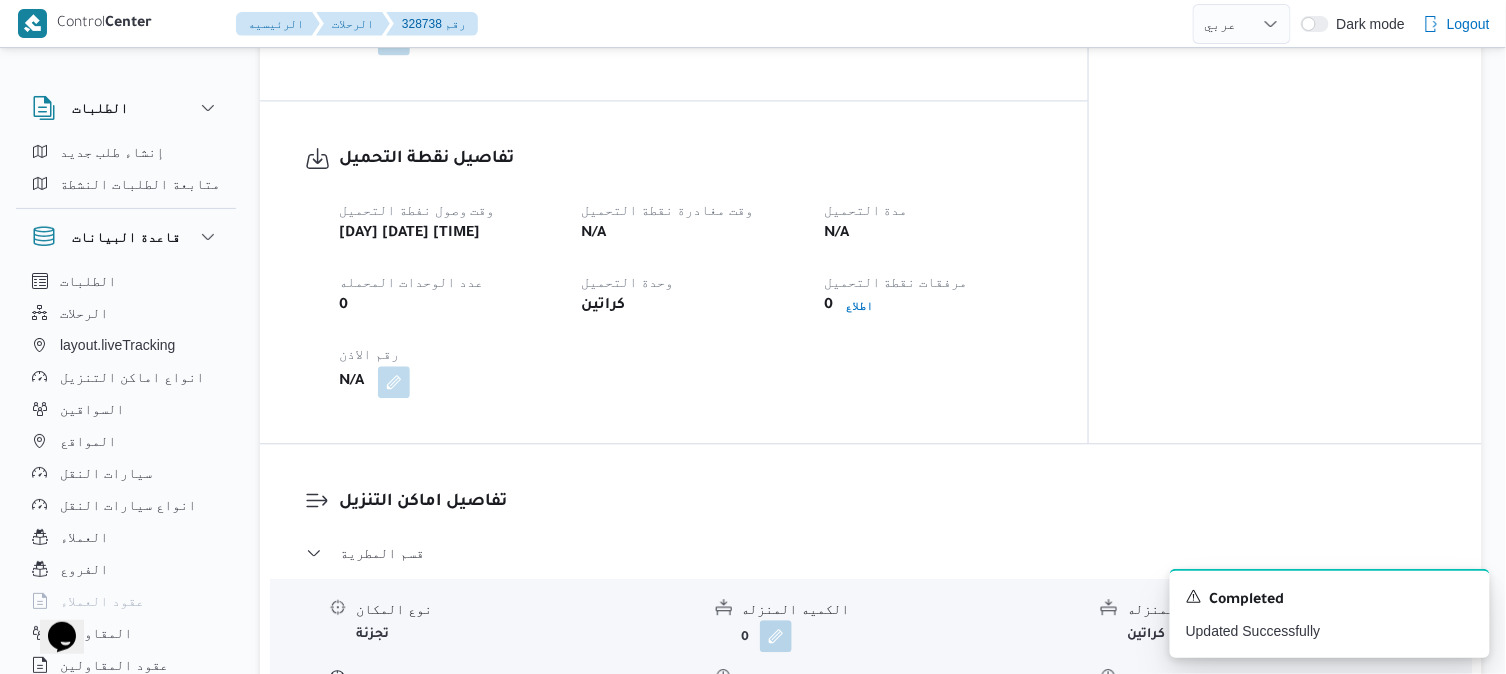 scroll, scrollTop: 1111, scrollLeft: 0, axis: vertical 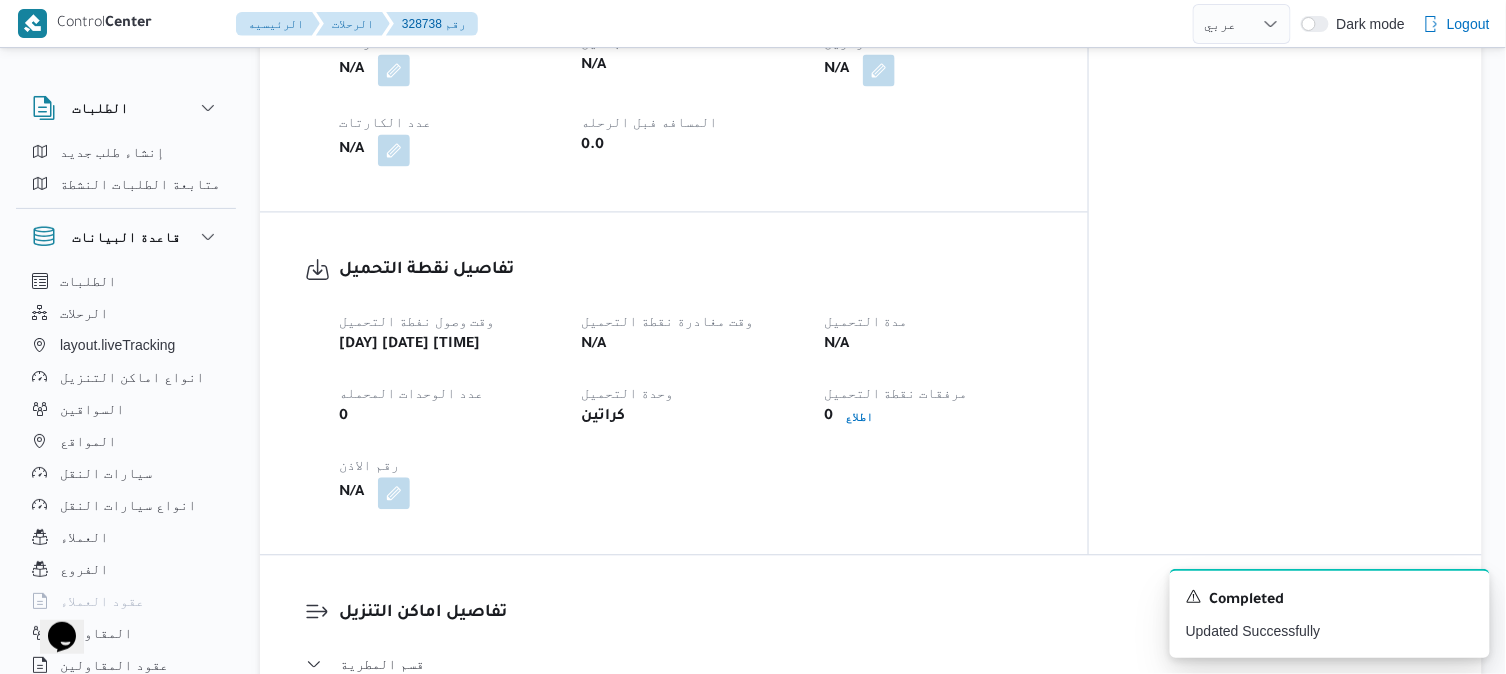 click on "المعينون •   Superadmin mohamed.nabil@illa.com.eg قائمة التحقق تم ادخال تفاصيل نفاط التنزيل تم ادخال السواق تم ادخال السيارة ملحقات نقطة التحميل ملحقات نقاط التنزيل البيانات المؤكدة" at bounding box center [1285, -95] 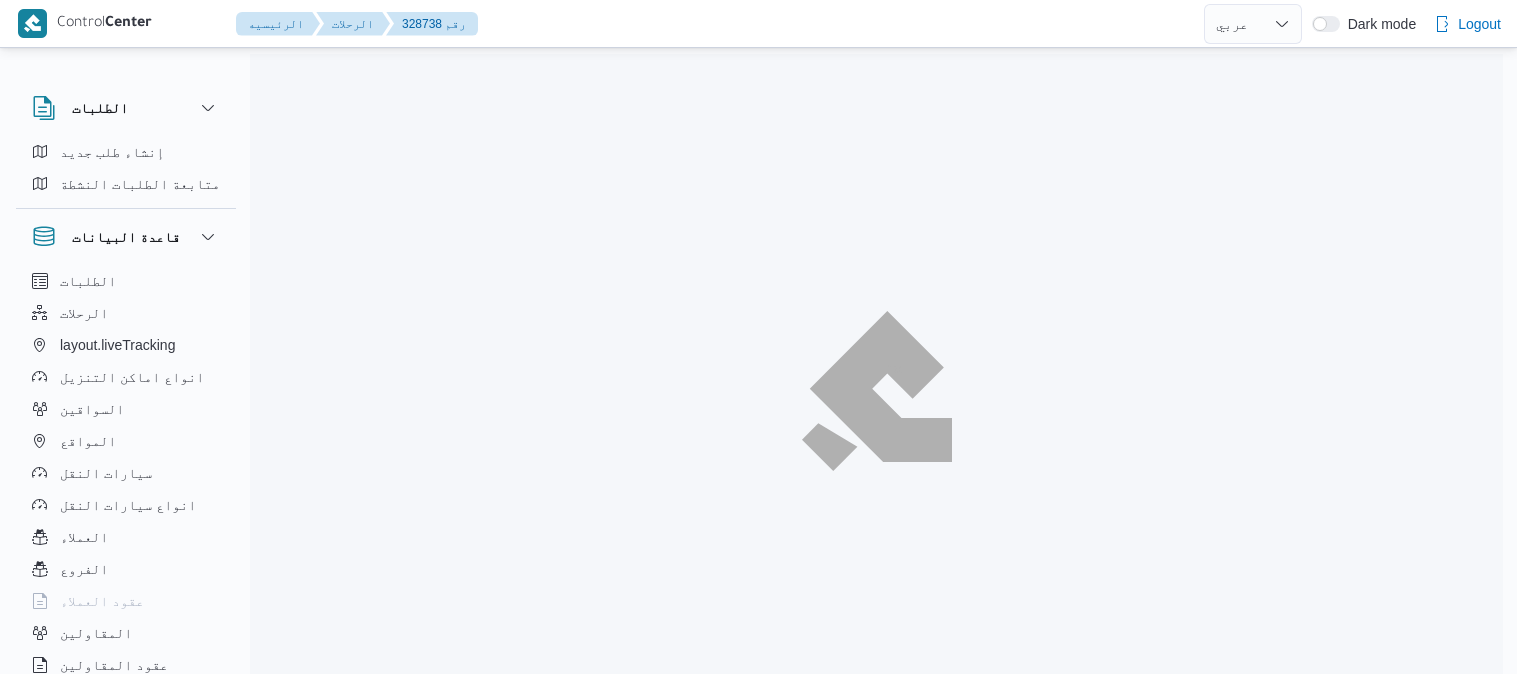 select on "ar" 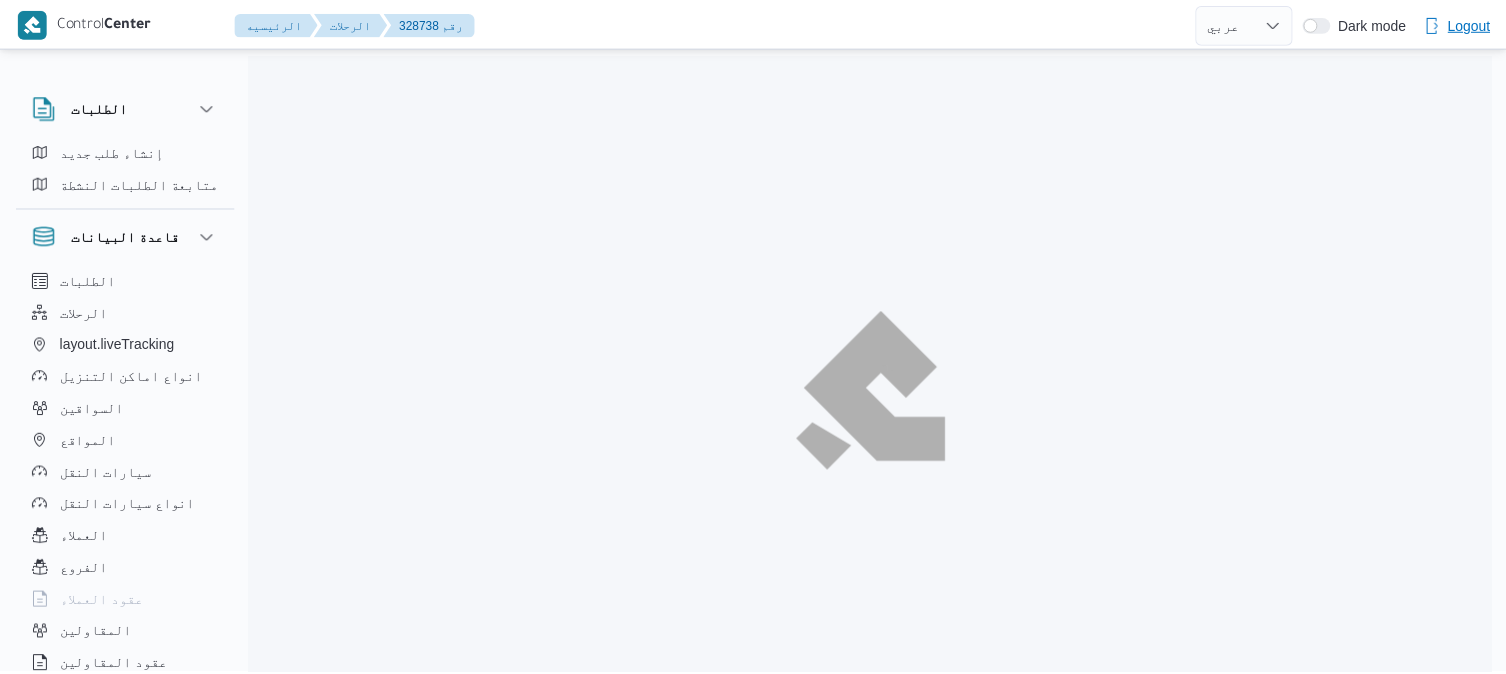 scroll, scrollTop: 54, scrollLeft: 0, axis: vertical 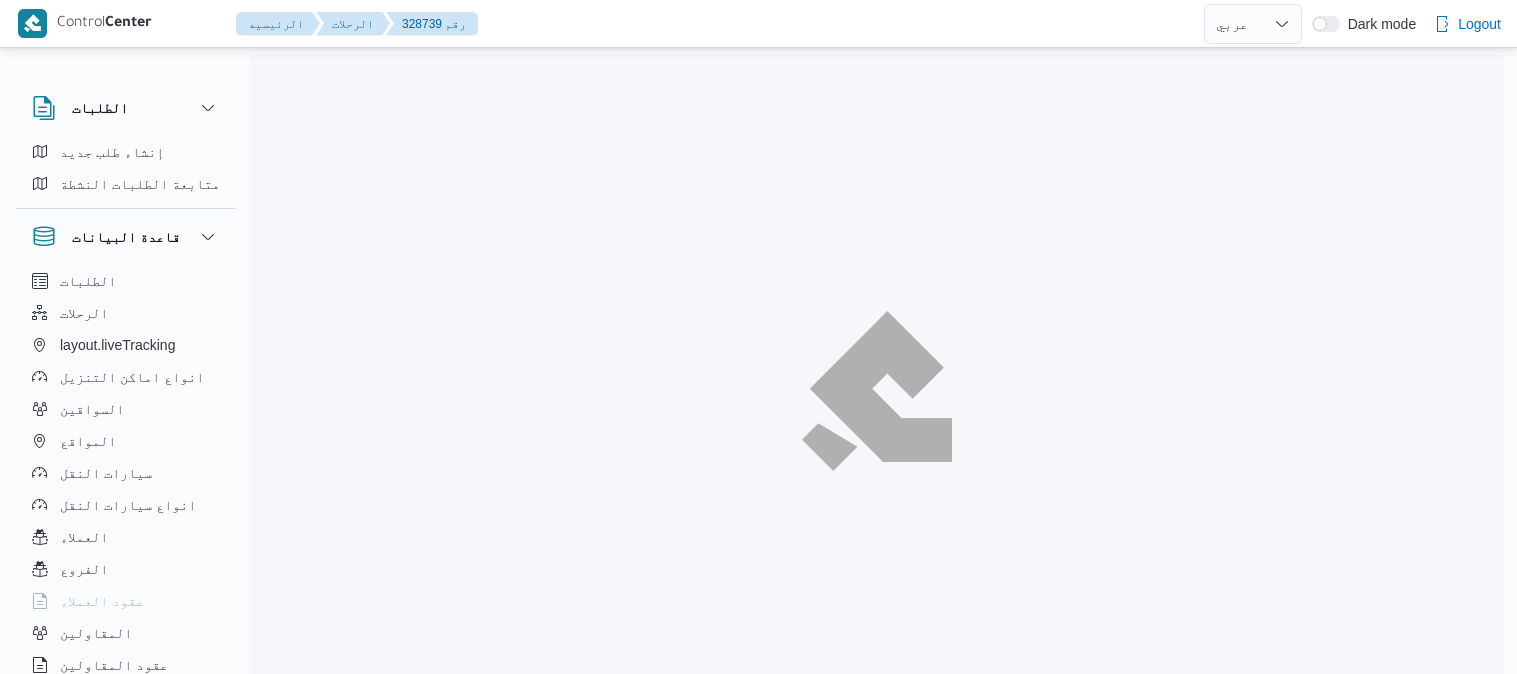 select on "ar" 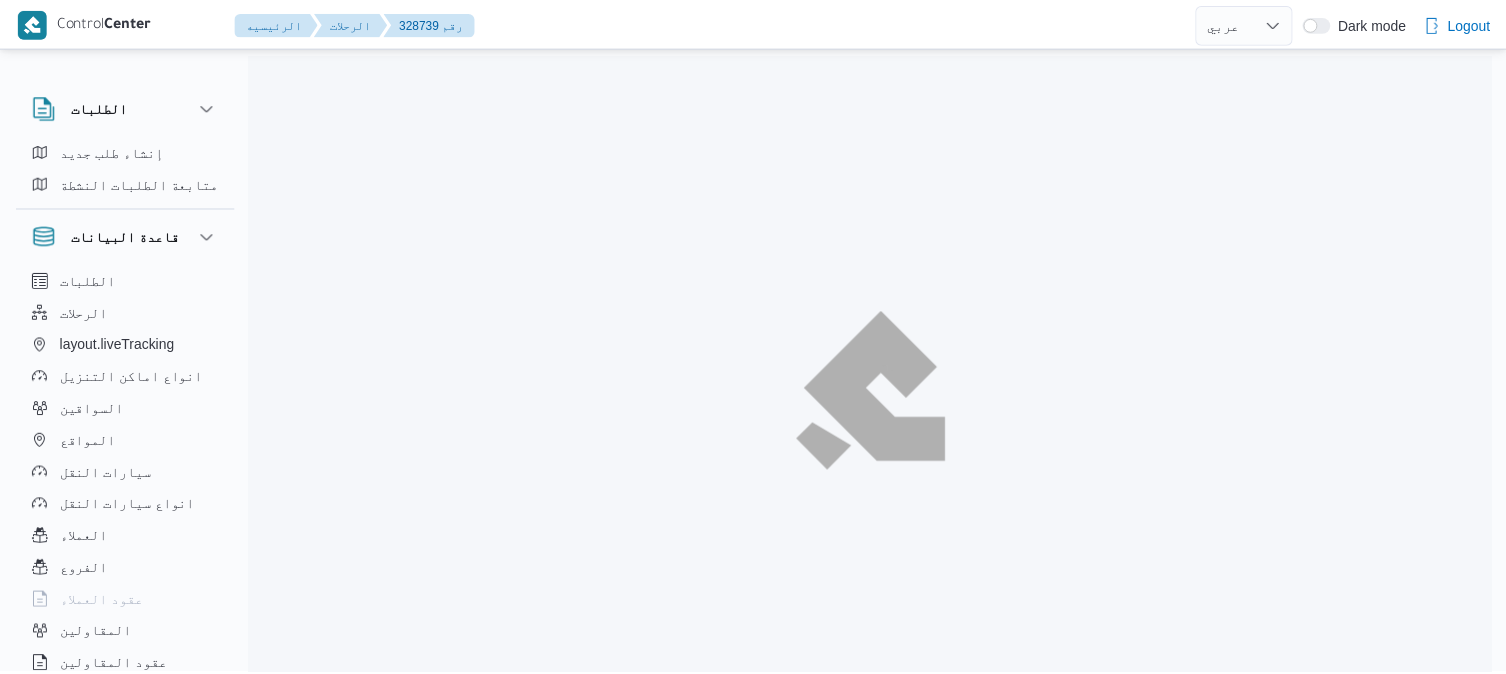 scroll, scrollTop: 0, scrollLeft: 0, axis: both 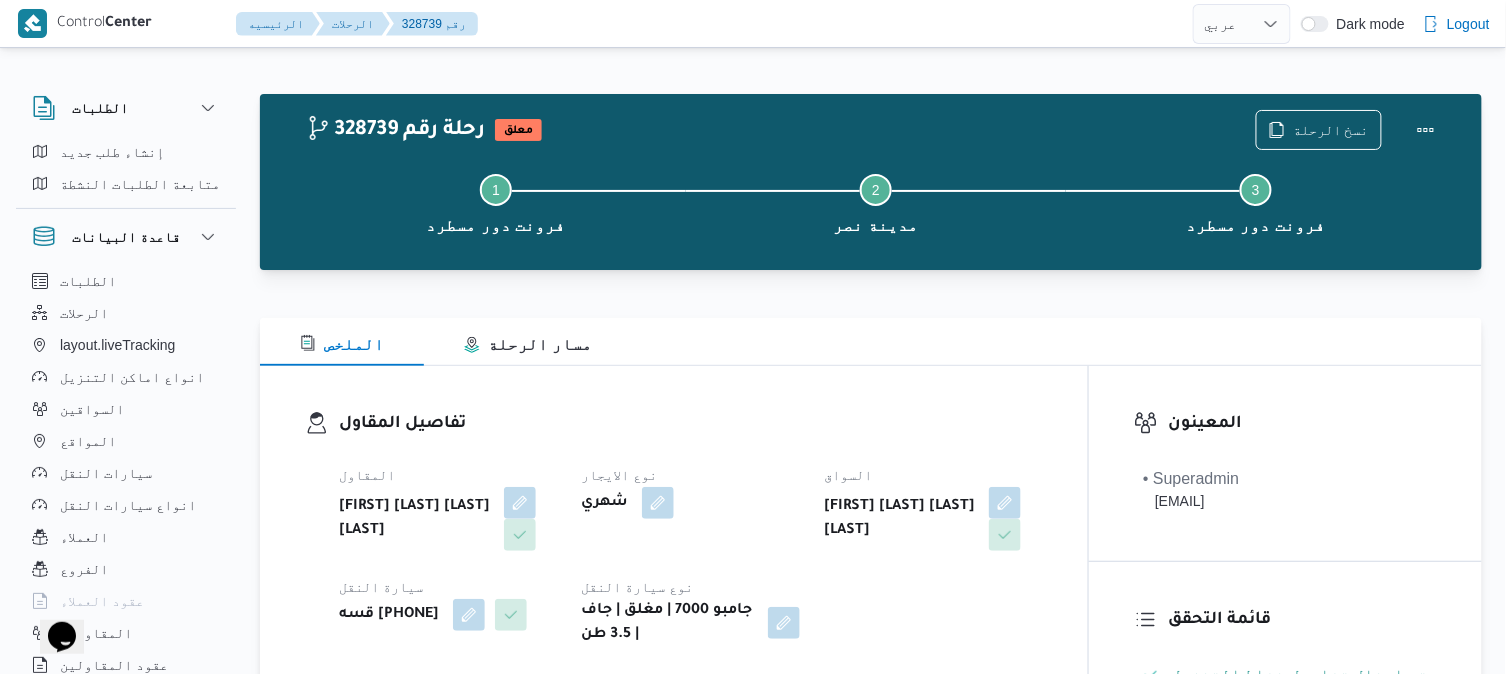 click on "تفاصيل المقاول المقاول محمد هاني محمد جوده محمود نوع الايجار شهري السواق ابراهيم جبريل محمد احمد جمعه سيارة النقل قسه 5679 نوع سيارة النقل جامبو 7000 | مغلق | جاف | 3.5 طن" at bounding box center [674, 529] 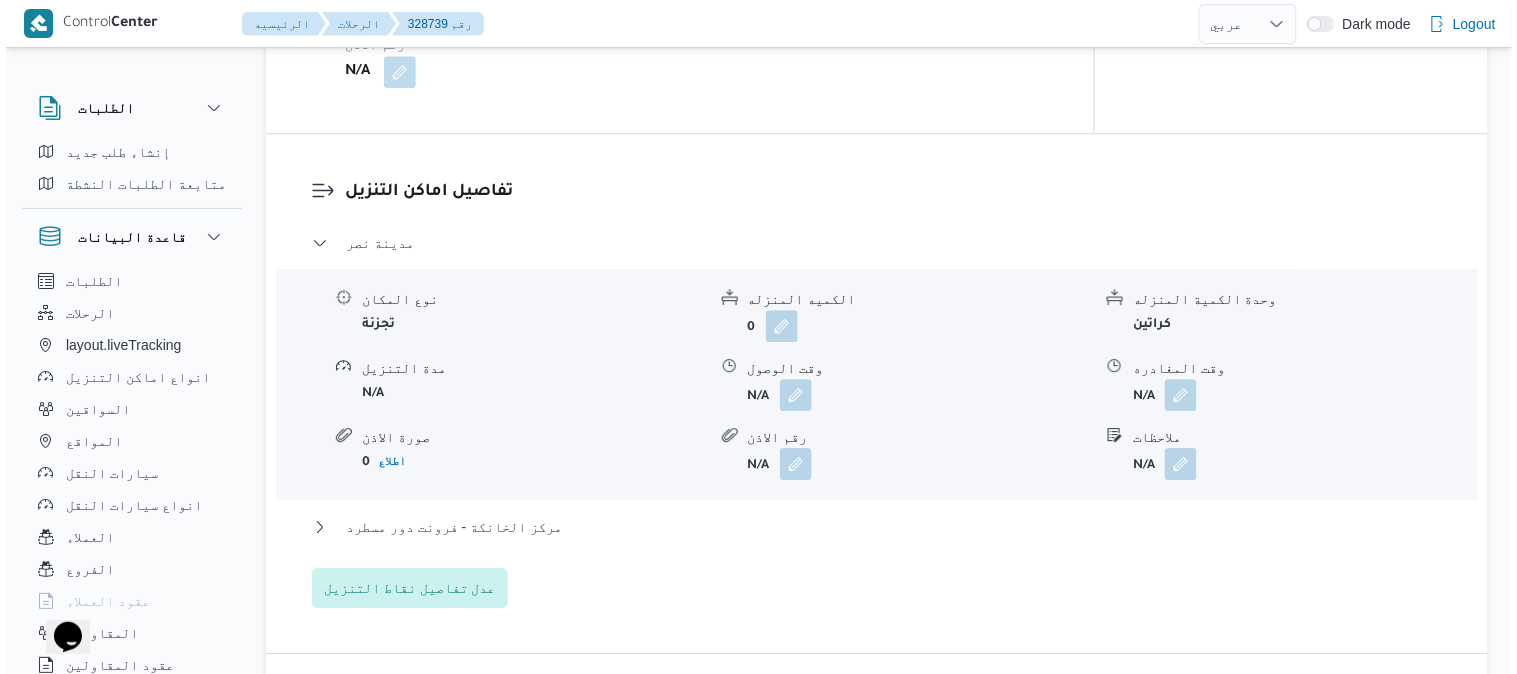 scroll, scrollTop: 1600, scrollLeft: 0, axis: vertical 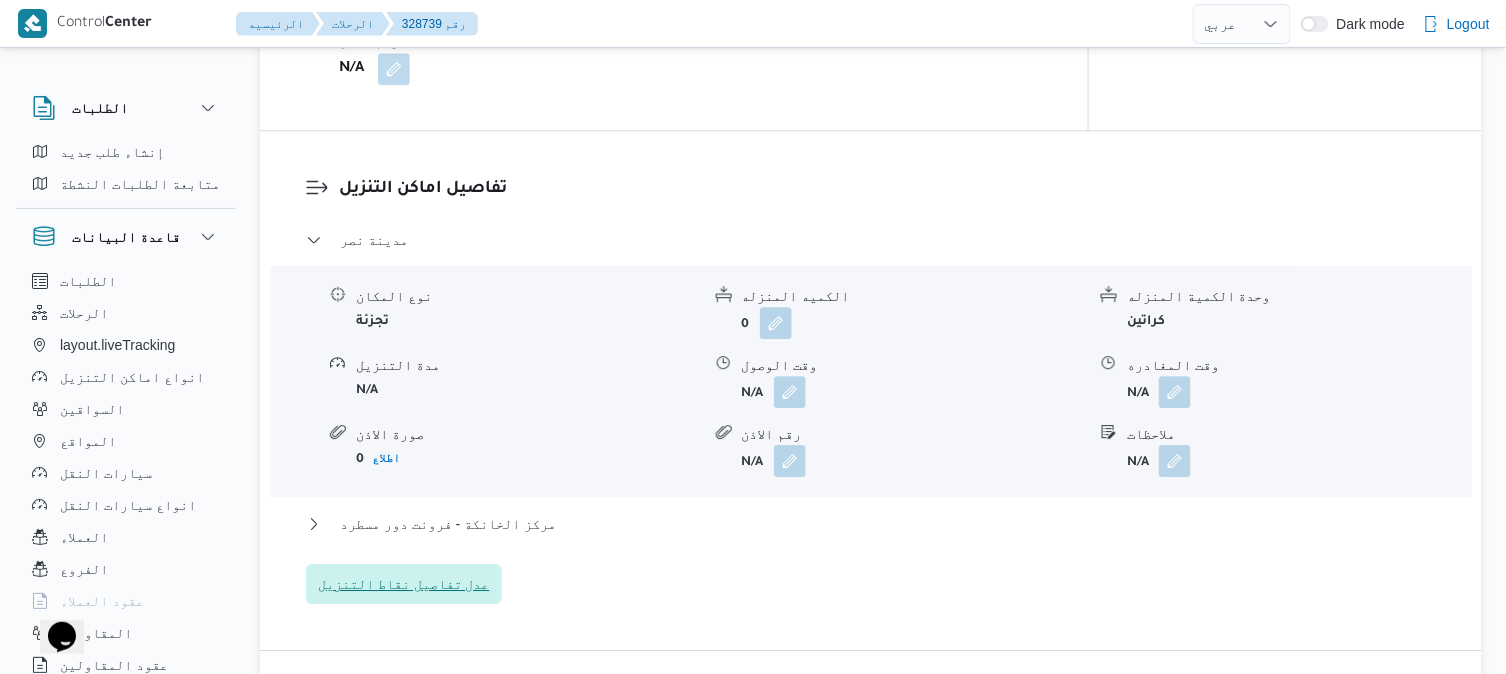 click on "عدل تفاصيل نقاط التنزيل" at bounding box center (404, 584) 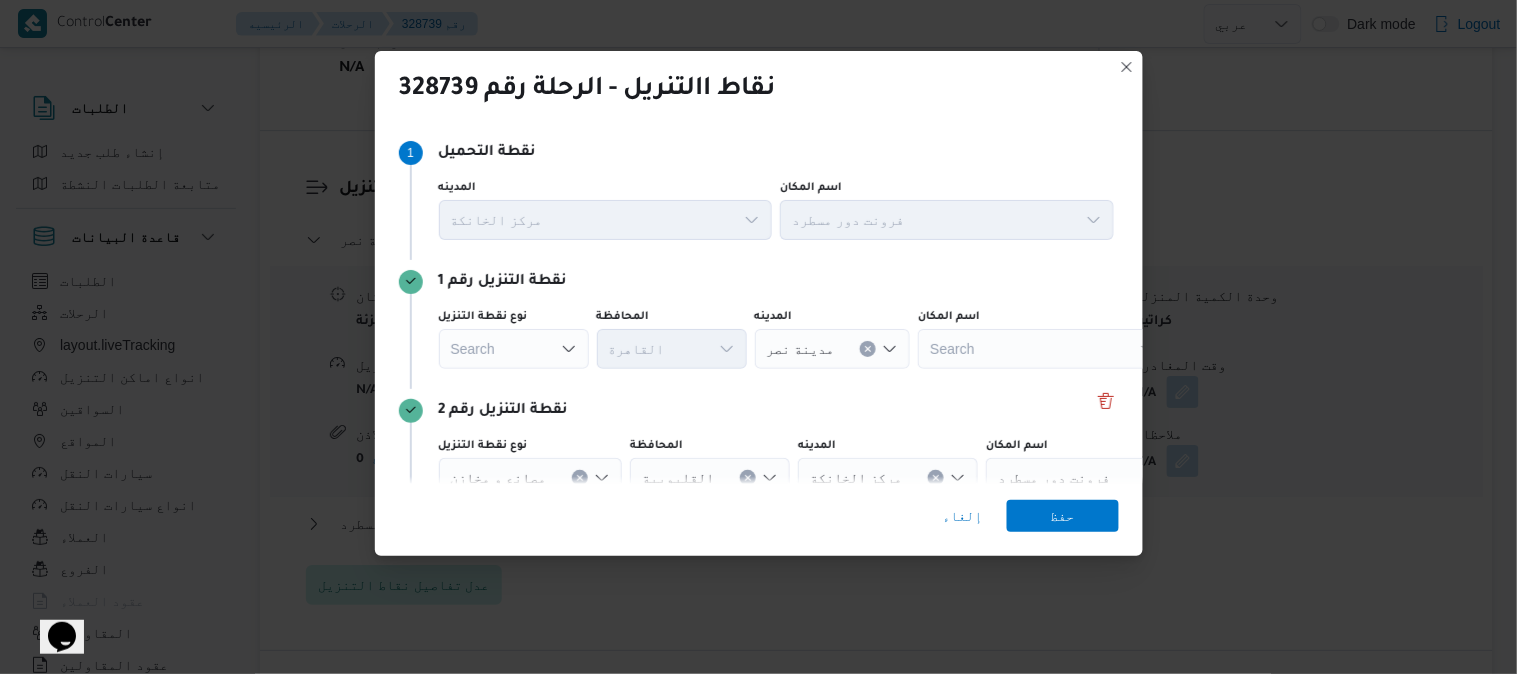 click 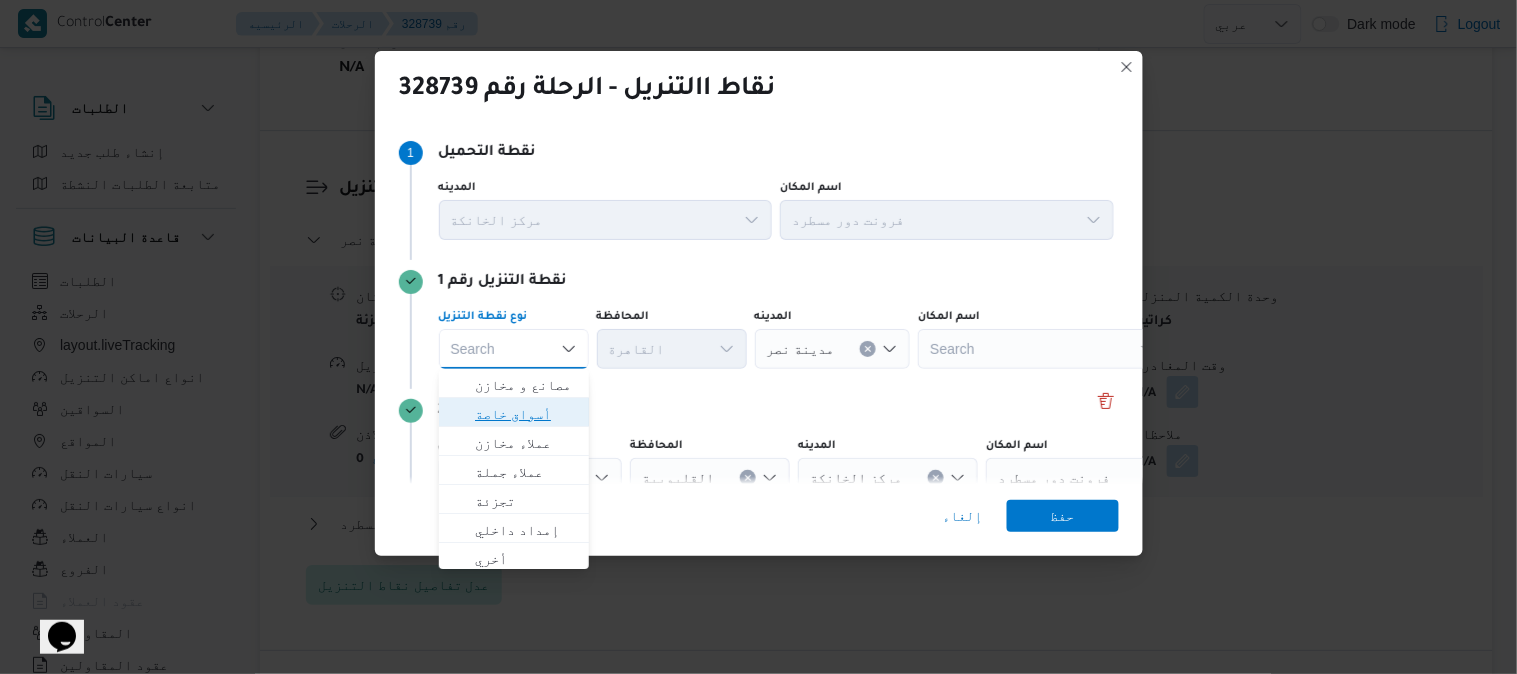 click on "أسواق خاصة" at bounding box center [526, 414] 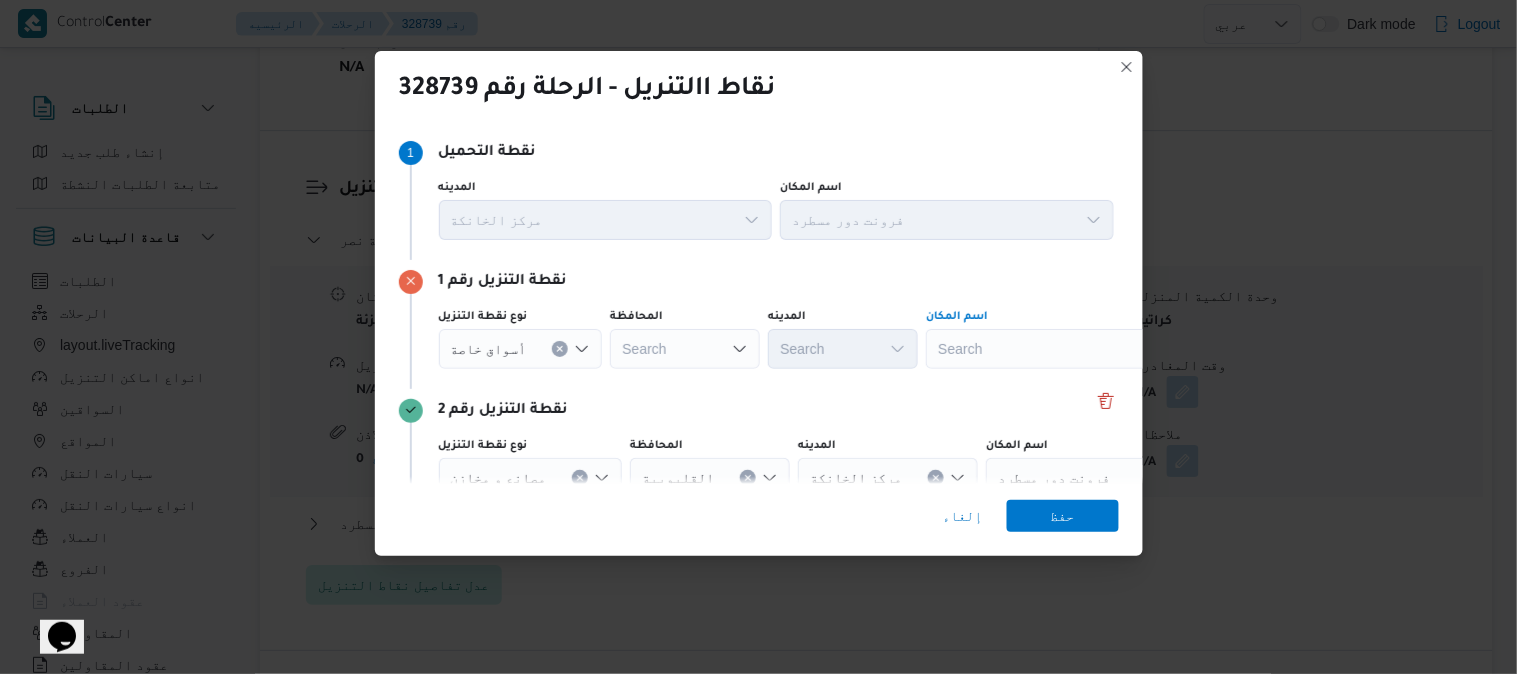 click on "Search" at bounding box center (1051, 349) 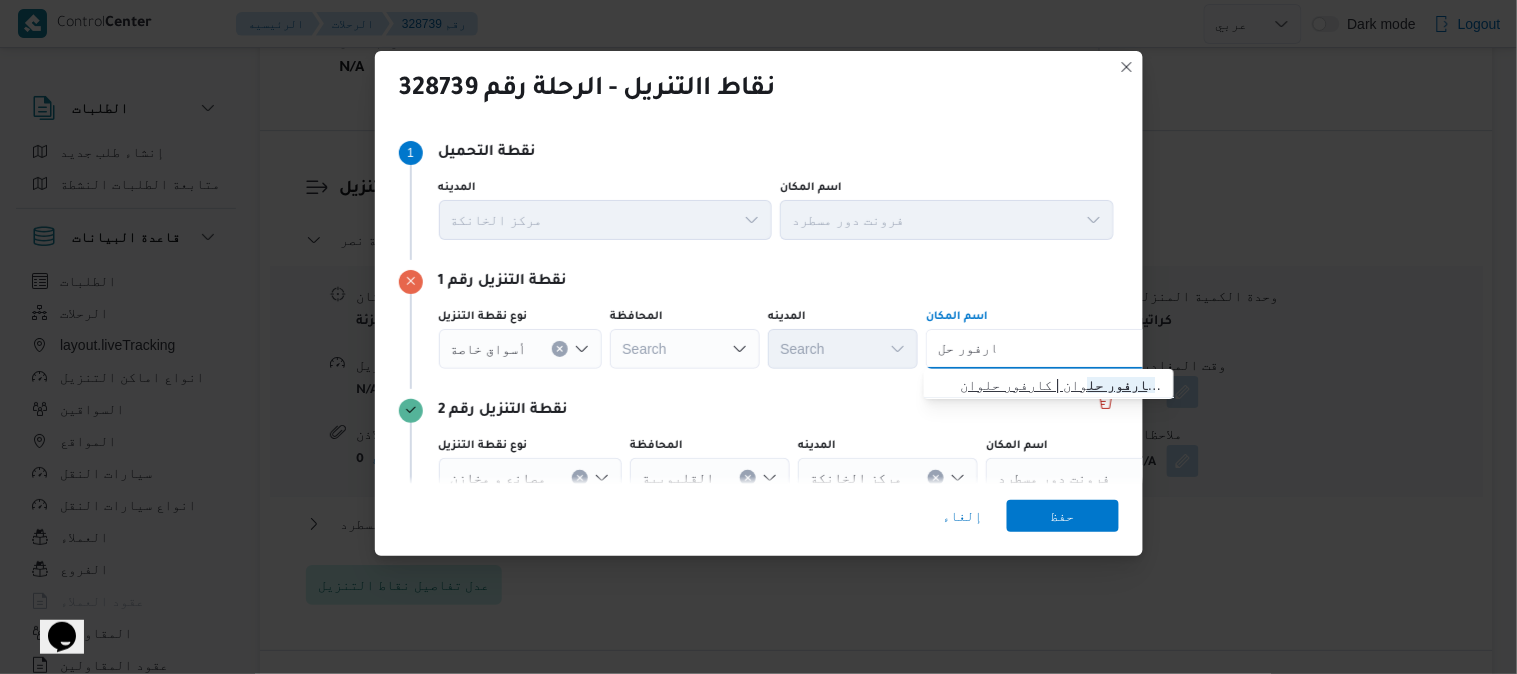 type on "كارفور حل" 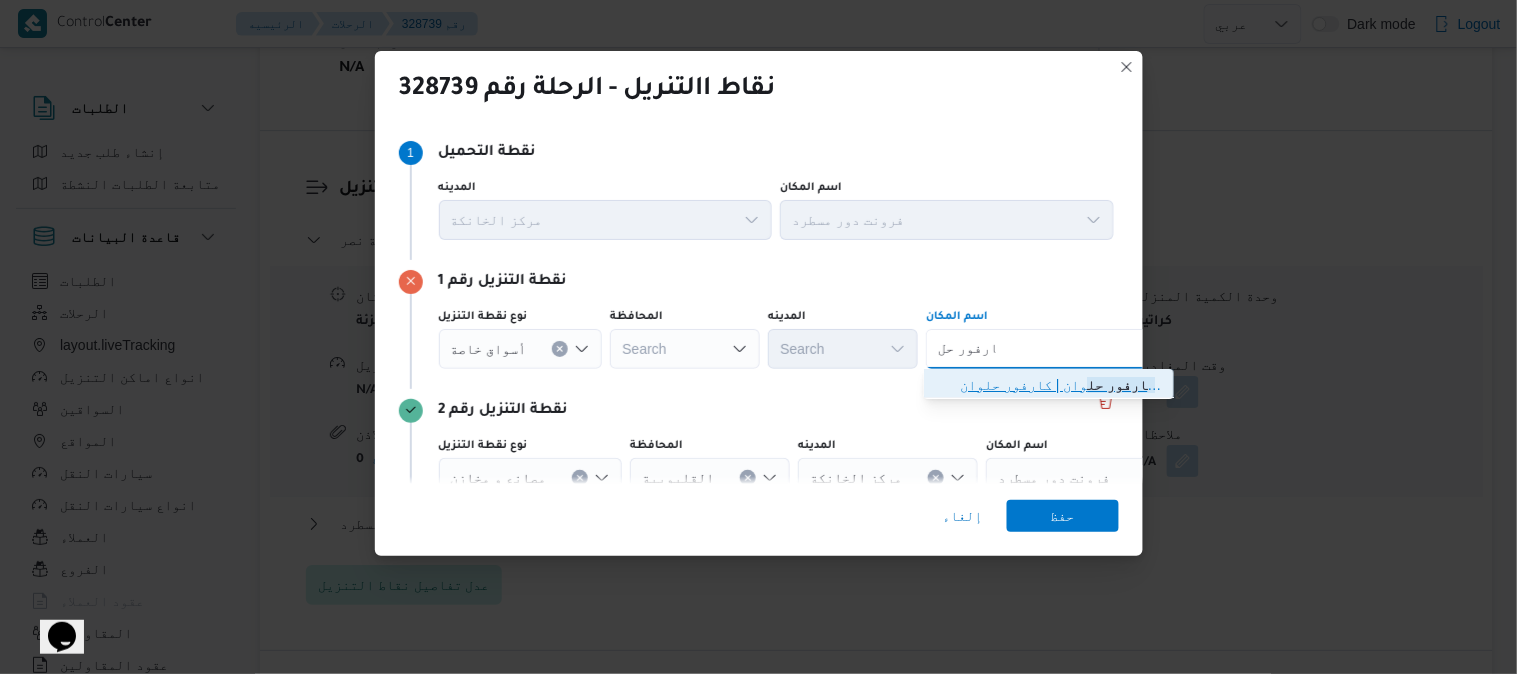 click on "كارفور حل وان | كارفور حلوان | null" at bounding box center (1061, 385) 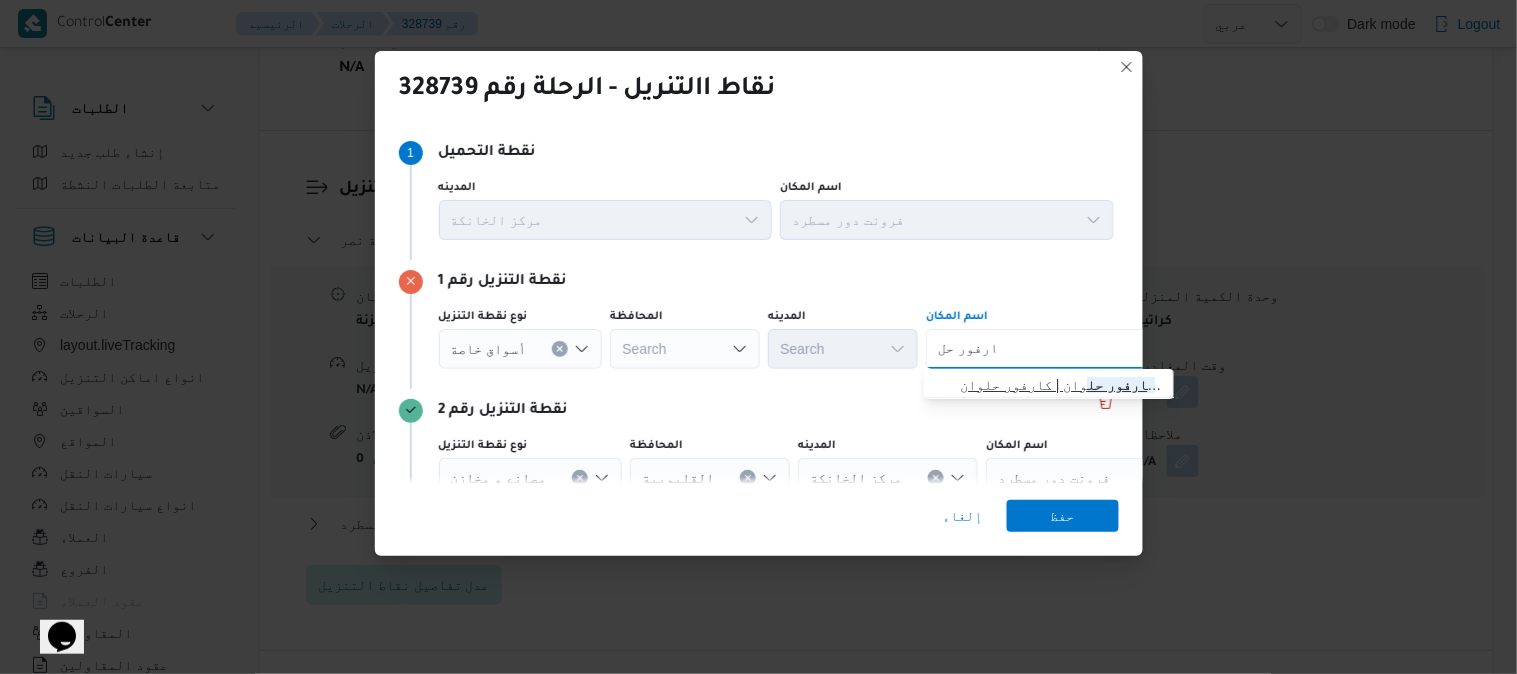 type 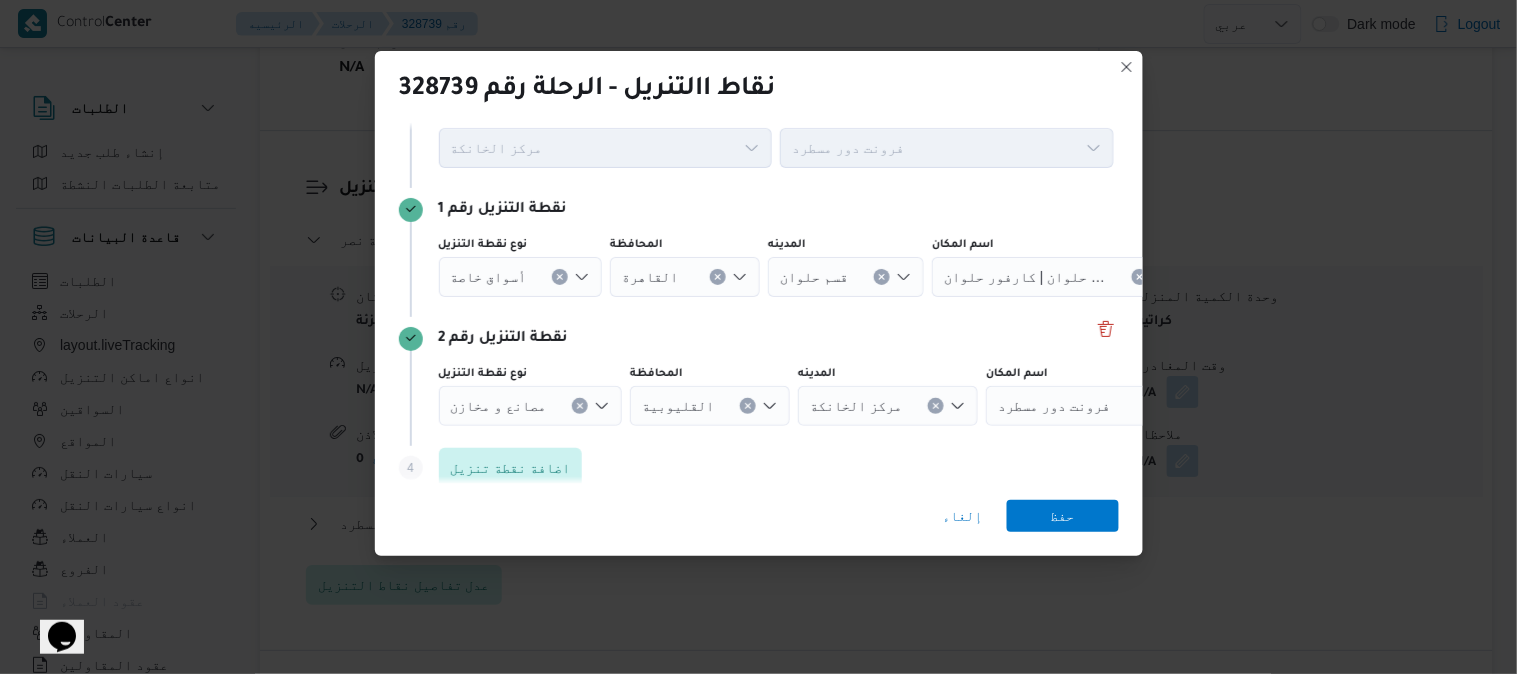 scroll, scrollTop: 92, scrollLeft: 0, axis: vertical 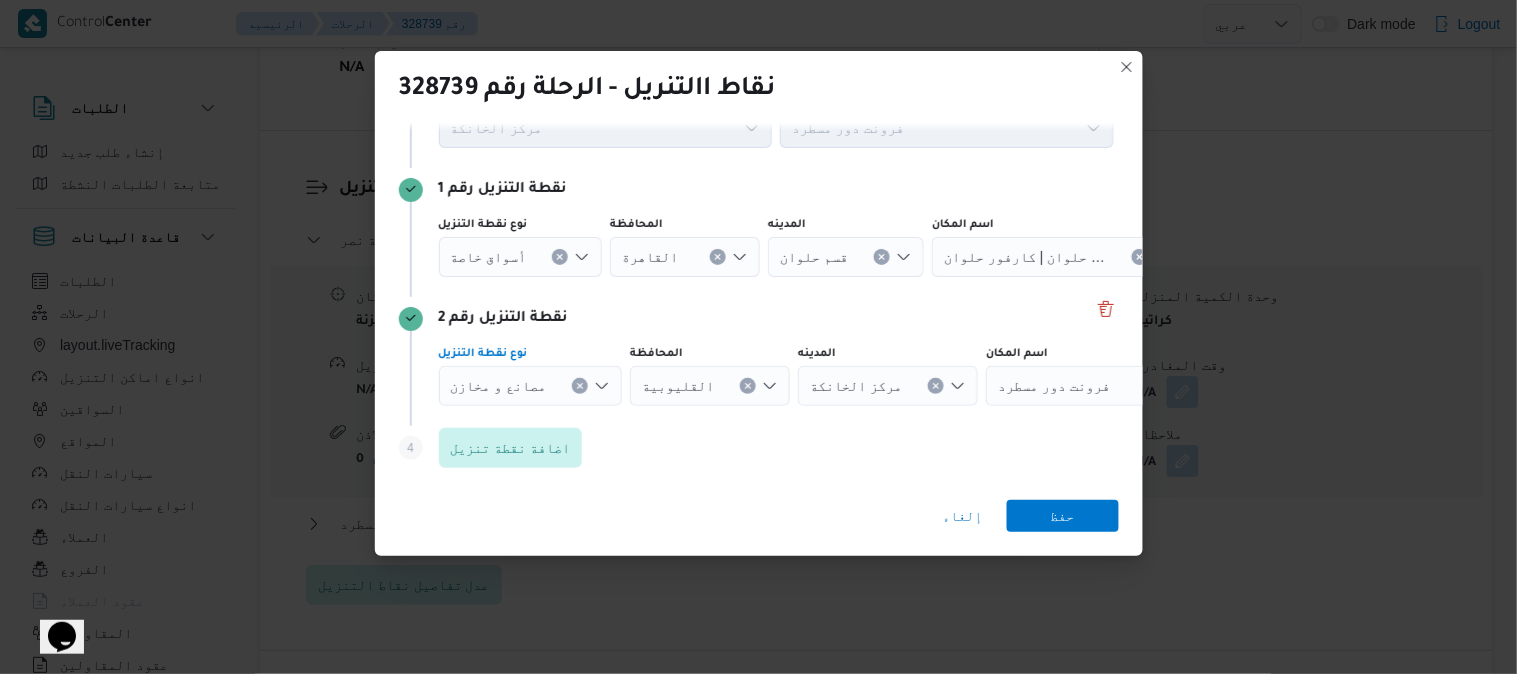 click 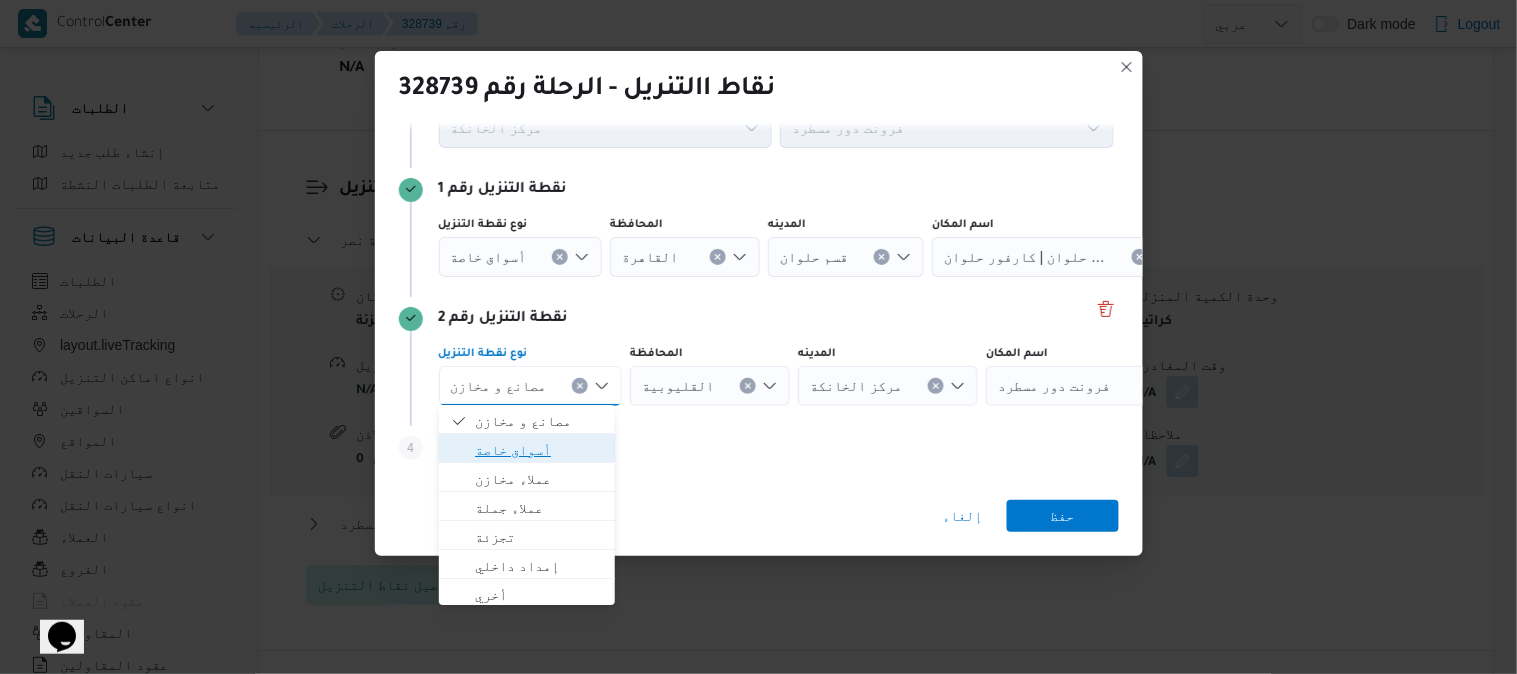 click on "أسواق خاصة" at bounding box center [539, 450] 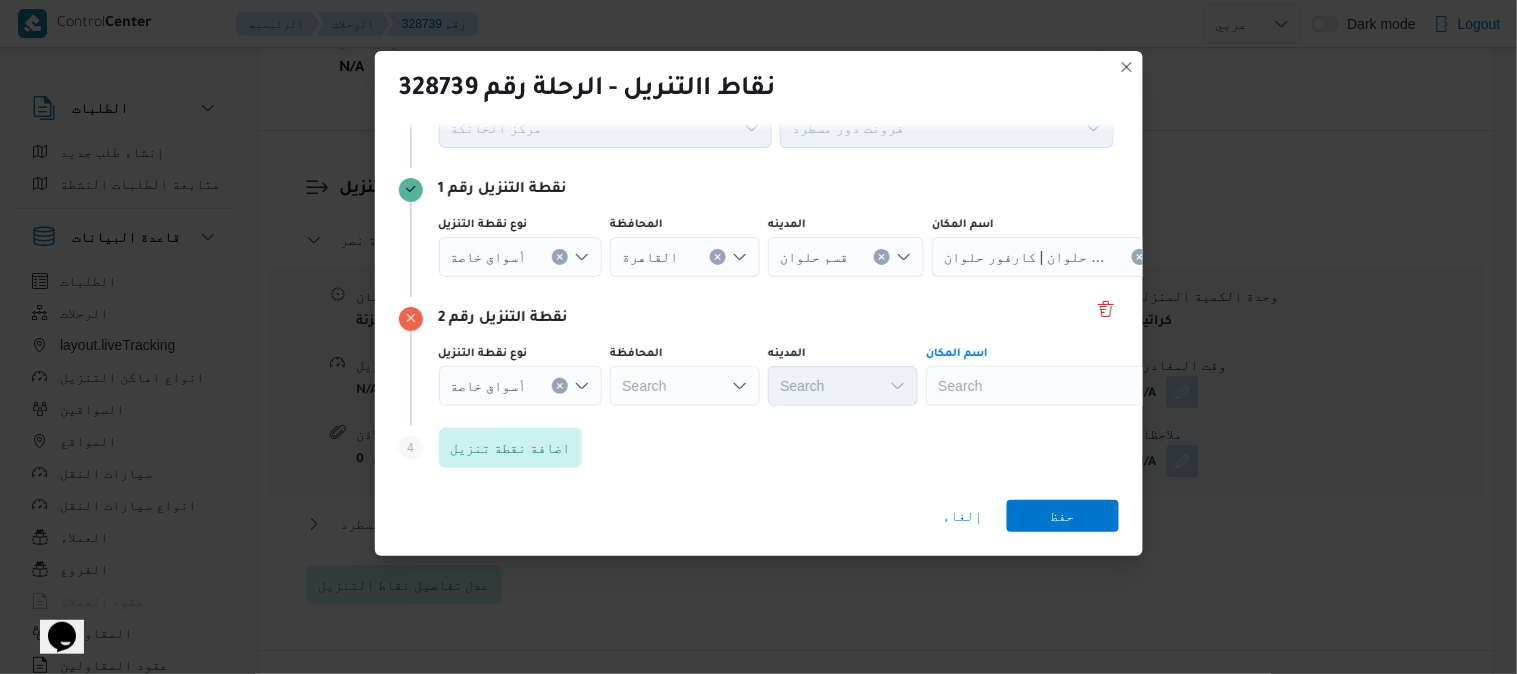 click on "Search" at bounding box center [1057, 257] 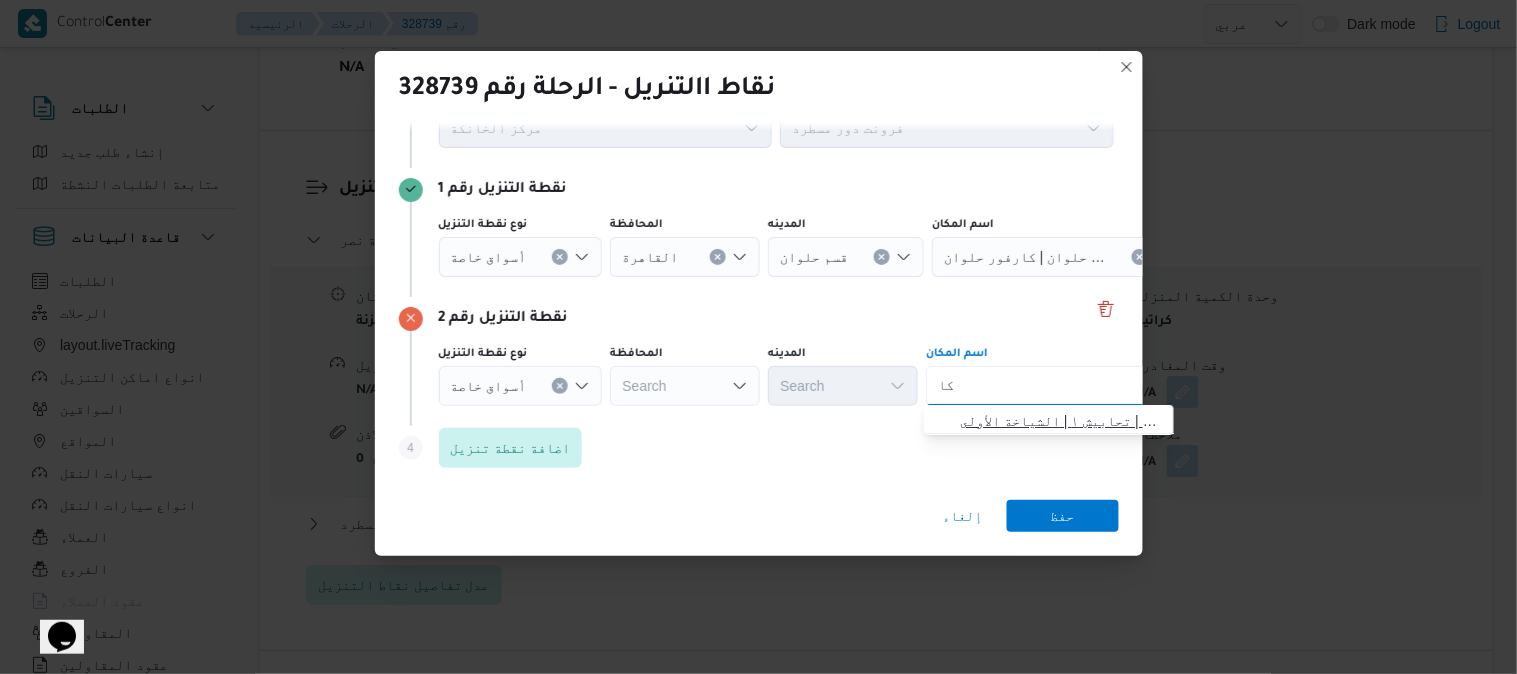 type on "ك" 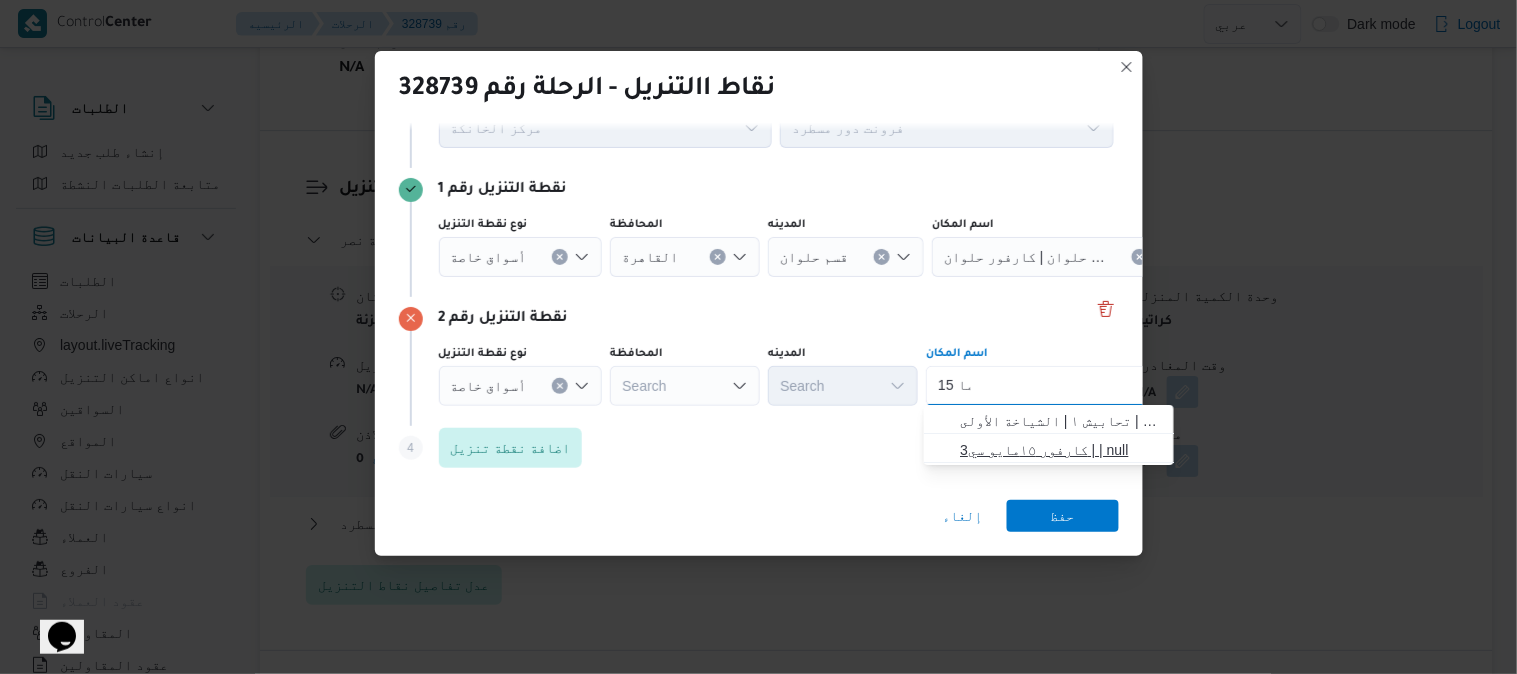 type on "15 ما" 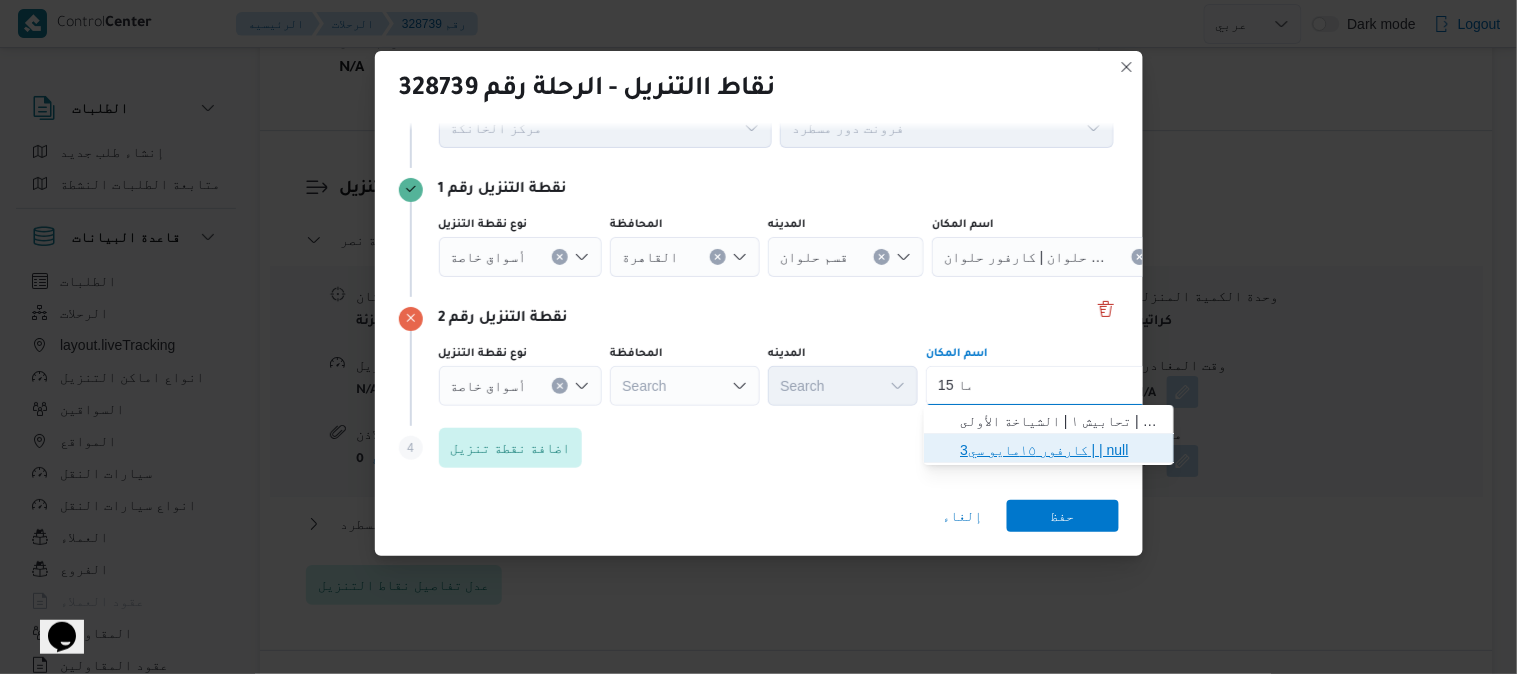 click on "كارفور ١٥مايو سي3 |  | null" at bounding box center [1061, 450] 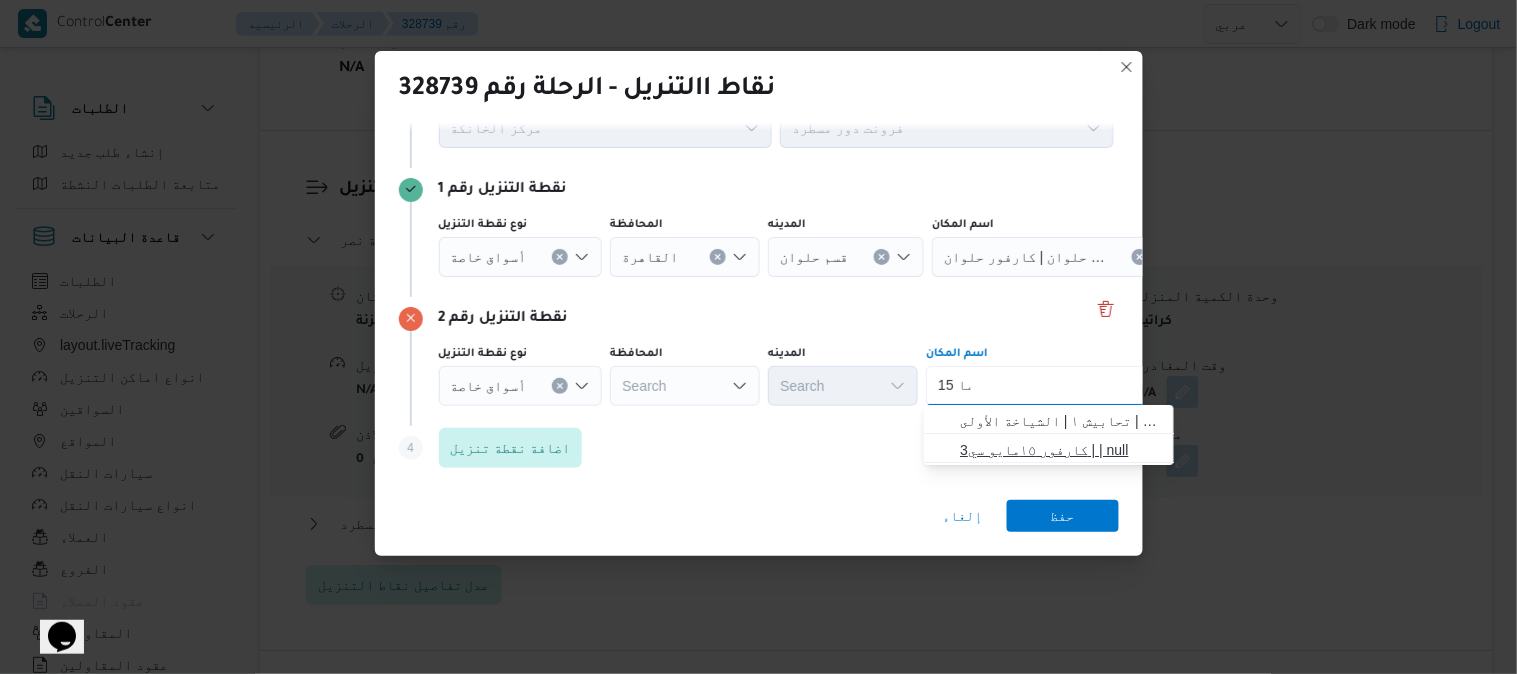 type 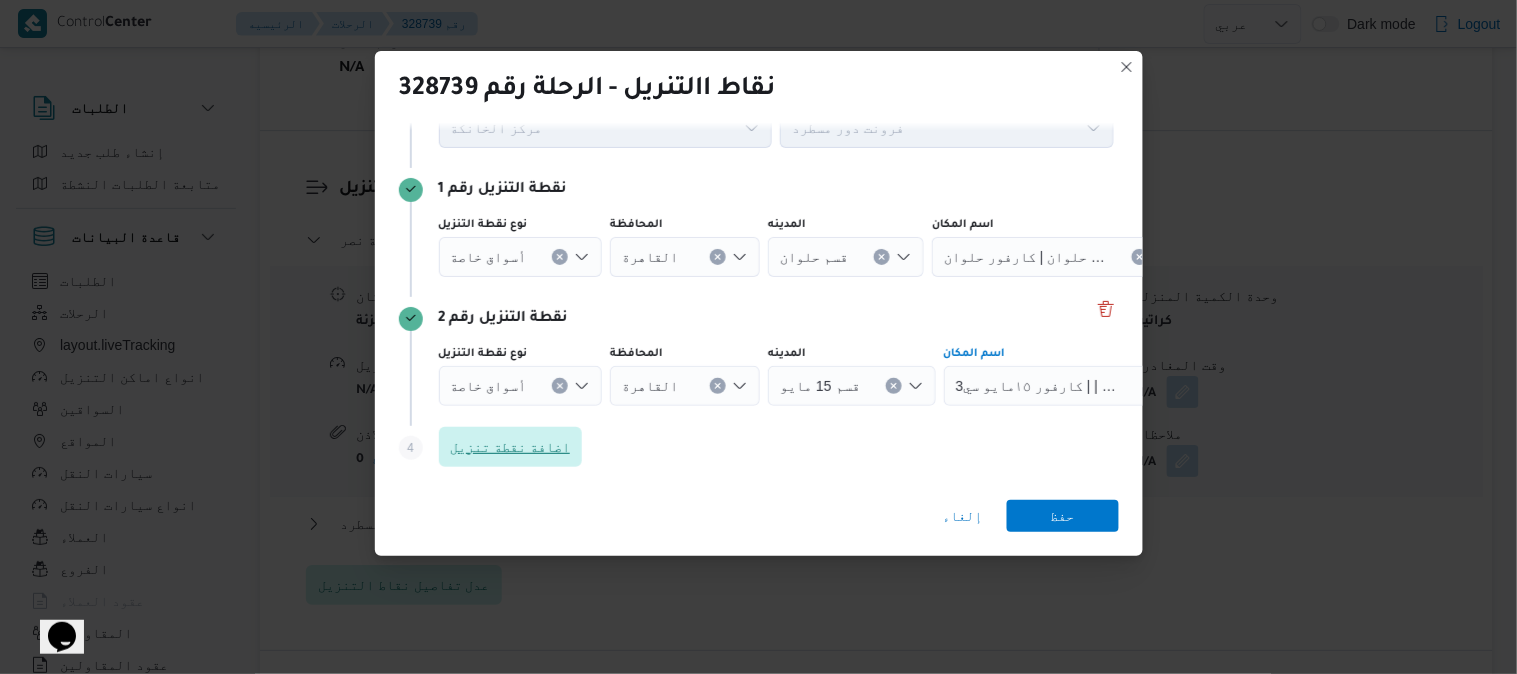 click on "اضافة نقطة تنزيل" at bounding box center (511, 447) 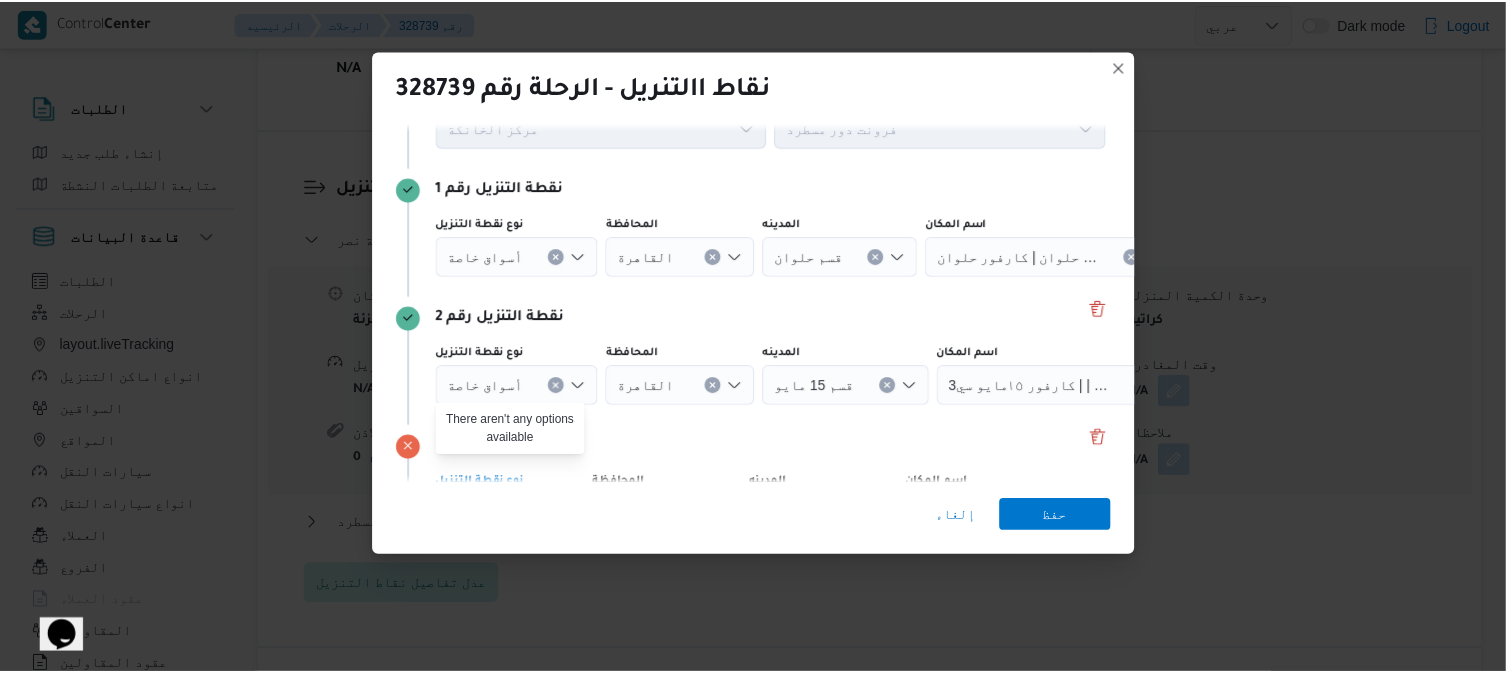 scroll, scrollTop: 222, scrollLeft: 0, axis: vertical 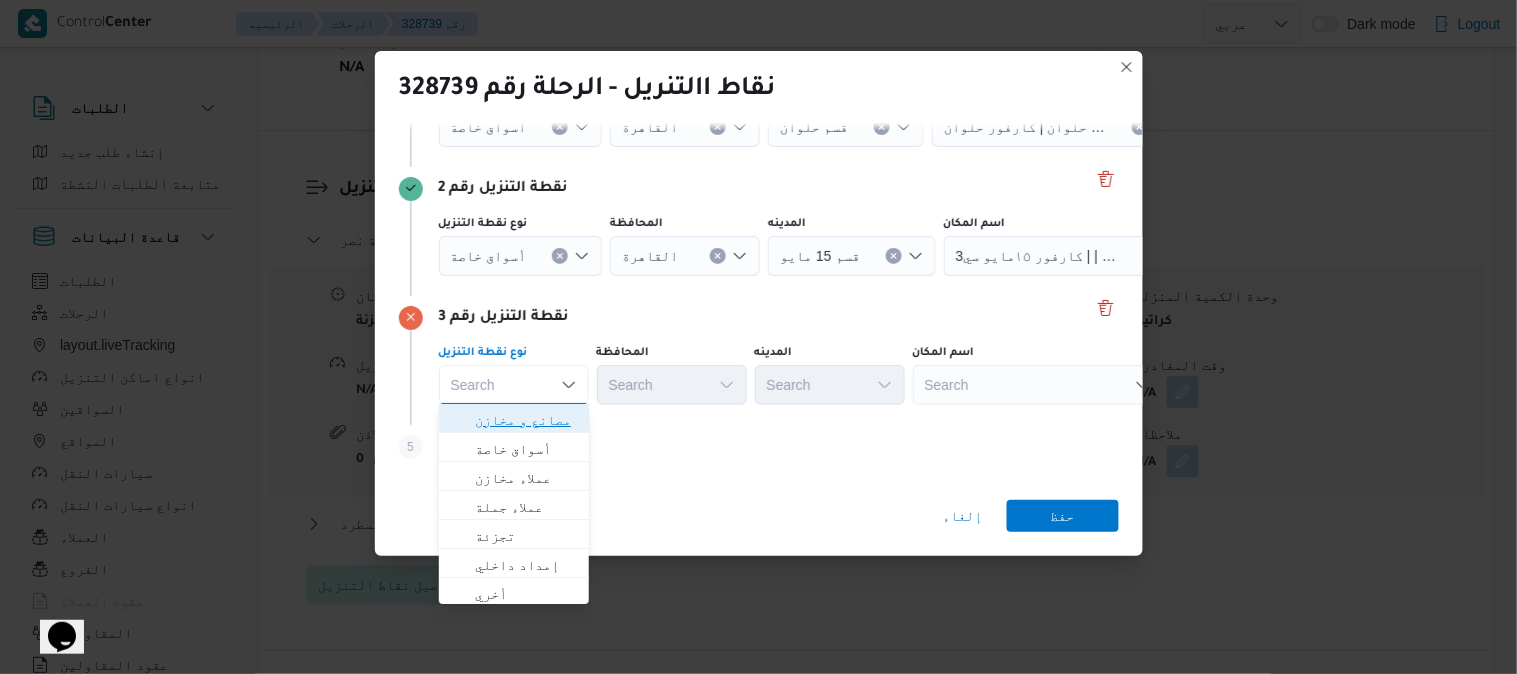 click on "مصانع و مخازن" at bounding box center [526, 420] 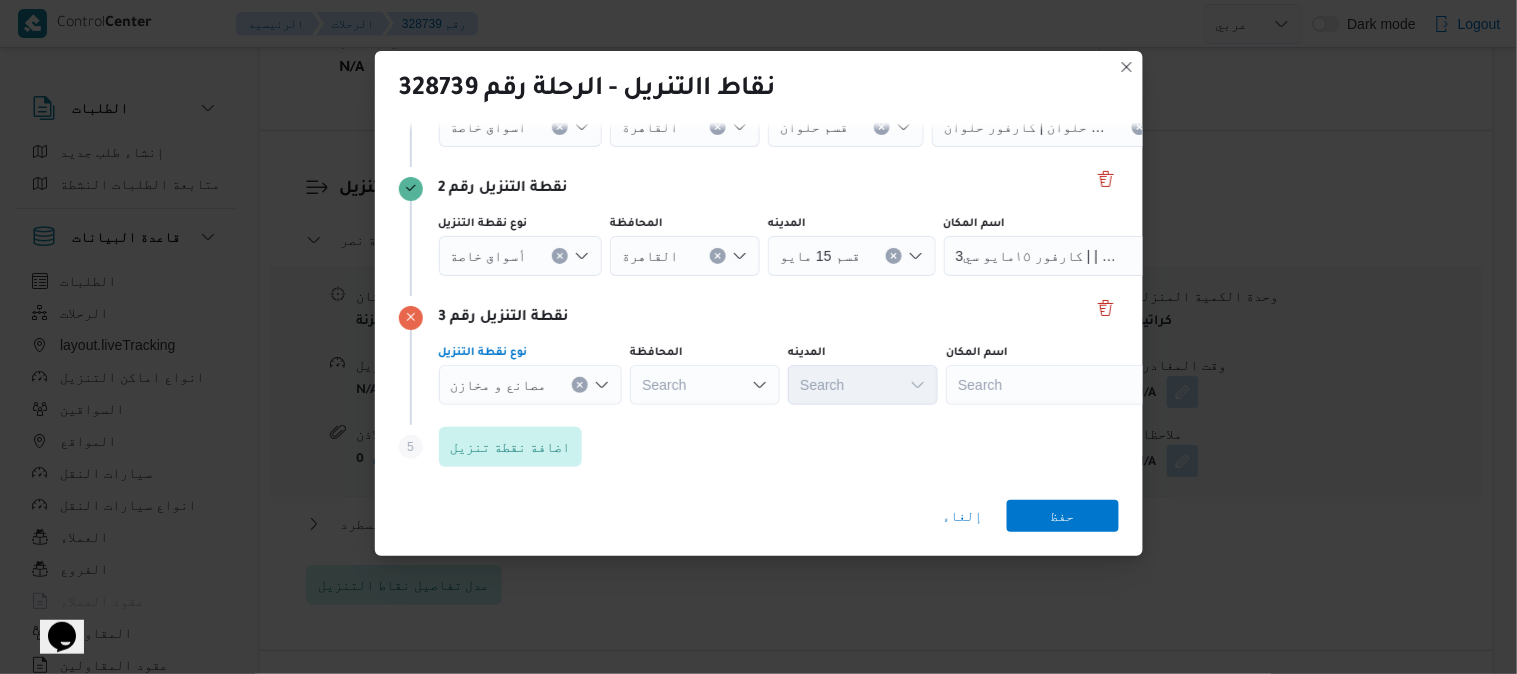 click on "Search" at bounding box center [685, 127] 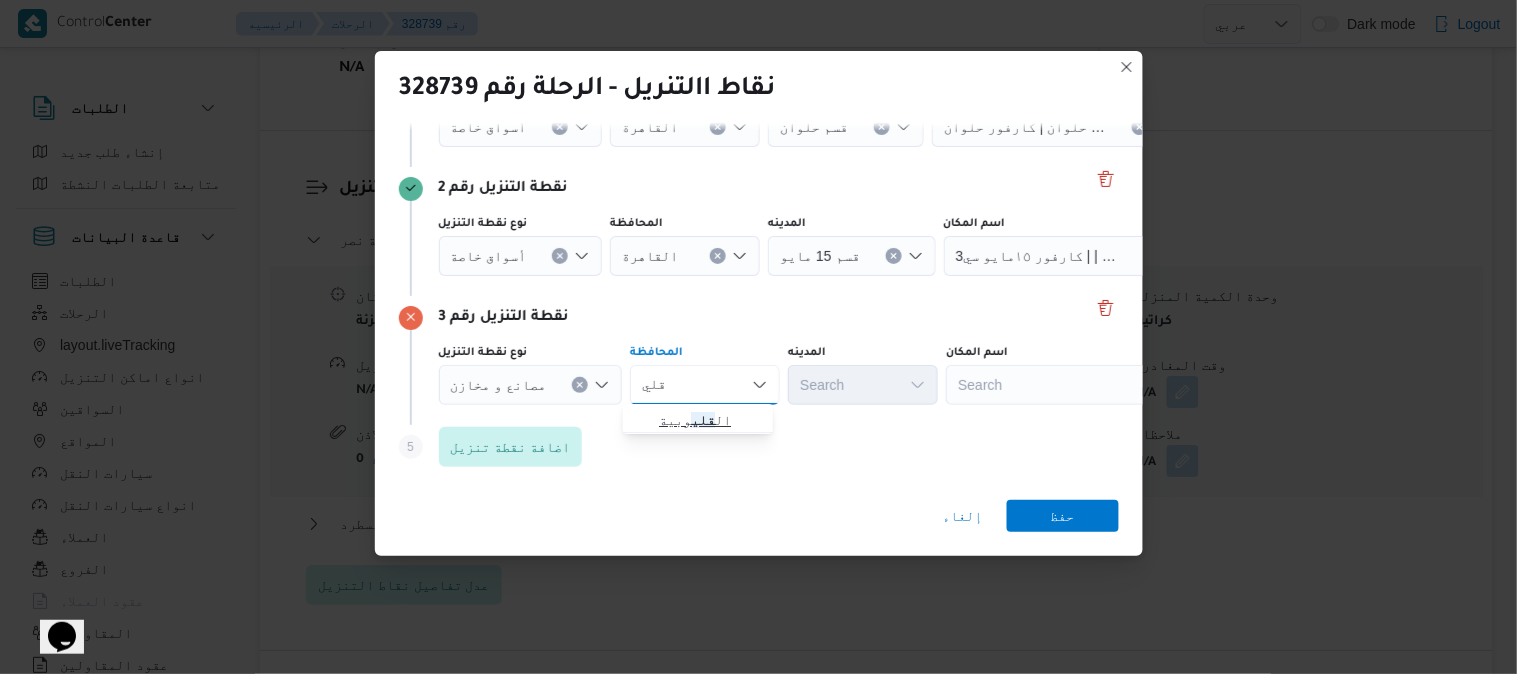 type on "قلي" 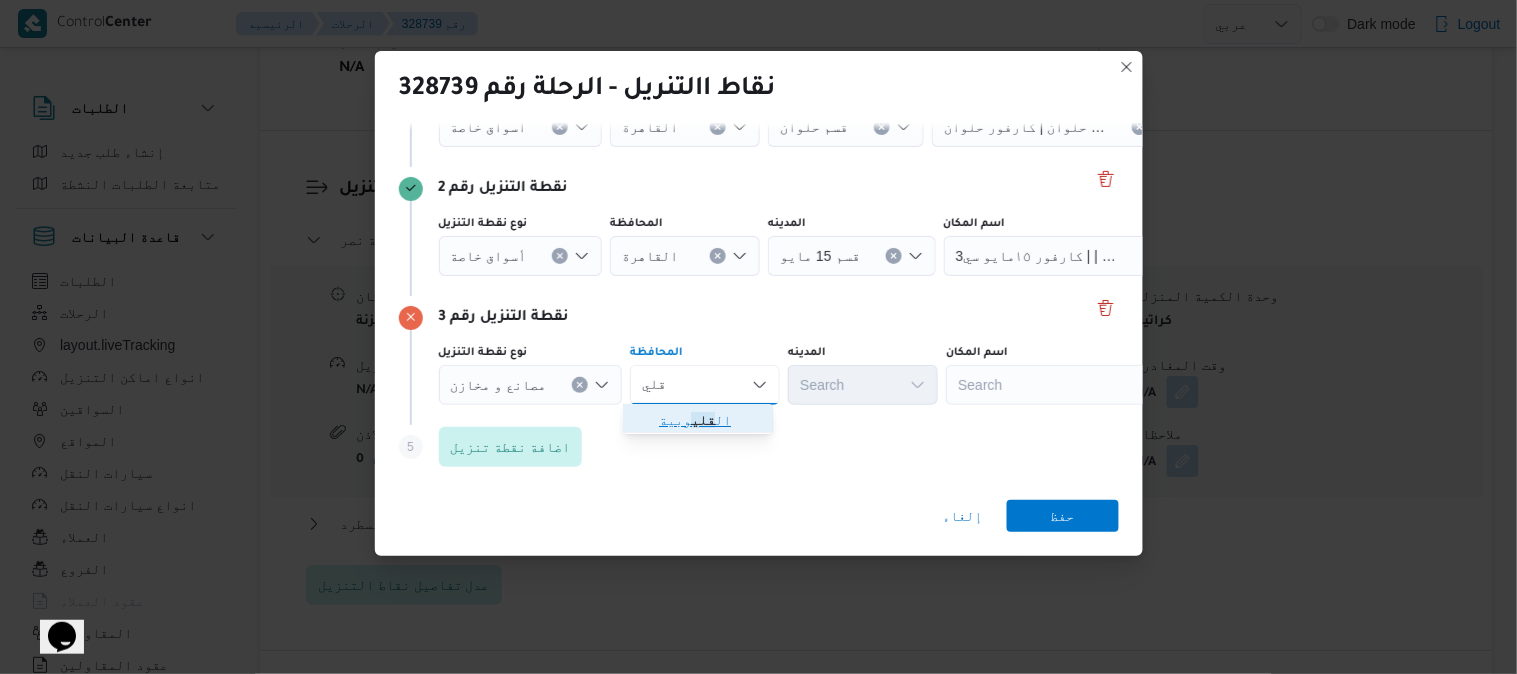 click on "ال قلي وبية" at bounding box center [710, 420] 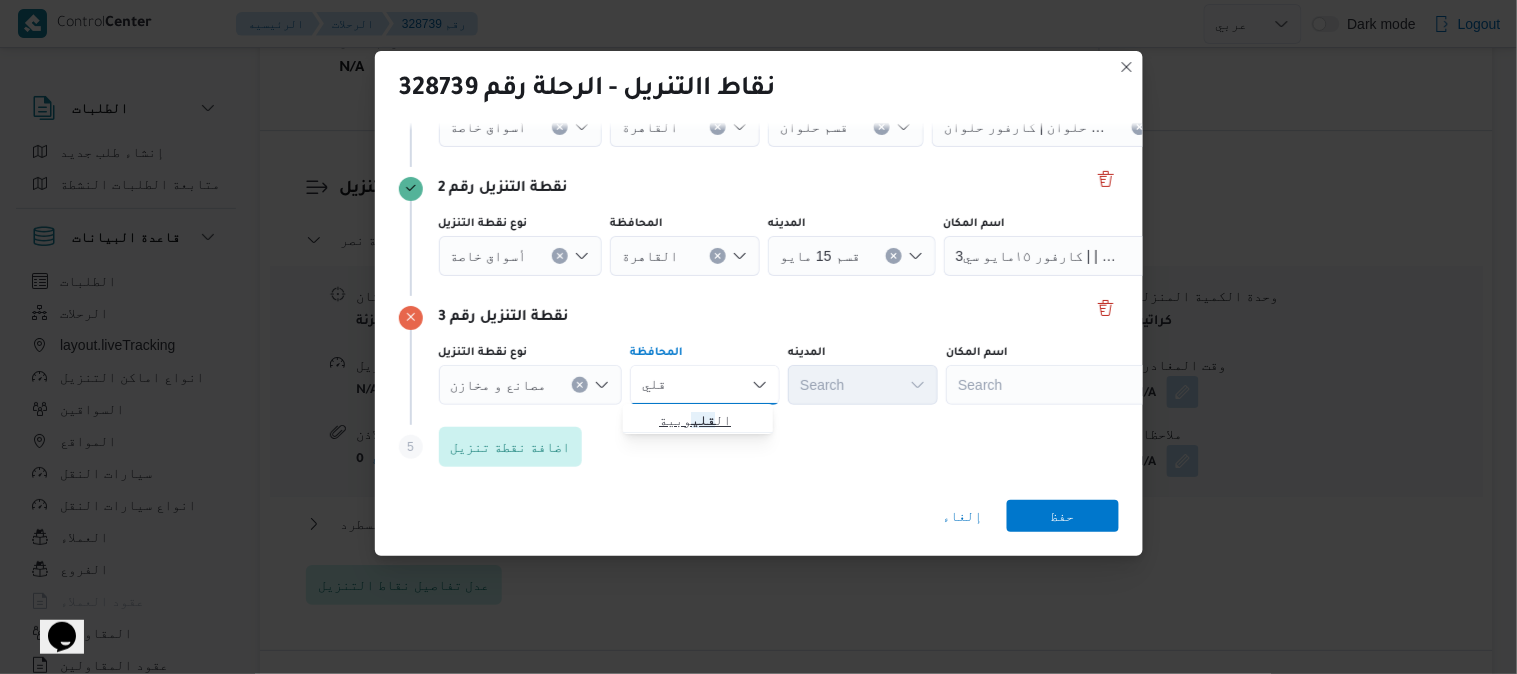 type 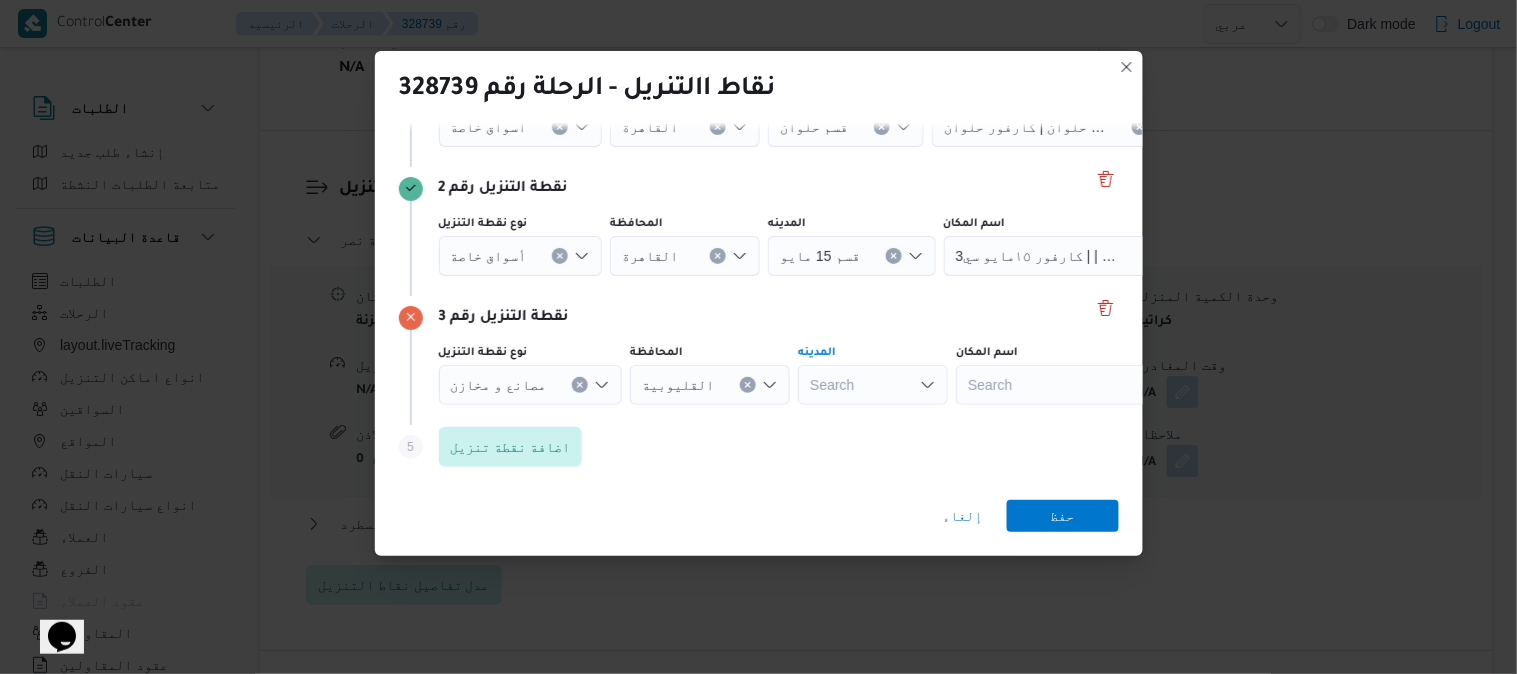 click on "Search" at bounding box center (846, 127) 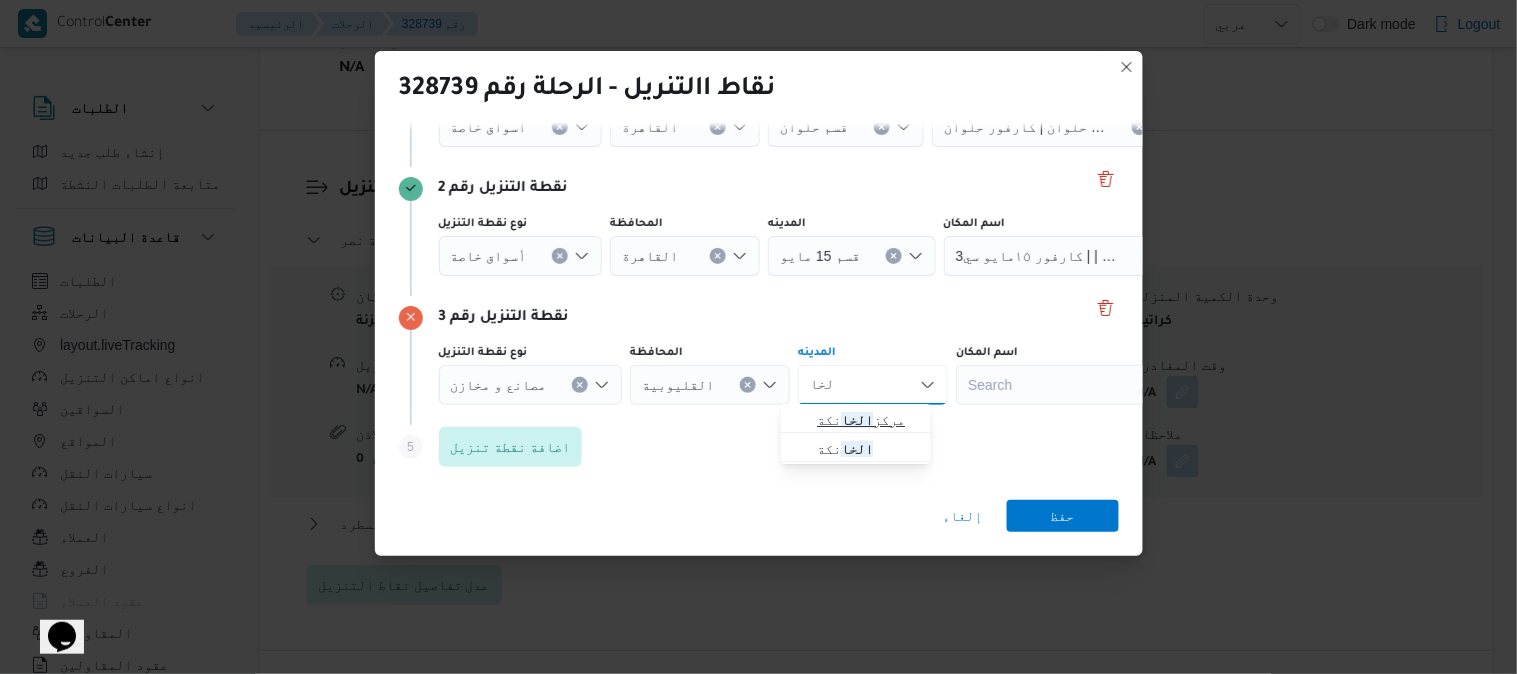 type on "الخا" 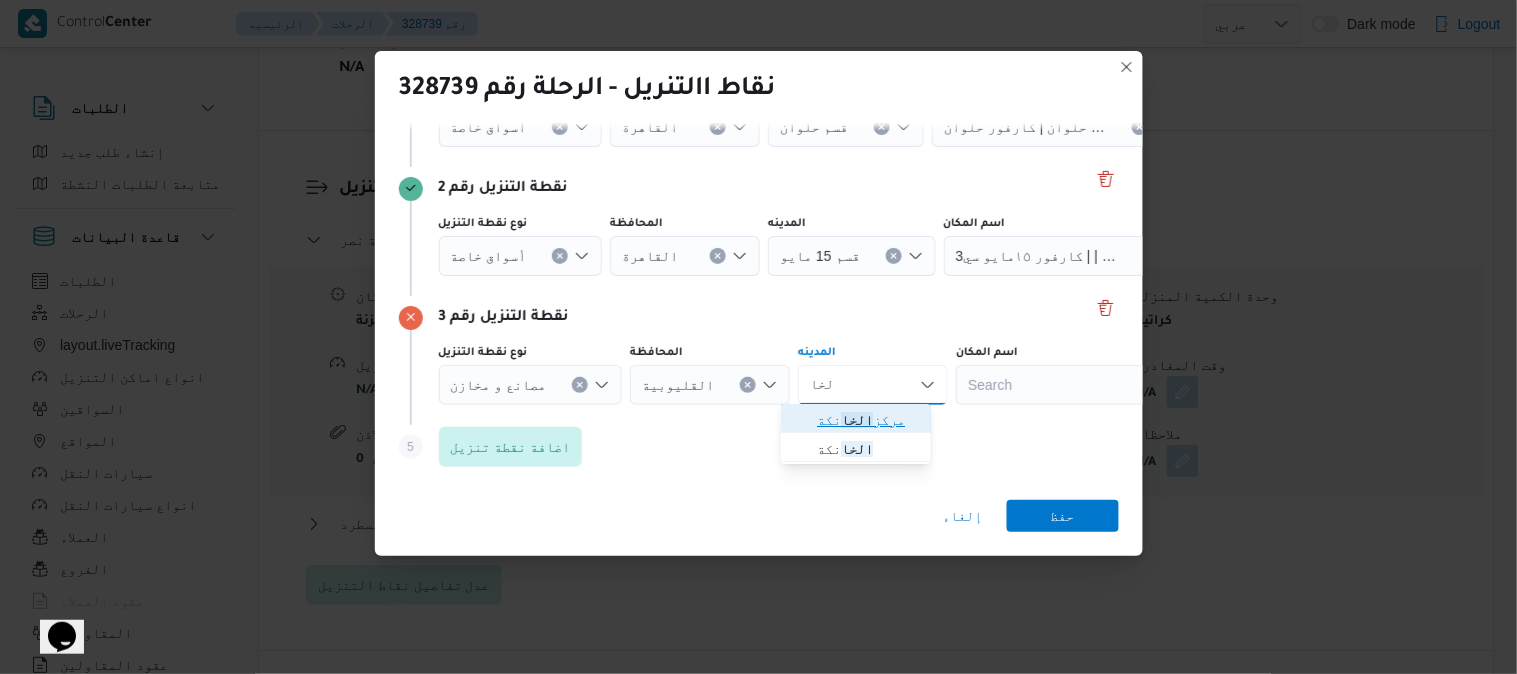 click on "مركز  الخا نكة" at bounding box center [868, 420] 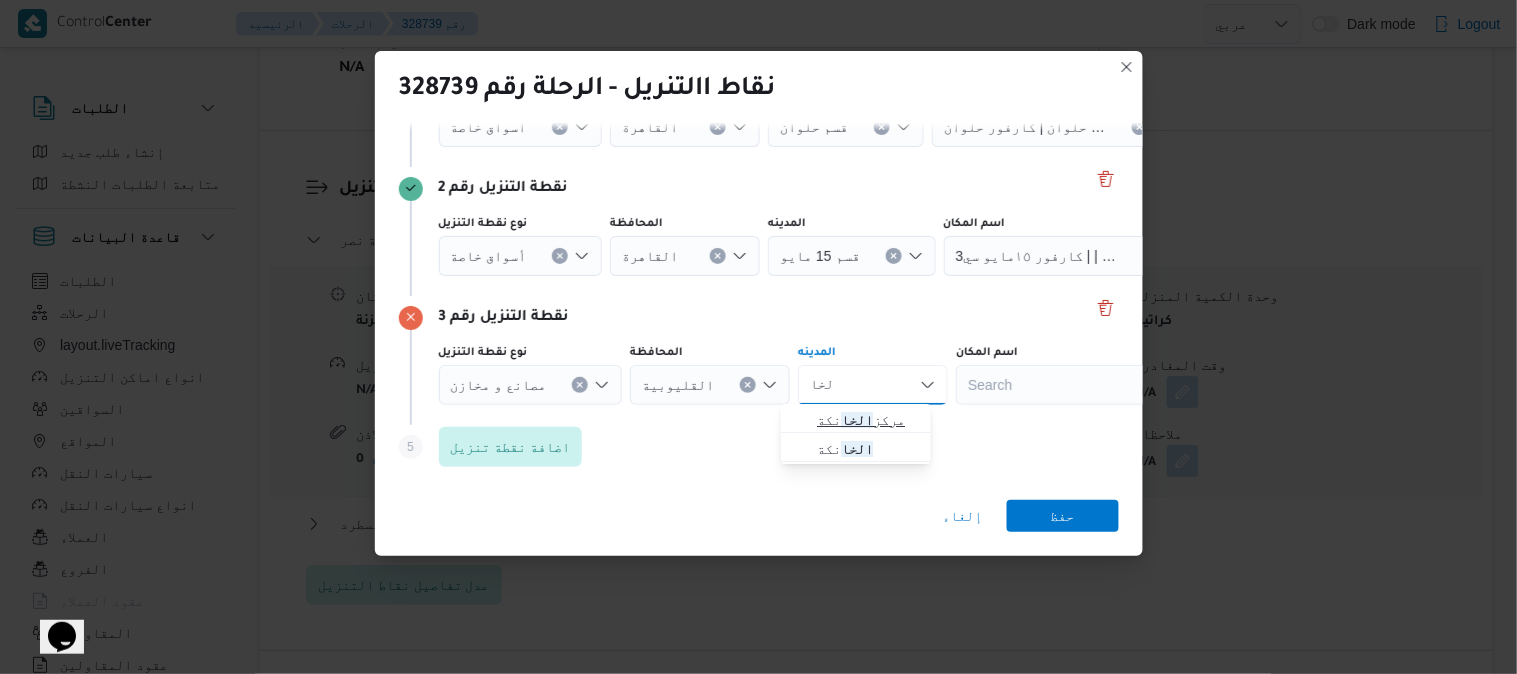 type 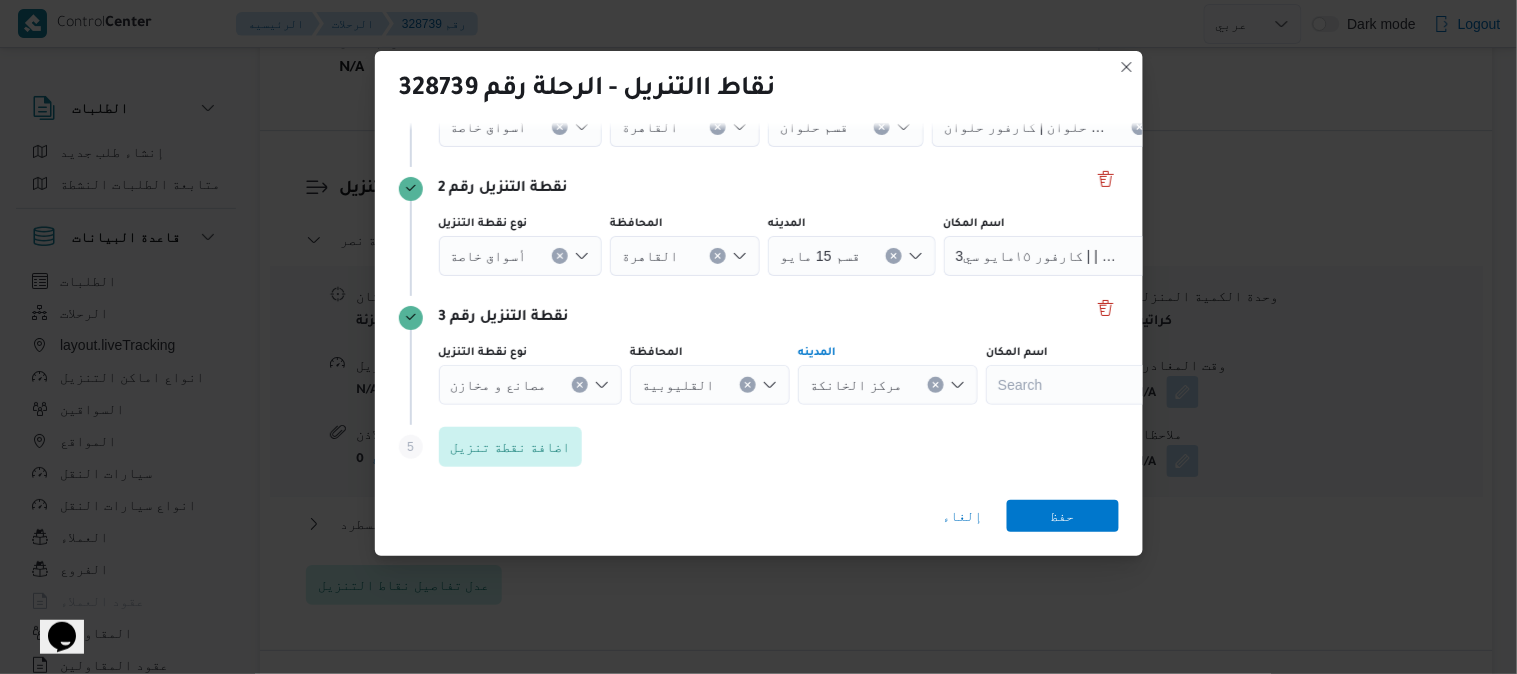 click on "Search" at bounding box center (1057, 127) 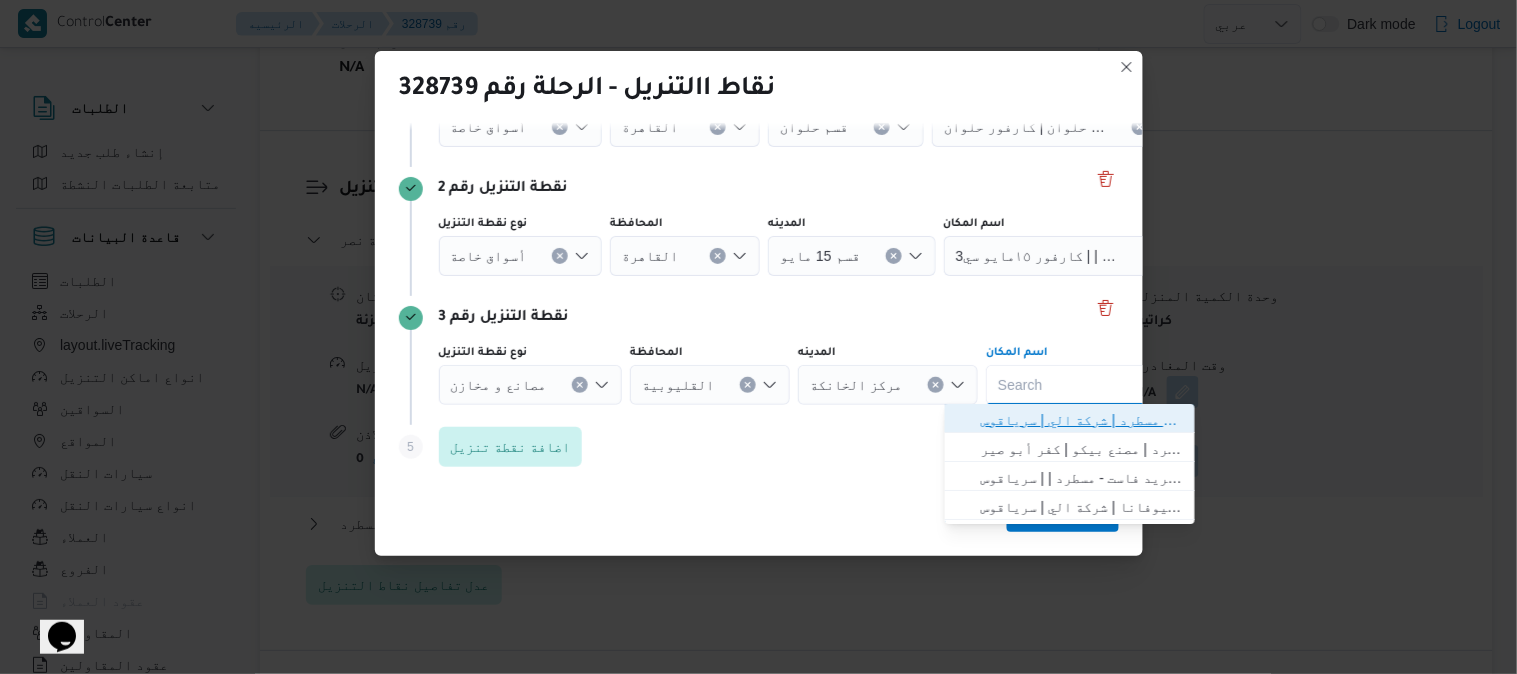 click on "فرونت دور مسطرد | شركة الي | سرياقوس" at bounding box center (1082, 420) 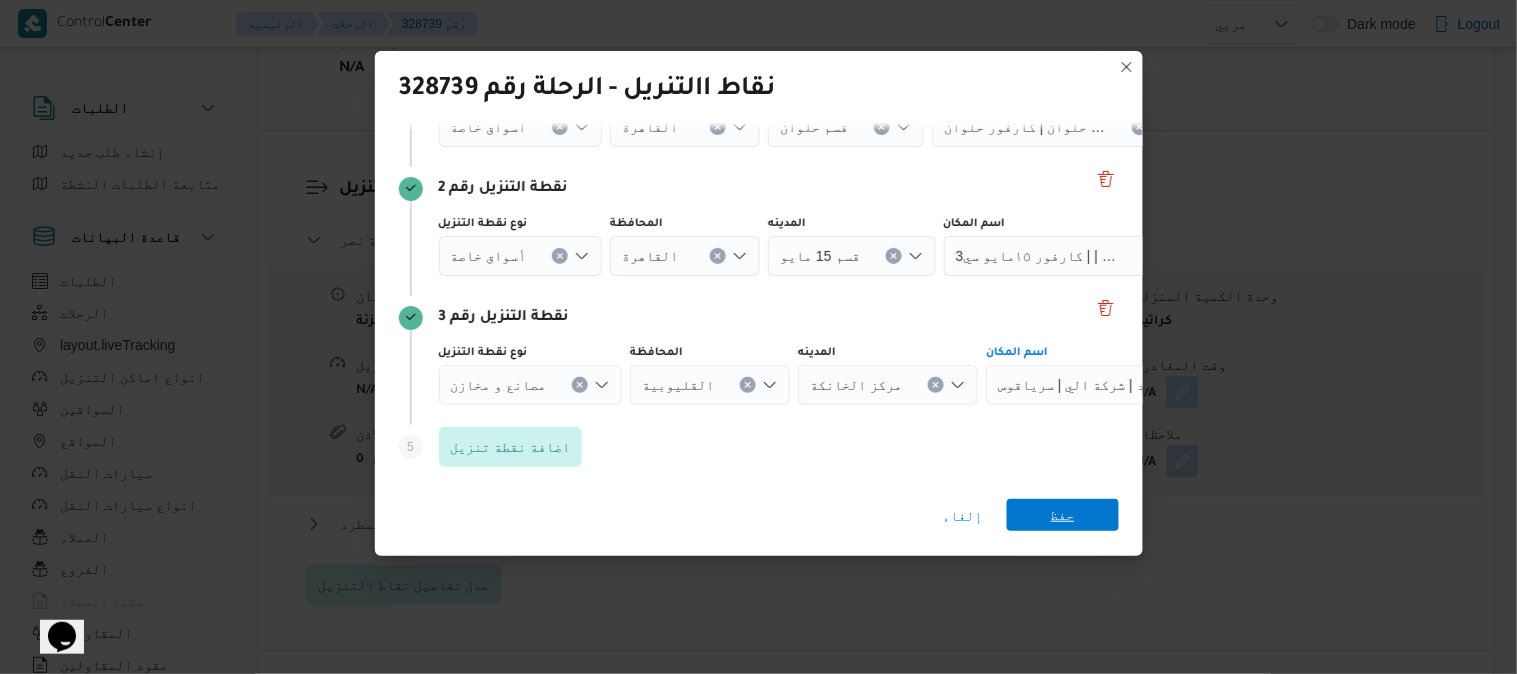click on "حفظ" at bounding box center (1063, 515) 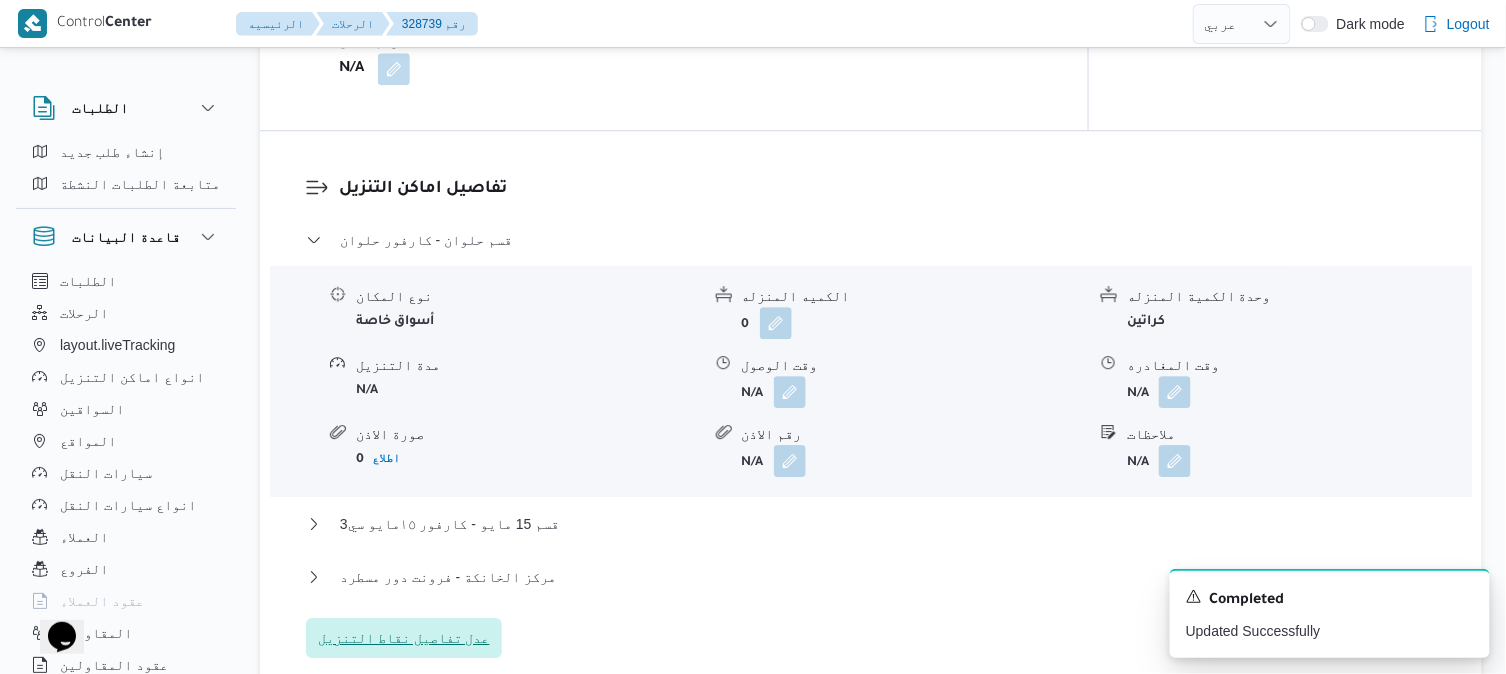 type 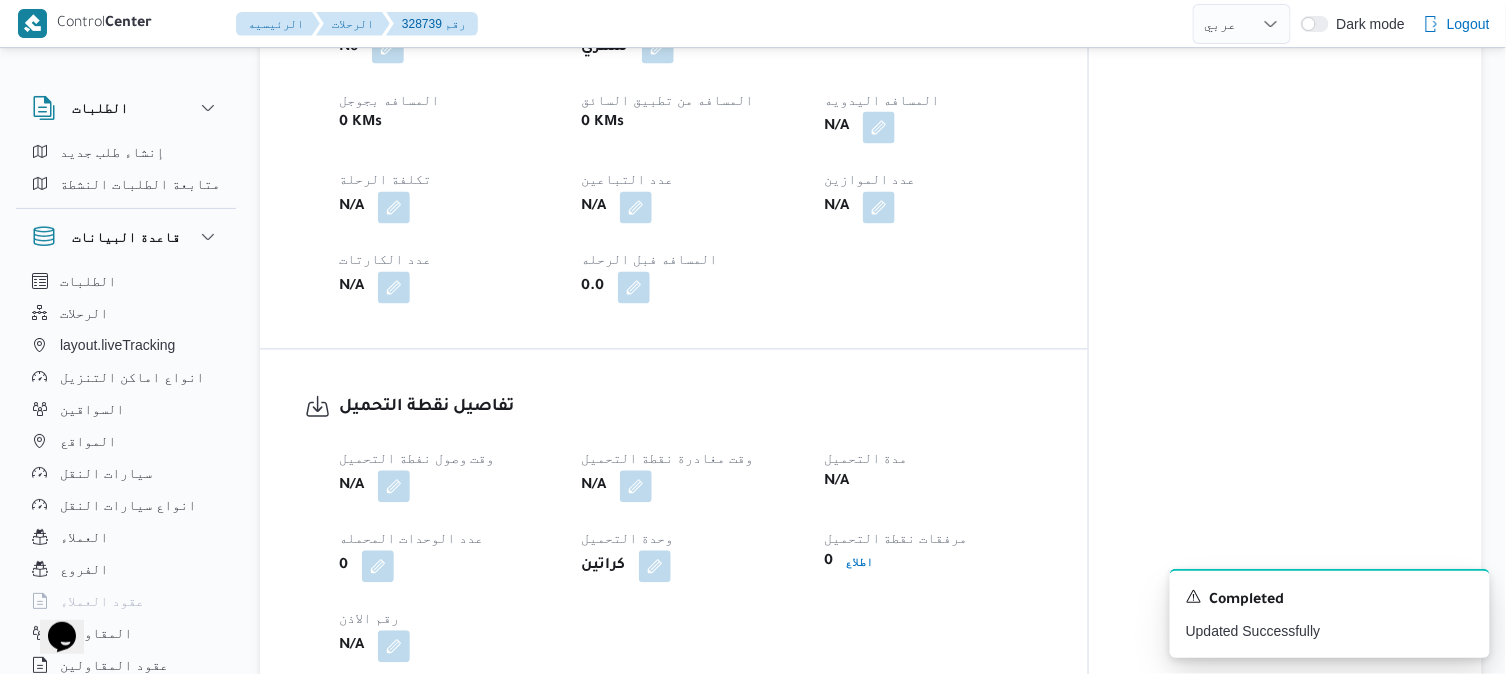 scroll, scrollTop: 977, scrollLeft: 0, axis: vertical 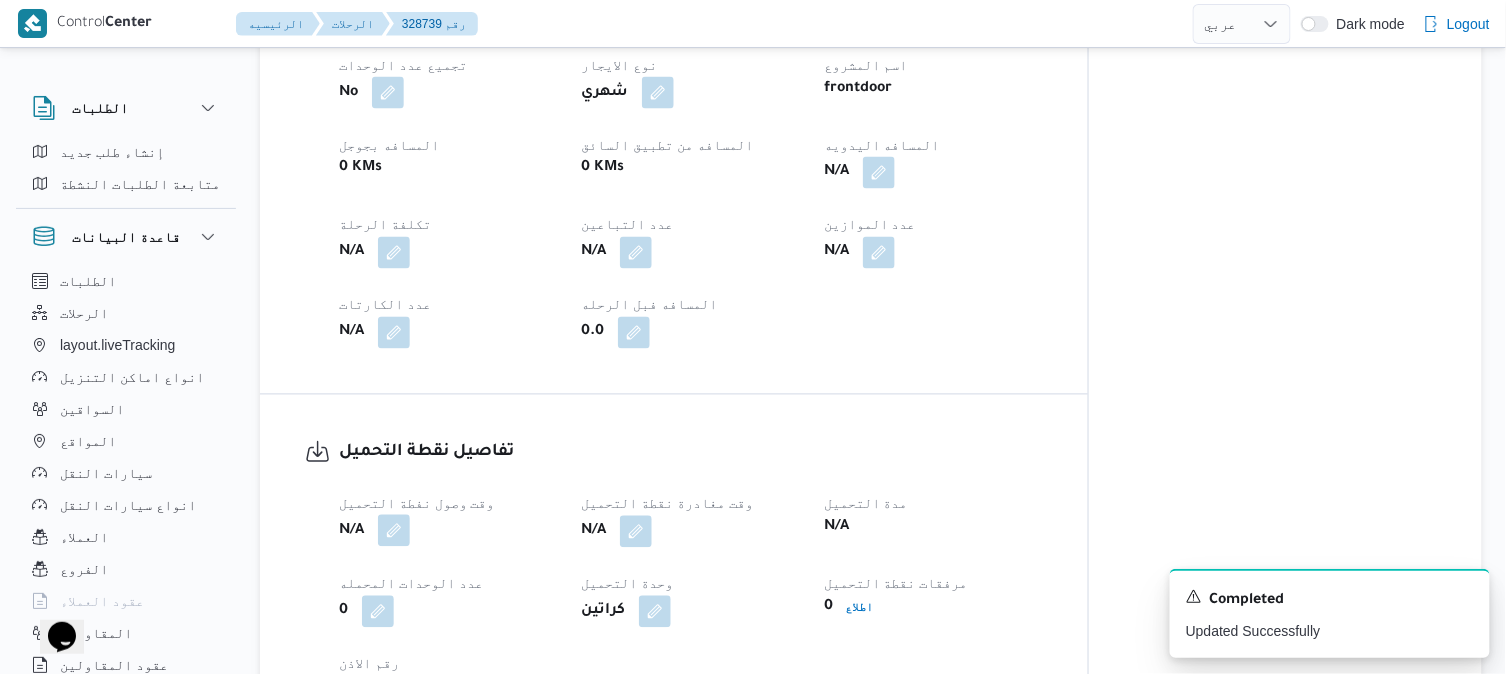 click at bounding box center [394, 531] 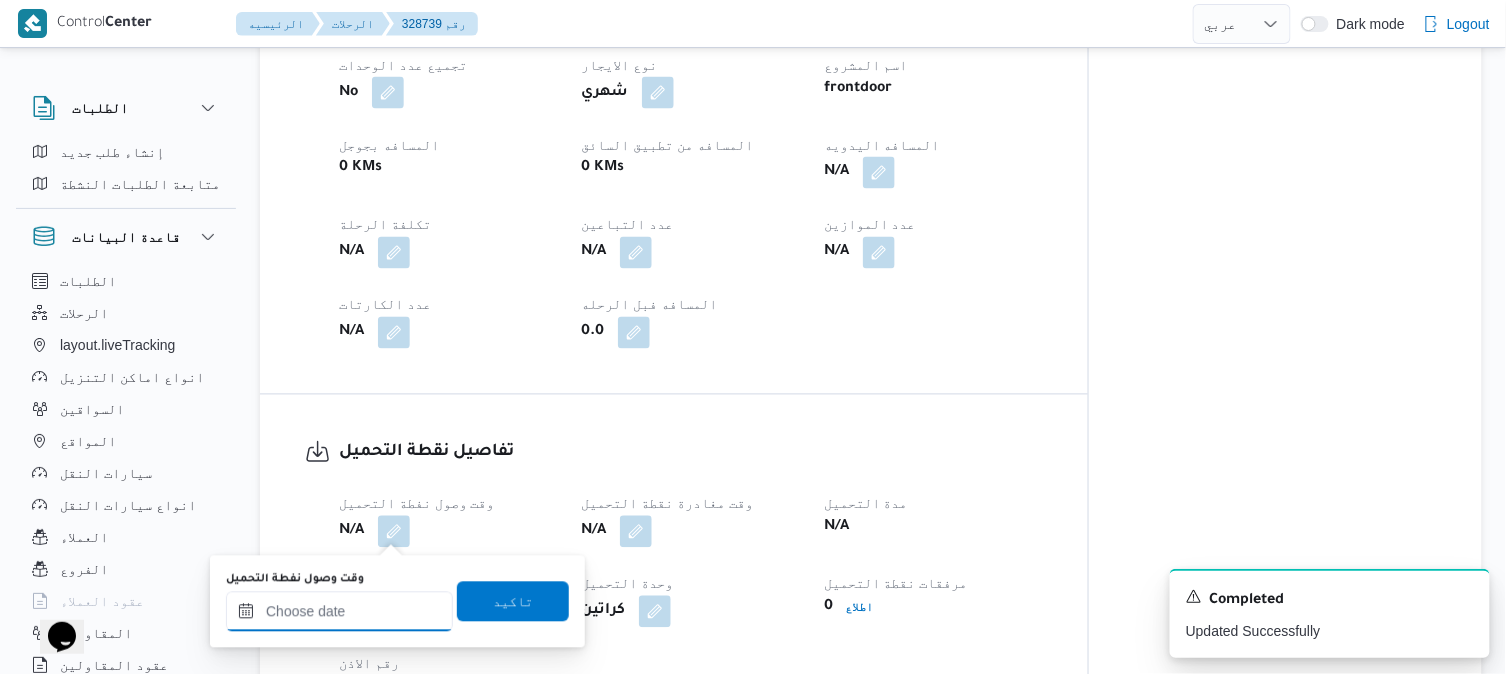 click on "وقت وصول نفطة التحميل" at bounding box center [339, 612] 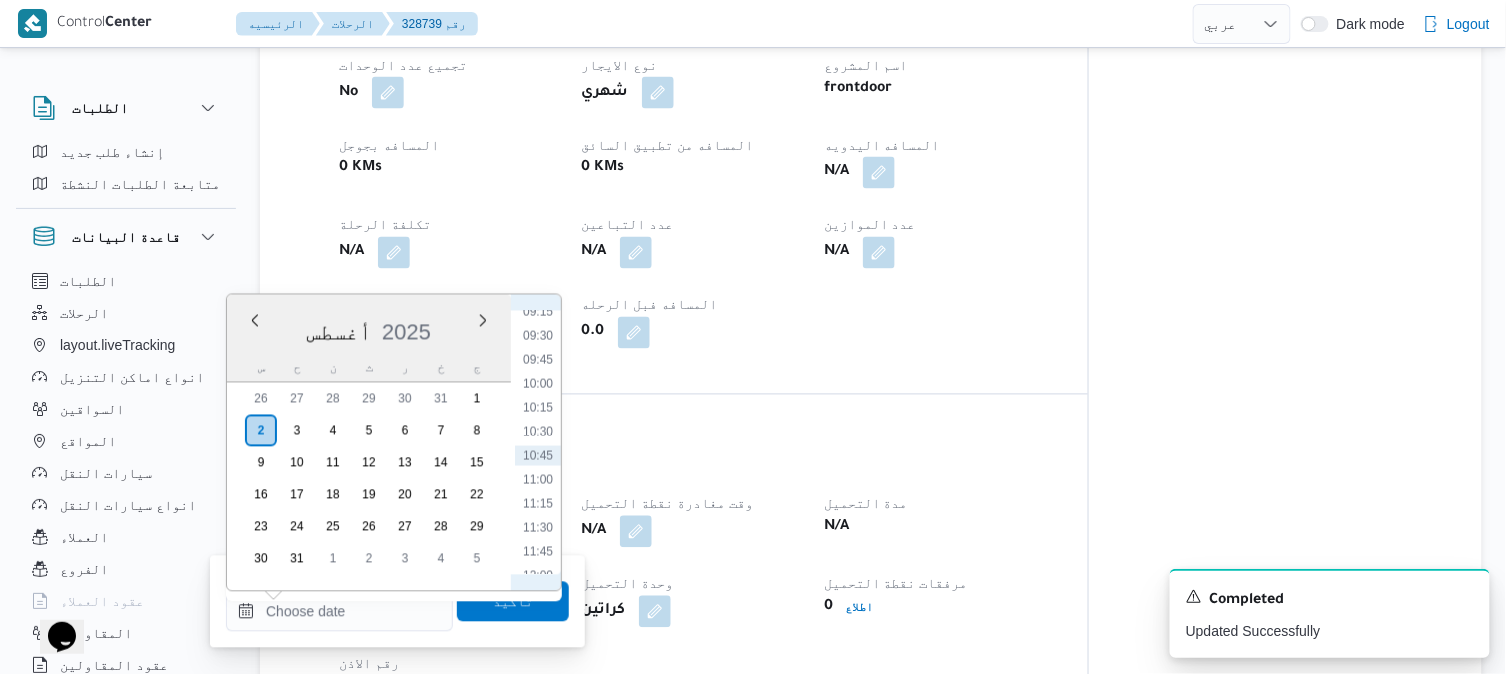 scroll, scrollTop: 675, scrollLeft: 0, axis: vertical 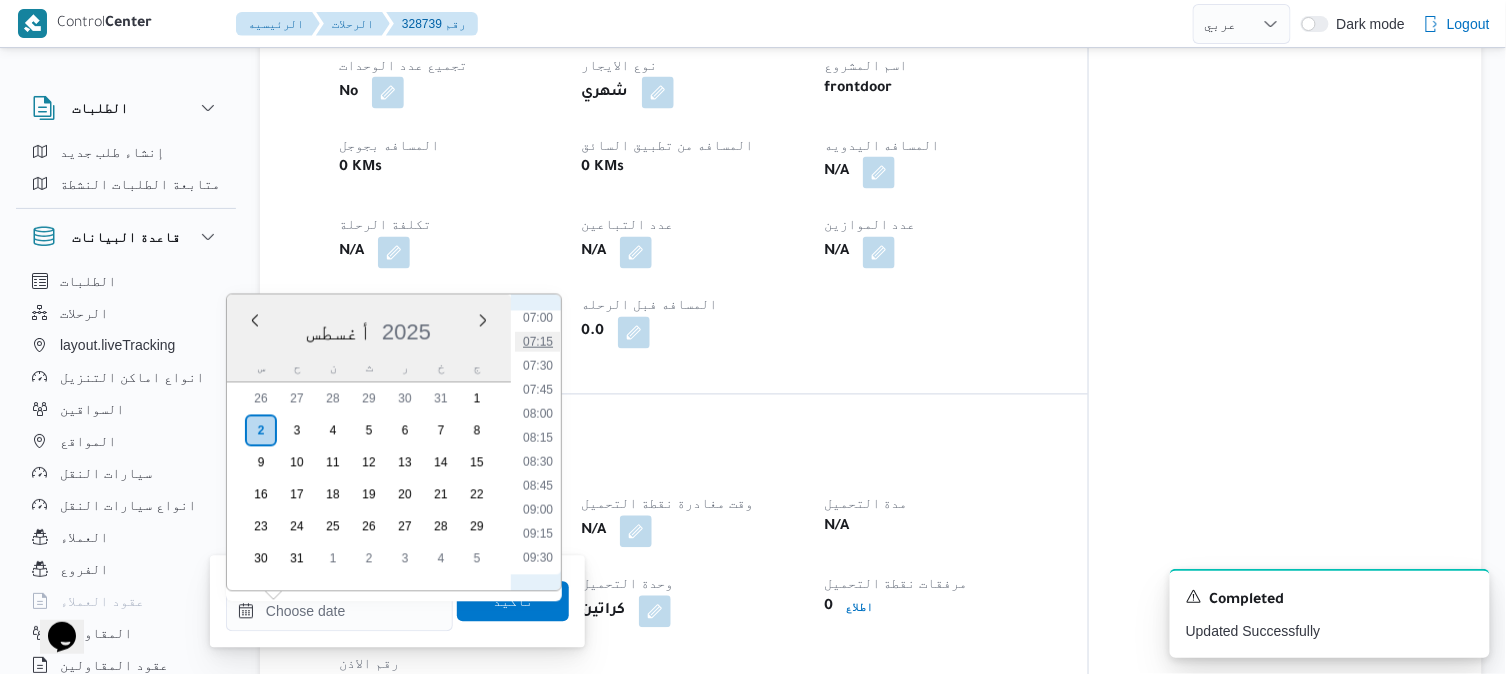 click on "07:15" at bounding box center [538, 342] 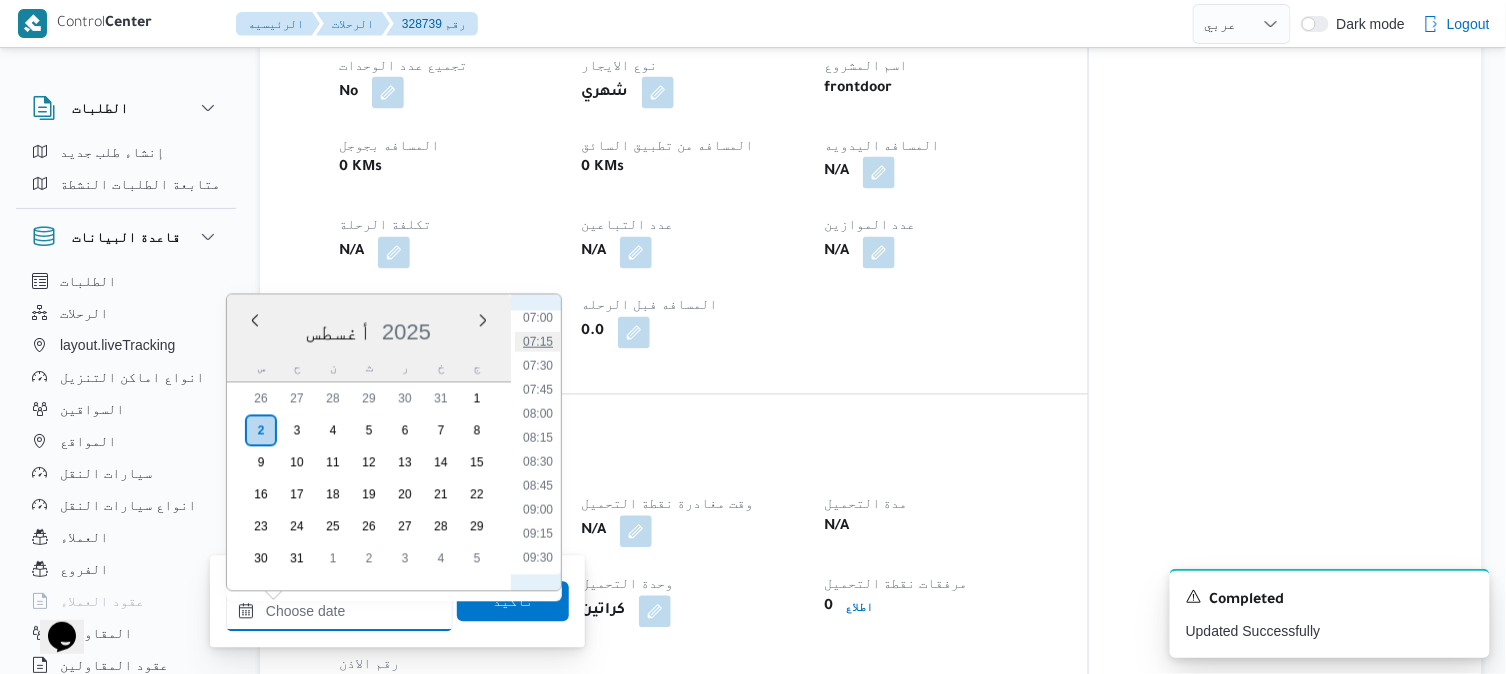type on "٠٢/٠٨/٢٠٢٥ ٠٧:١٥" 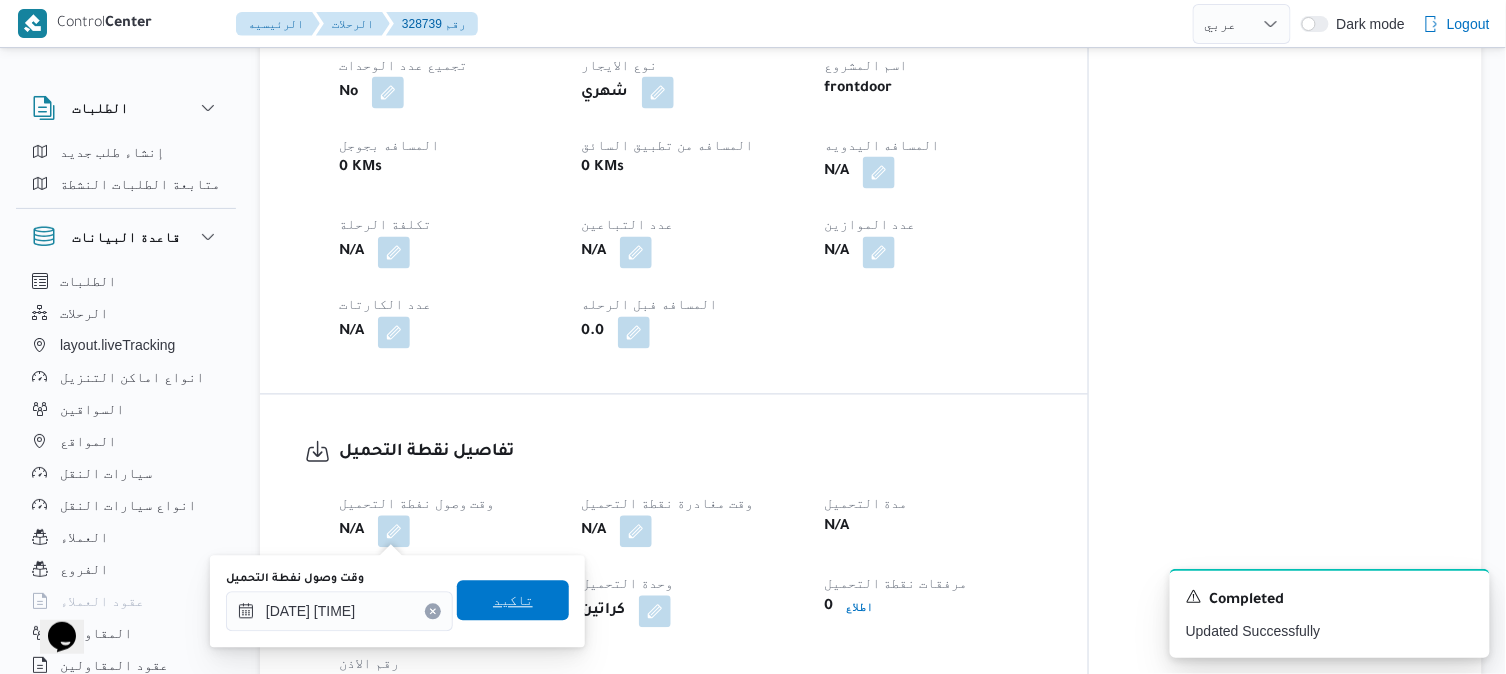 click on "تاكيد" at bounding box center (513, 601) 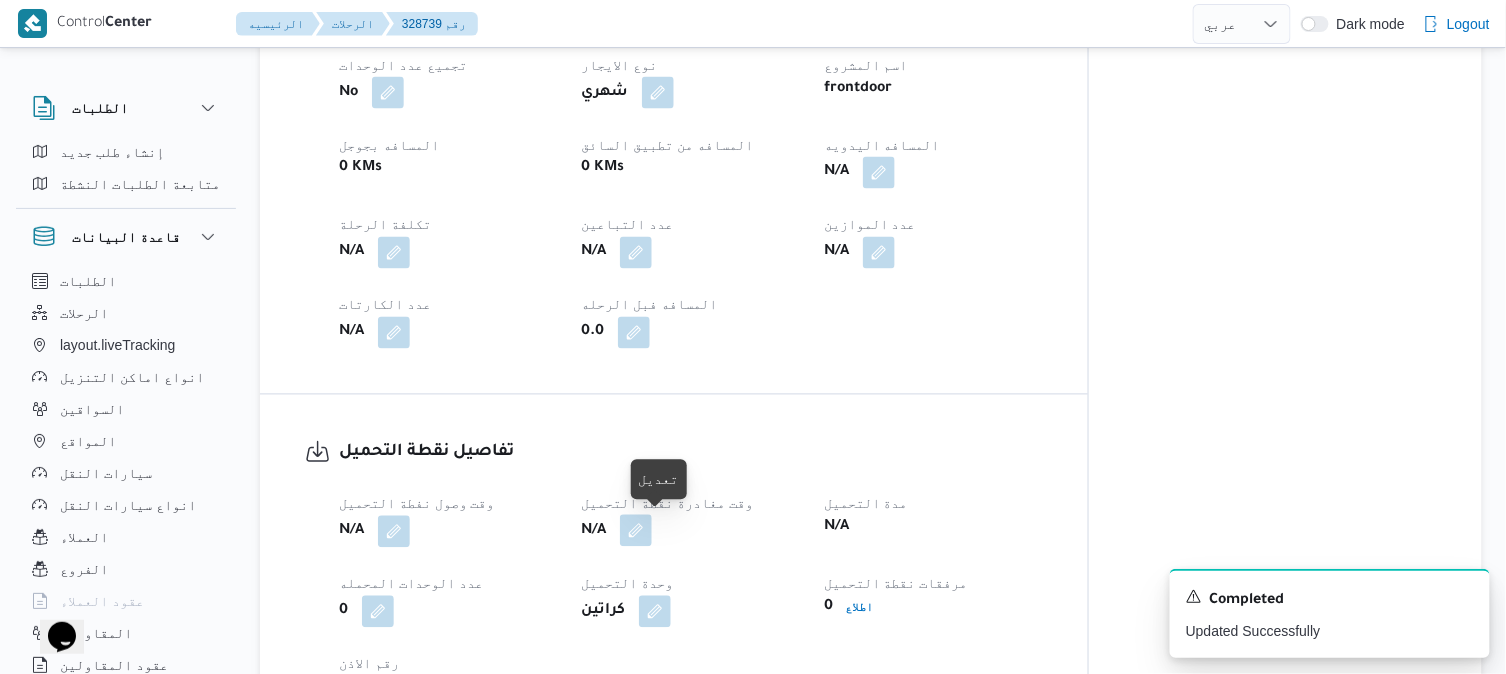 click at bounding box center (636, 531) 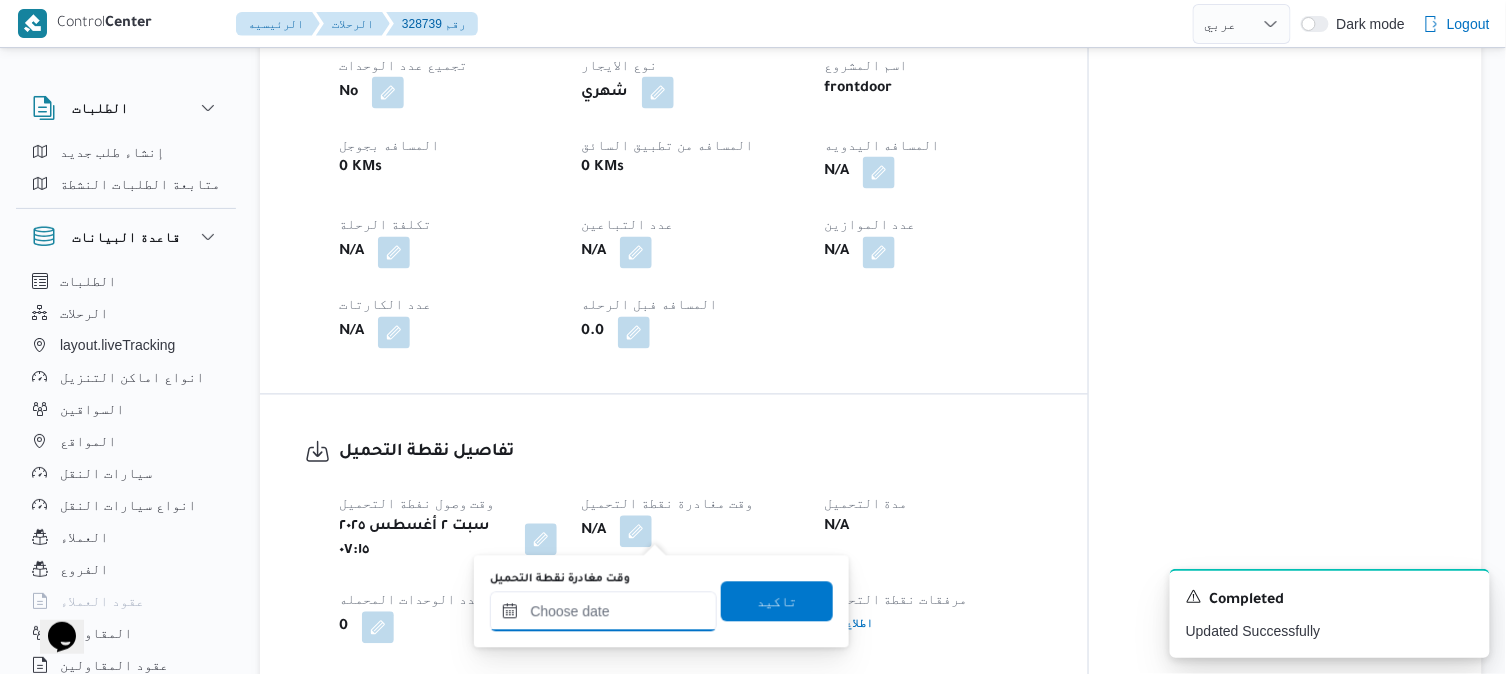 click on "وقت مغادرة نقطة التحميل" at bounding box center [603, 612] 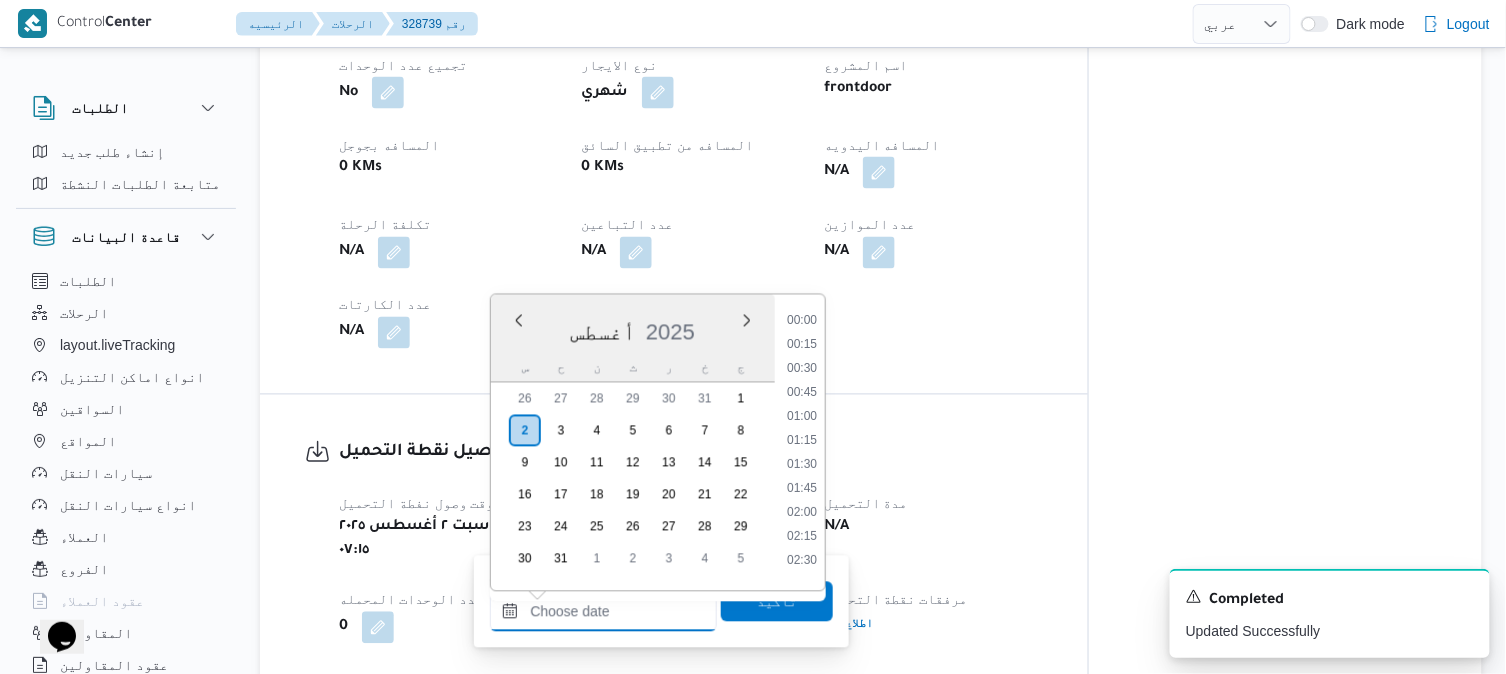 scroll, scrollTop: 897, scrollLeft: 0, axis: vertical 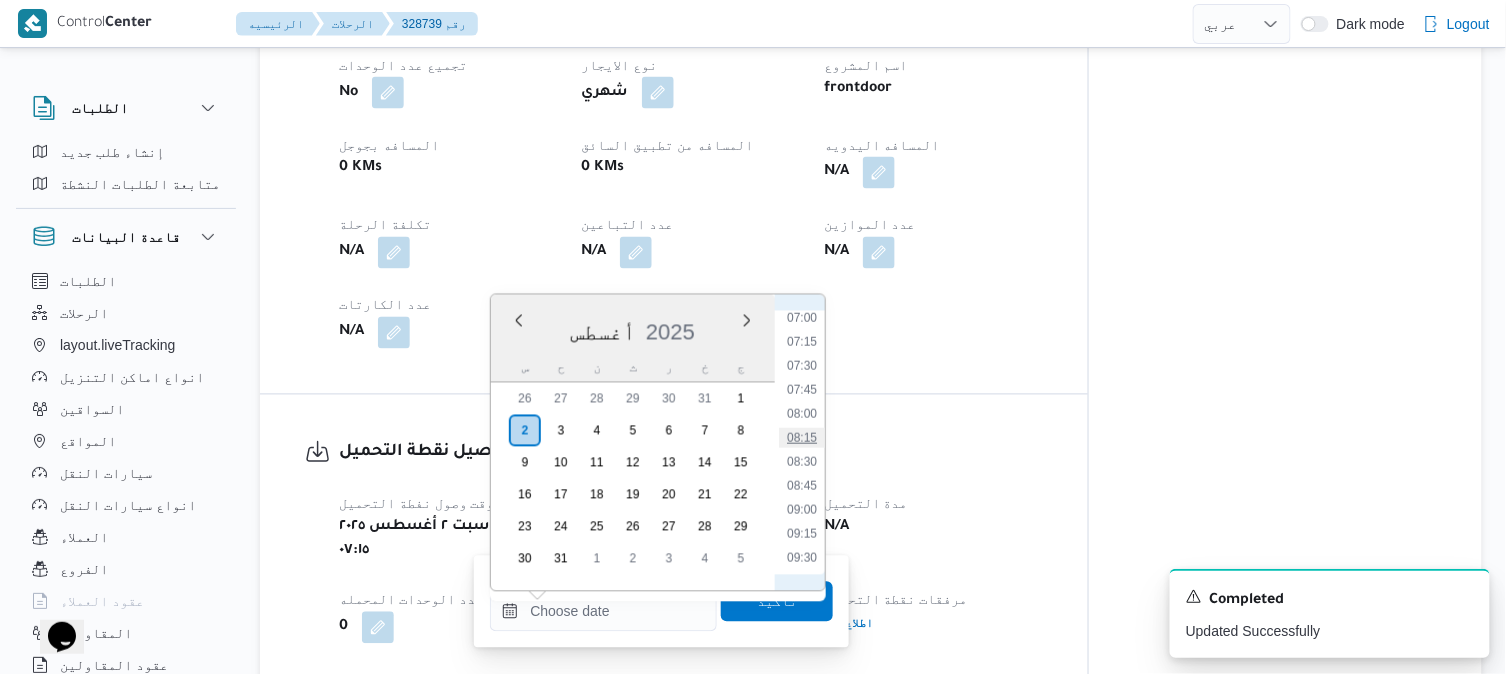 click on "08:15" at bounding box center [802, 438] 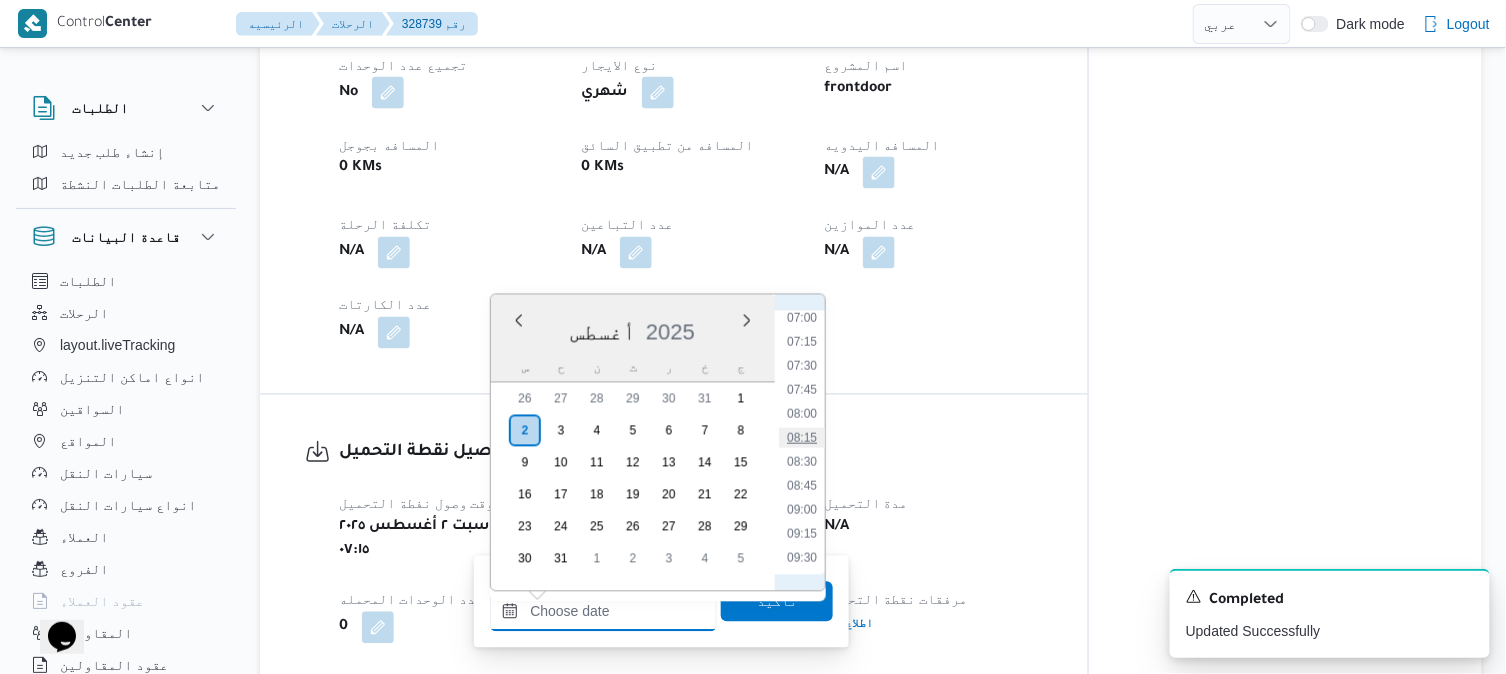 type on "٠٢/٠٨/٢٠٢٥ ٠٨:١٥" 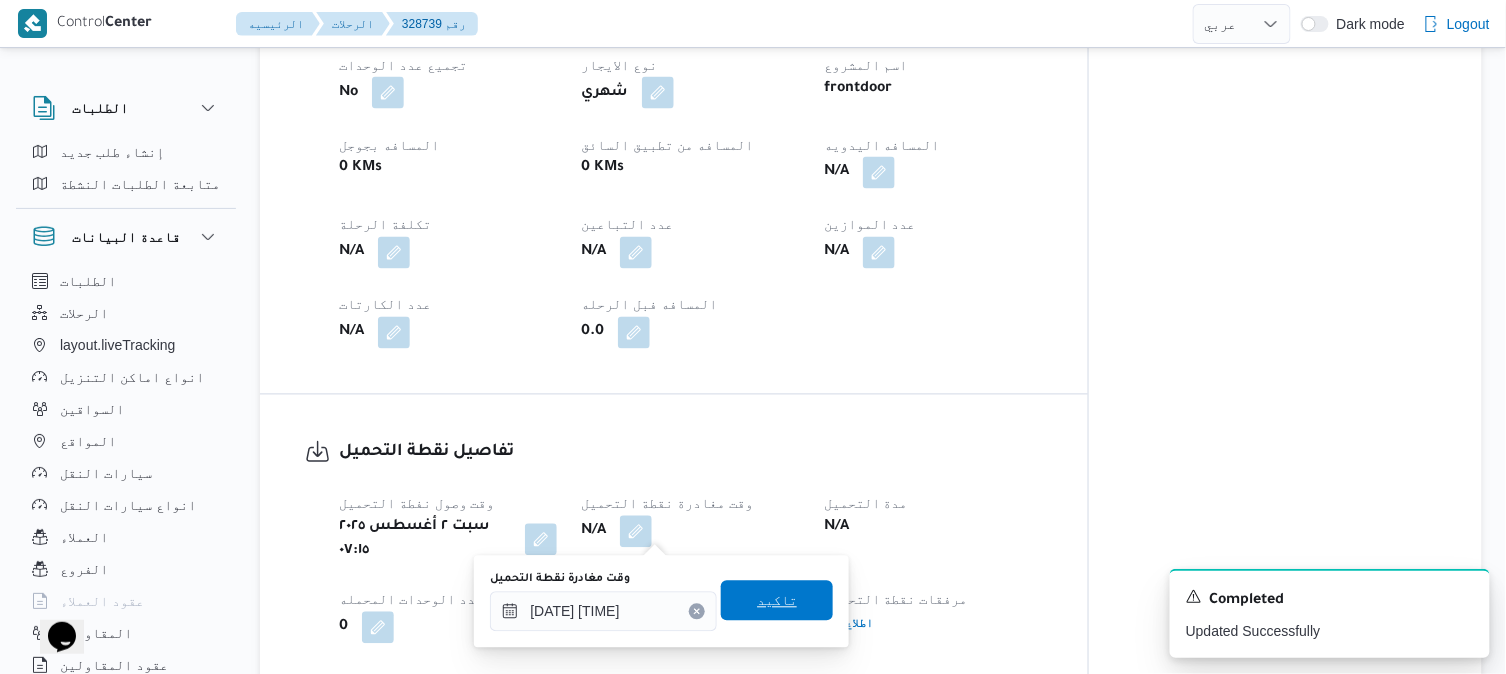 click on "تاكيد" at bounding box center [777, 601] 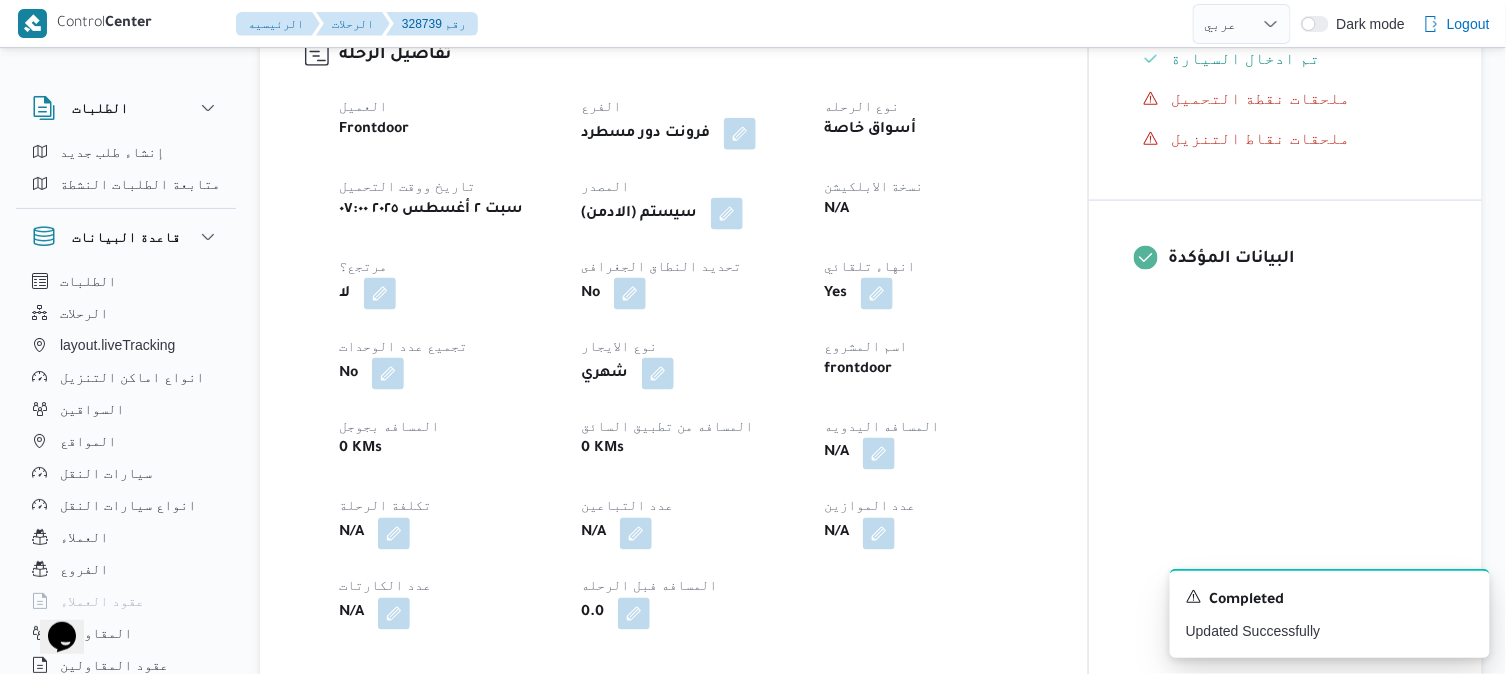 scroll, scrollTop: 577, scrollLeft: 0, axis: vertical 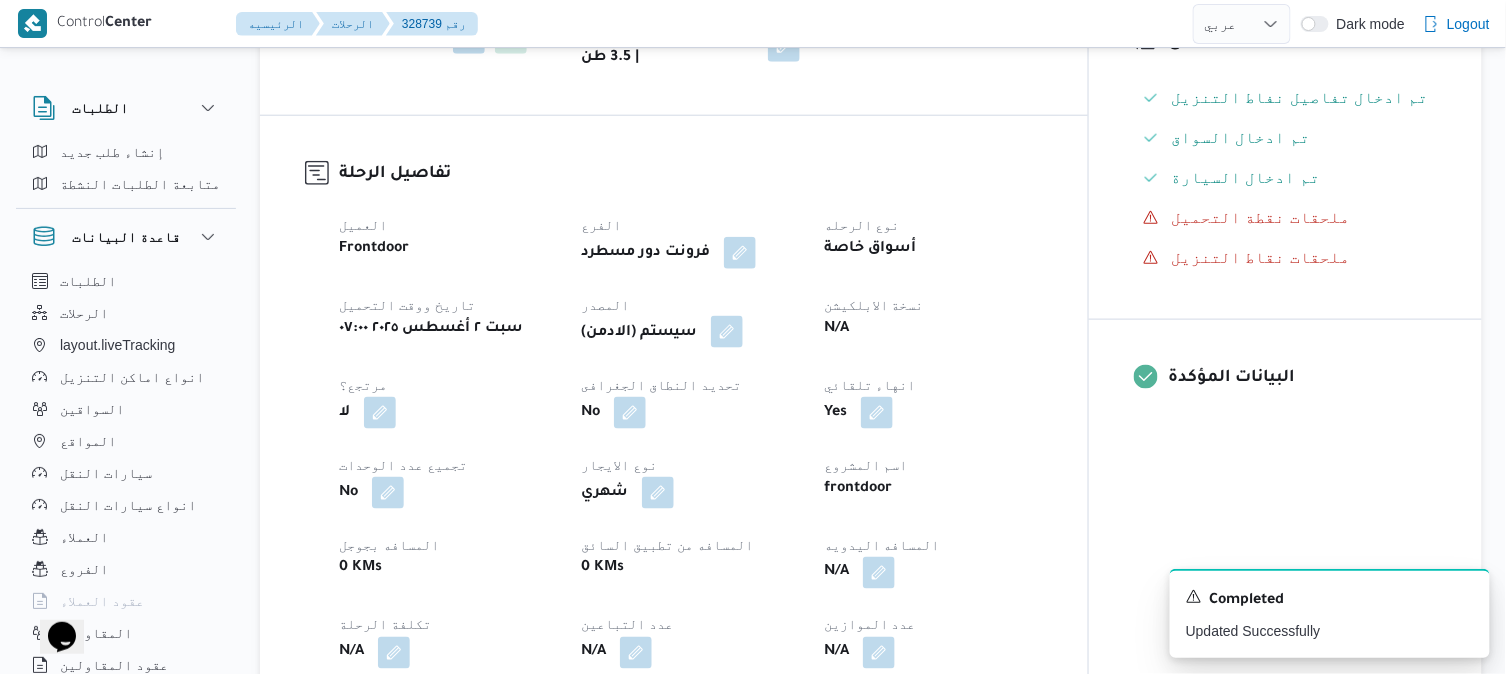 click at bounding box center (727, 332) 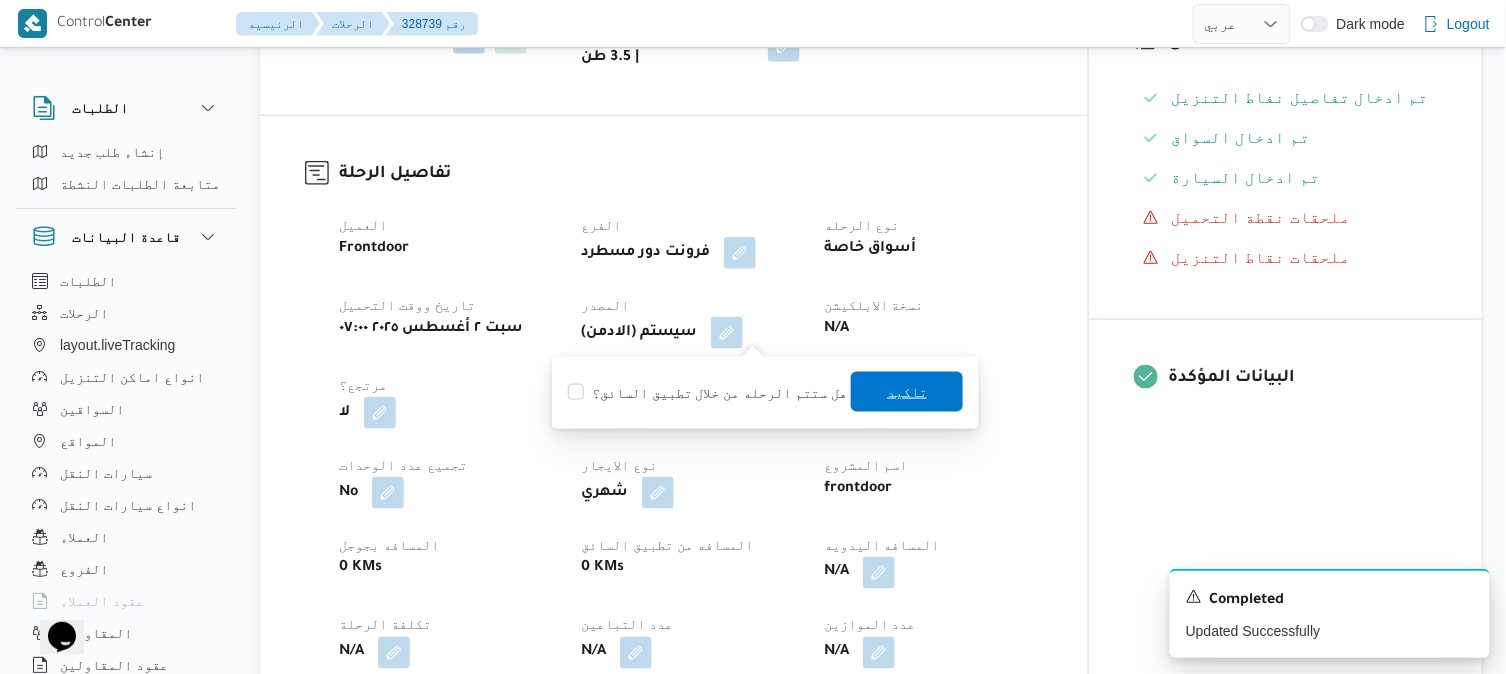 click on "تاكيد" at bounding box center (907, 392) 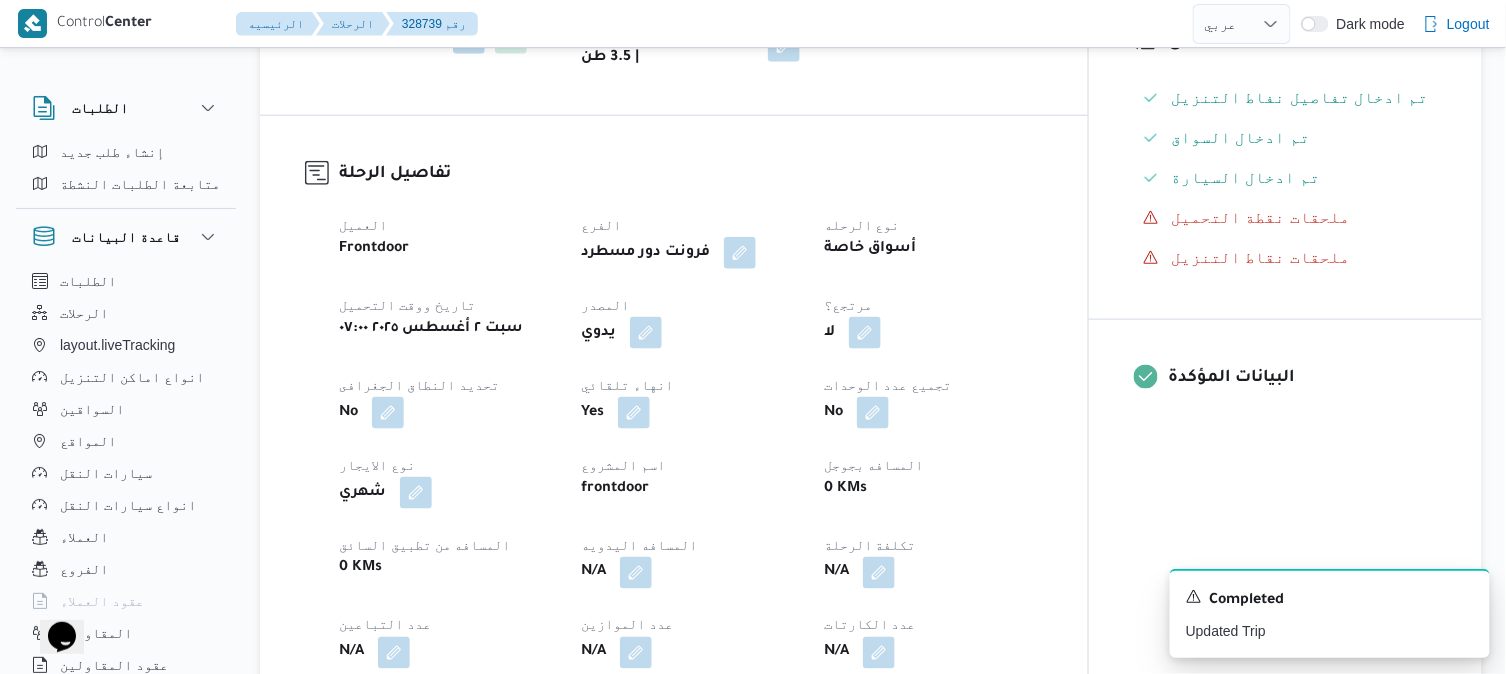 click on "تفاصيل الرحلة العميل Frontdoor الفرع فرونت دور مسطرد نوع الرحله أسواق خاصة تاريخ ووقت التحميل سبت ٢ أغسطس ٢٠٢٥ ٠٧:٠٠ المصدر يدوي مرتجع؟ لا تحديد النطاق الجغرافى No انهاء تلقائي Yes تجميع عدد الوحدات No نوع الايجار شهري اسم المشروع frontdoor المسافه بجوجل 0 KMs المسافه من تطبيق السائق 0 KMs المسافه اليدويه N/A تكلفة الرحلة N/A عدد التباعين N/A عدد الموازين N/A عدد الكارتات N/A المسافه فبل الرحله 0.0" at bounding box center [691, 455] 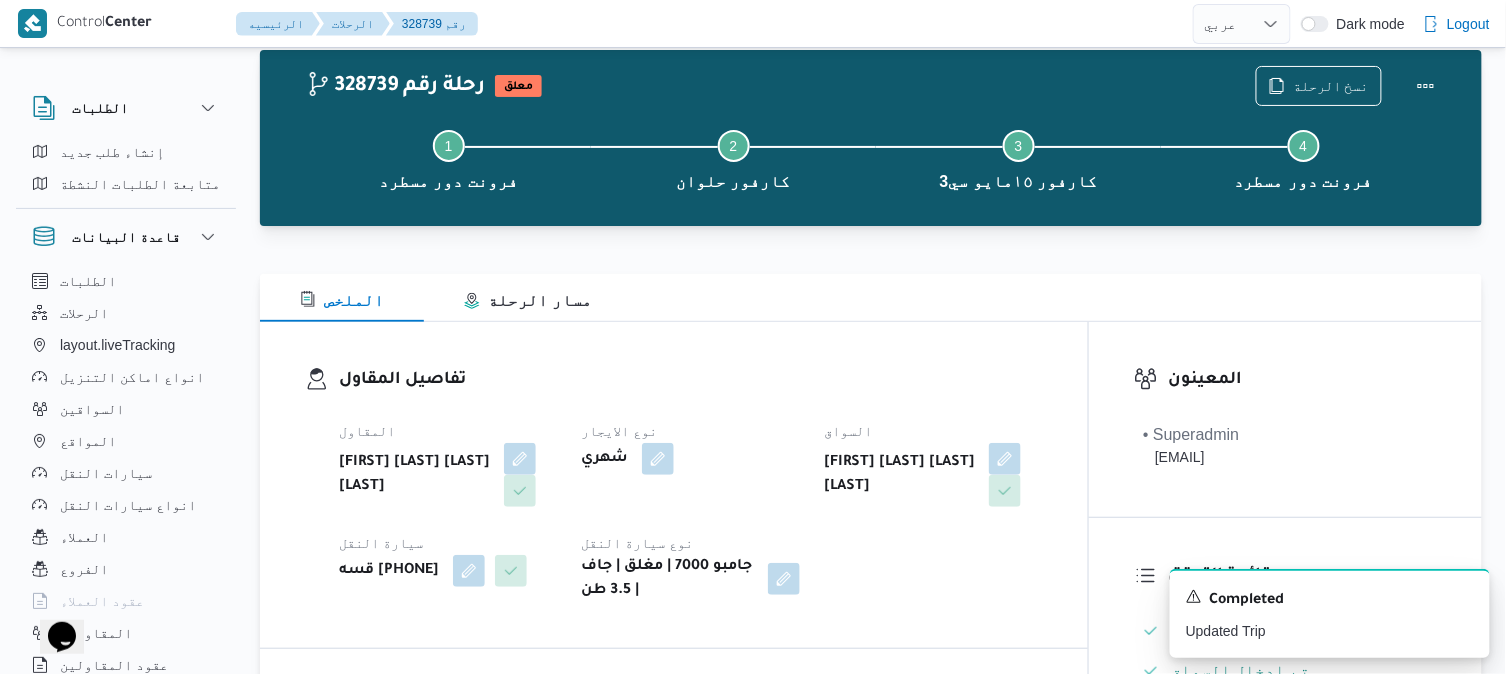 scroll, scrollTop: 0, scrollLeft: 0, axis: both 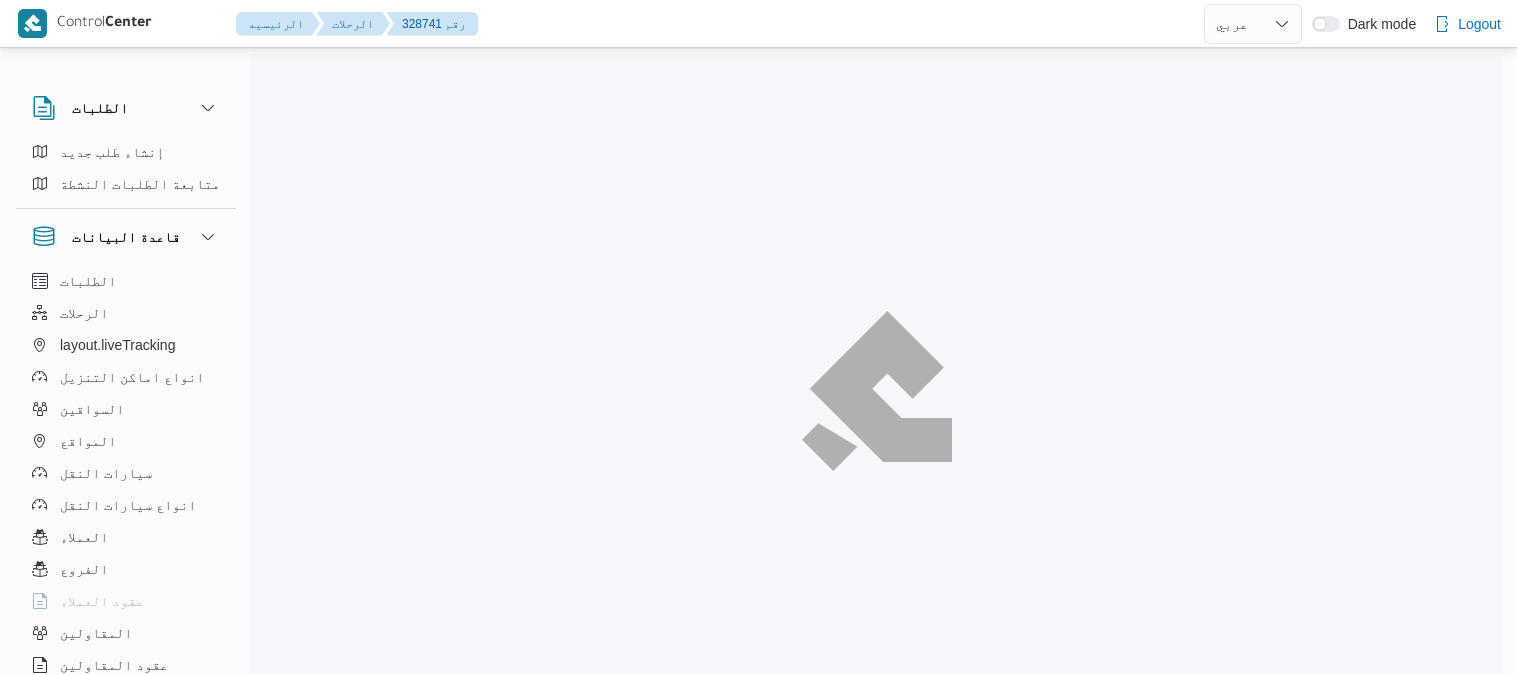 select on "ar" 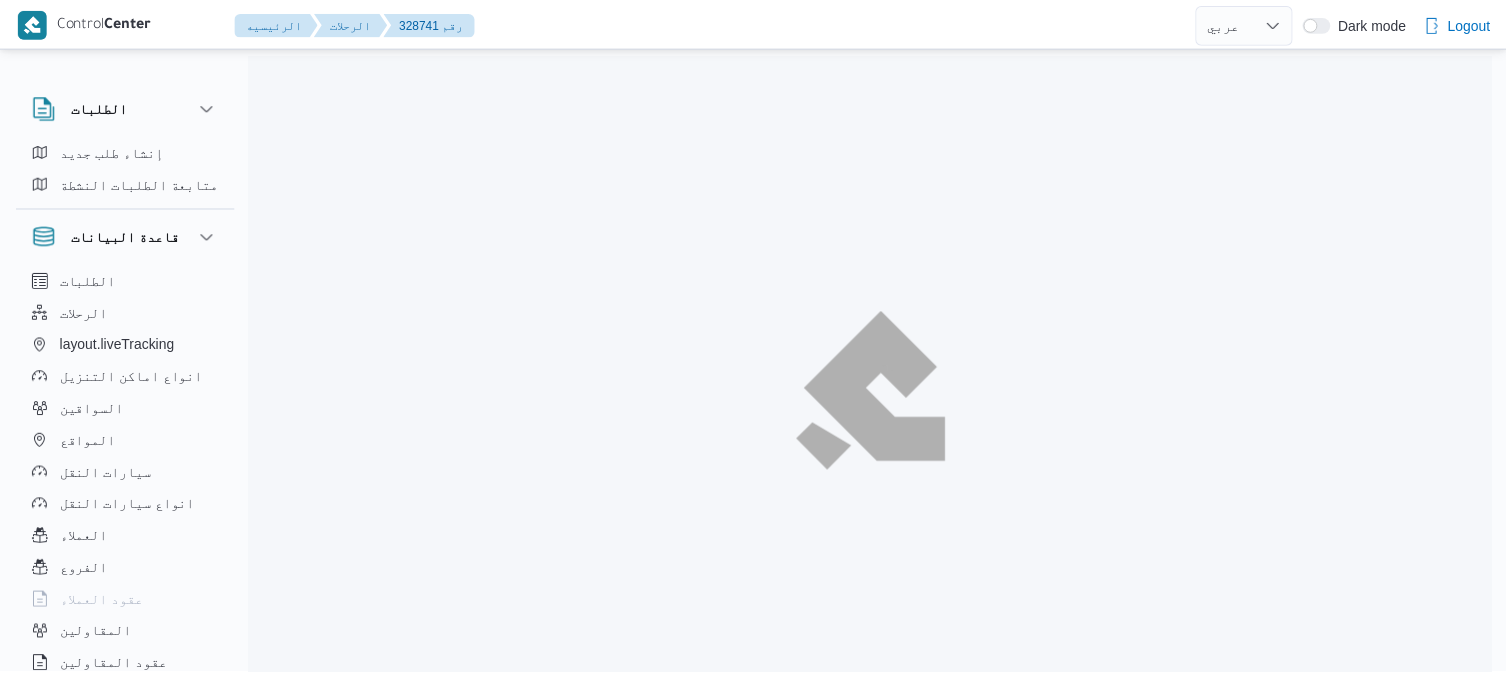 scroll, scrollTop: 0, scrollLeft: 0, axis: both 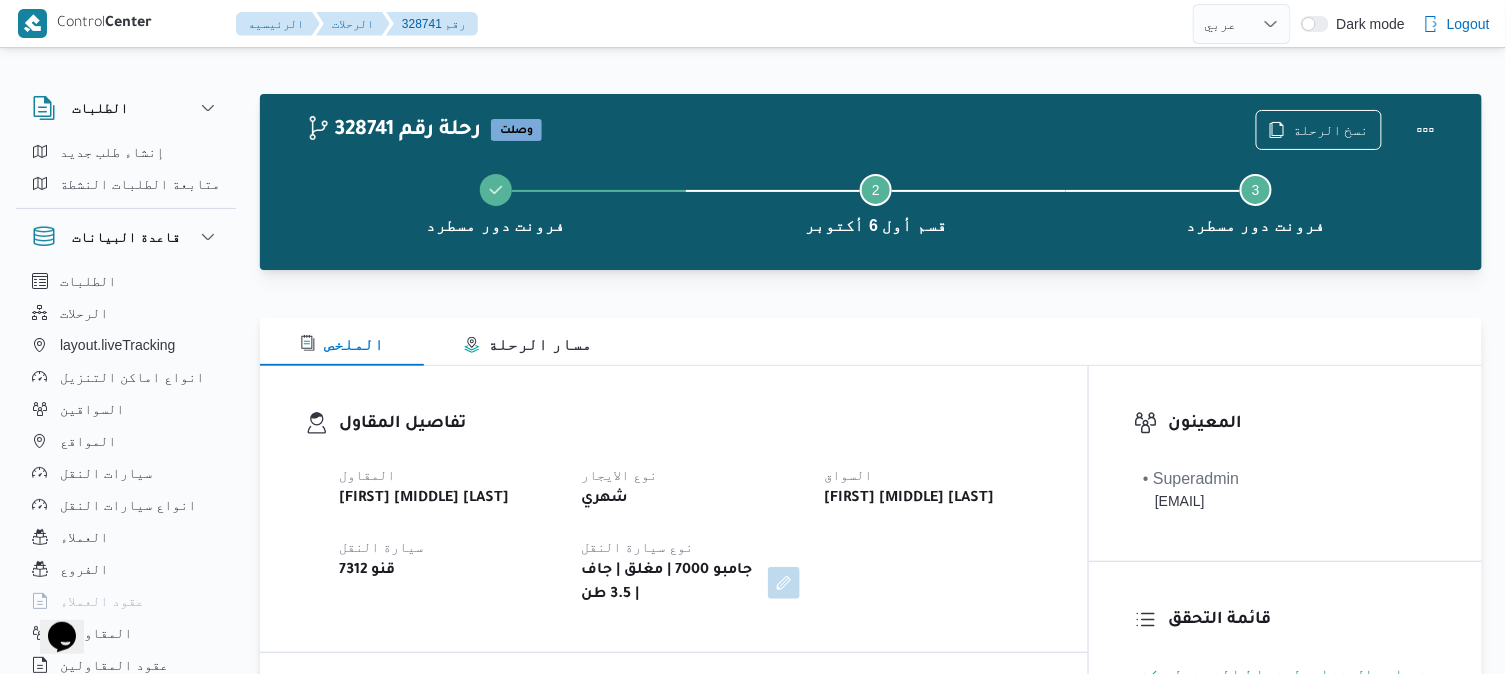 click on "تفاصيل المقاول المقاول [FIRST] [MIDDLE] [LAST] نوع الايجار شهري السواق [FIRST] [MIDDLE] [LAST]  سيارة النقل قنو 7312 نوع سيارة النقل جامبو 7000 | مغلق | جاف | 3.5 طن" at bounding box center [674, 509] 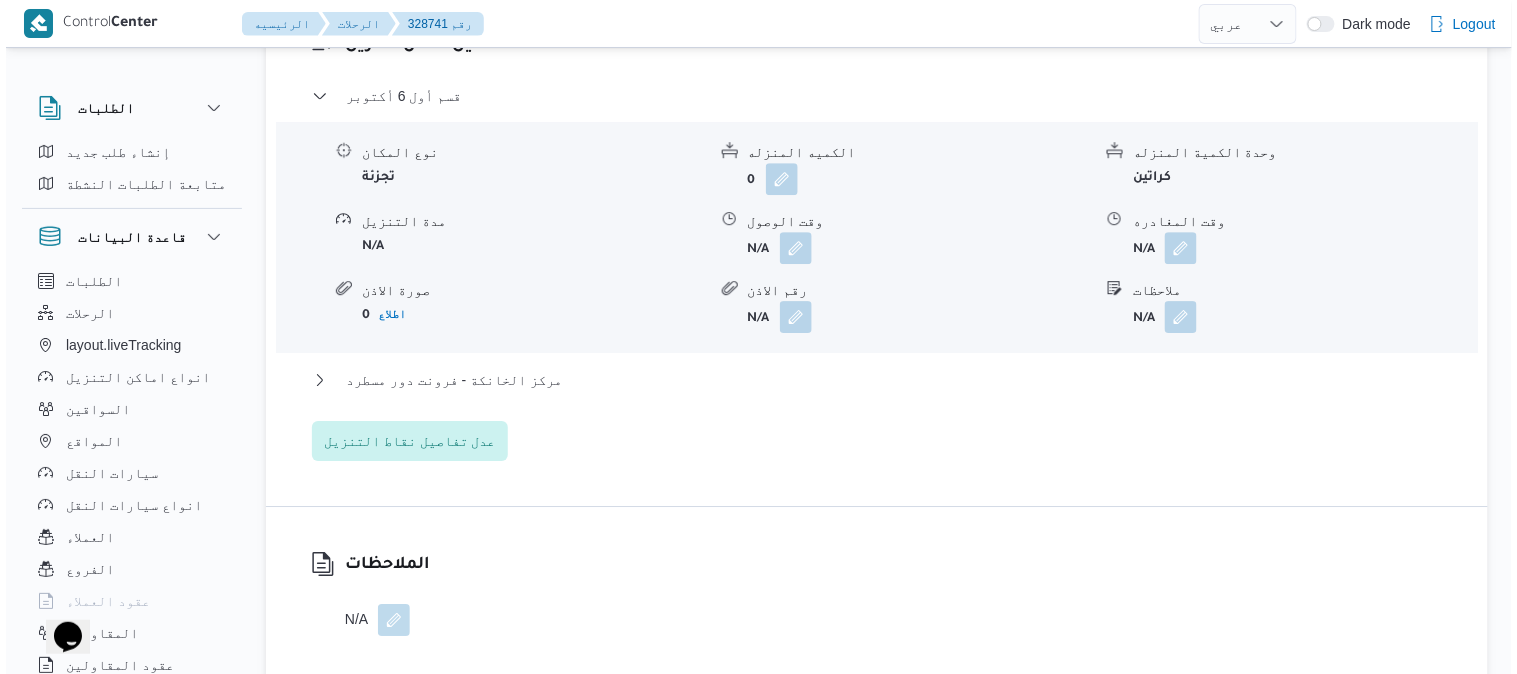 scroll, scrollTop: 1733, scrollLeft: 0, axis: vertical 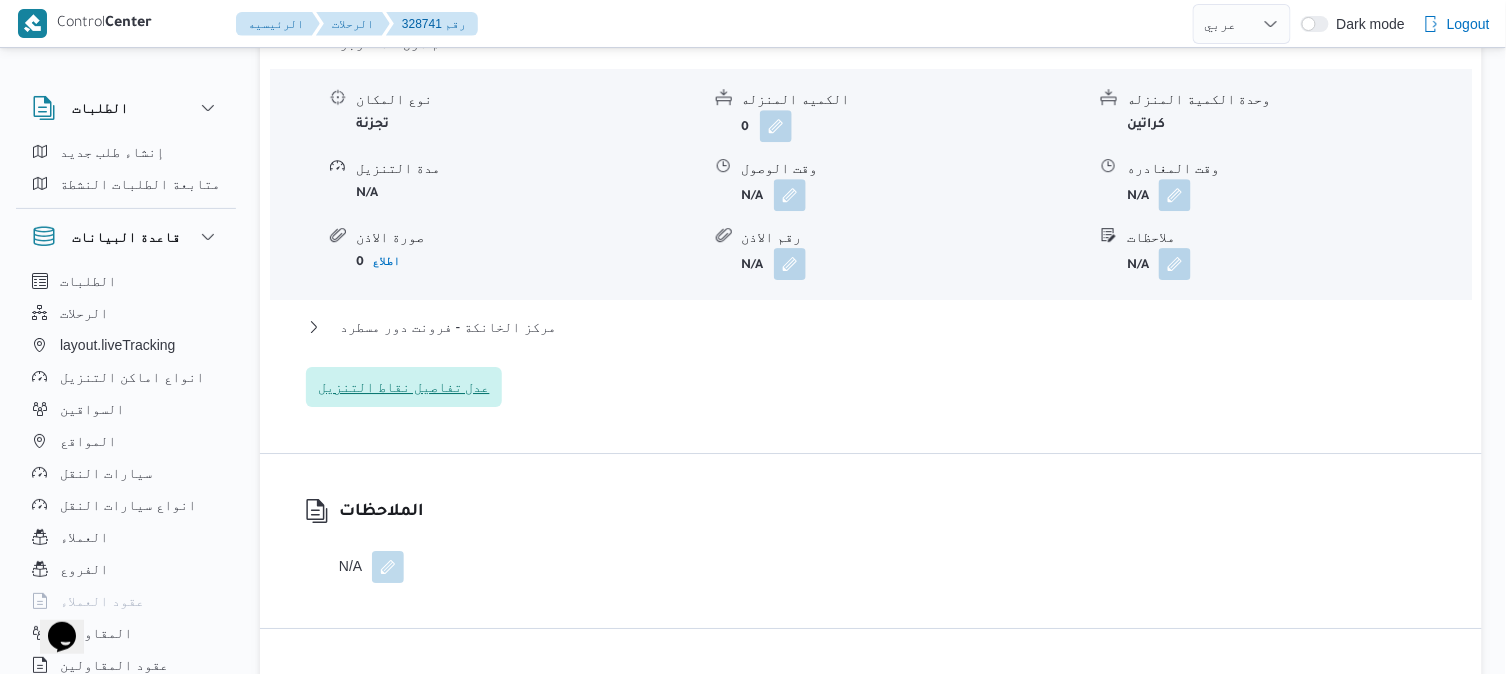 click on "عدل تفاصيل نقاط التنزيل" at bounding box center (404, 387) 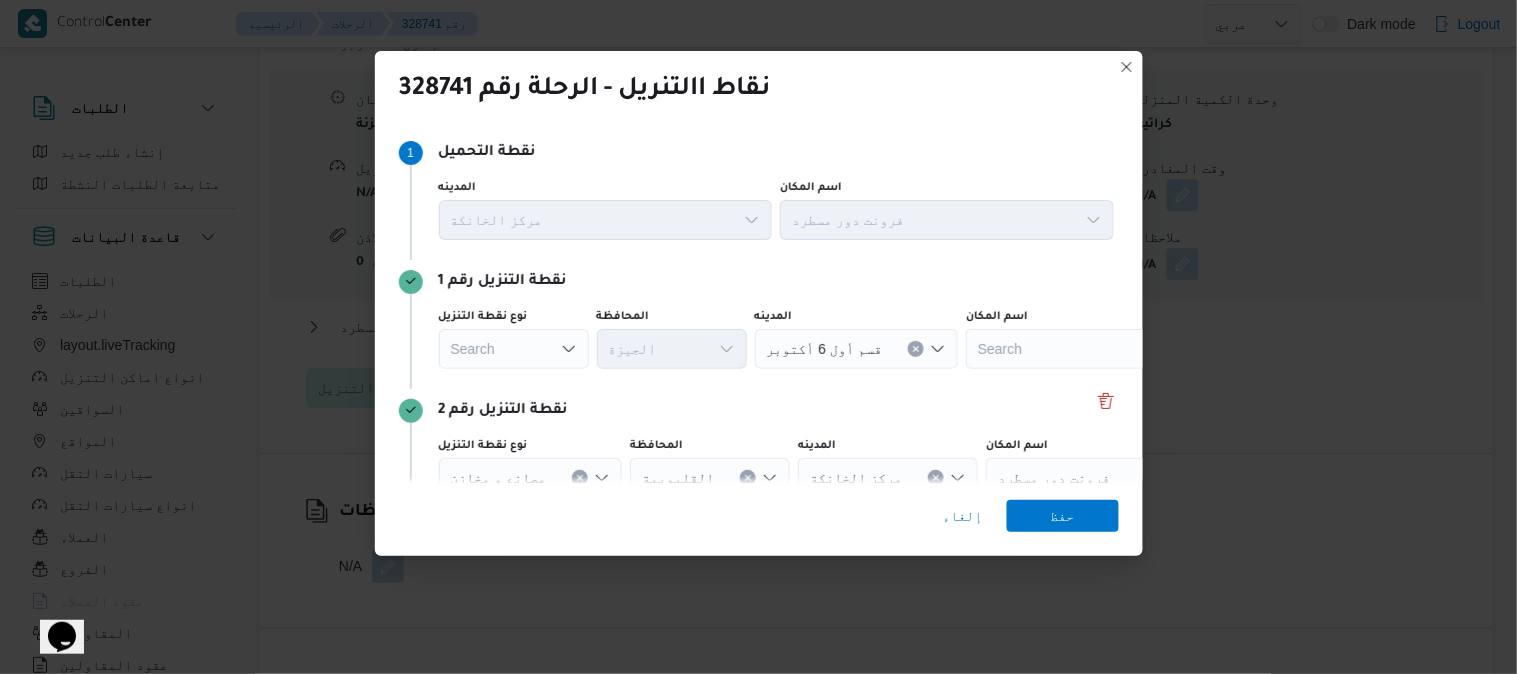 click on "Search" at bounding box center (514, 349) 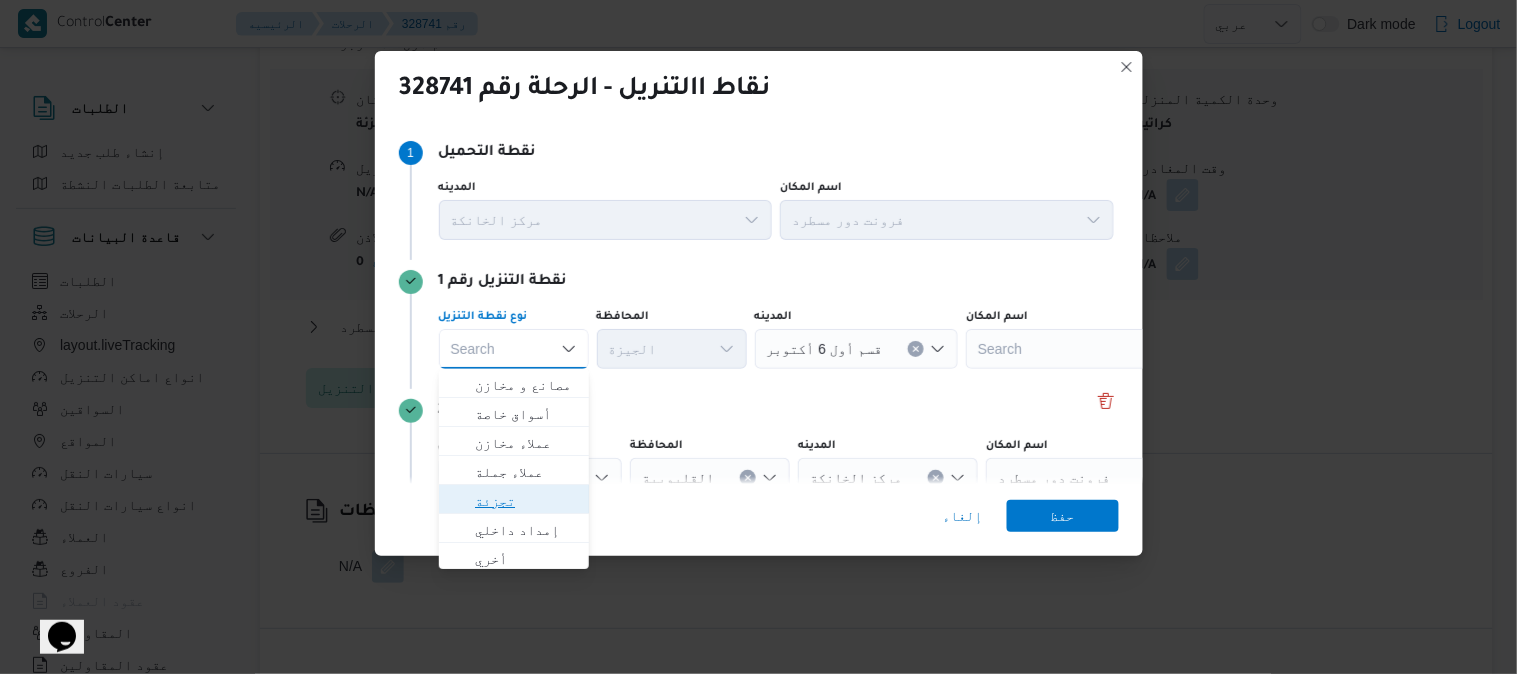 click on "تجزئة" at bounding box center [526, 501] 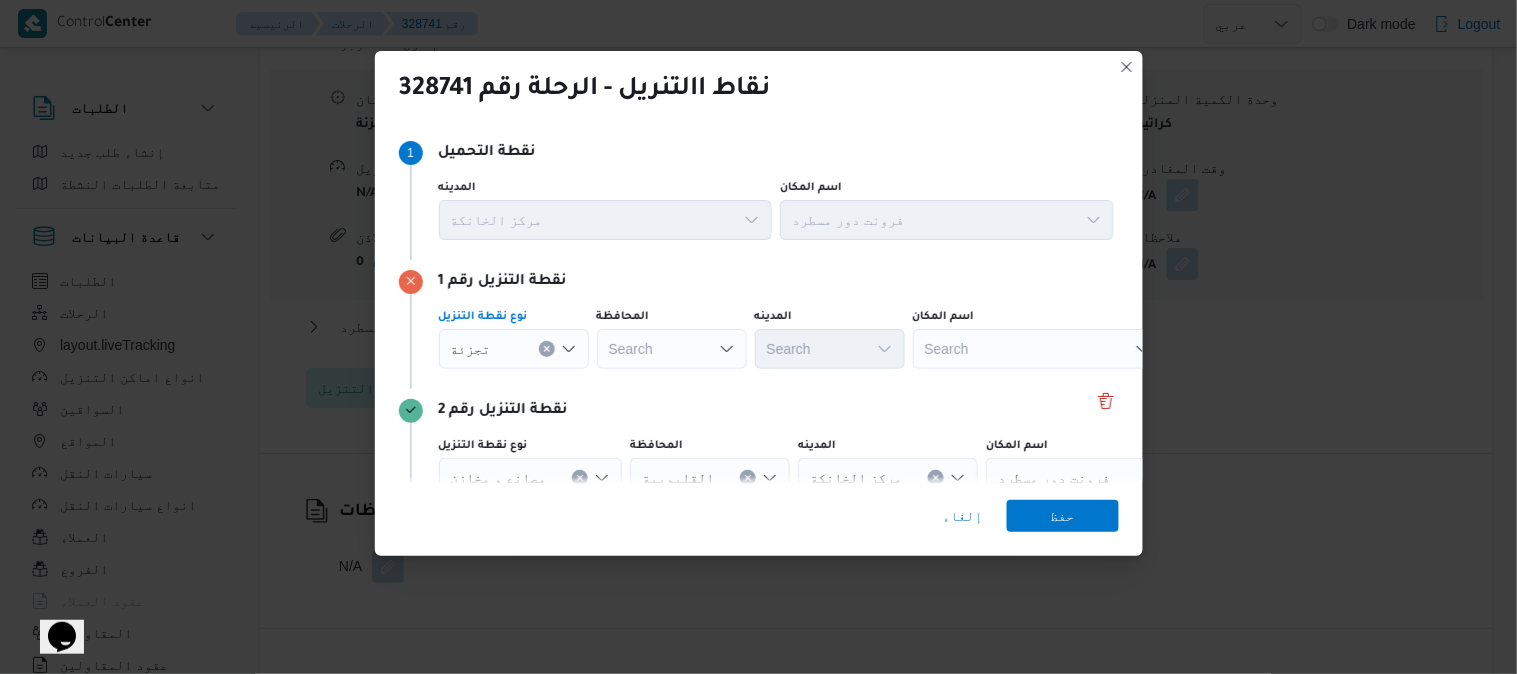click on "Search" at bounding box center (672, 349) 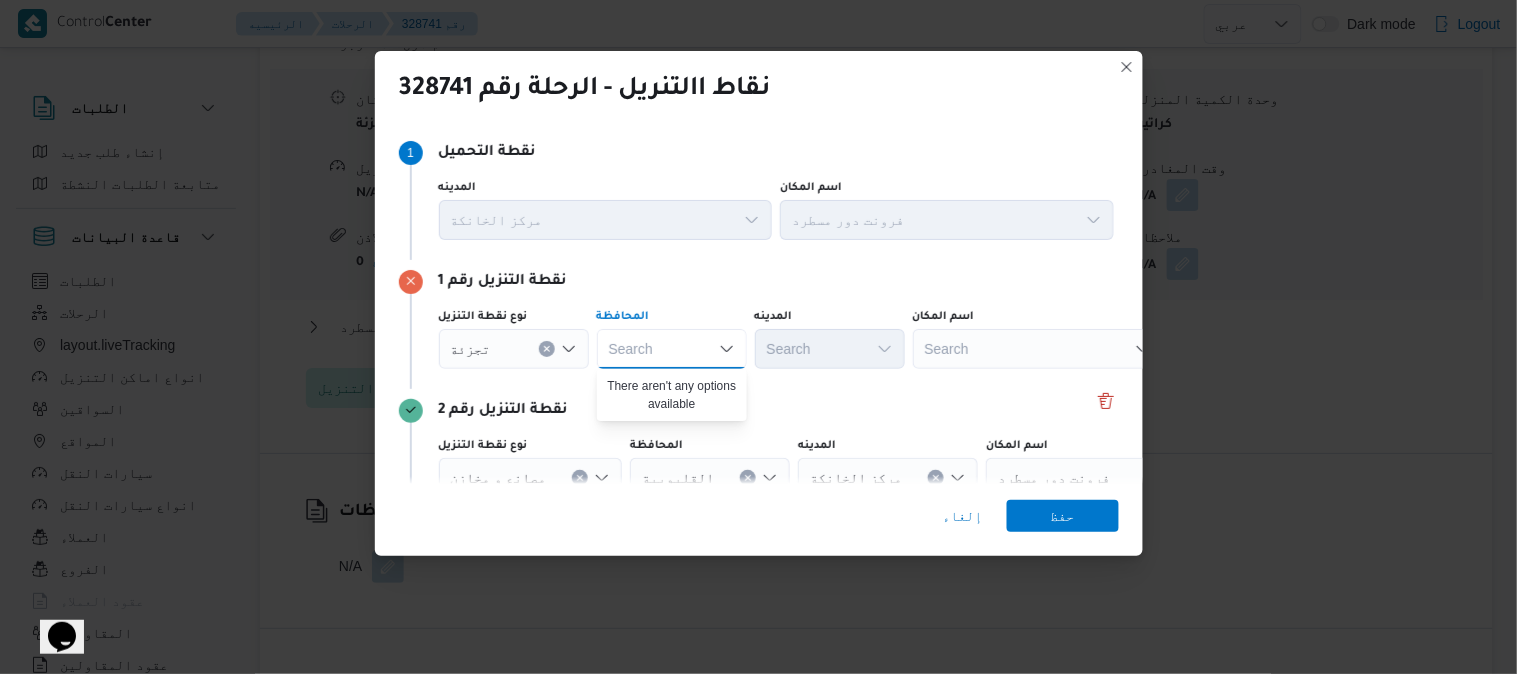 click 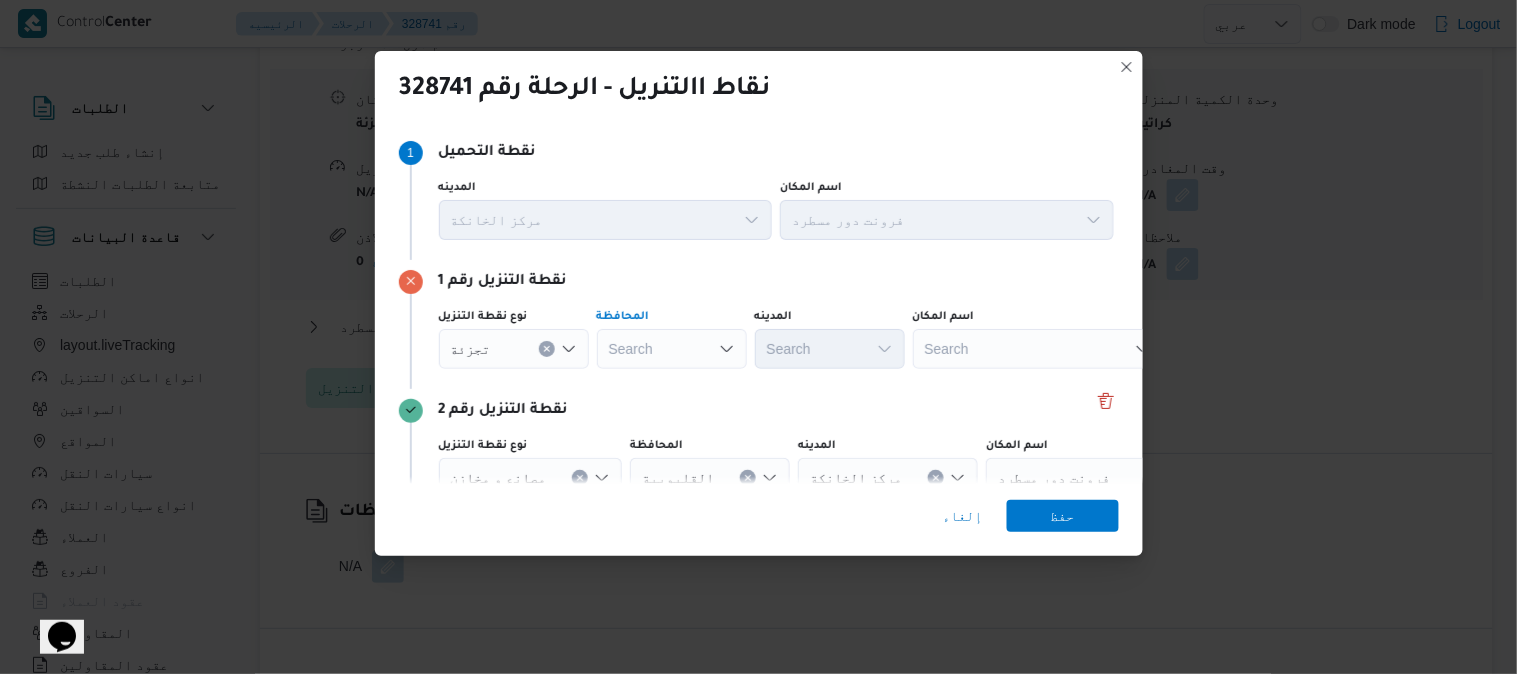 type 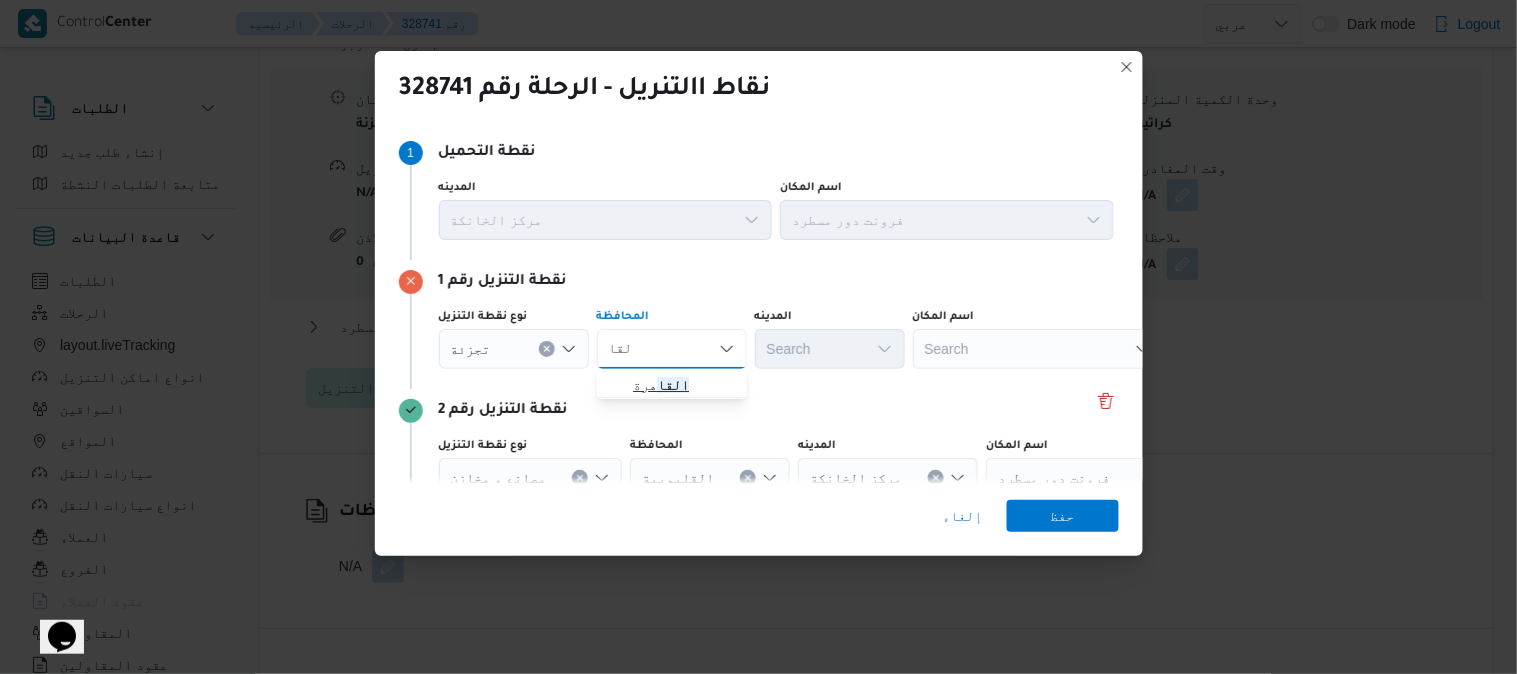 type on "القا" 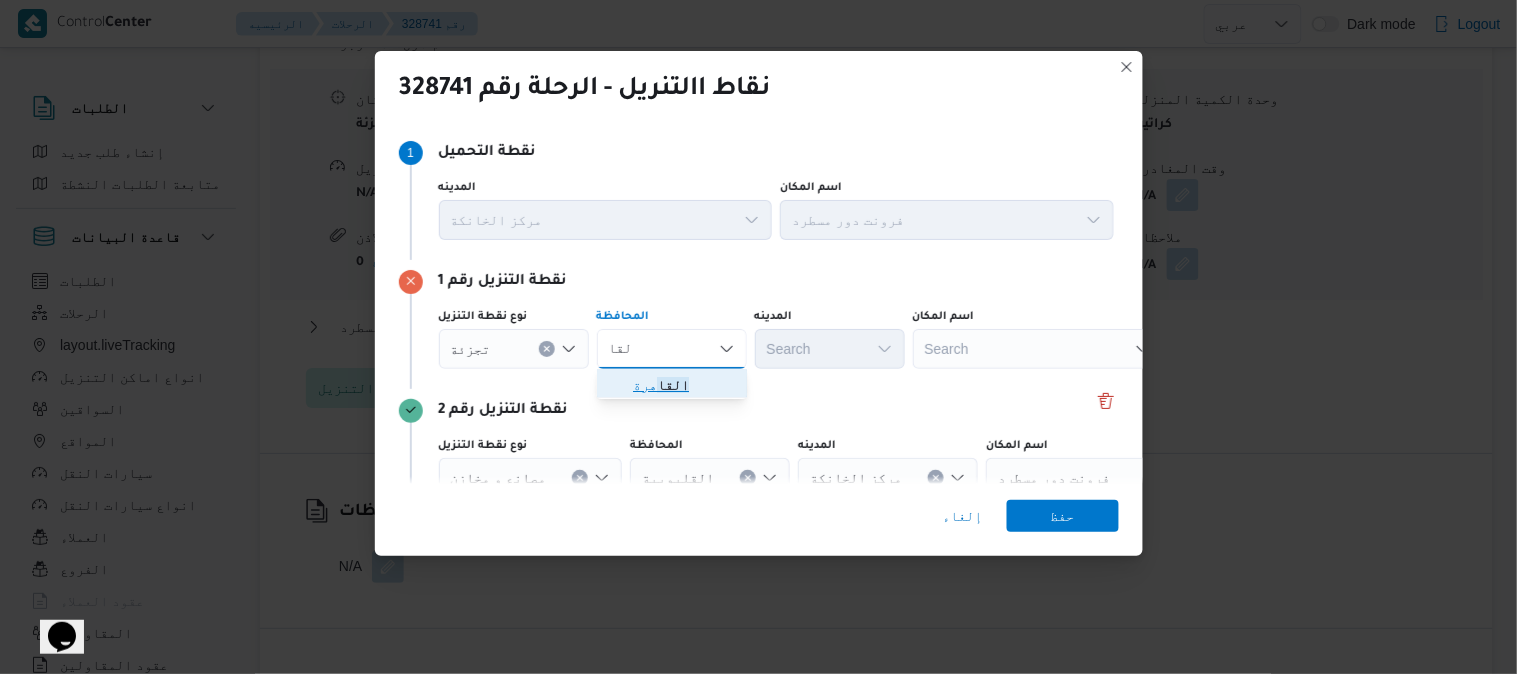 click on "القا هرة" at bounding box center [684, 385] 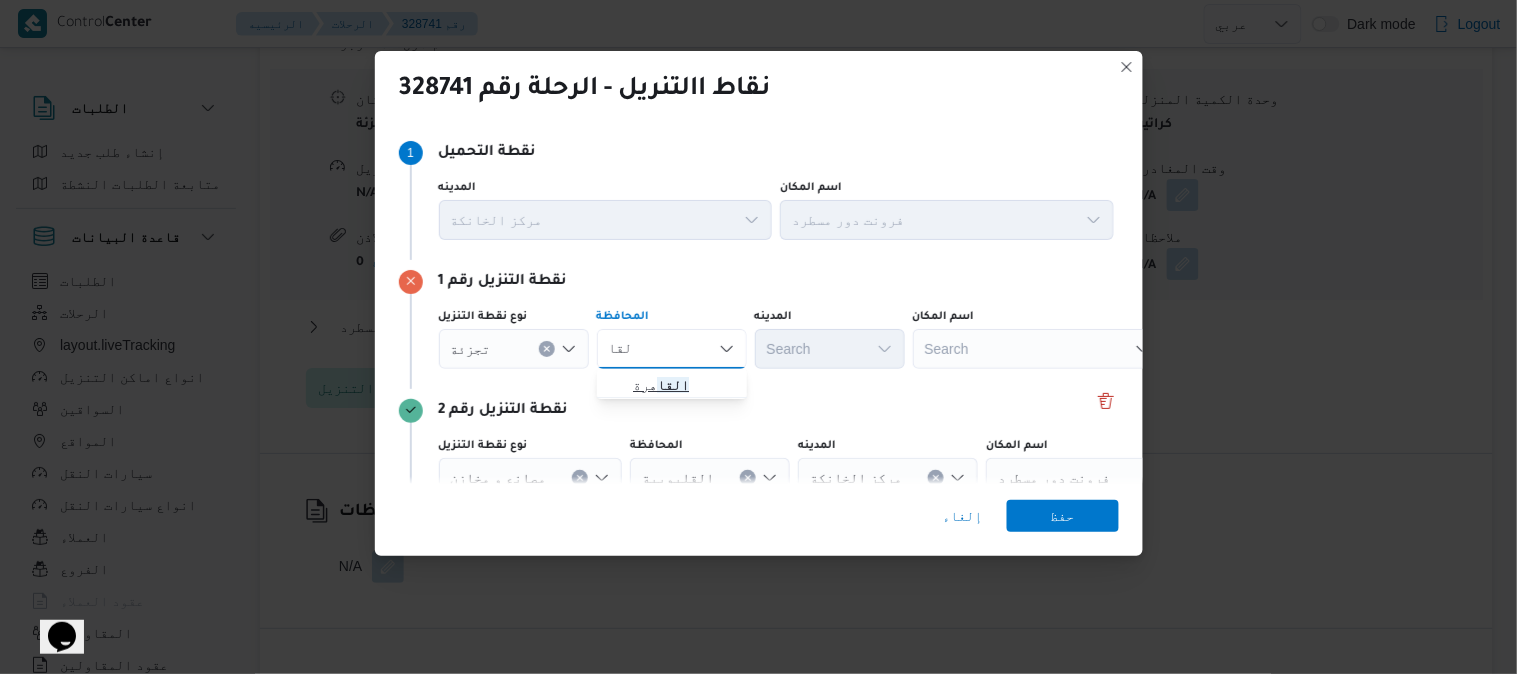type 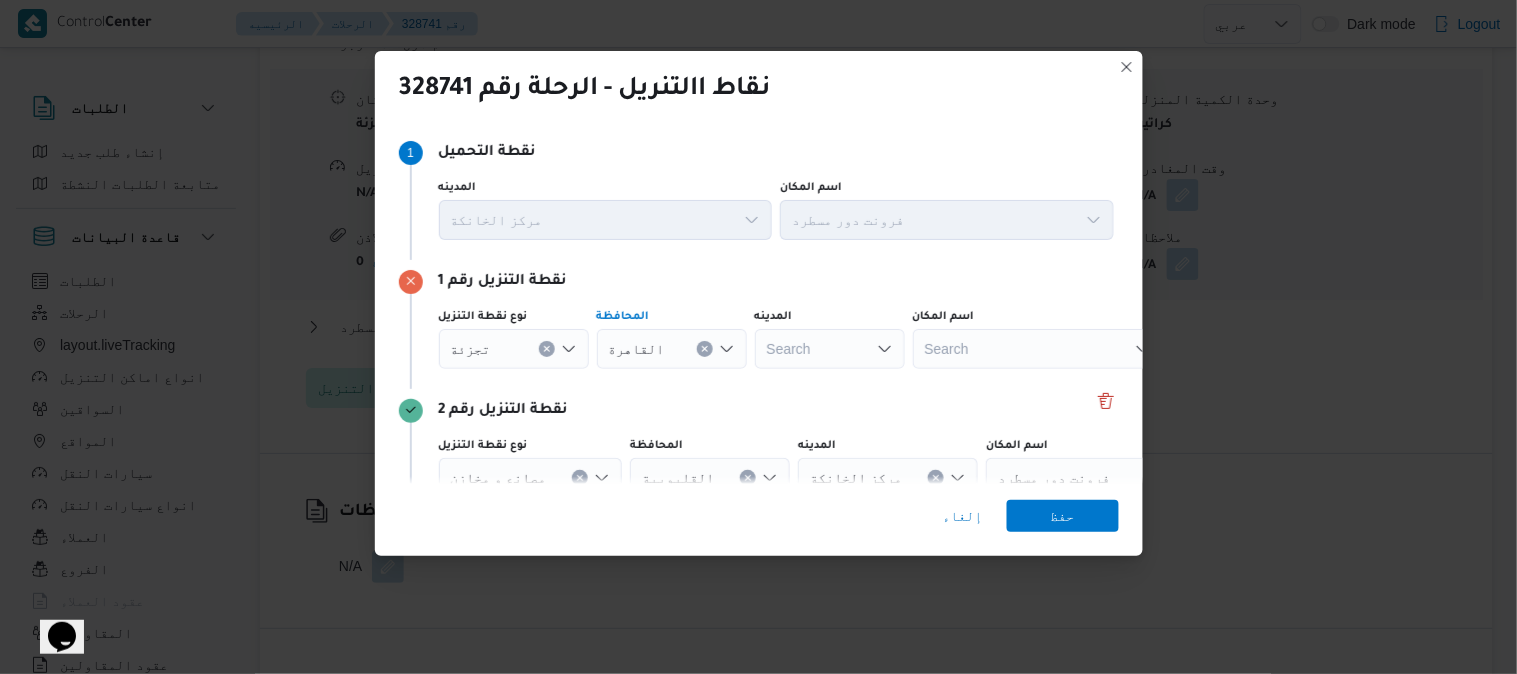 click on "Search" at bounding box center (830, 349) 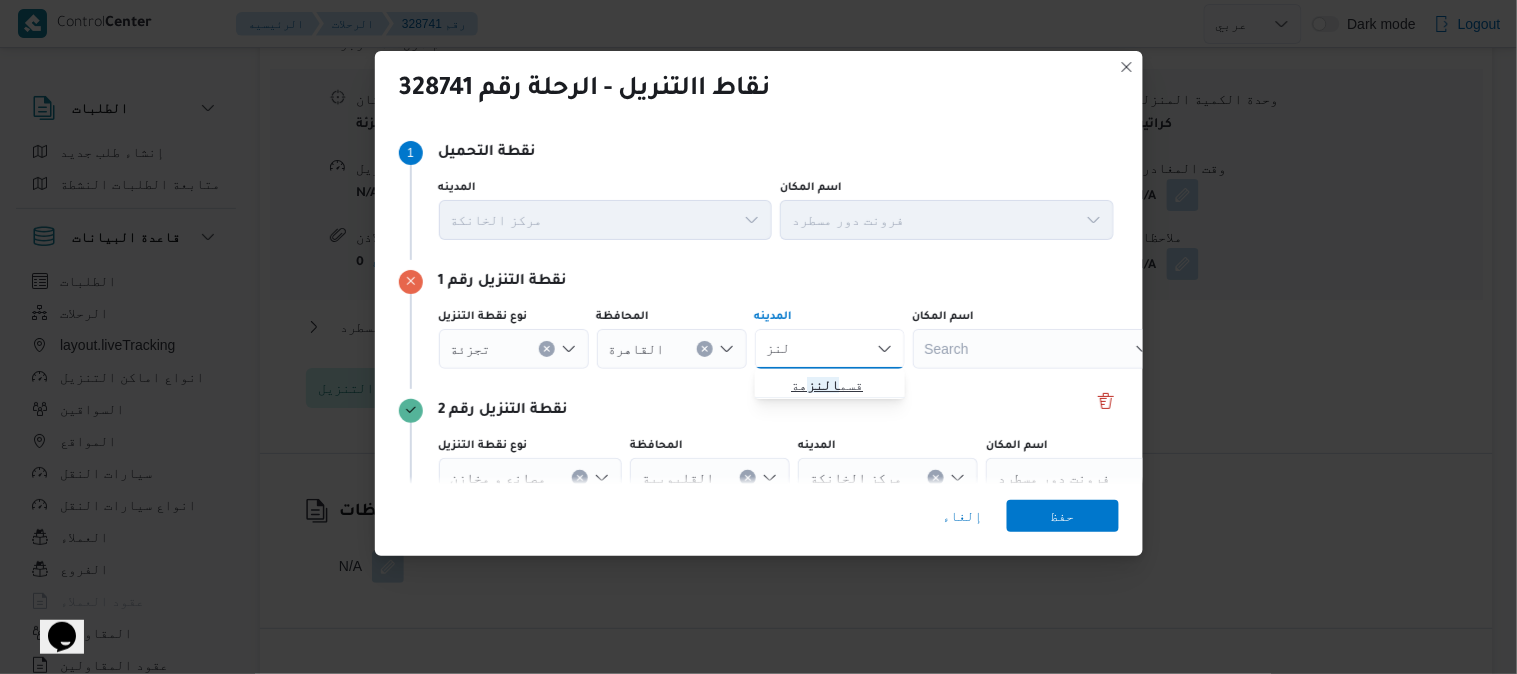type on "النز" 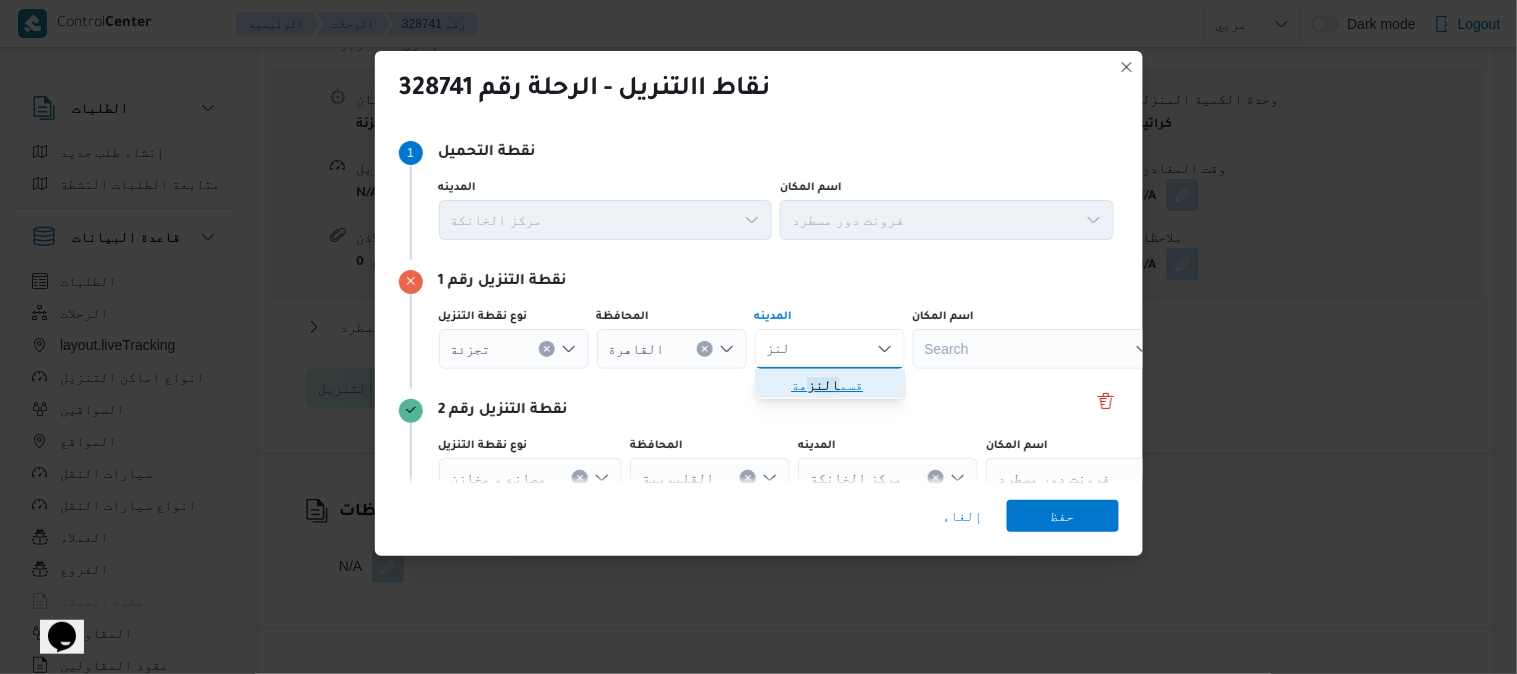 click on "قسم  النز هة" at bounding box center [842, 385] 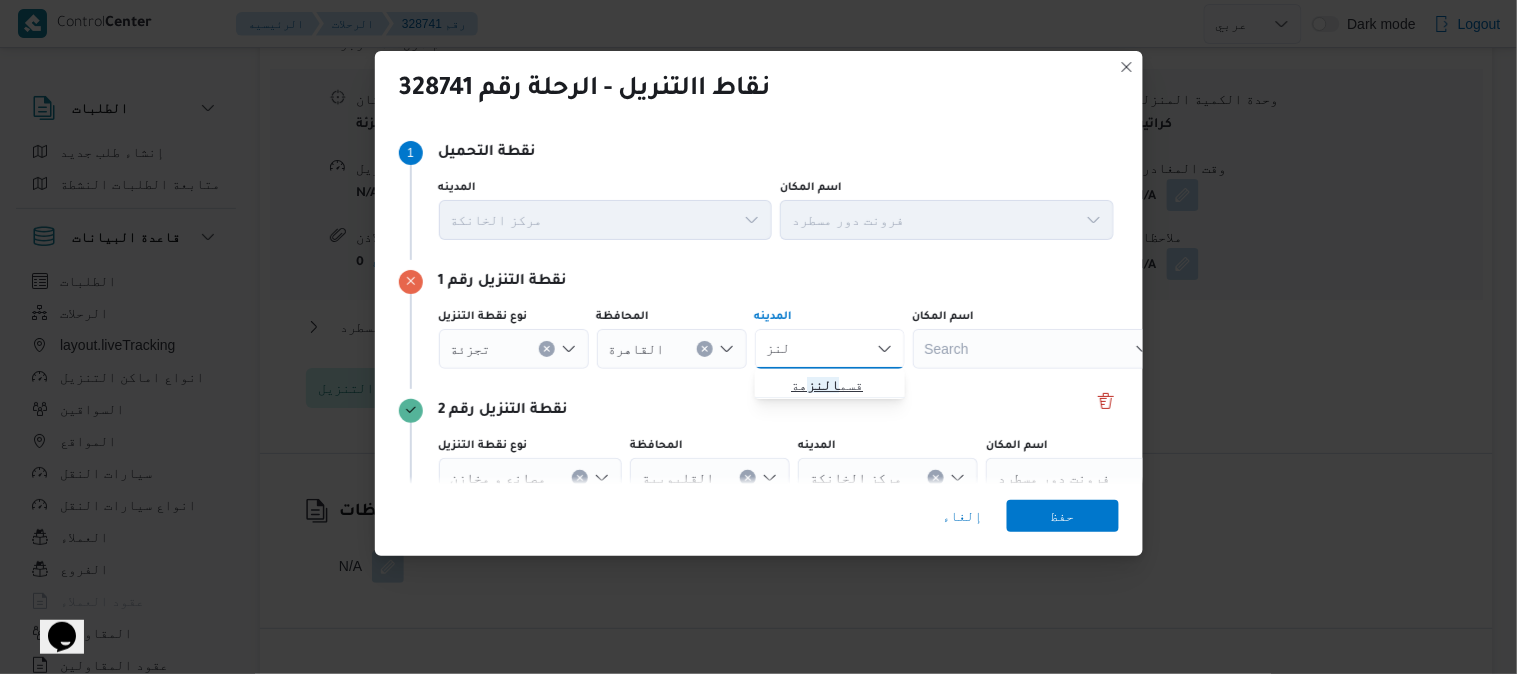 type 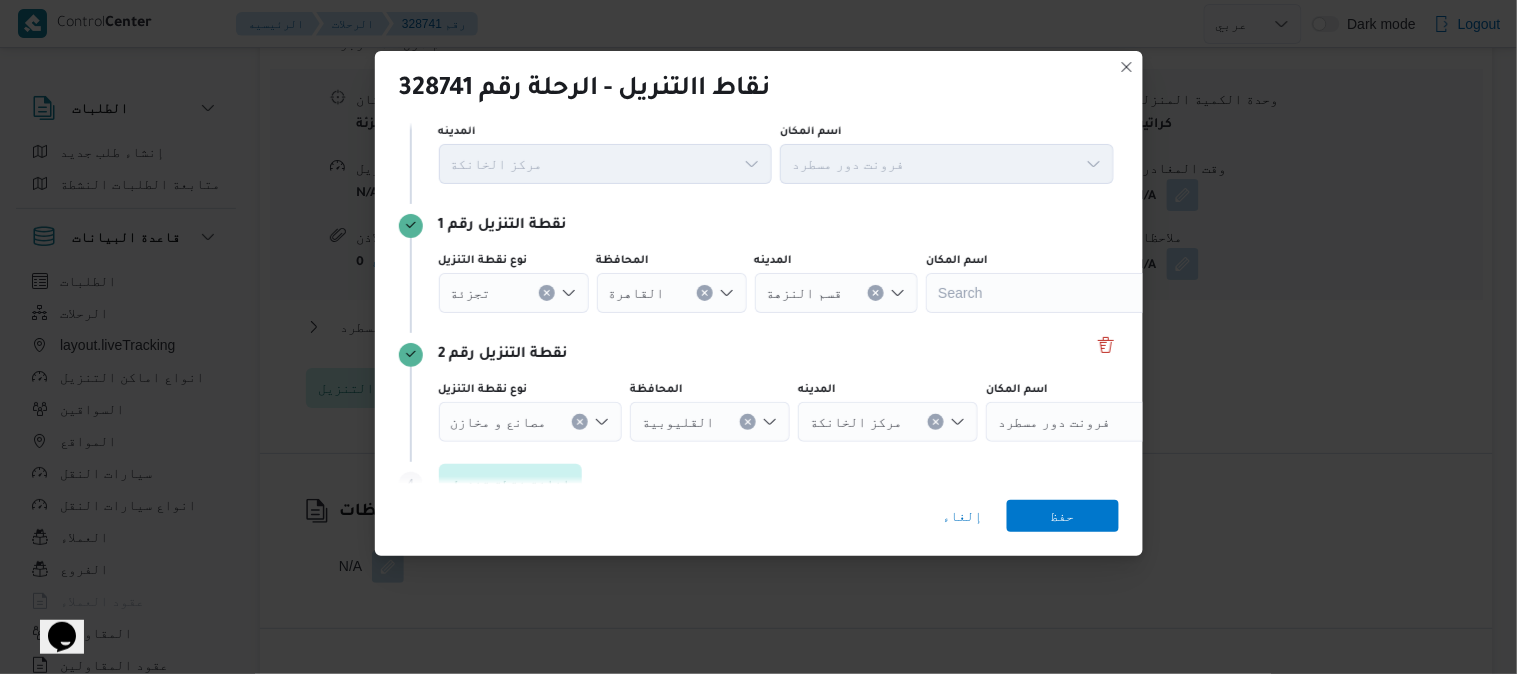 scroll, scrollTop: 92, scrollLeft: 0, axis: vertical 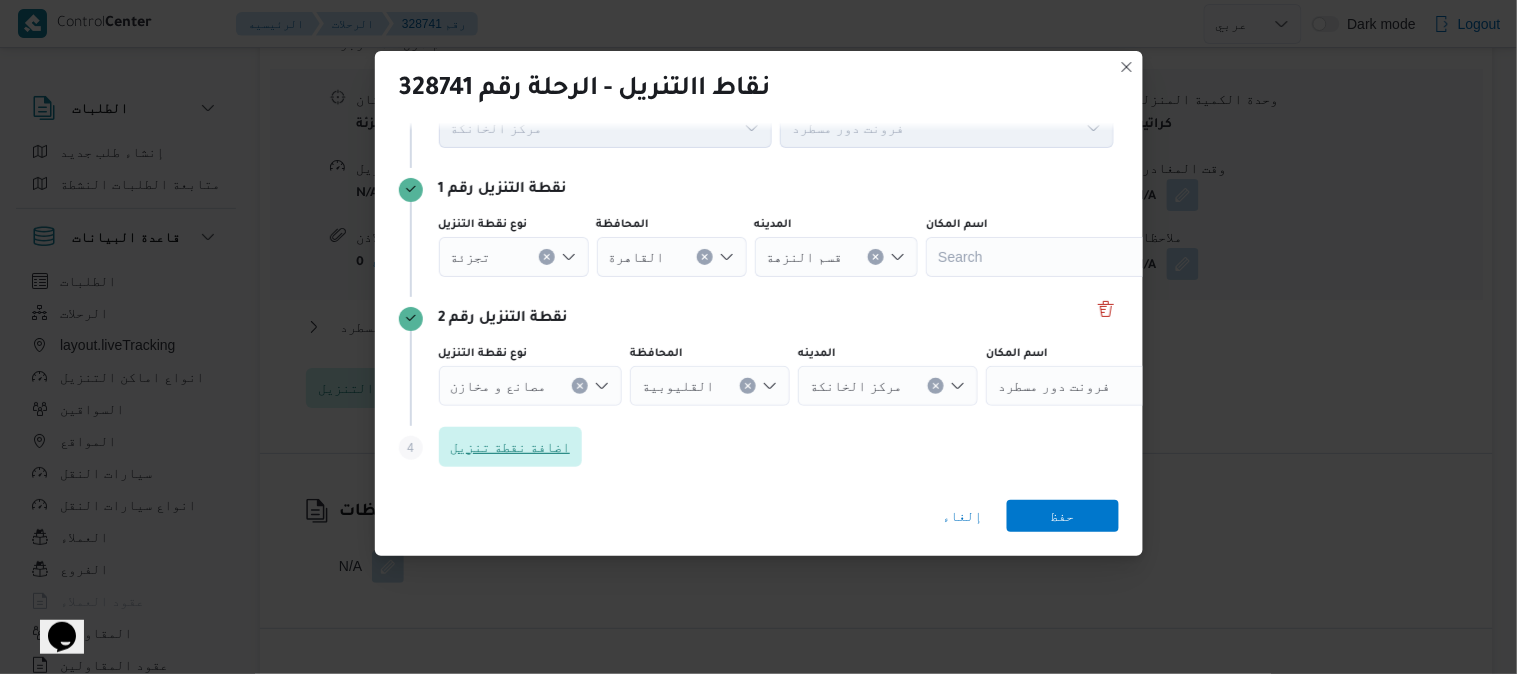 click on "اضافة نقطة تنزيل" at bounding box center (511, 447) 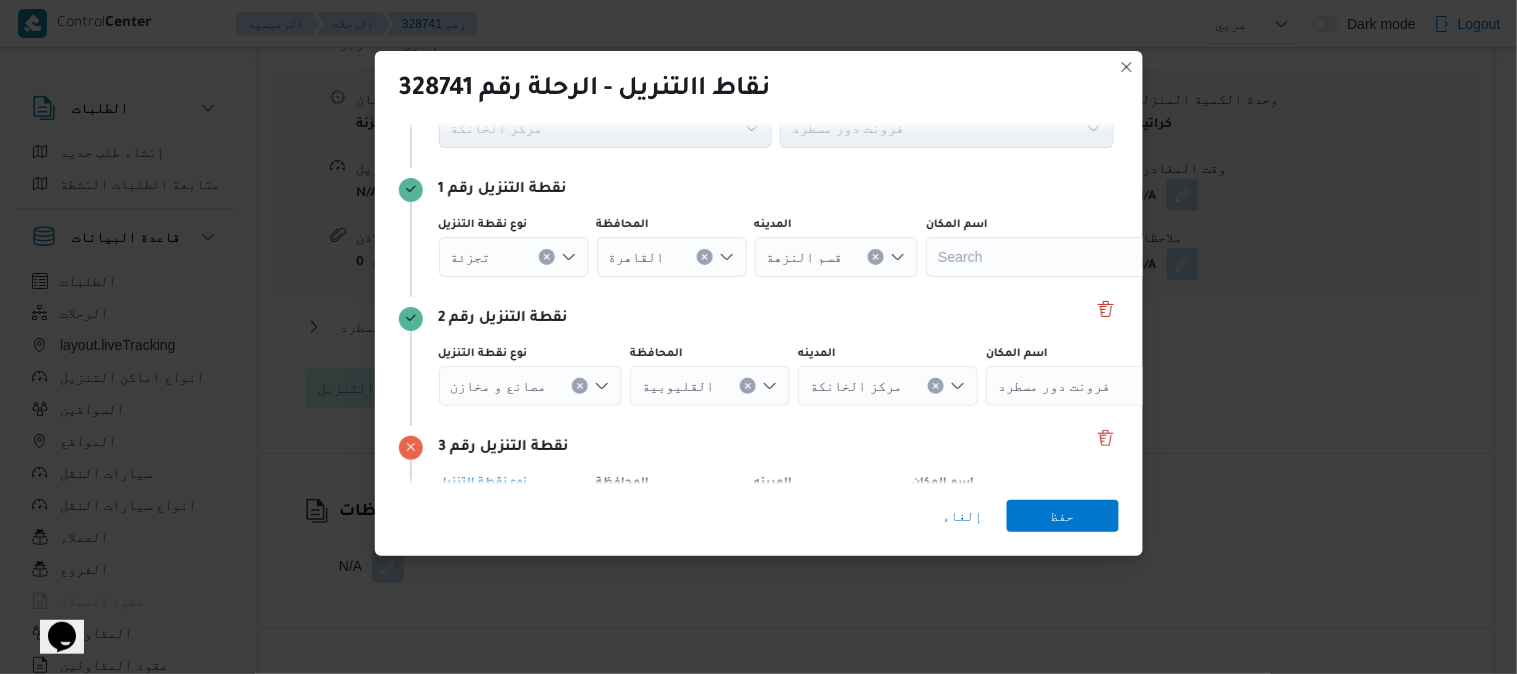 scroll, scrollTop: 222, scrollLeft: 0, axis: vertical 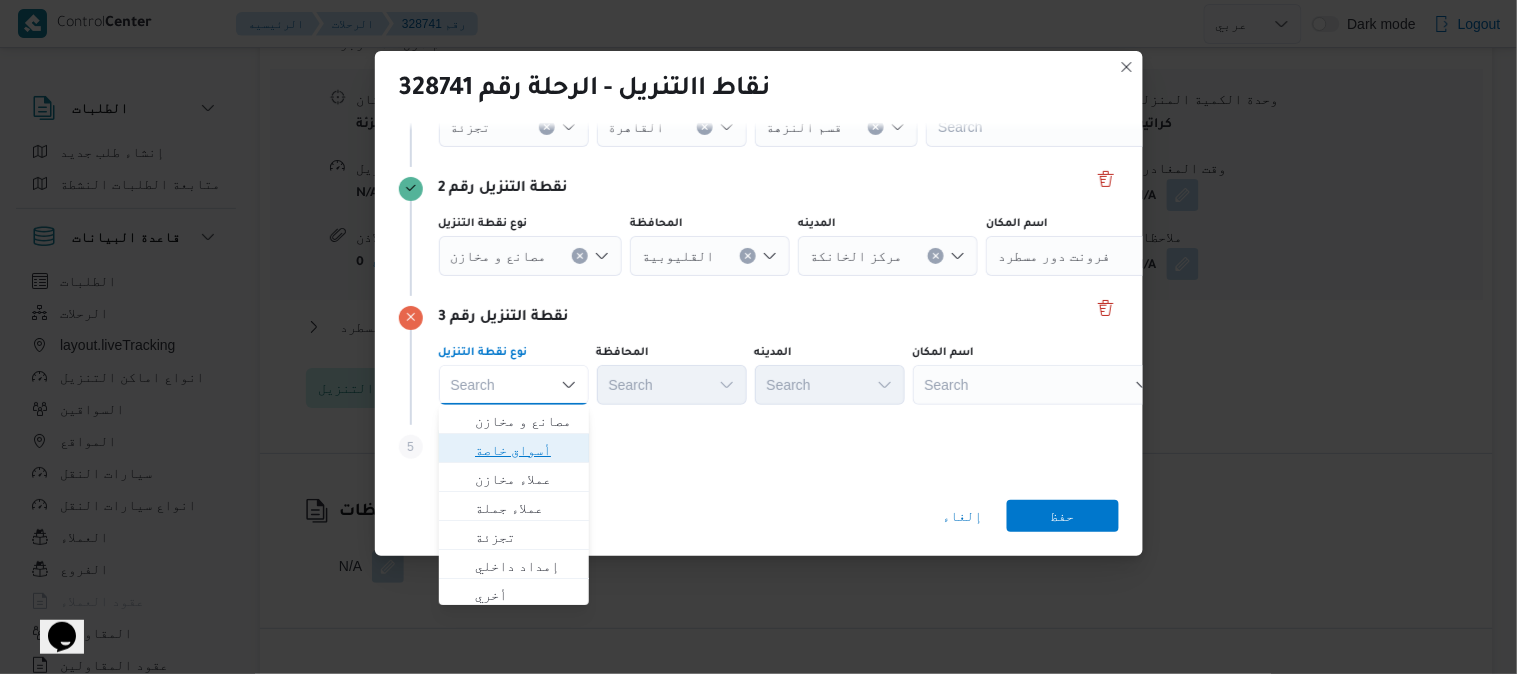 click on "أسواق خاصة" at bounding box center (526, 450) 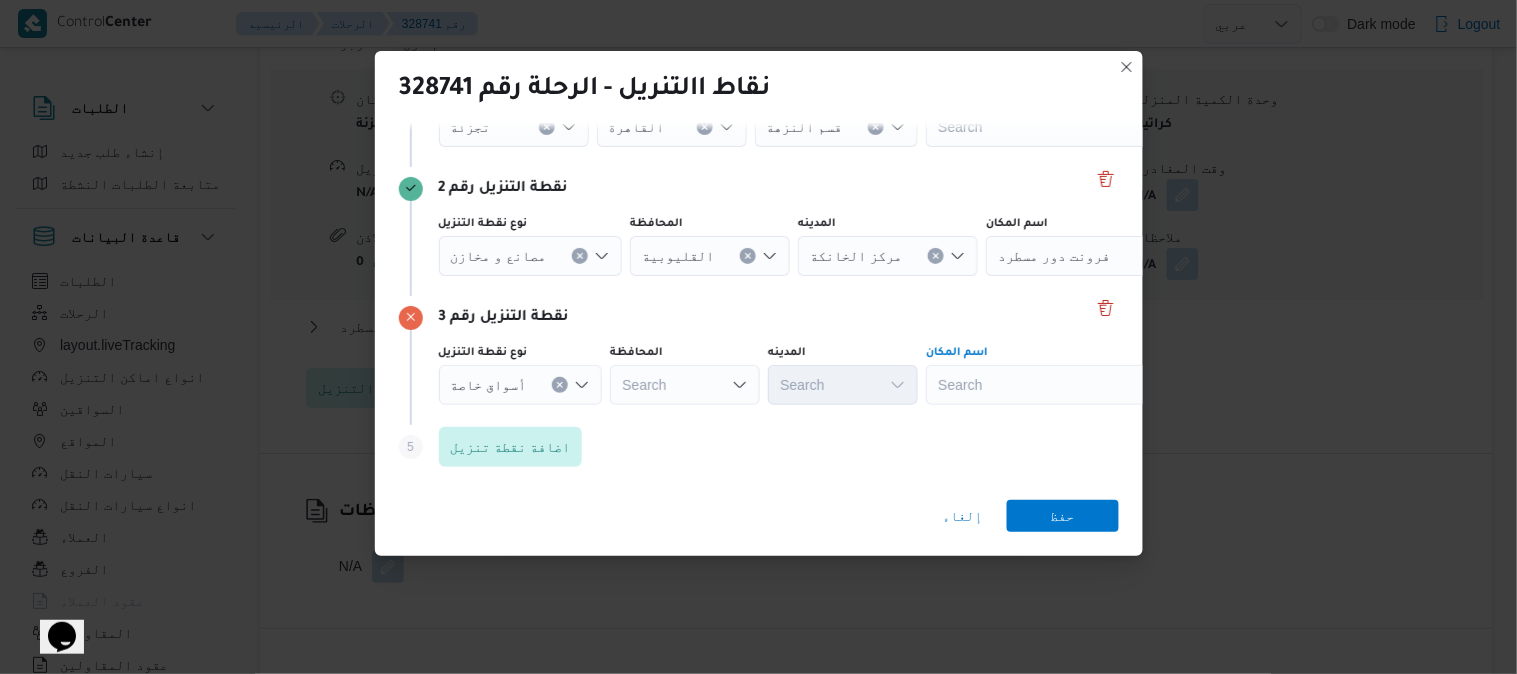click on "Search" at bounding box center (1051, 127) 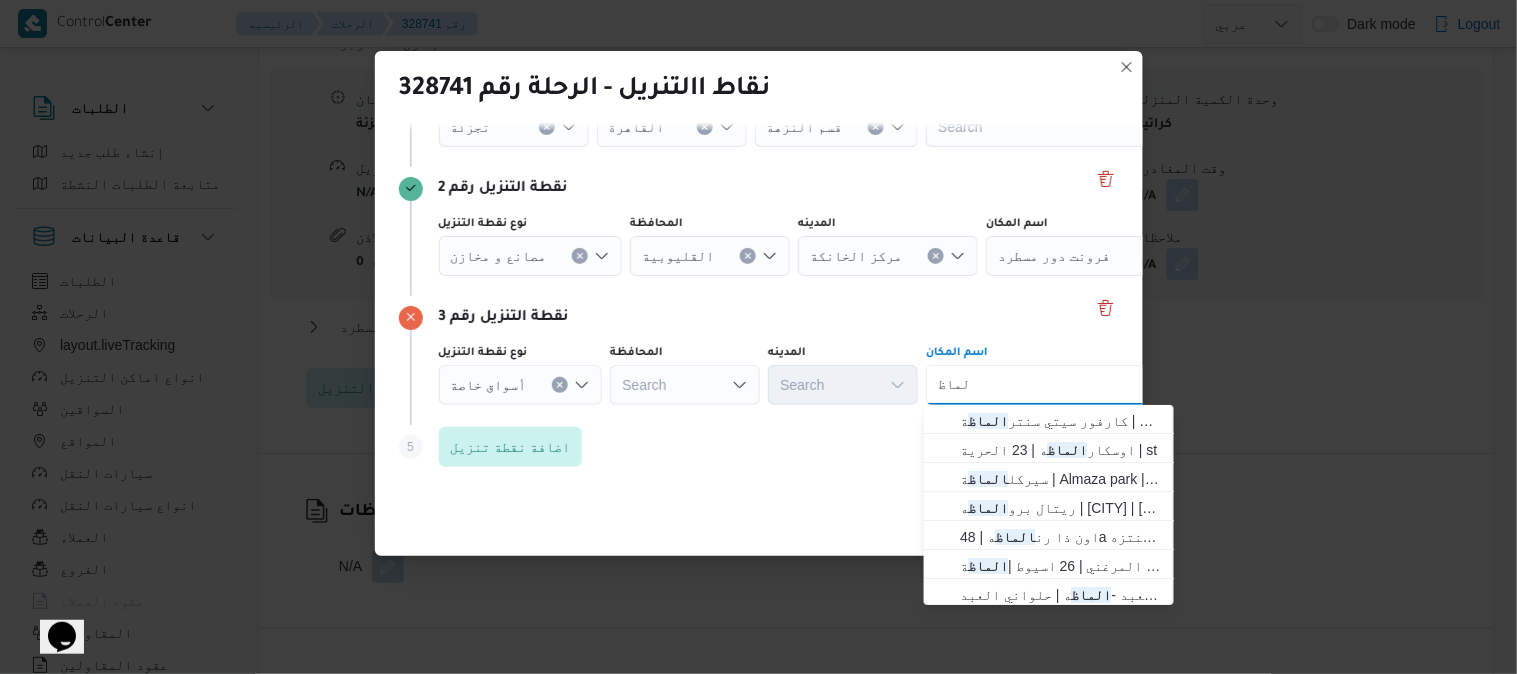 type on "الماظ" 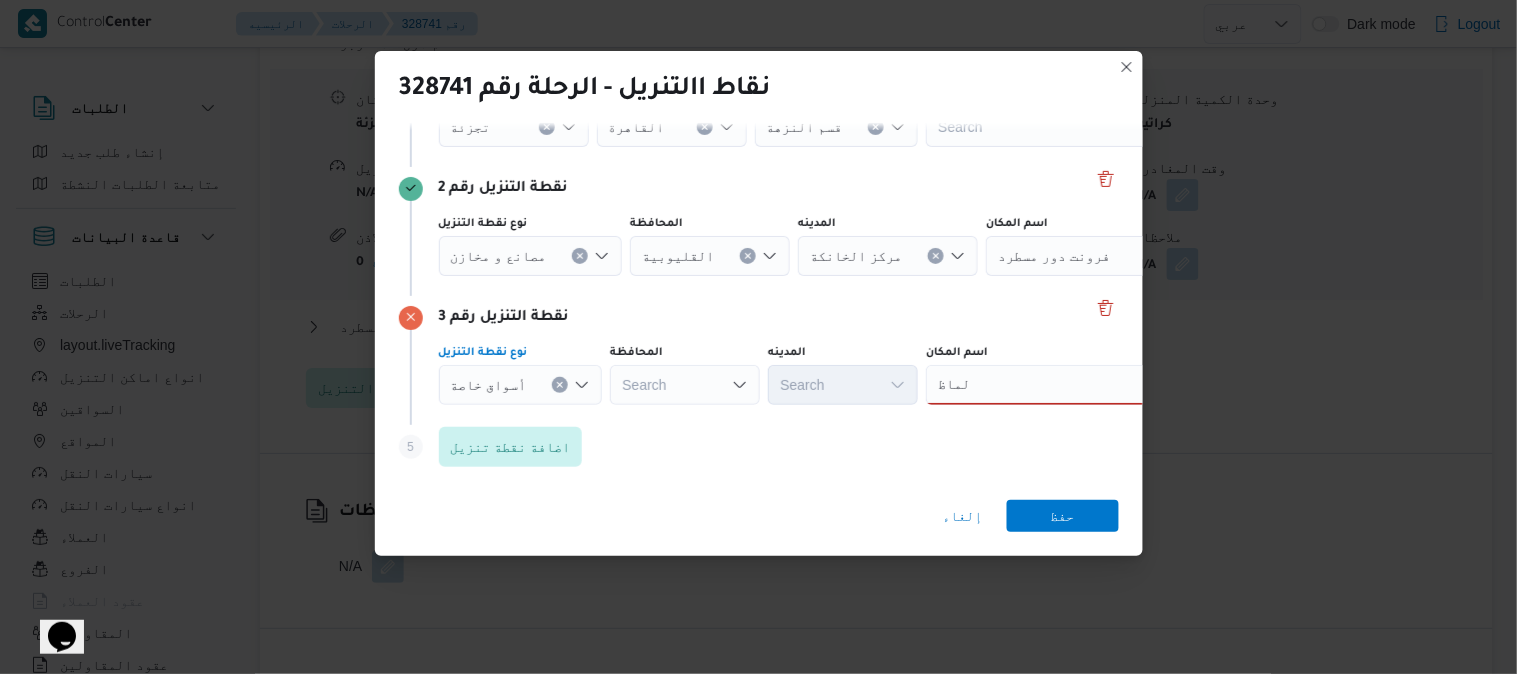 click 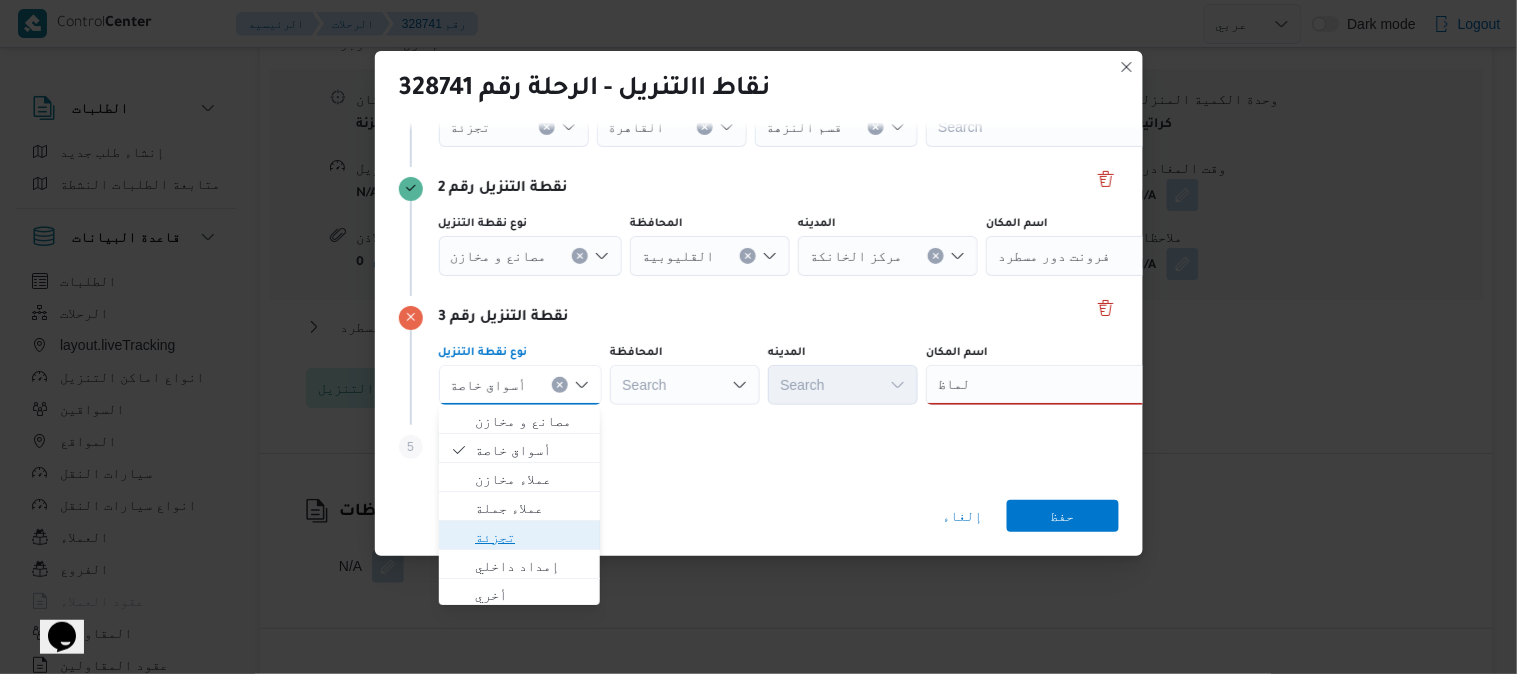 click on "تجزئة" at bounding box center (531, 537) 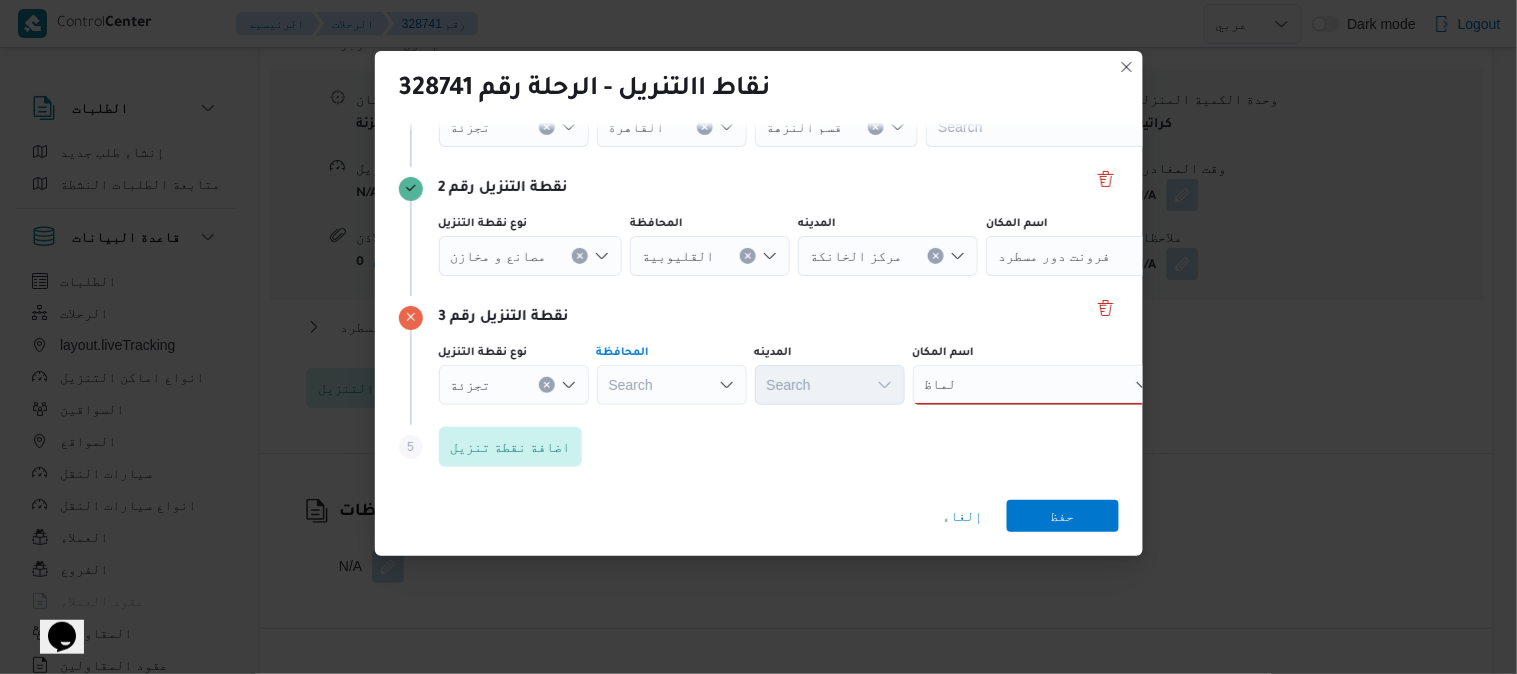 drag, startPoint x: 668, startPoint y: 376, endPoint x: 684, endPoint y: 395, distance: 24.839485 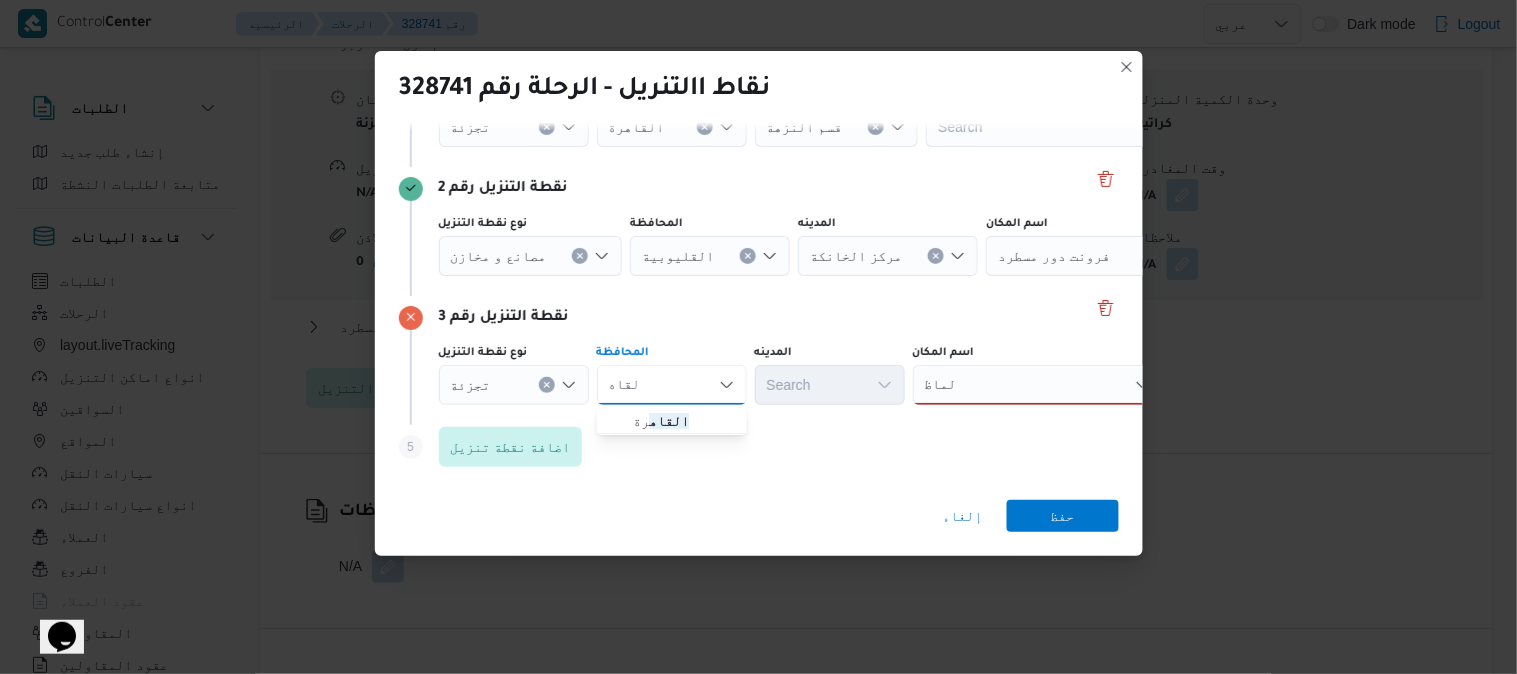 type on "القاه" 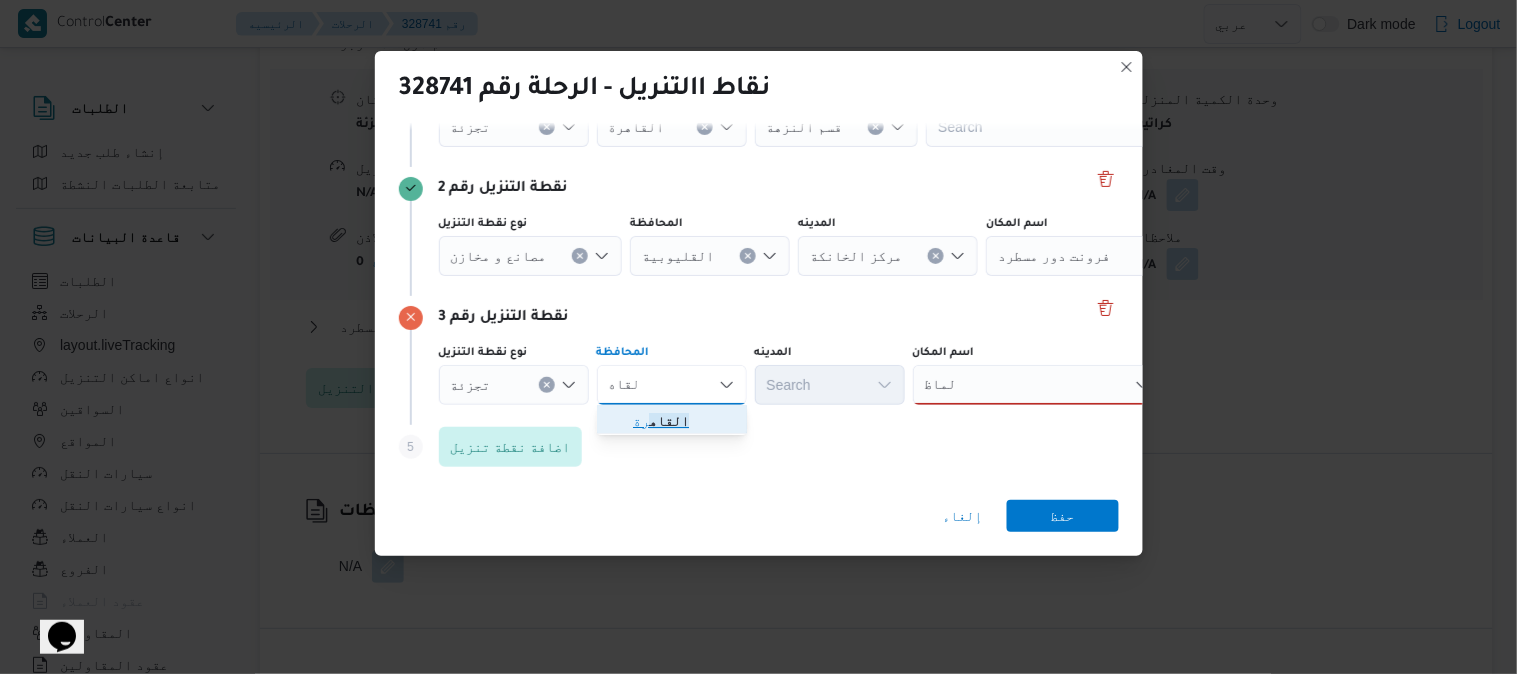 click on "القاه" 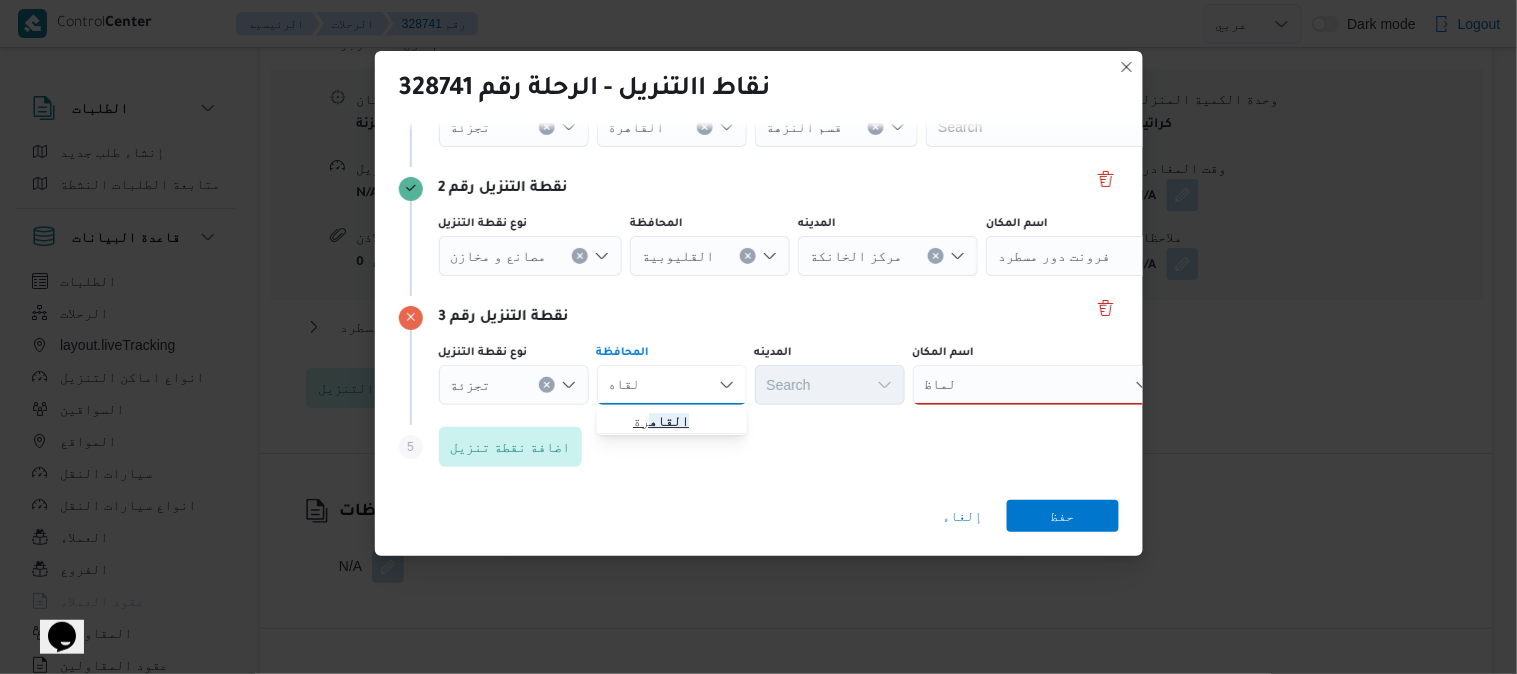 type 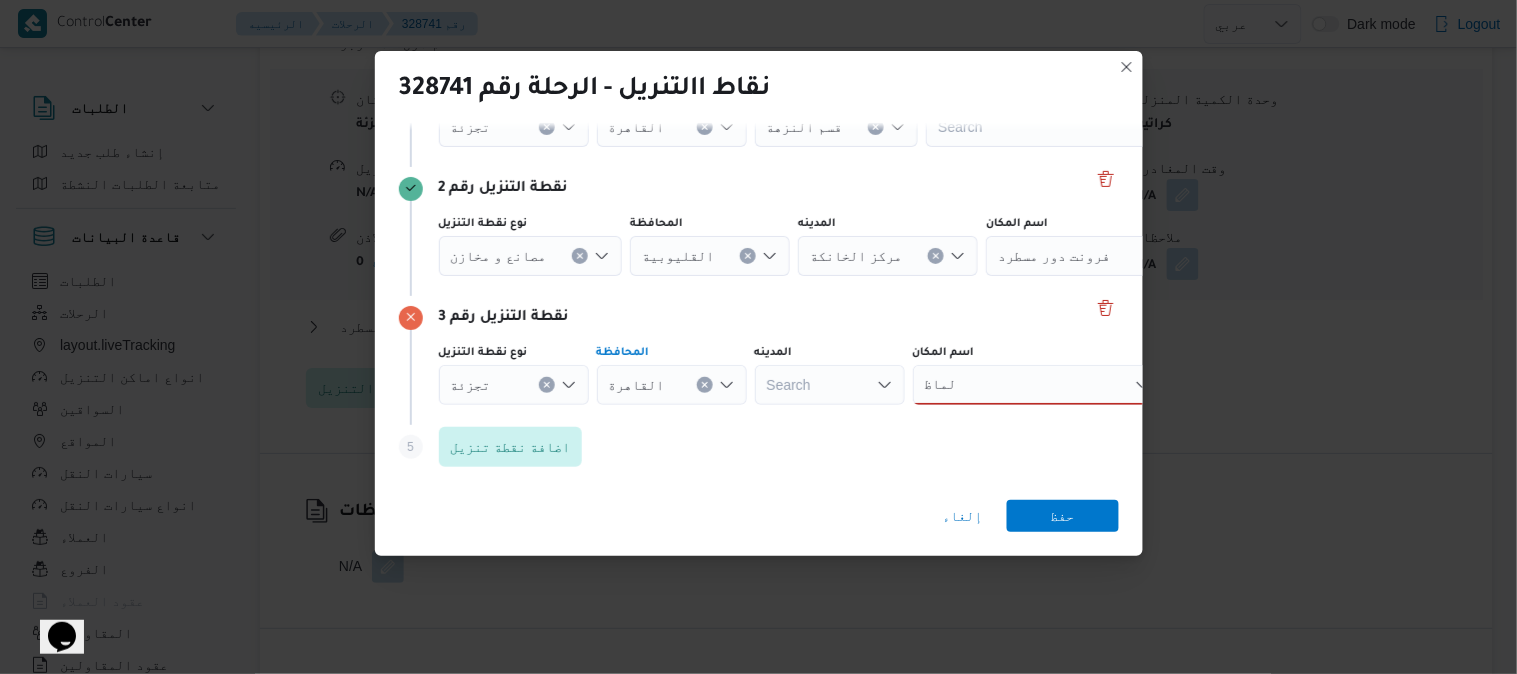 click on "Search" at bounding box center [837, 127] 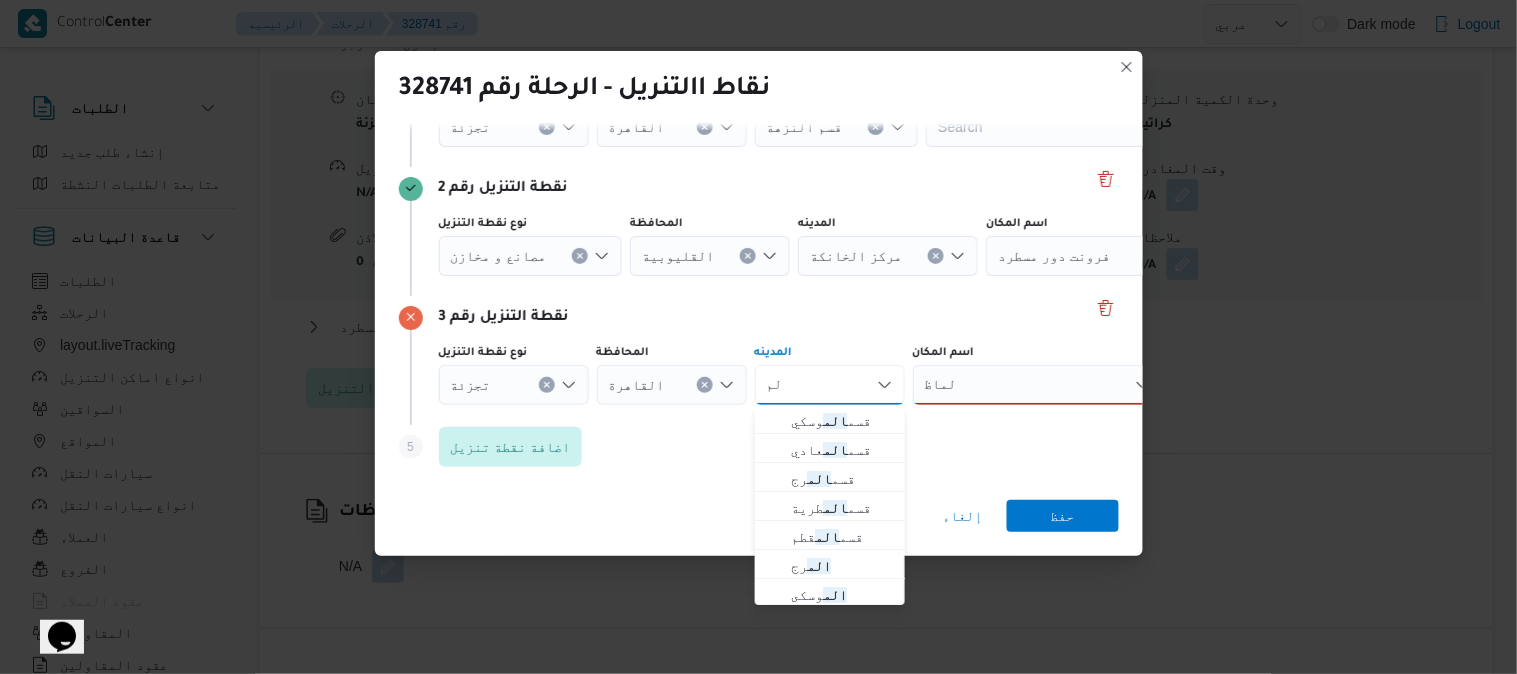 scroll, scrollTop: 61, scrollLeft: 0, axis: vertical 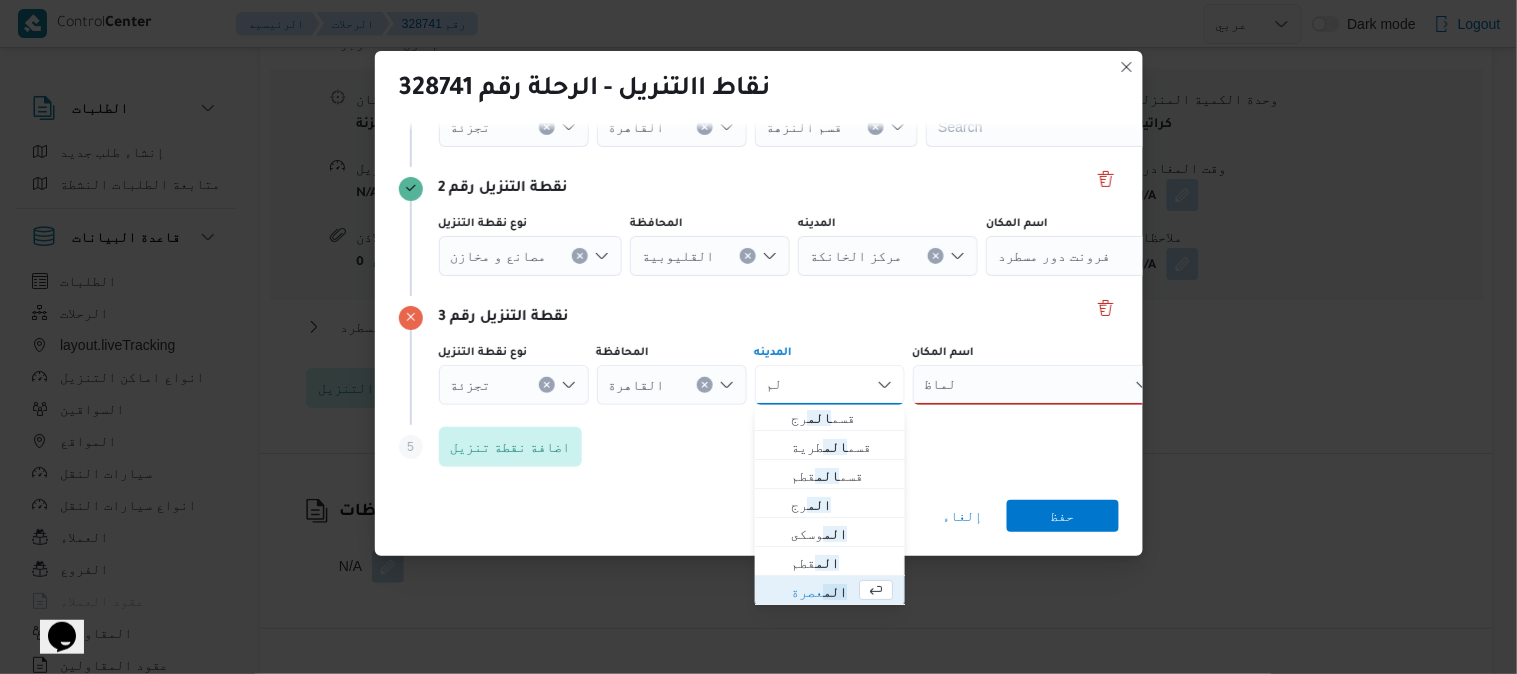 type on "الم" 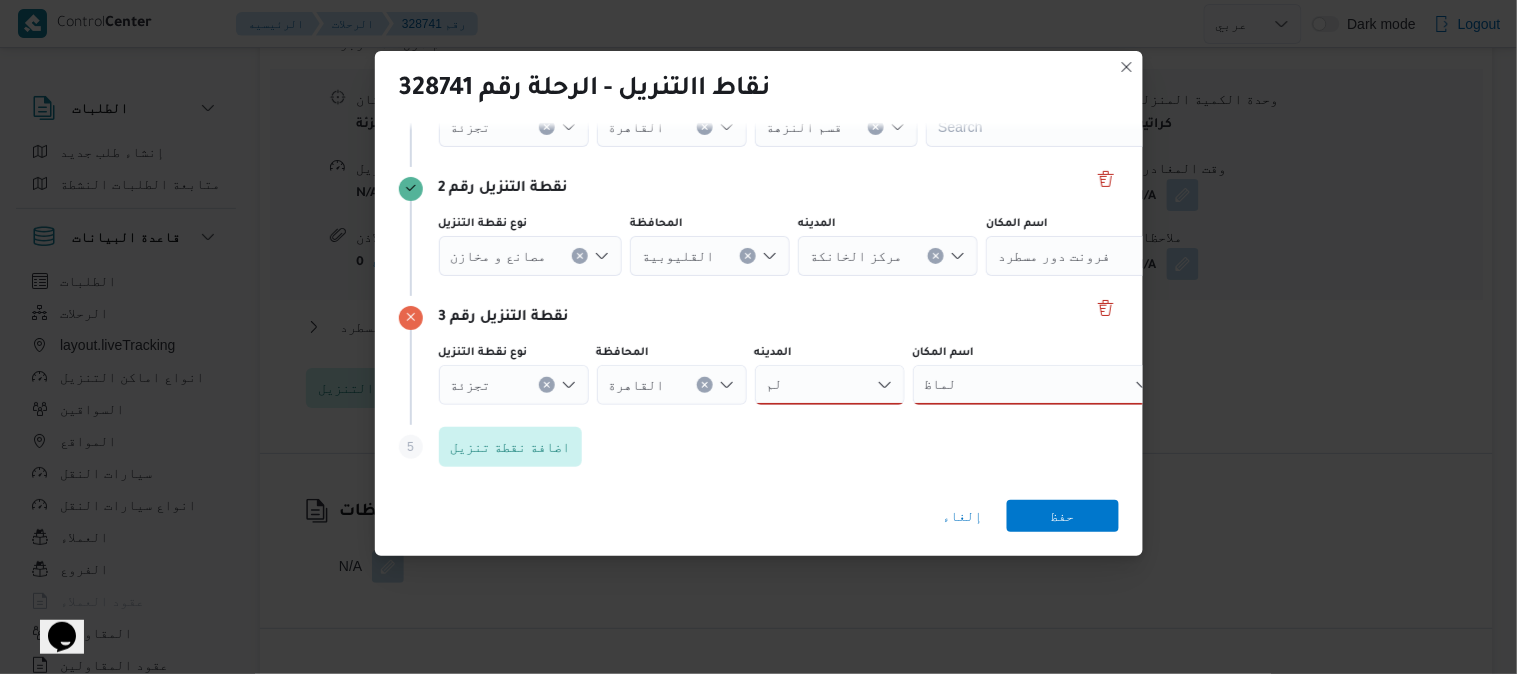 click on "نوع نقطة التنزيل تجزئة المحافظة القاهرة المدينه الم الم Combo box. Selected. الم. Selected. Combo box input. Search. Type some text or, to display a list of choices, press Down Arrow. To exit the list of choices, press Escape. اسم المكان الماظ الماظ" at bounding box center [776, 375] 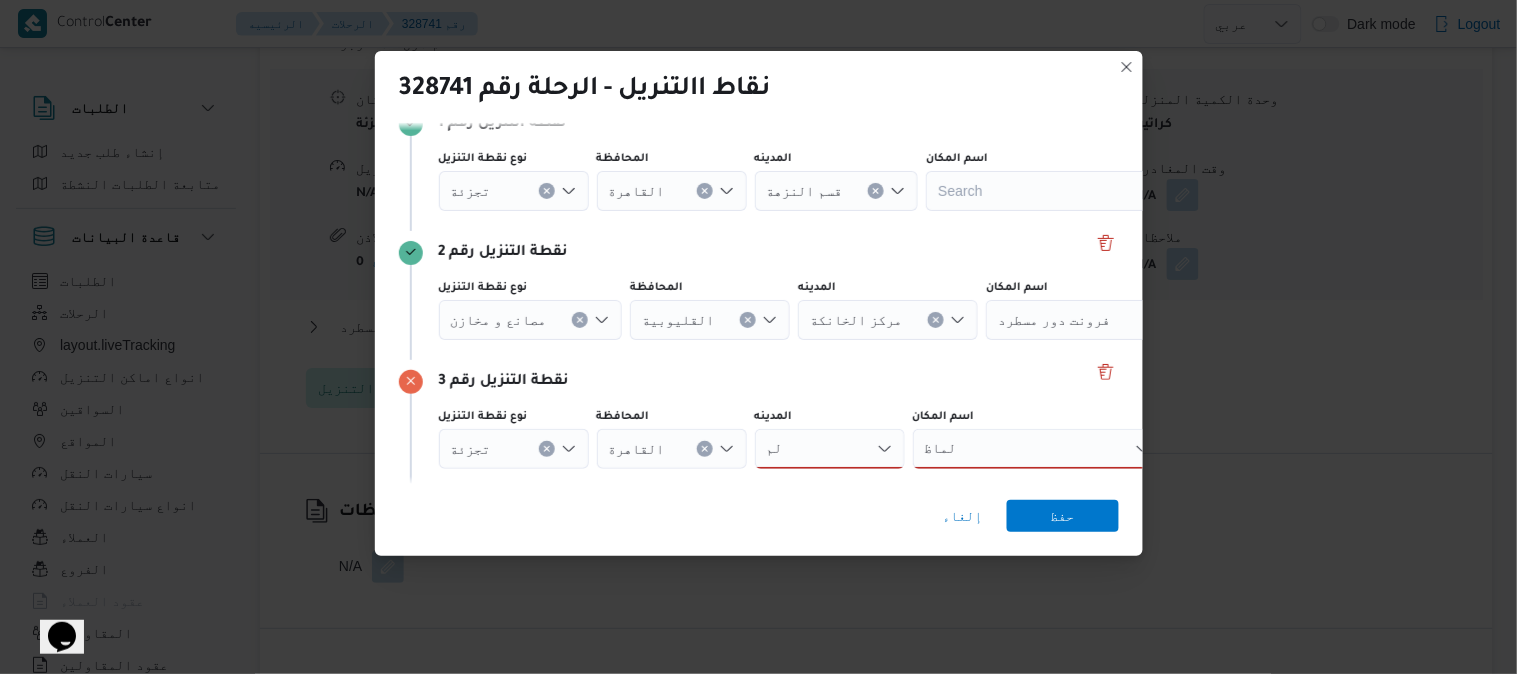 scroll, scrollTop: 110, scrollLeft: 0, axis: vertical 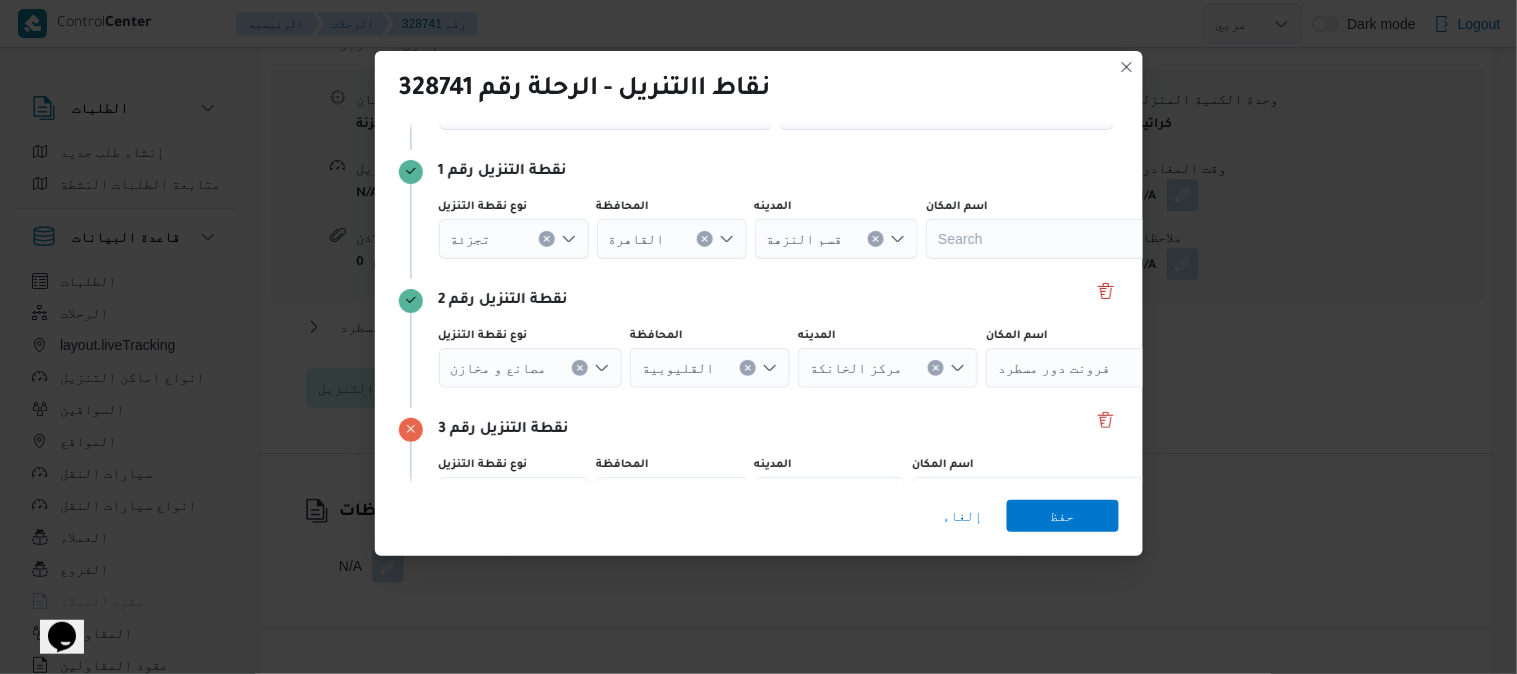 click 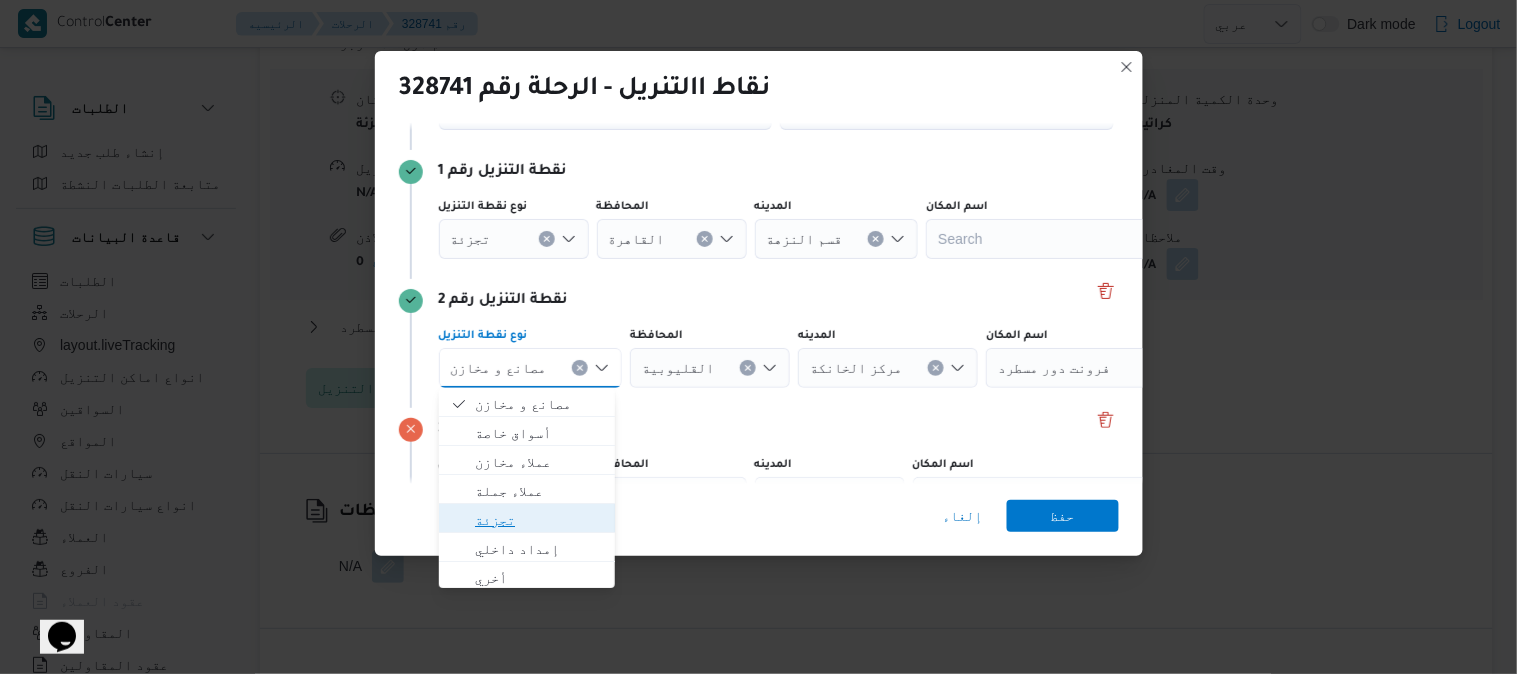 click on "تجزئة" at bounding box center (539, 520) 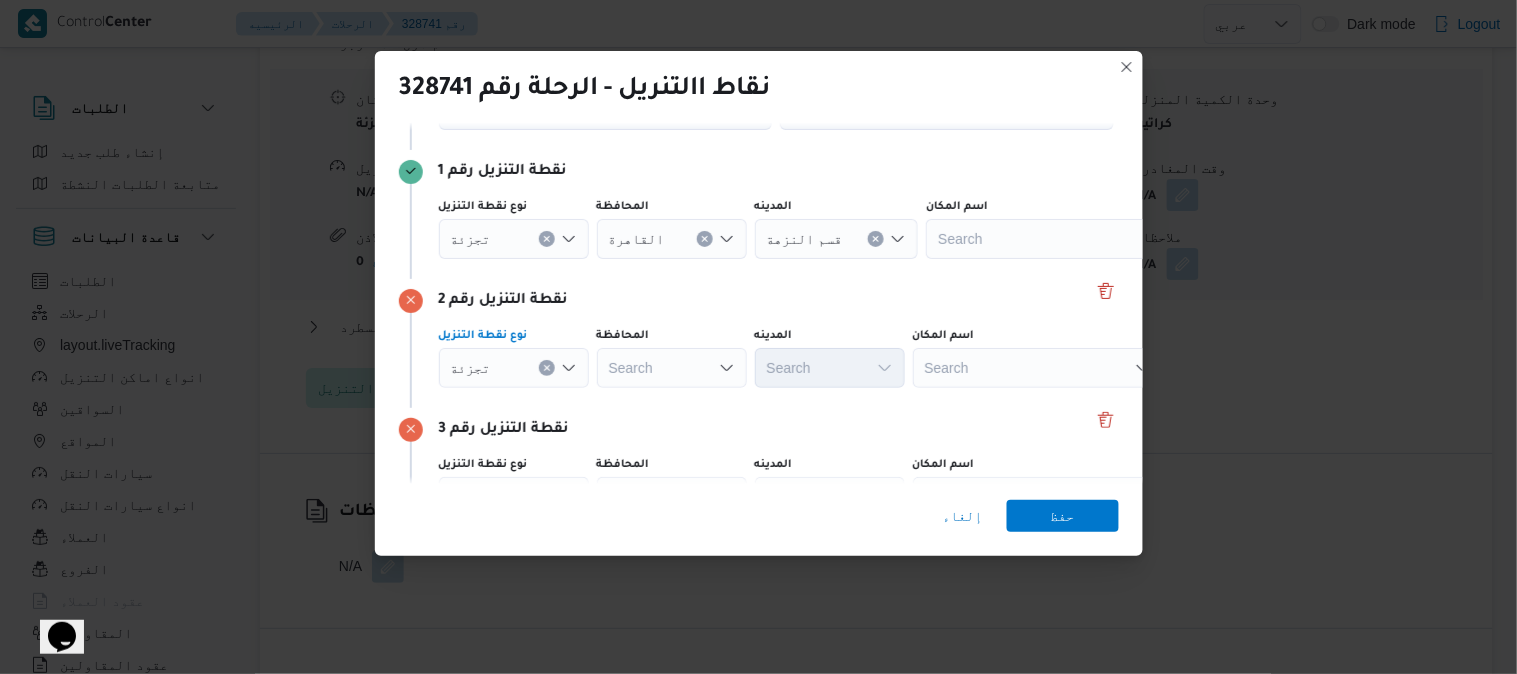 click on "Search" at bounding box center (672, 239) 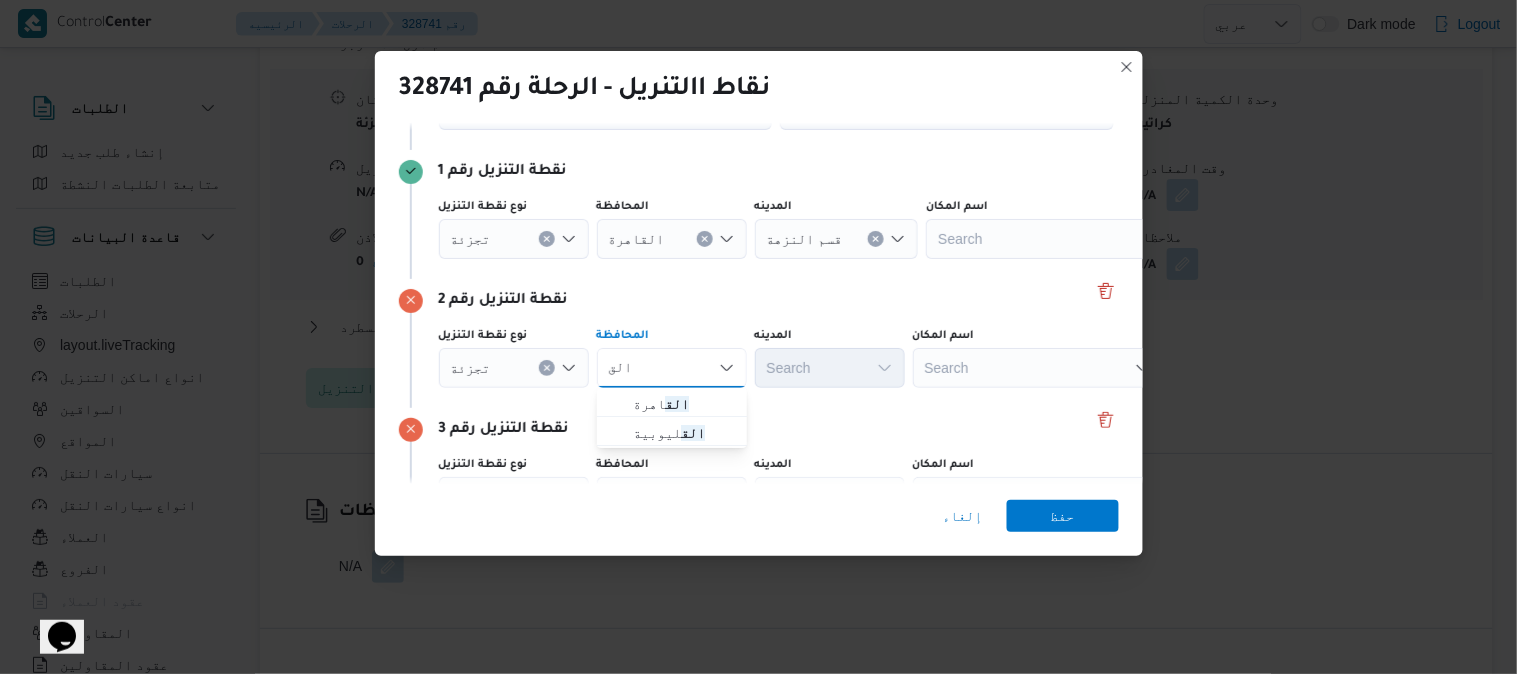 type on "الق" 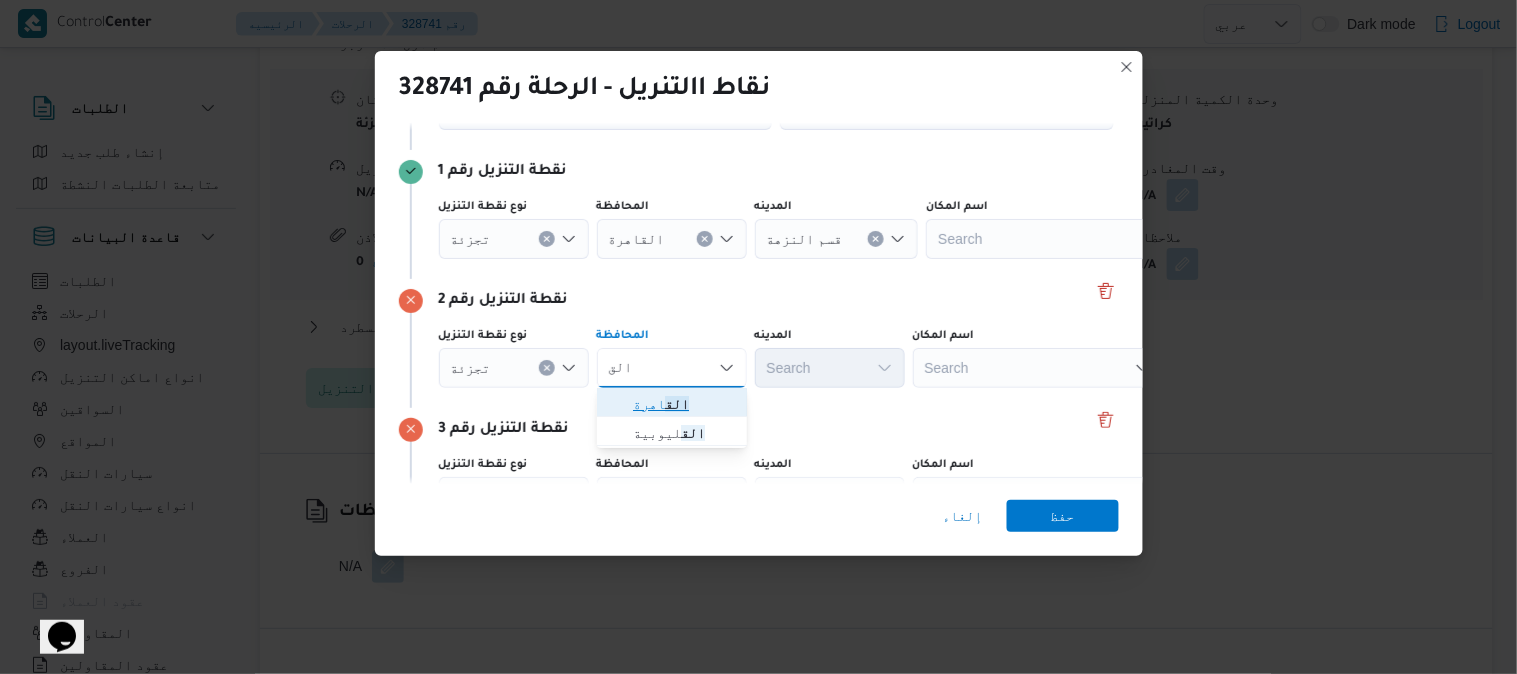 click on "الق" 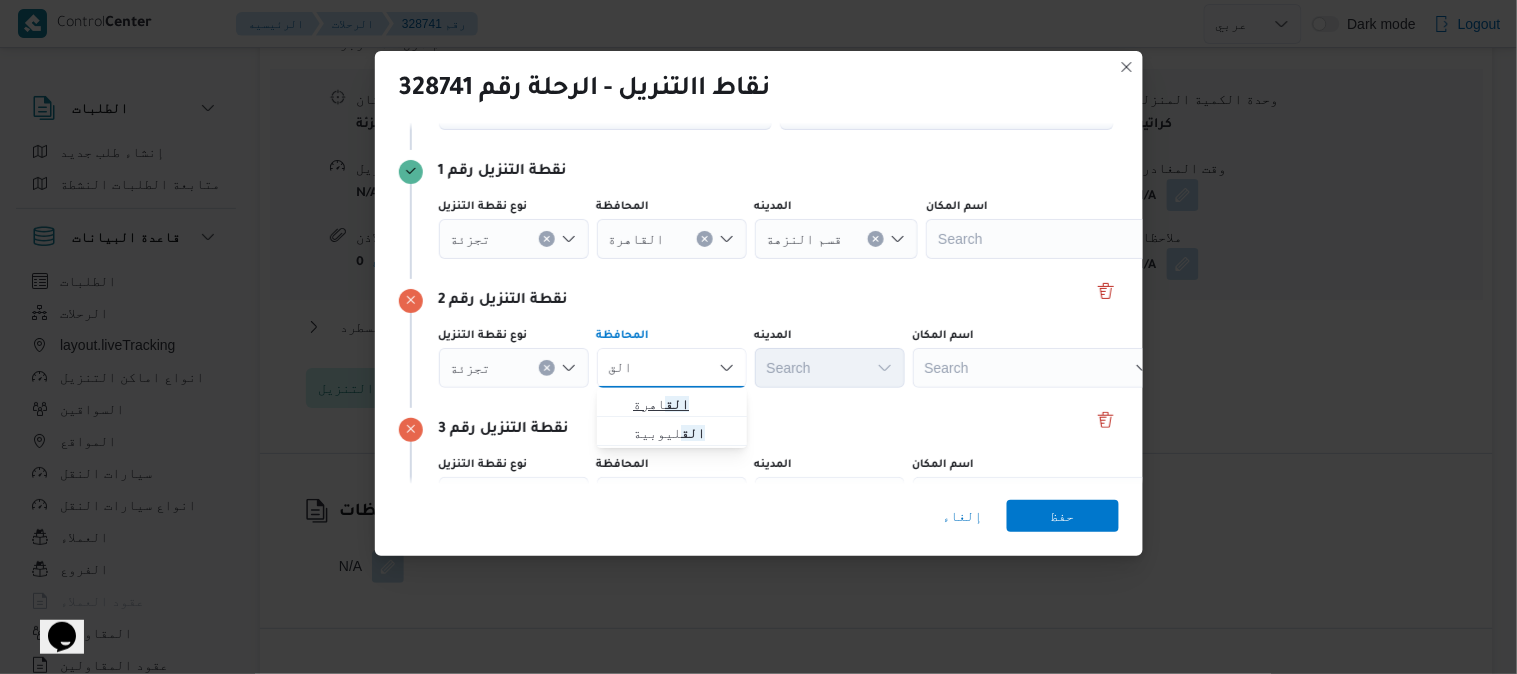 type 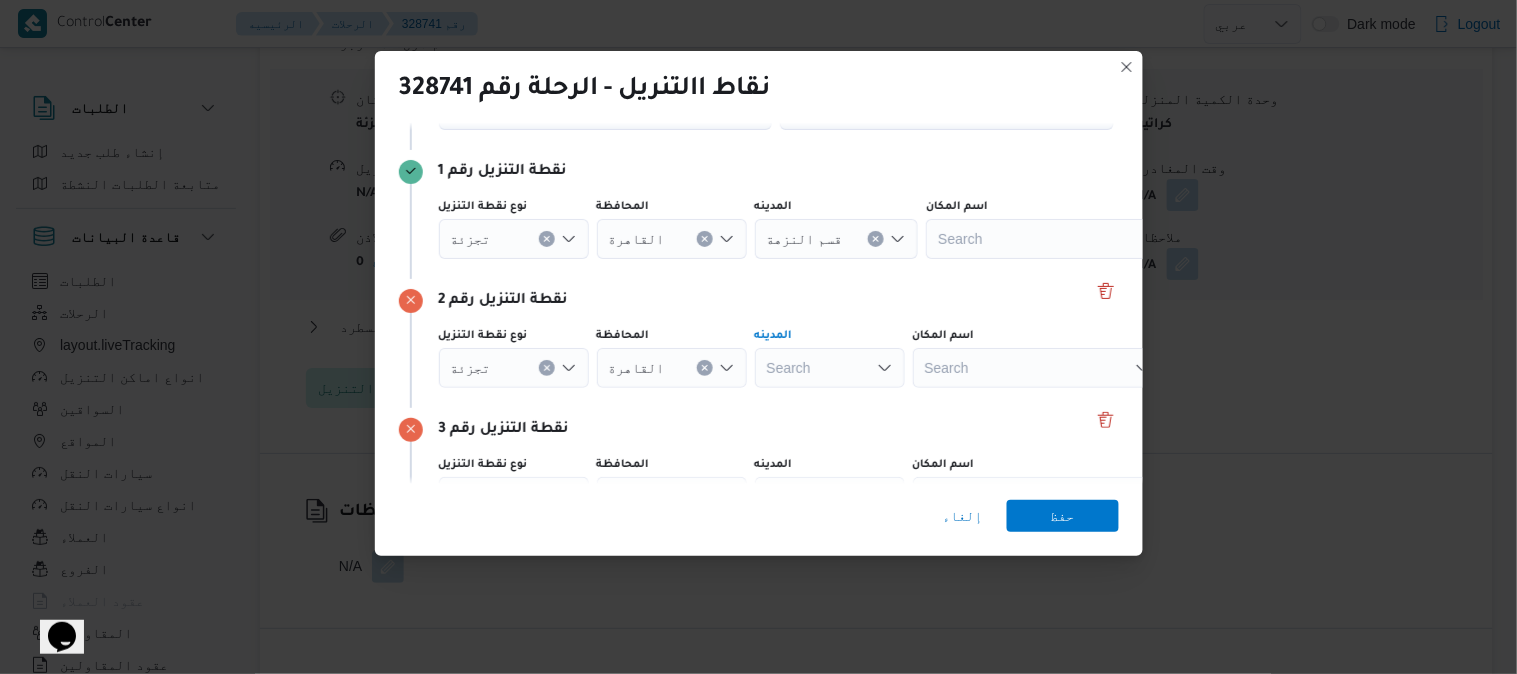 click on "Search" at bounding box center [837, 239] 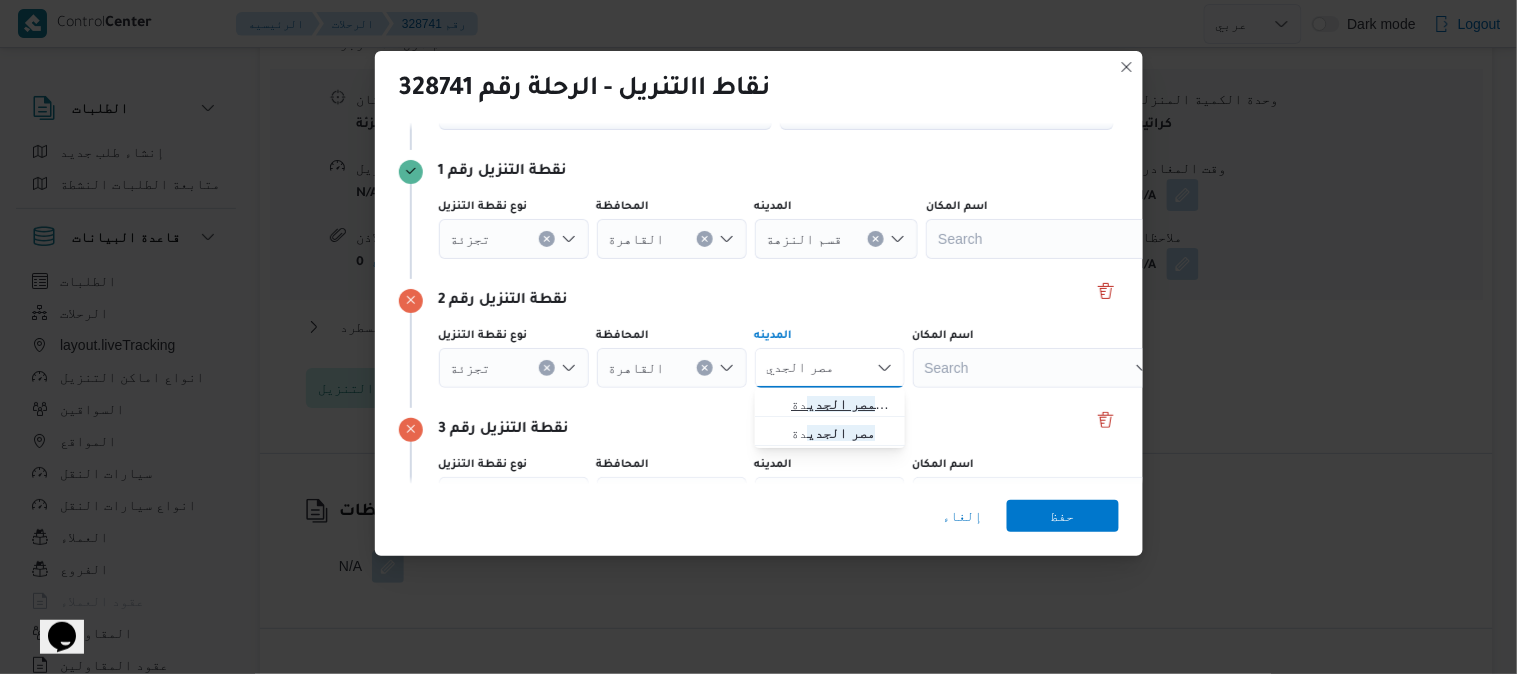type on "مصر الجدي" 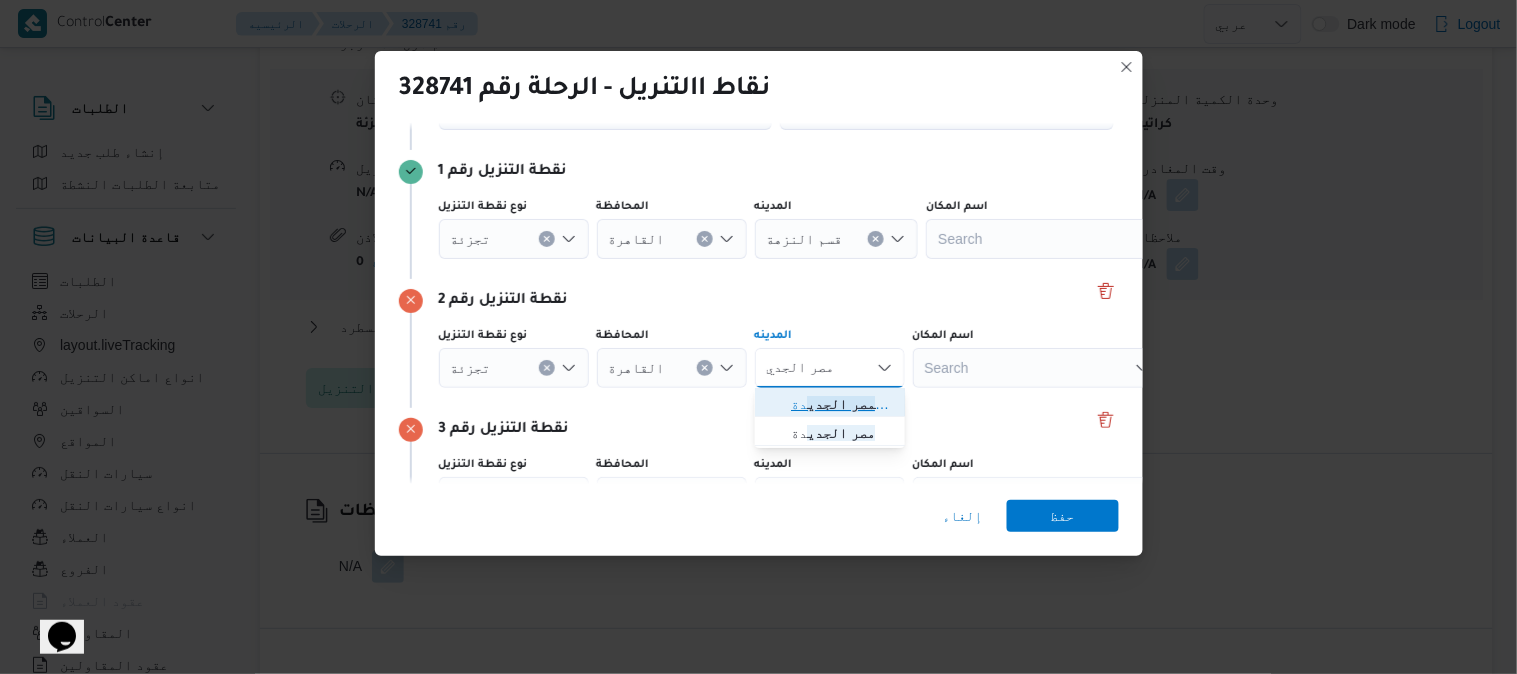 click on "مصر الجدي" at bounding box center [841, 404] 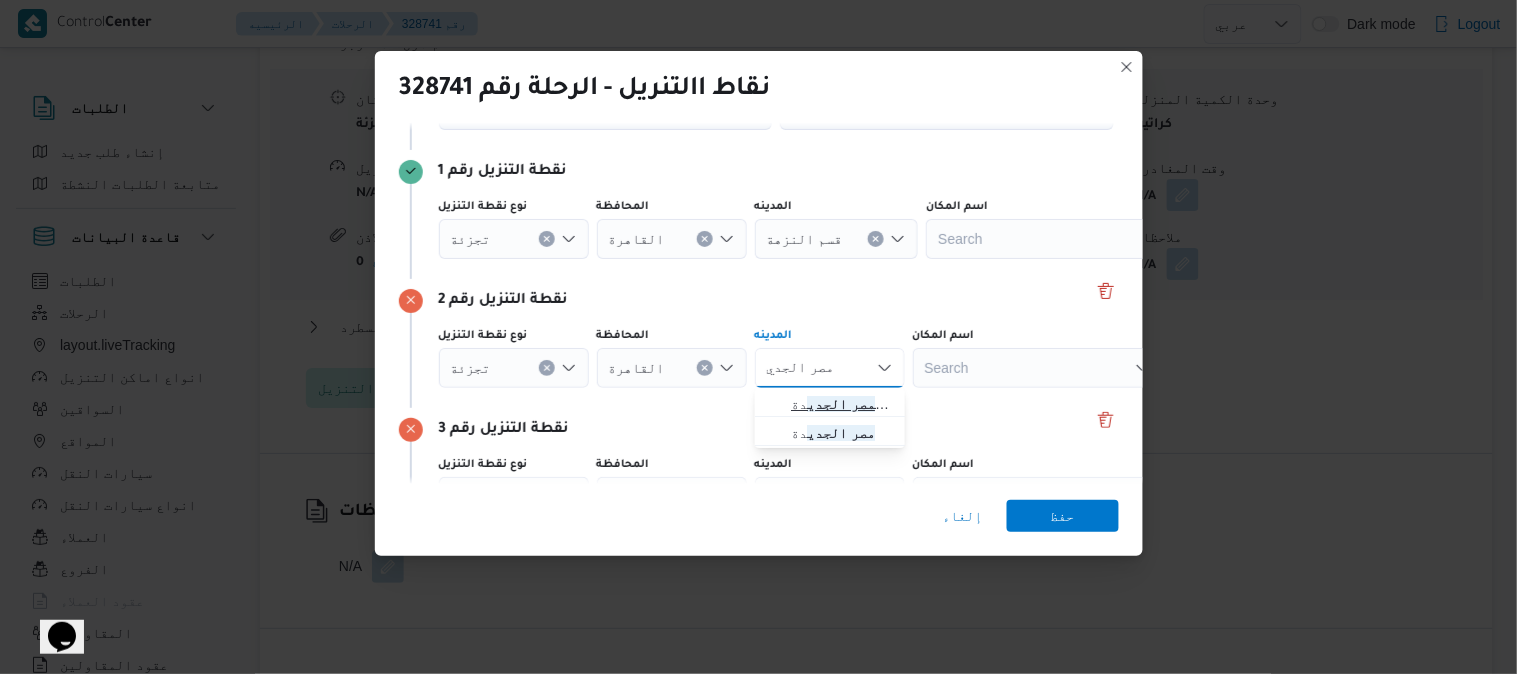 type 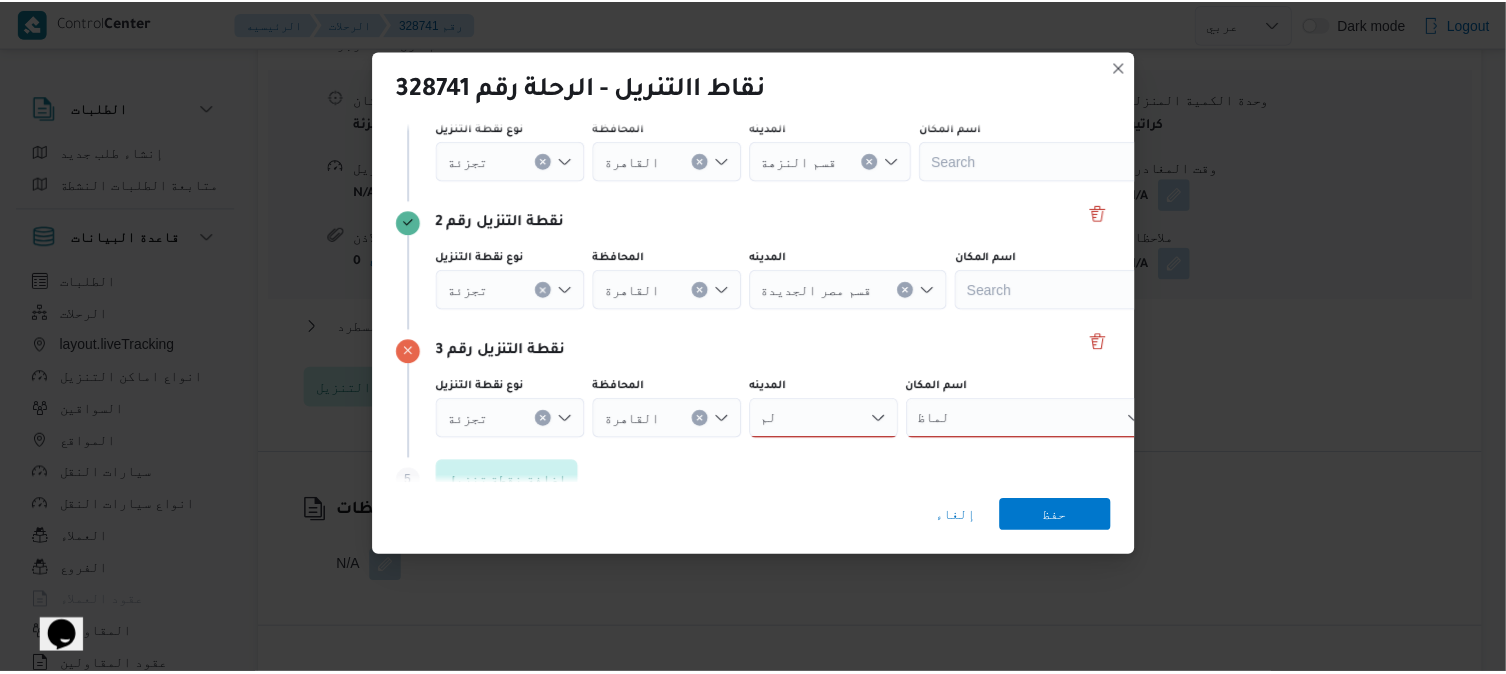 scroll, scrollTop: 222, scrollLeft: 0, axis: vertical 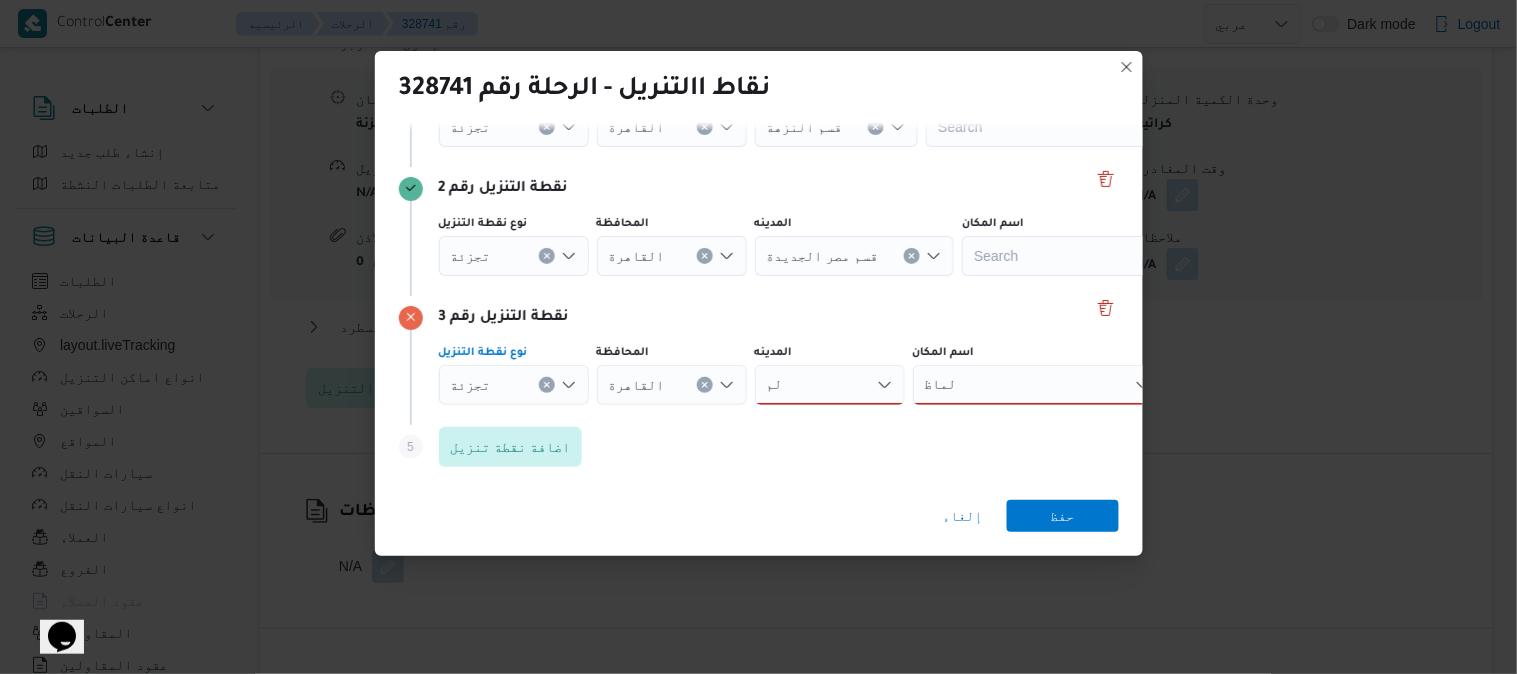 click 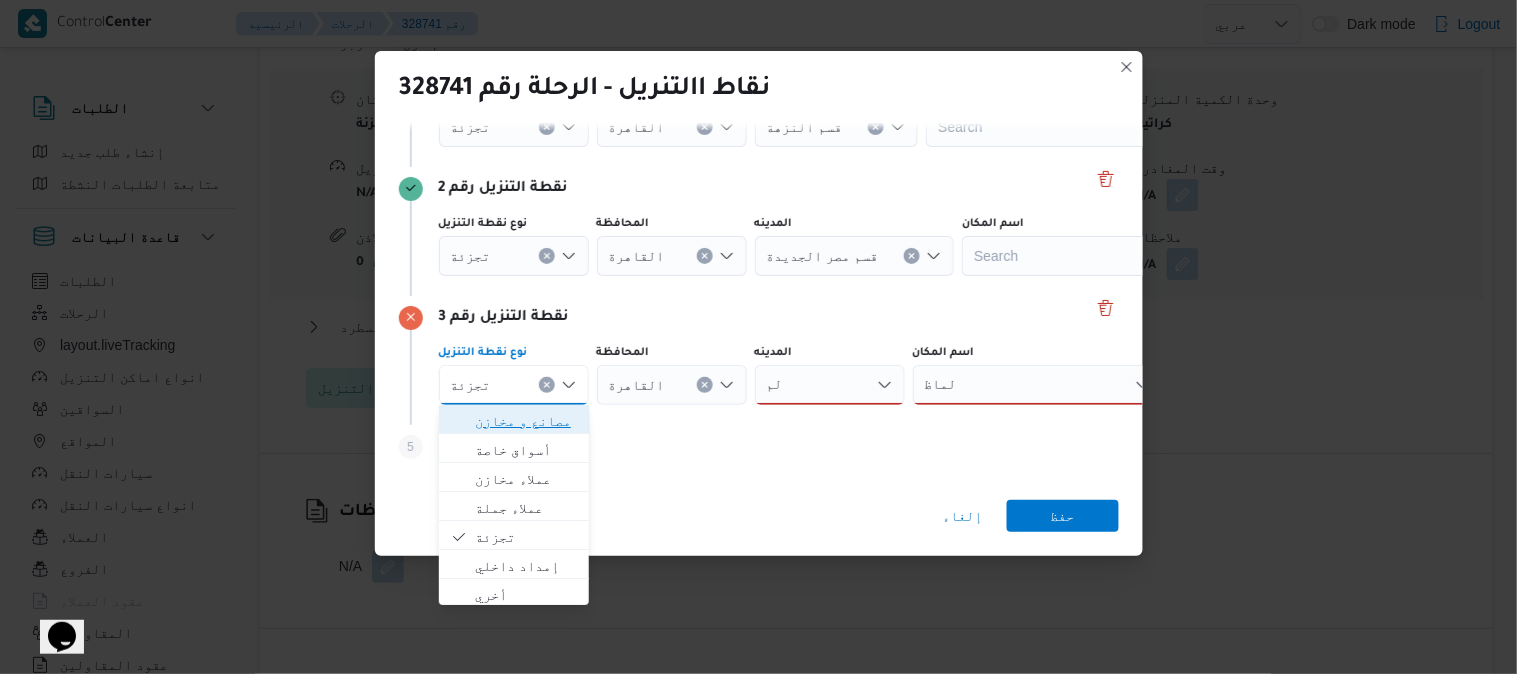 click on "مصانع و مخازن" at bounding box center (526, 421) 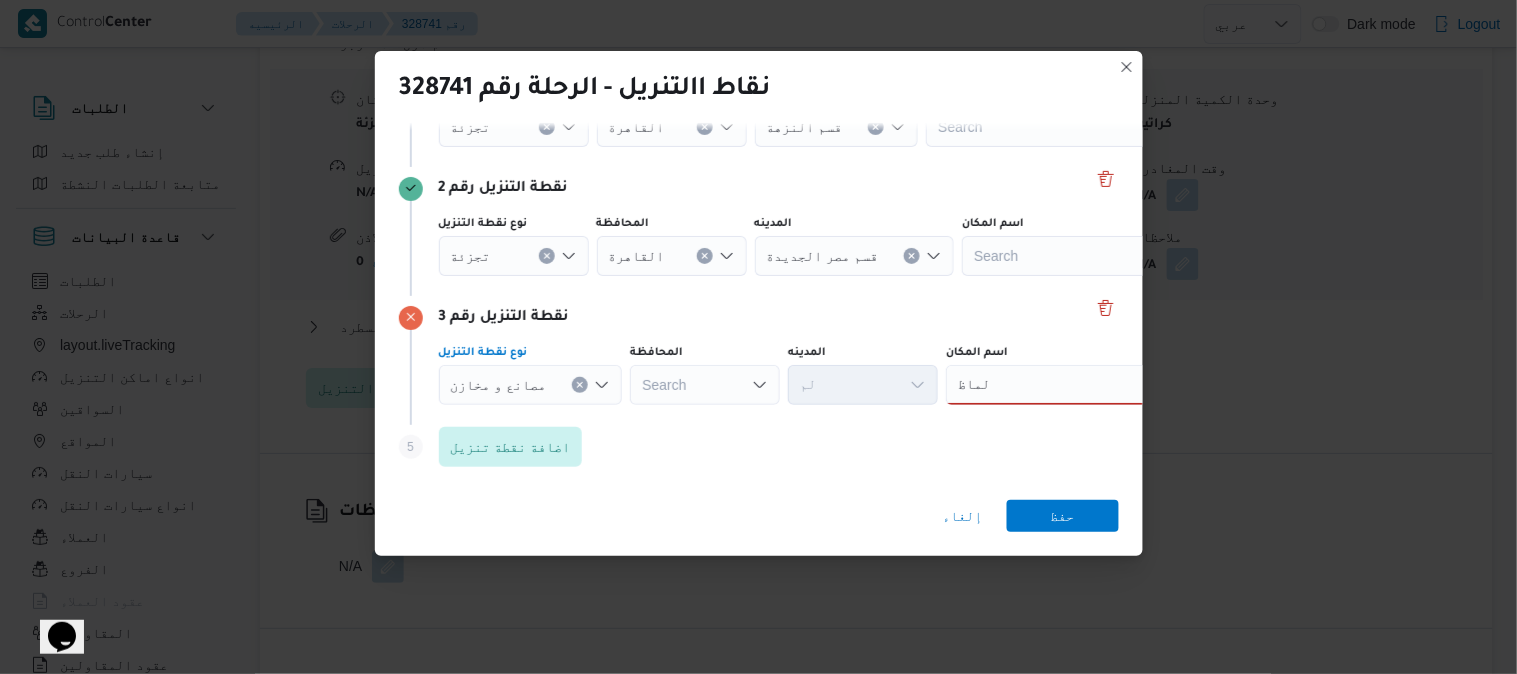 click on "Search" at bounding box center [672, 127] 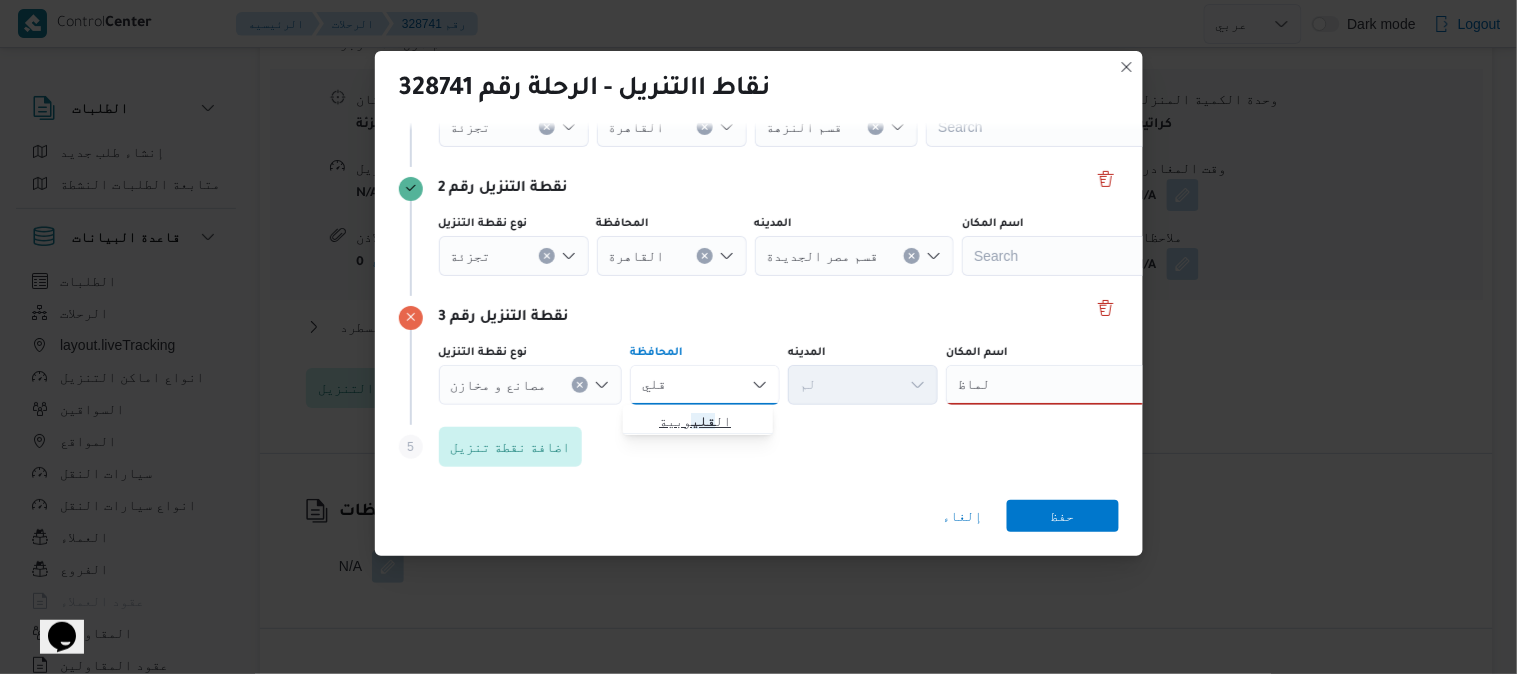 type on "قلي" 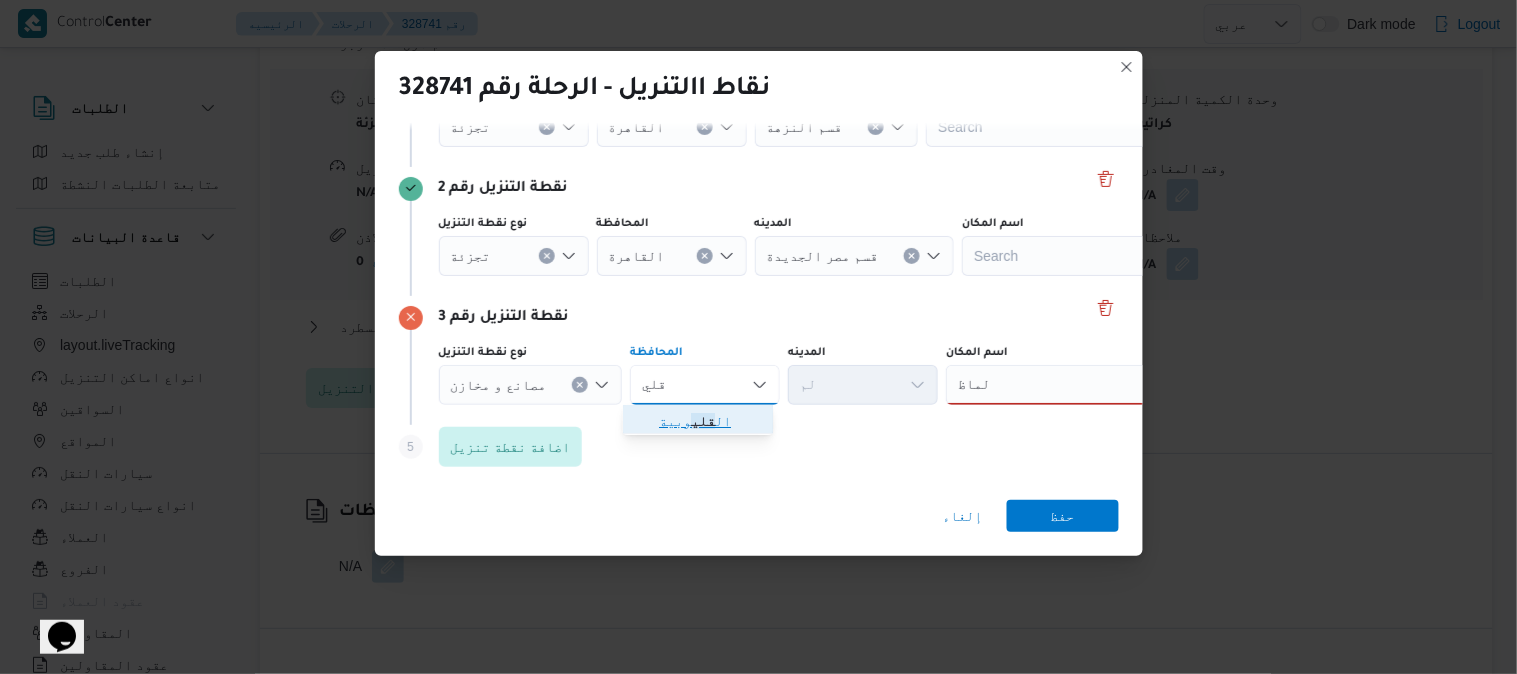 click on "ال قلي وبية" at bounding box center (710, 421) 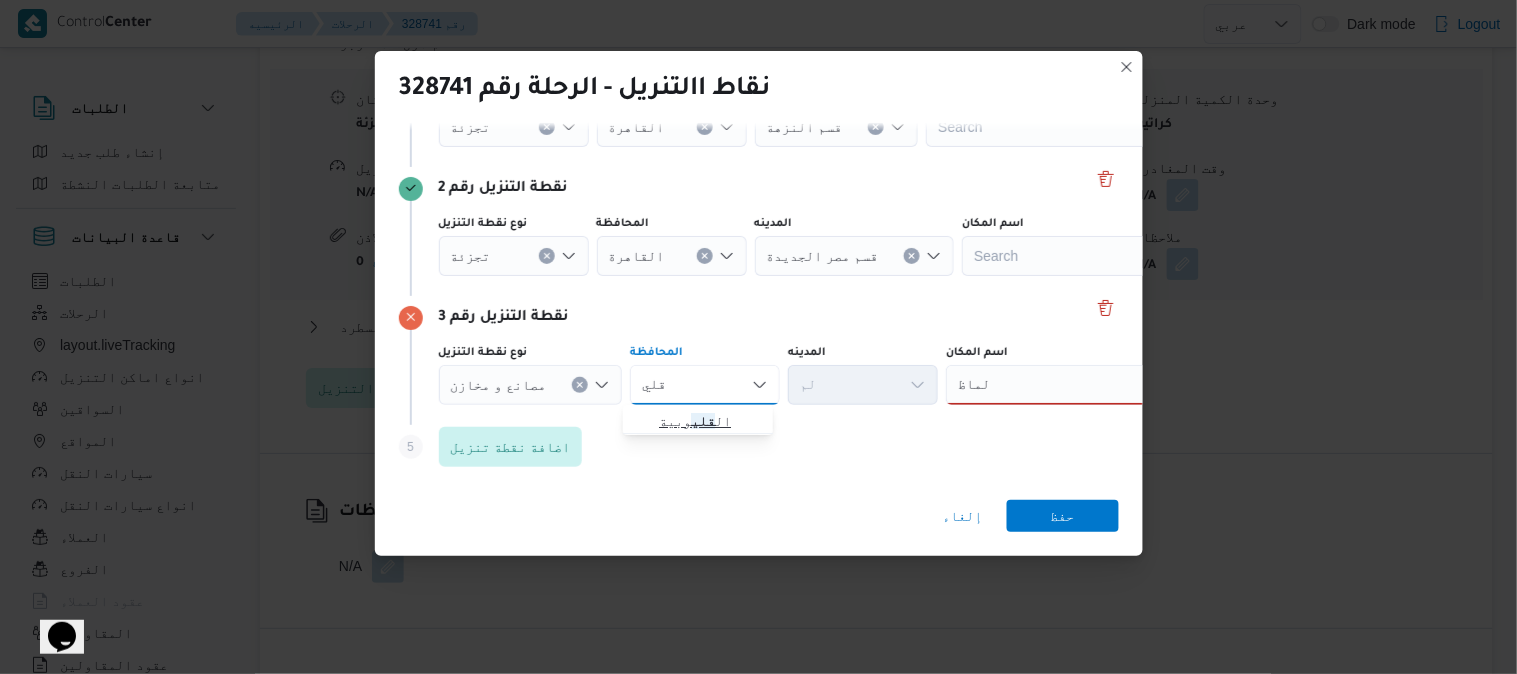 type 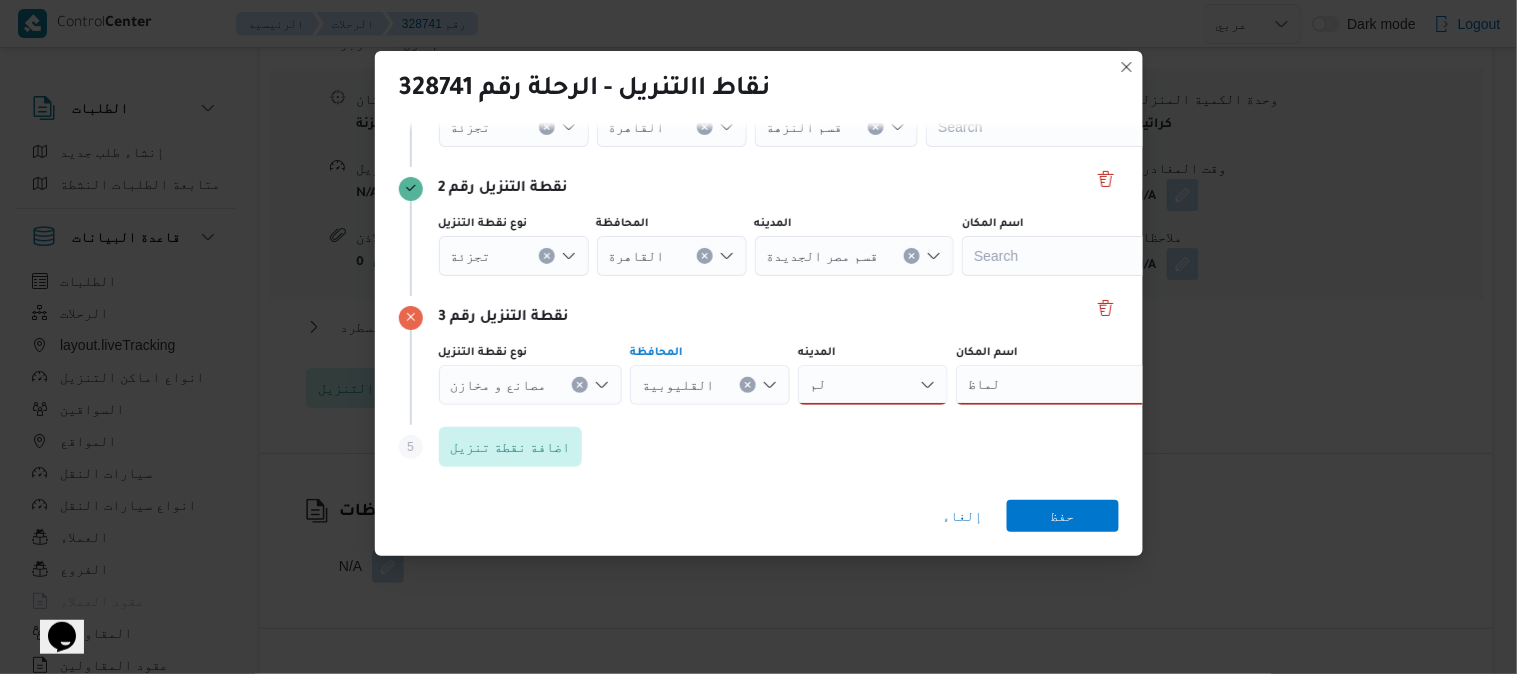 click on "الم الم" at bounding box center (873, 385) 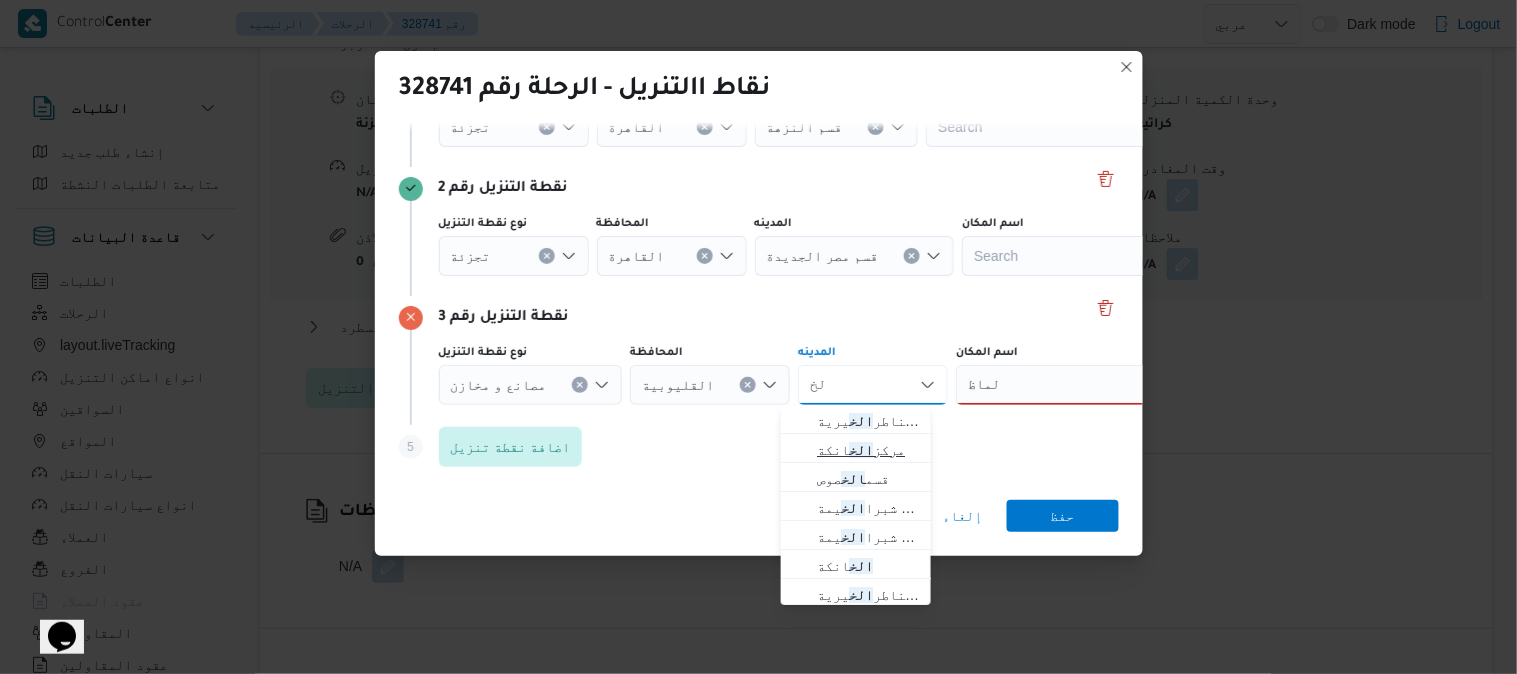 type on "الخ" 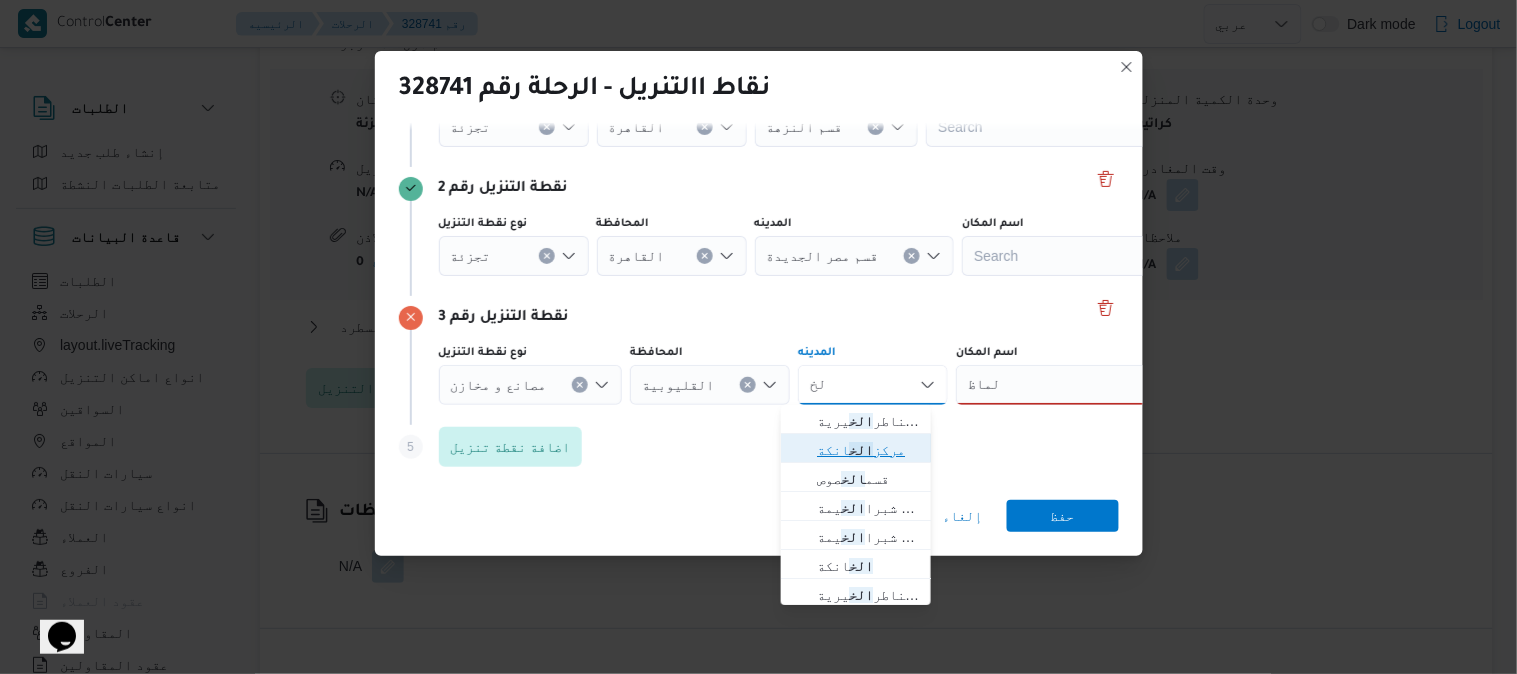 click on "الخ" at bounding box center (861, 450) 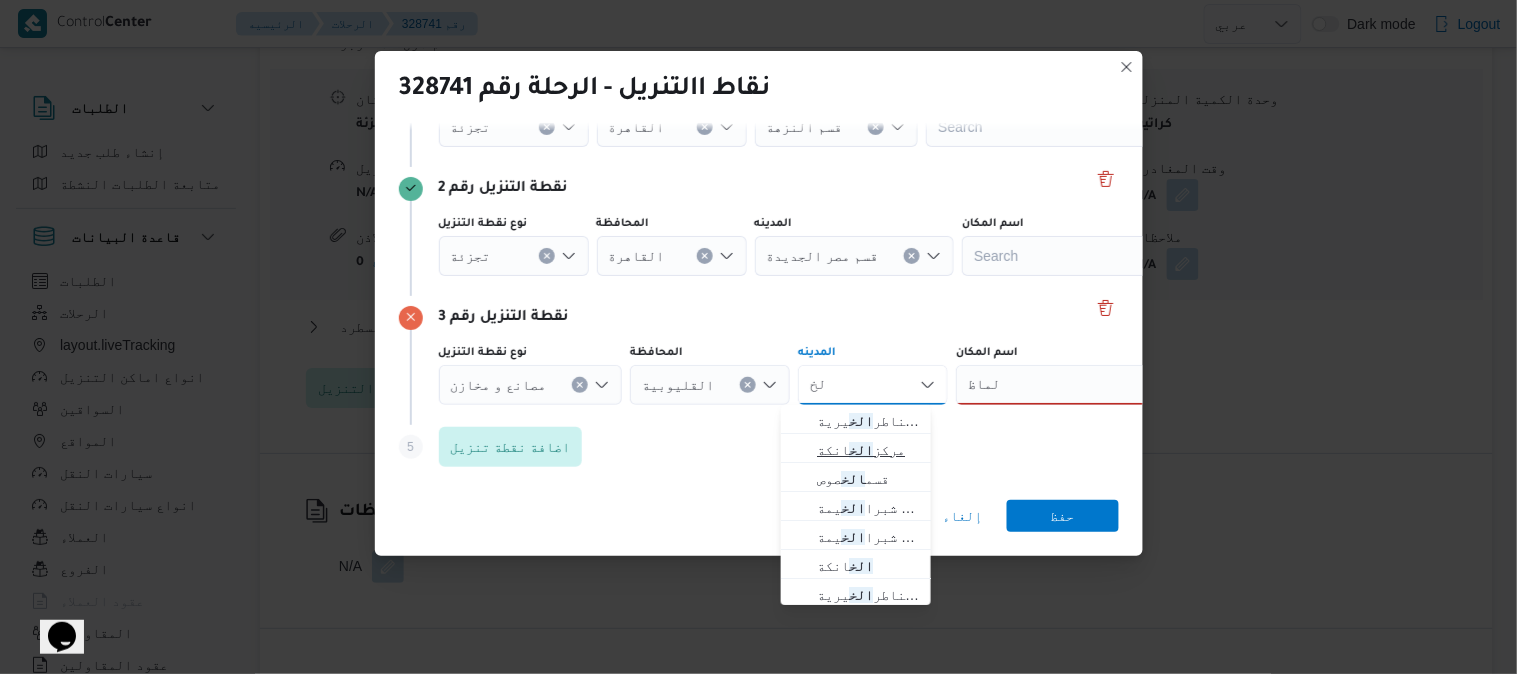 type 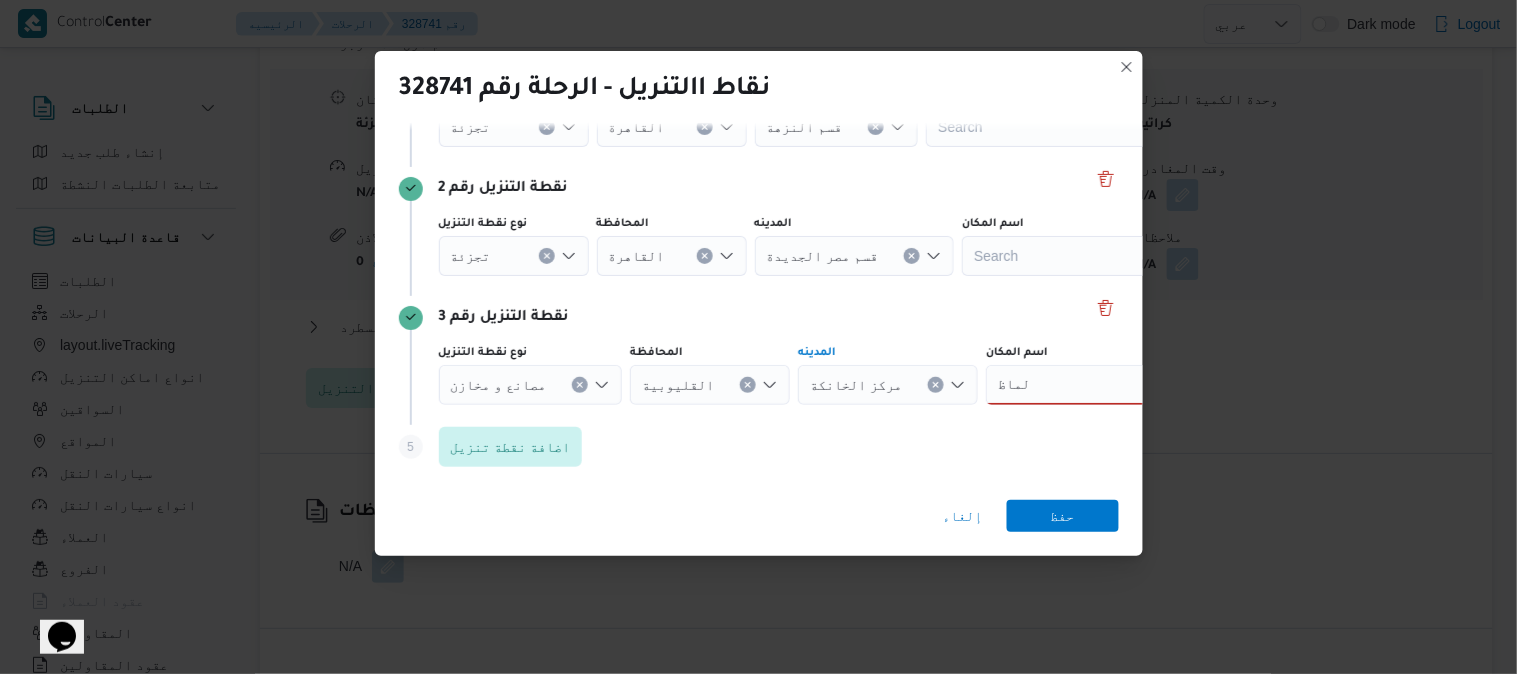 click on "الماظ" at bounding box center [1015, 385] 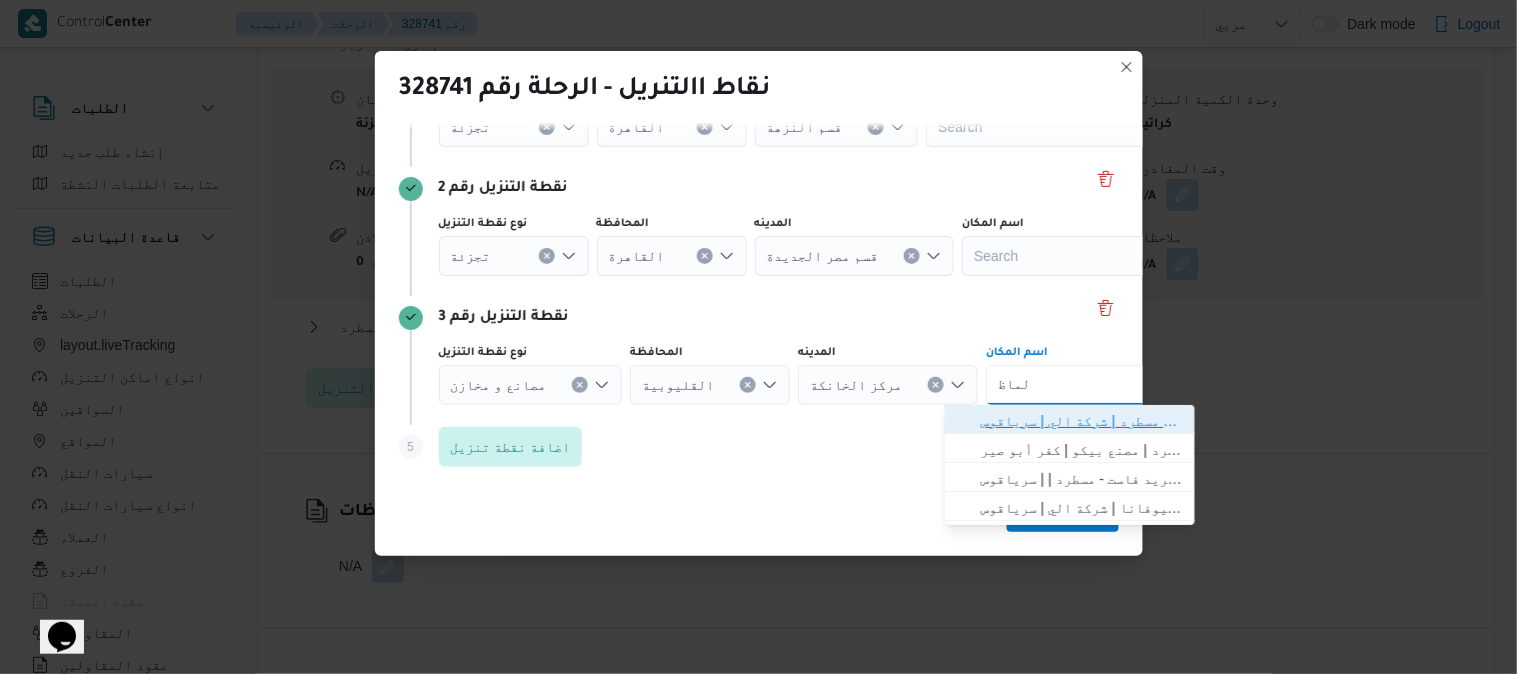 click on "فرونت دور مسطرد | شركة الي | سرياقوس" at bounding box center [1082, 421] 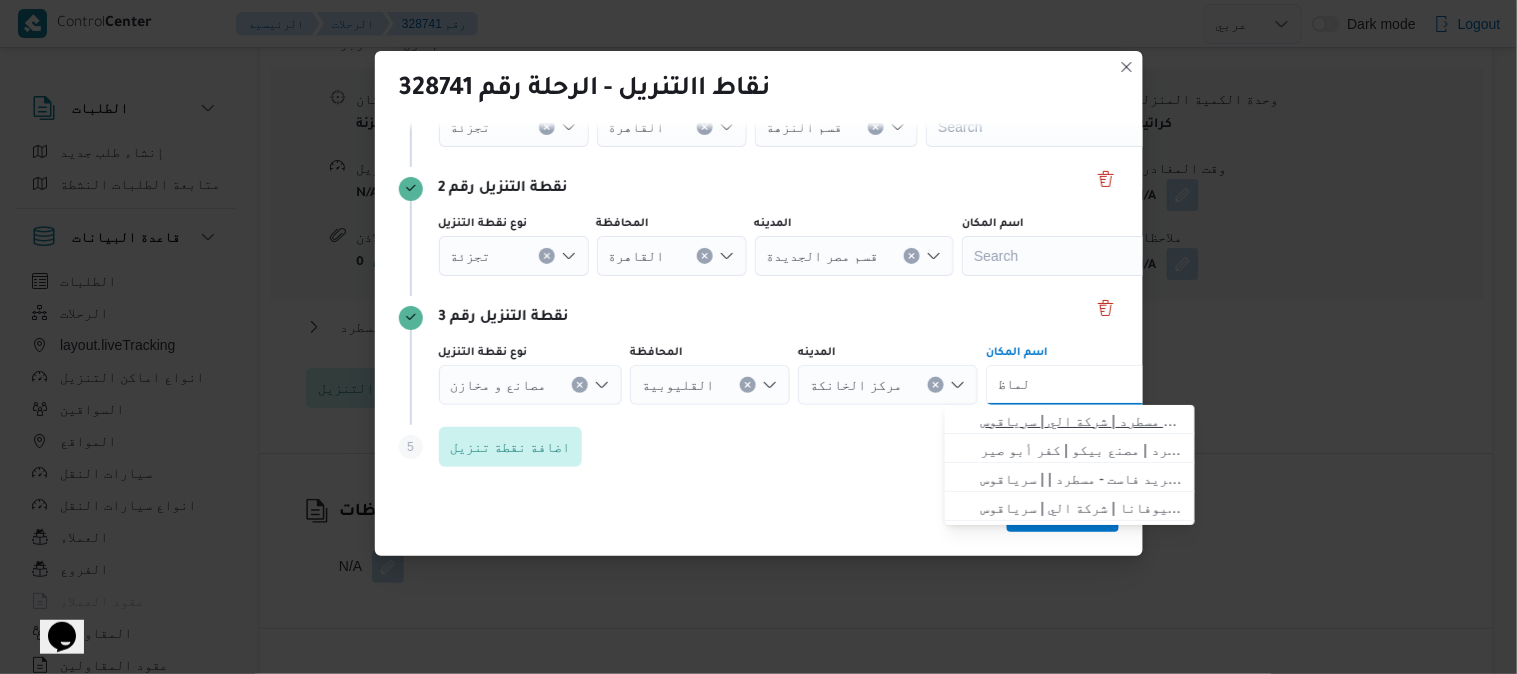 type 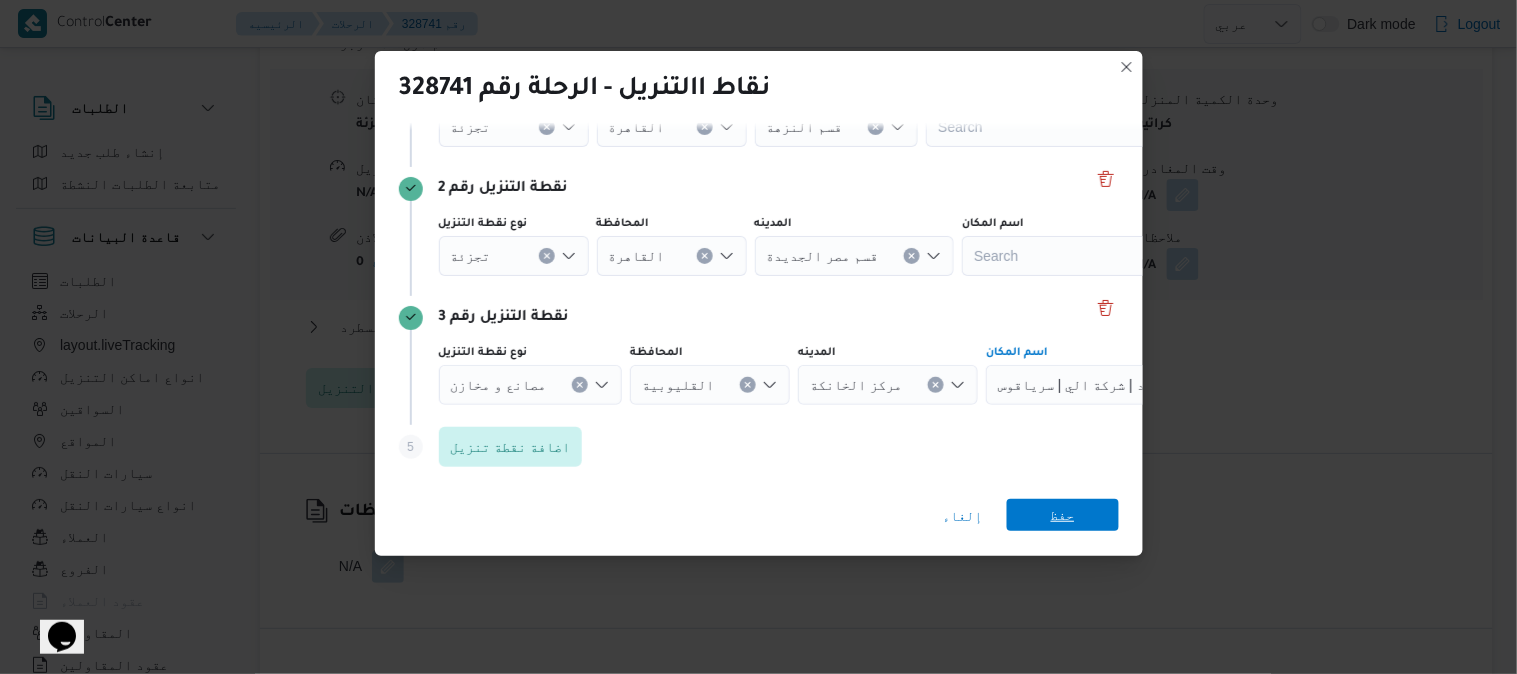 click on "حفظ" at bounding box center (1063, 515) 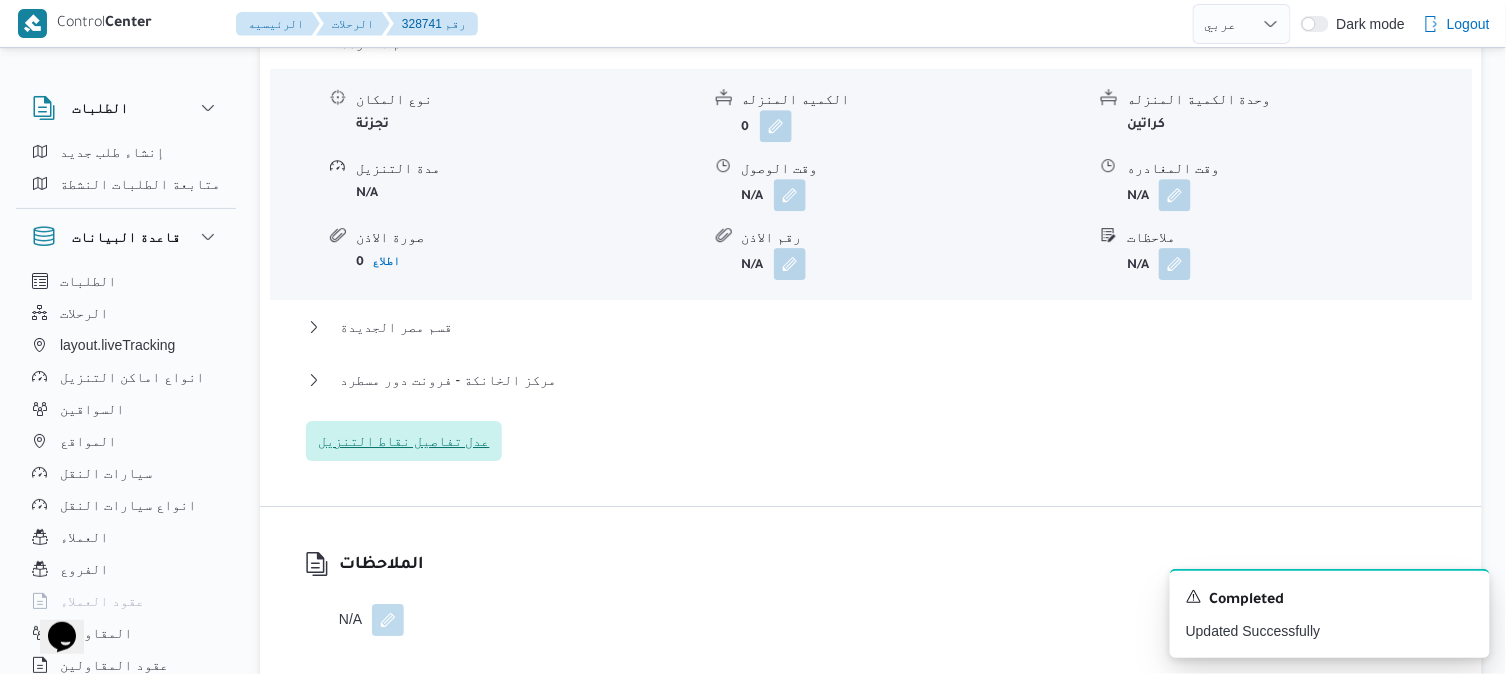 type 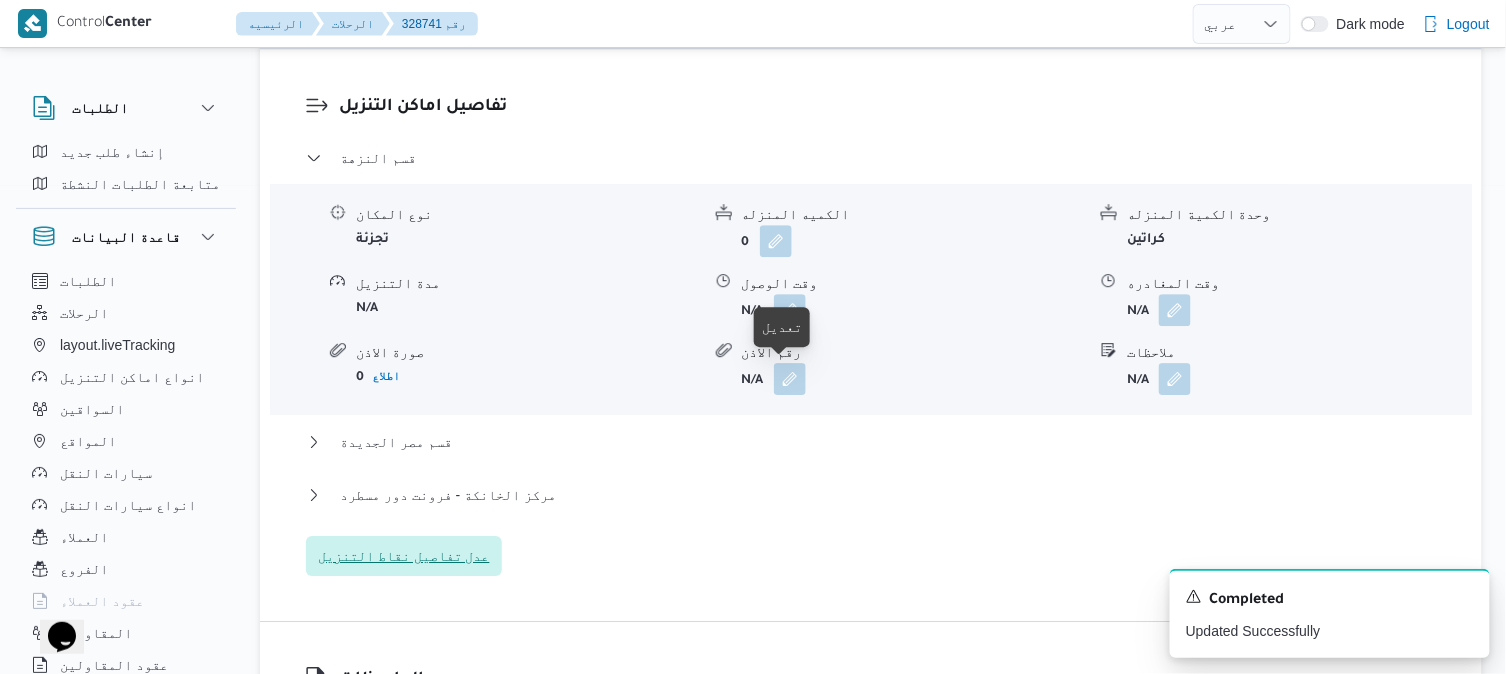 scroll, scrollTop: 1644, scrollLeft: 0, axis: vertical 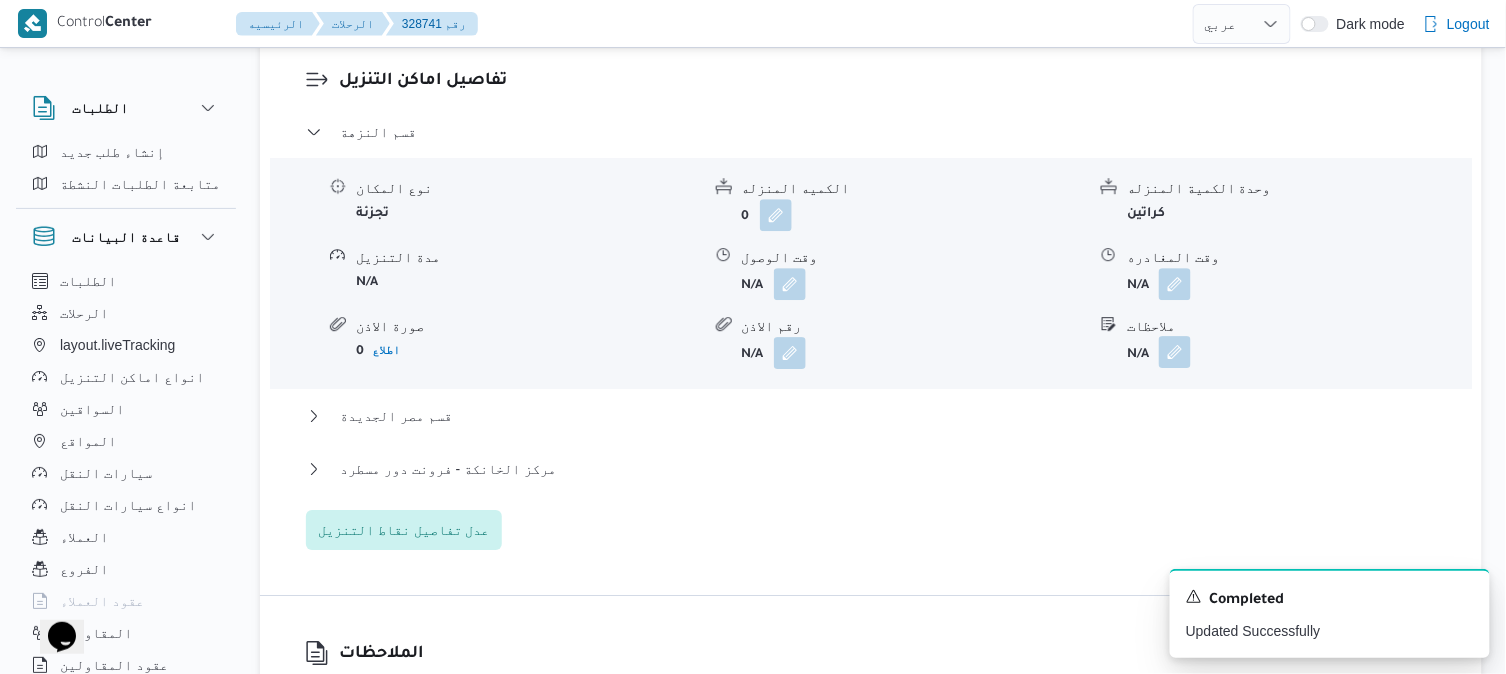 click at bounding box center [1175, 352] 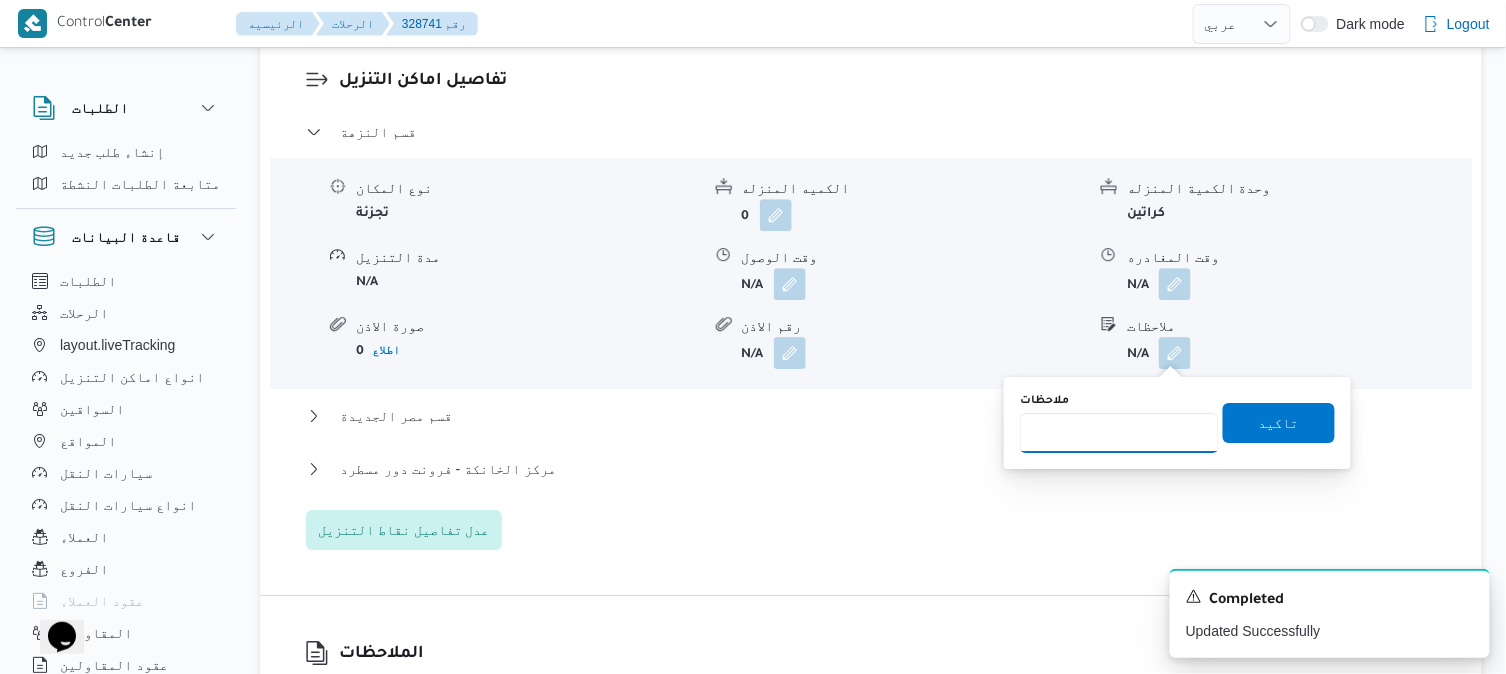 click on "ملاحظات" at bounding box center (1119, 433) 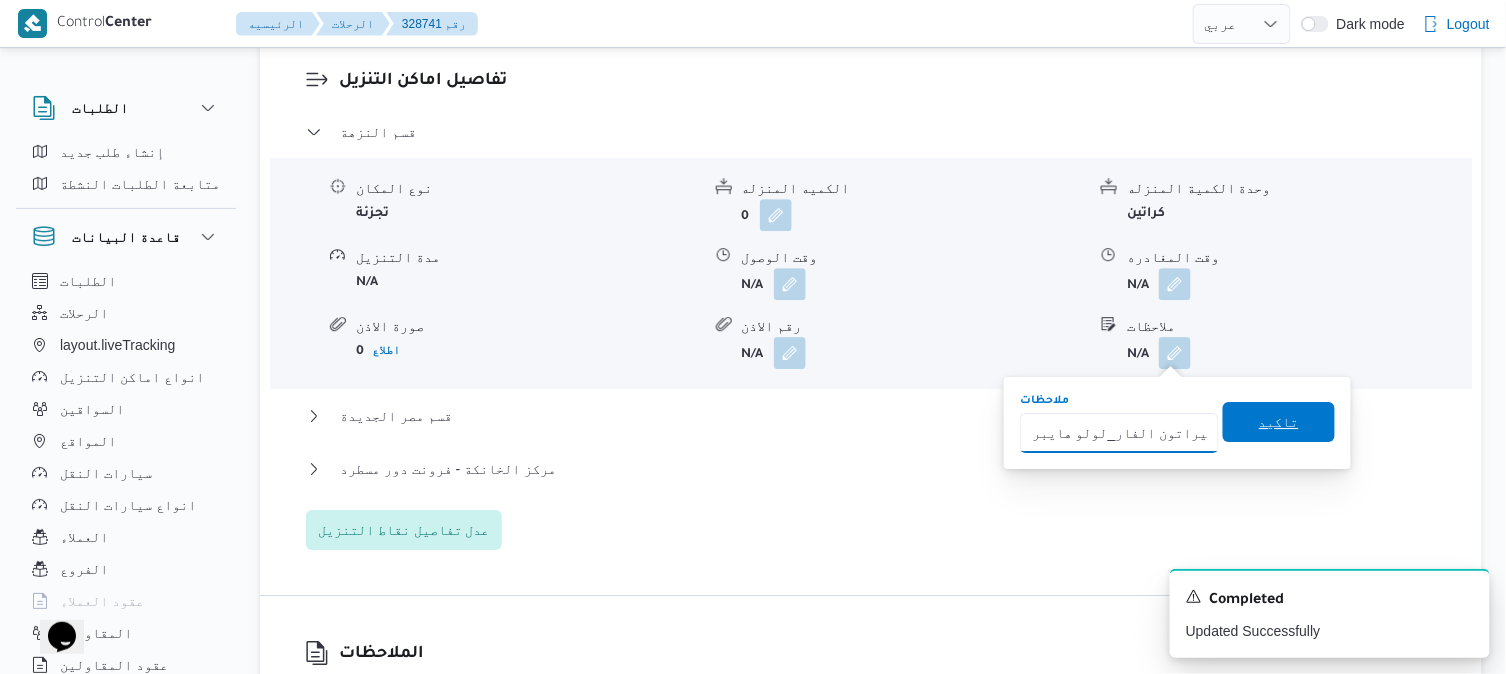type on "شيراتون الفار_لولو هايبر" 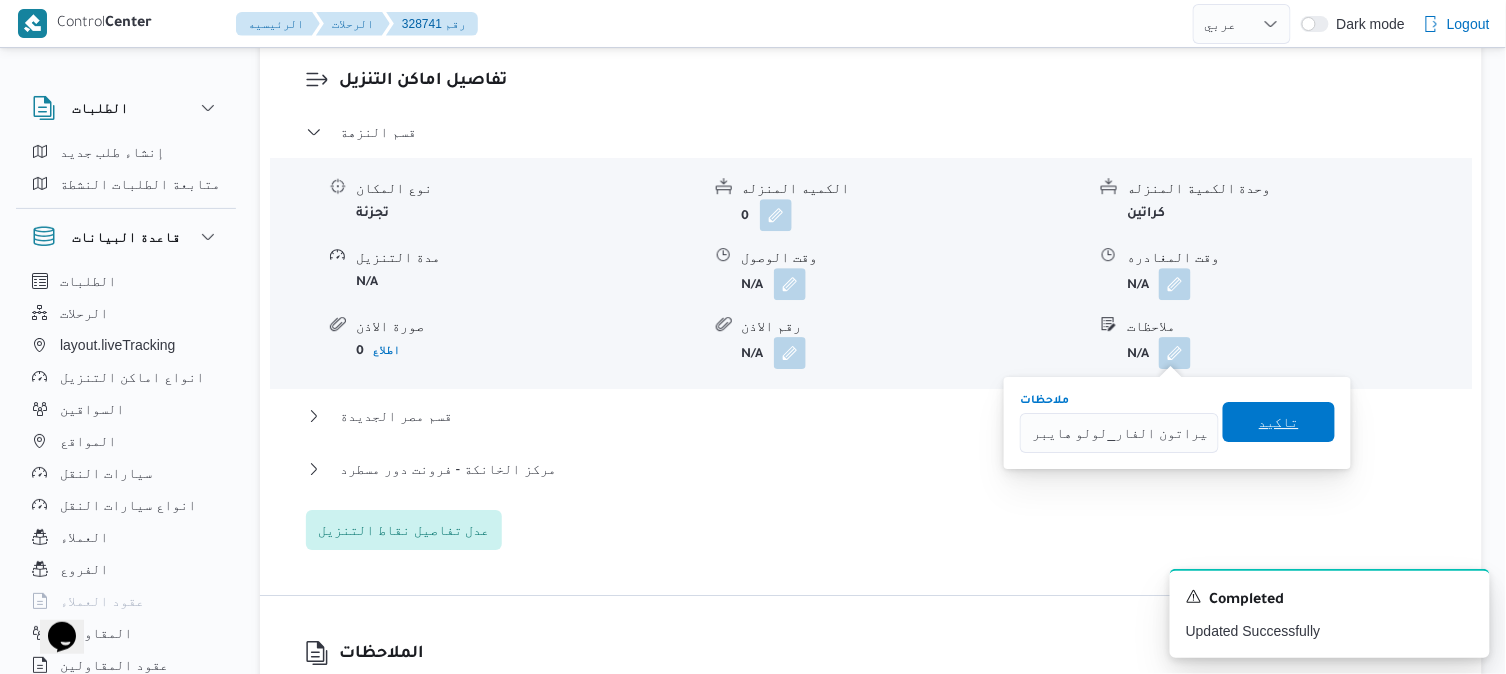 click on "تاكيد" at bounding box center [1279, 422] 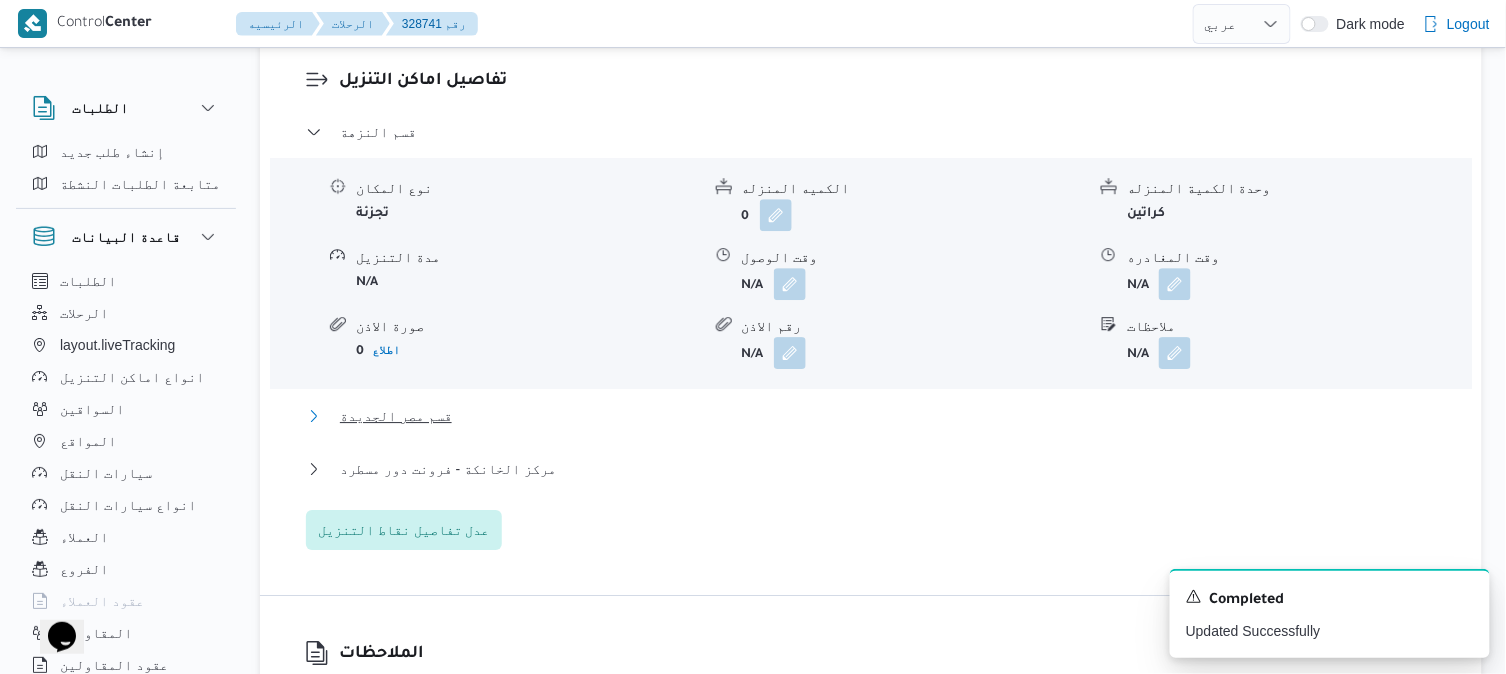 click on "قسم مصر الجديدة" at bounding box center (871, 416) 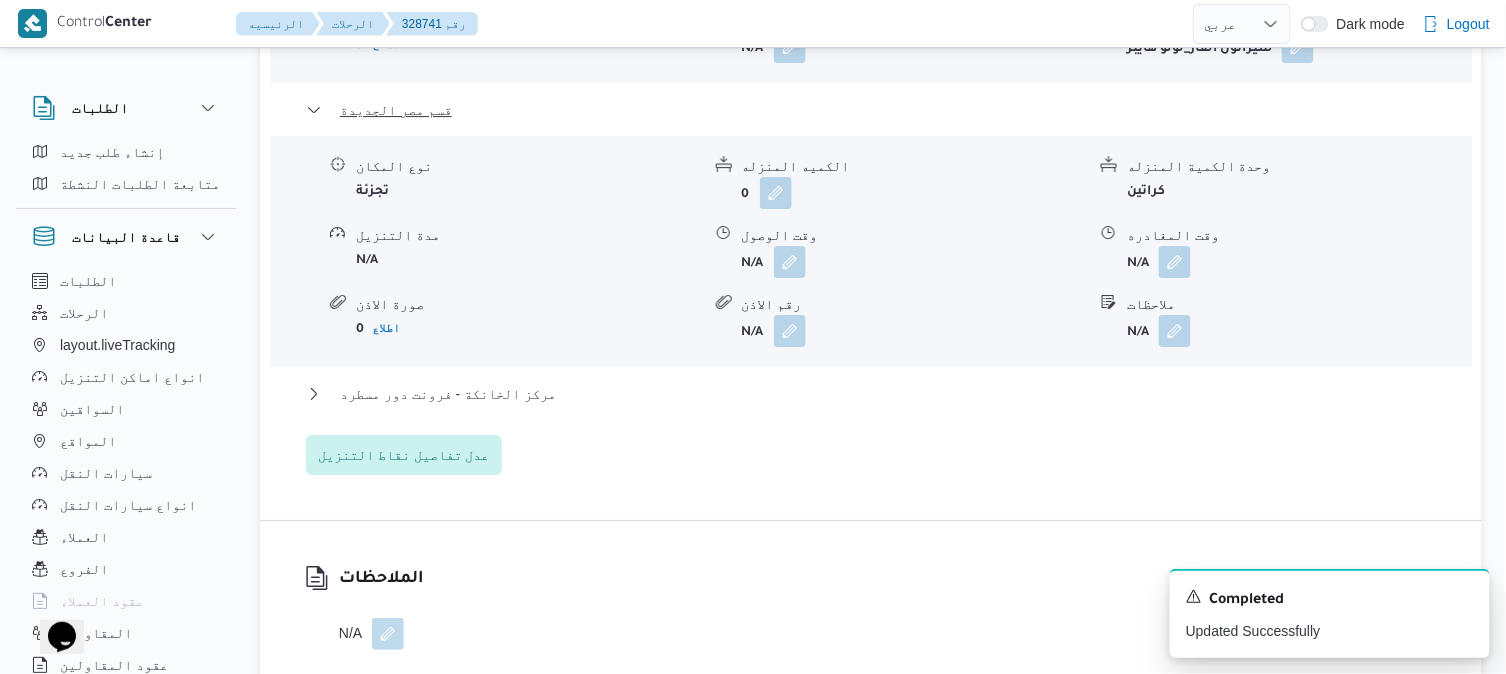 scroll, scrollTop: 2000, scrollLeft: 0, axis: vertical 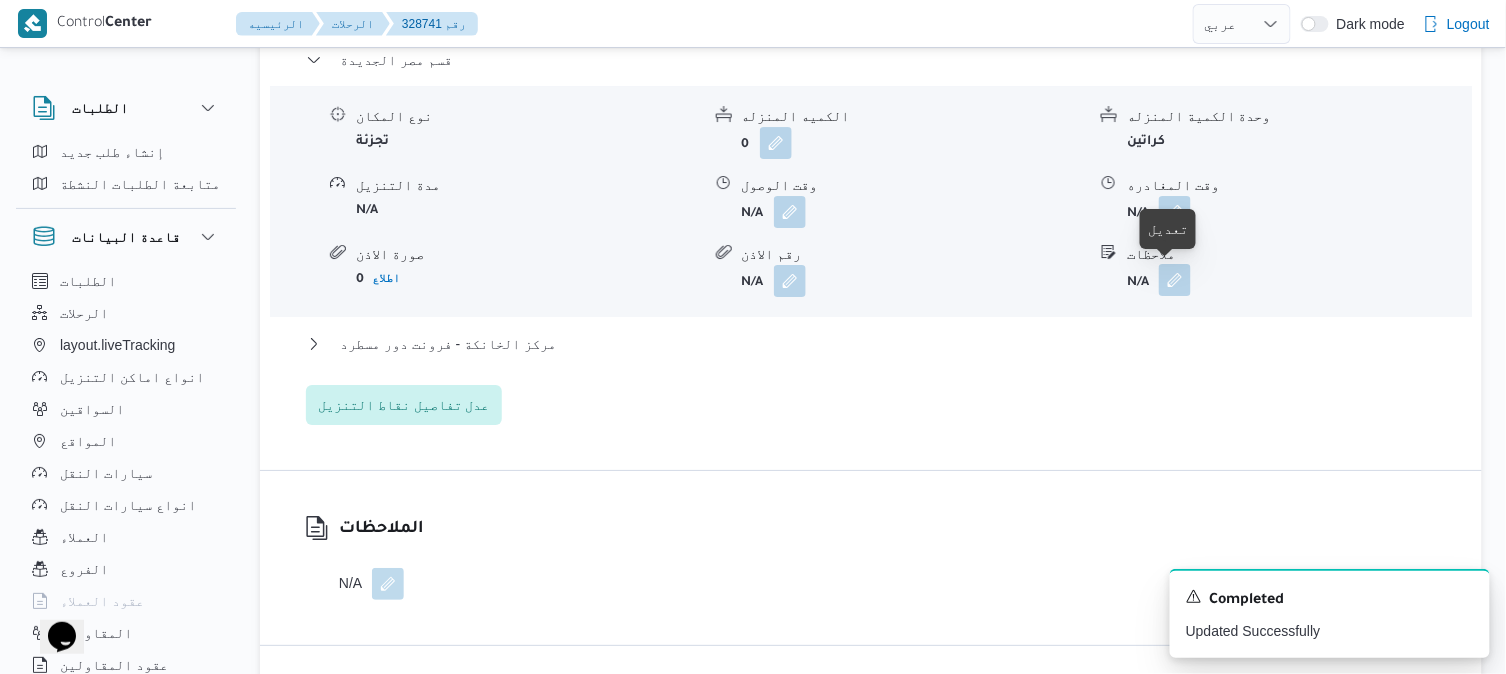 click at bounding box center [1175, 280] 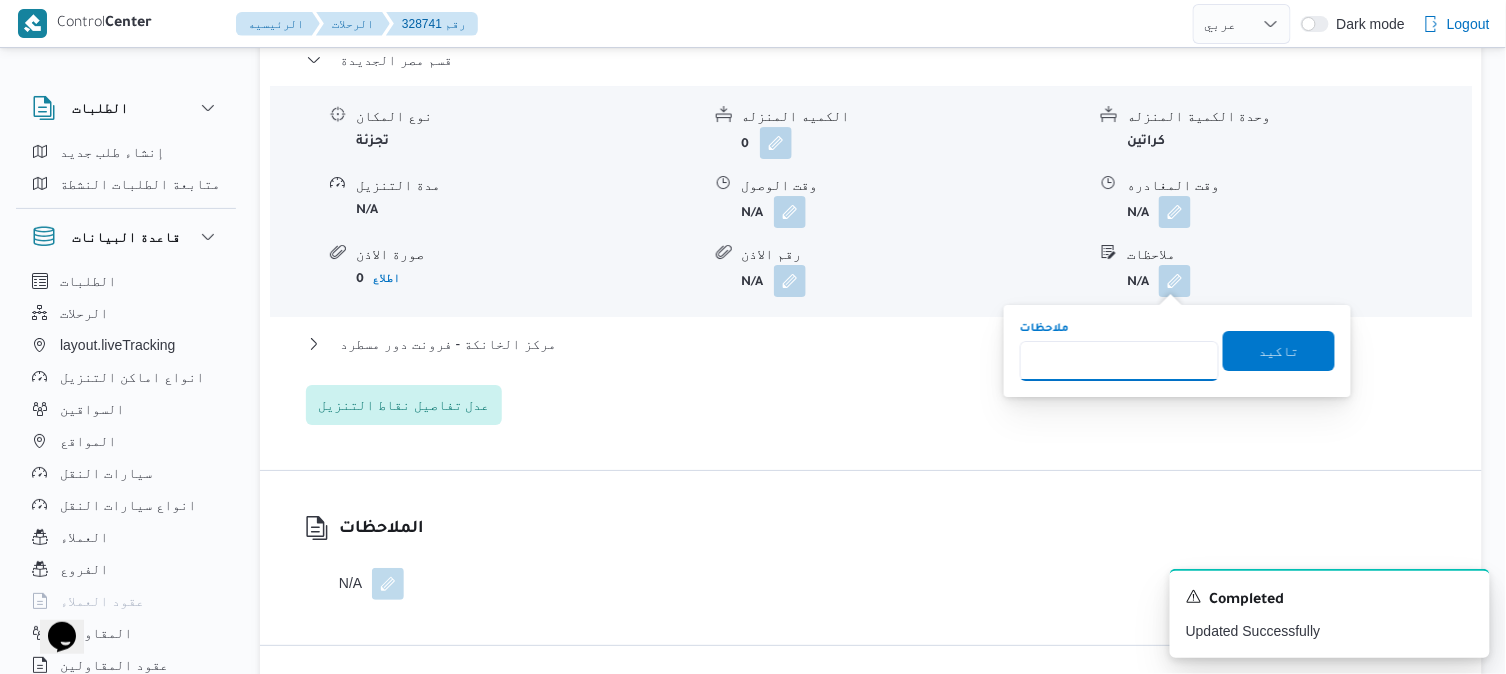 click on "ملاحظات" at bounding box center [1119, 361] 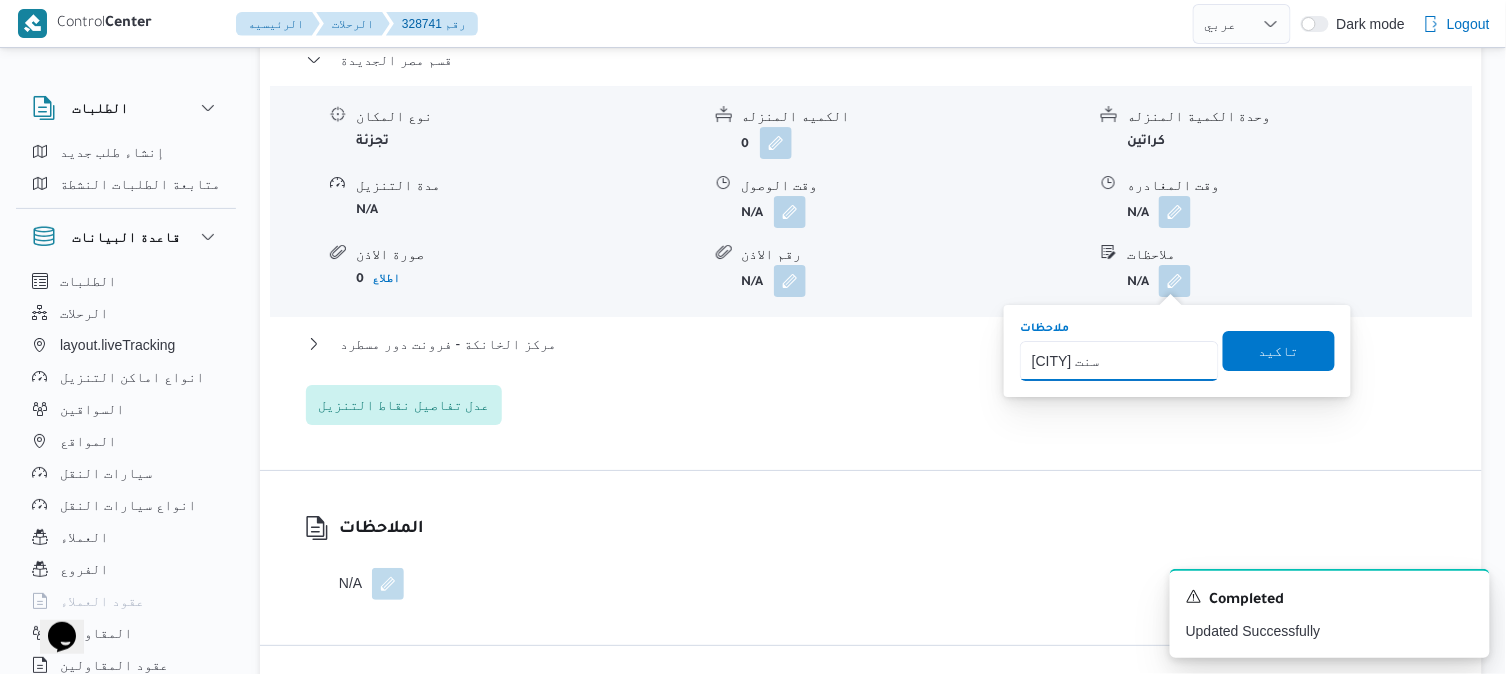 type on "الماظه سيتي سنتر" 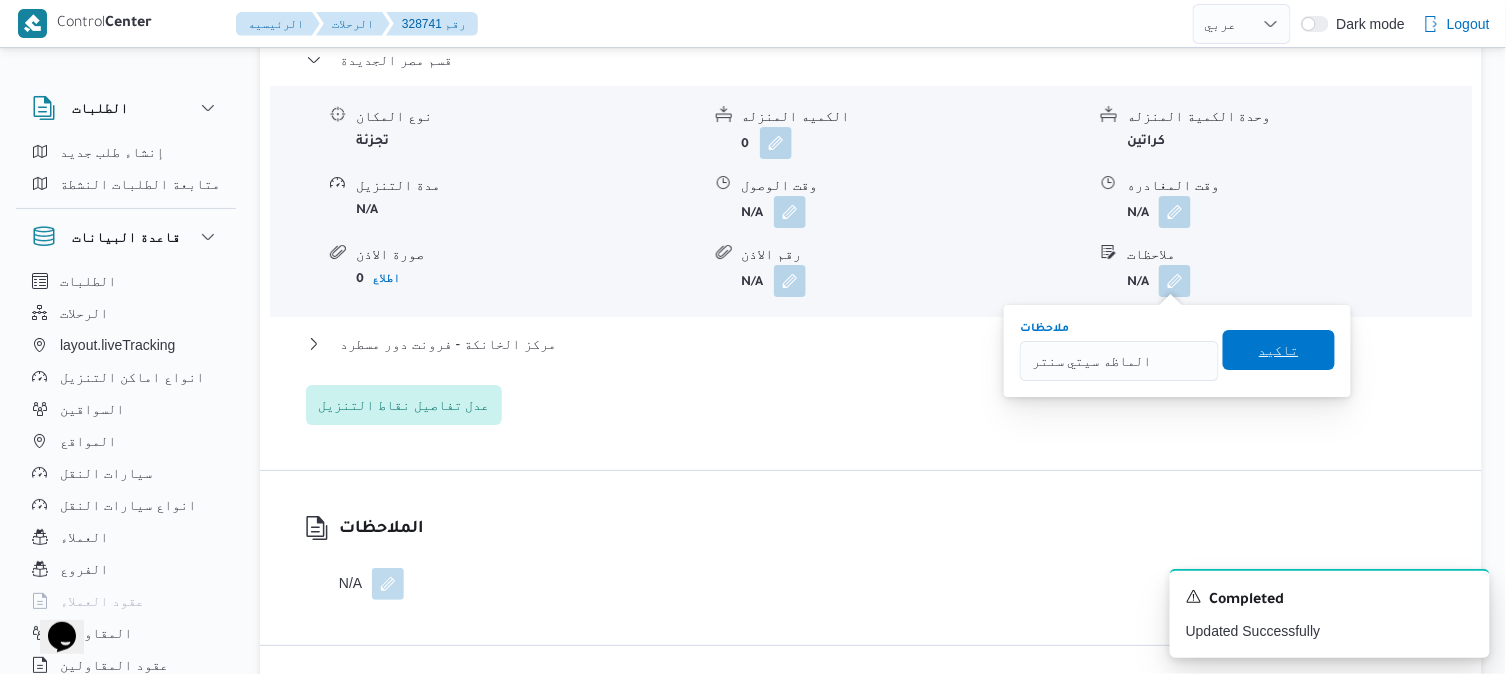 click on "تاكيد" at bounding box center (1279, 350) 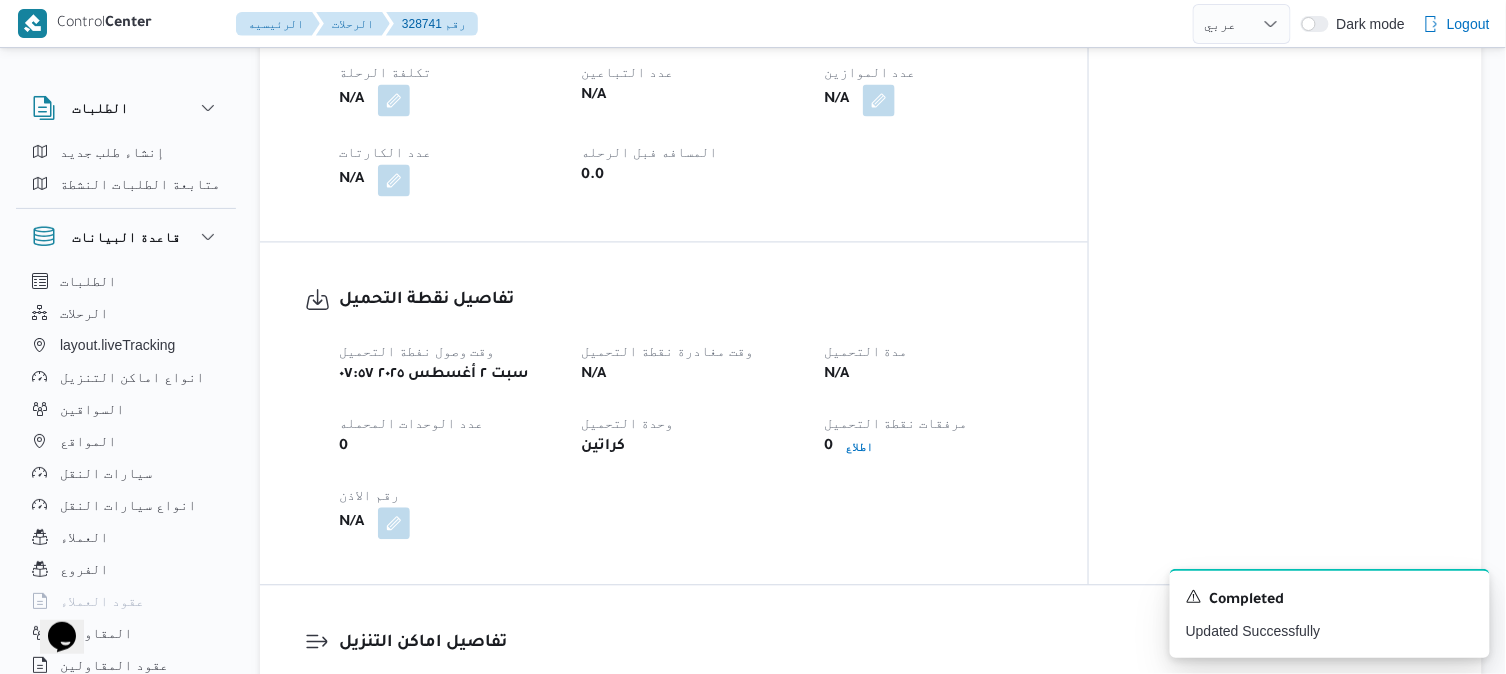 scroll, scrollTop: 1066, scrollLeft: 0, axis: vertical 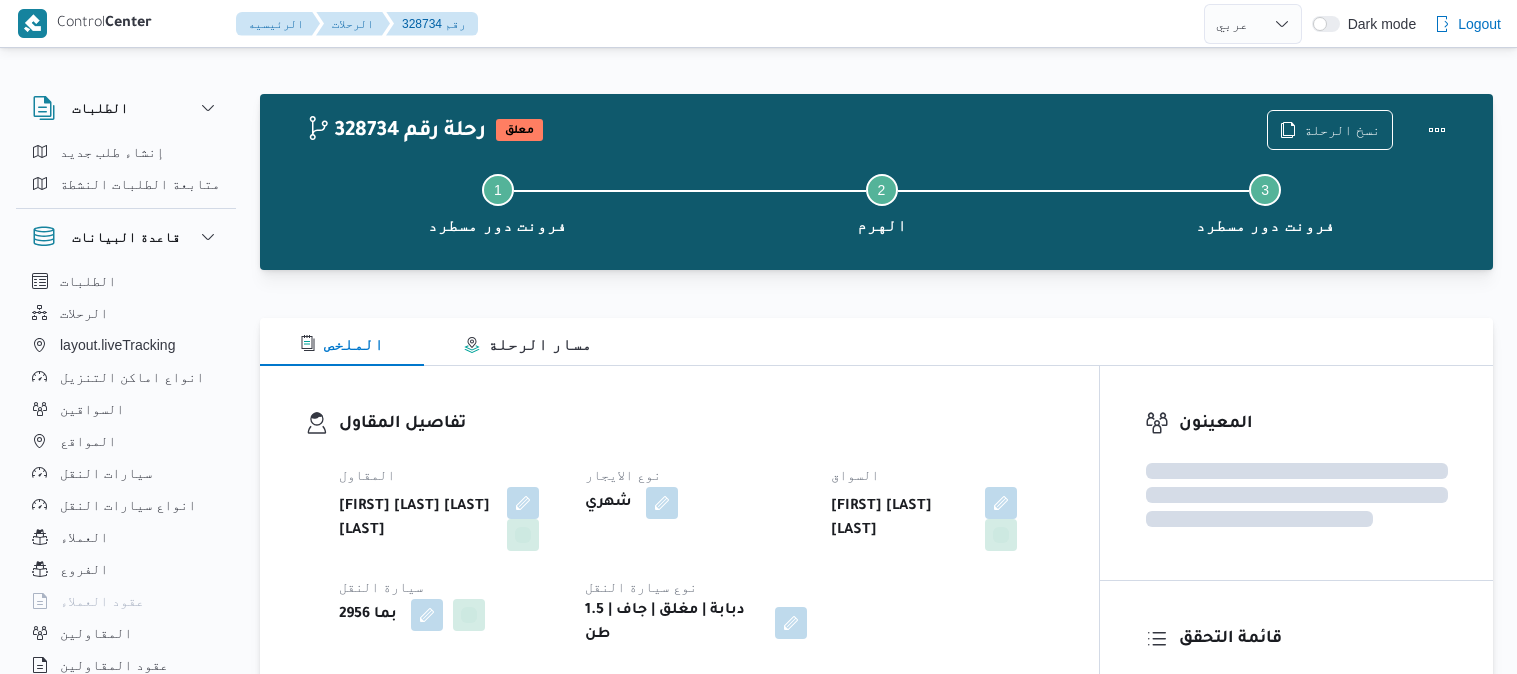 select on "ar" 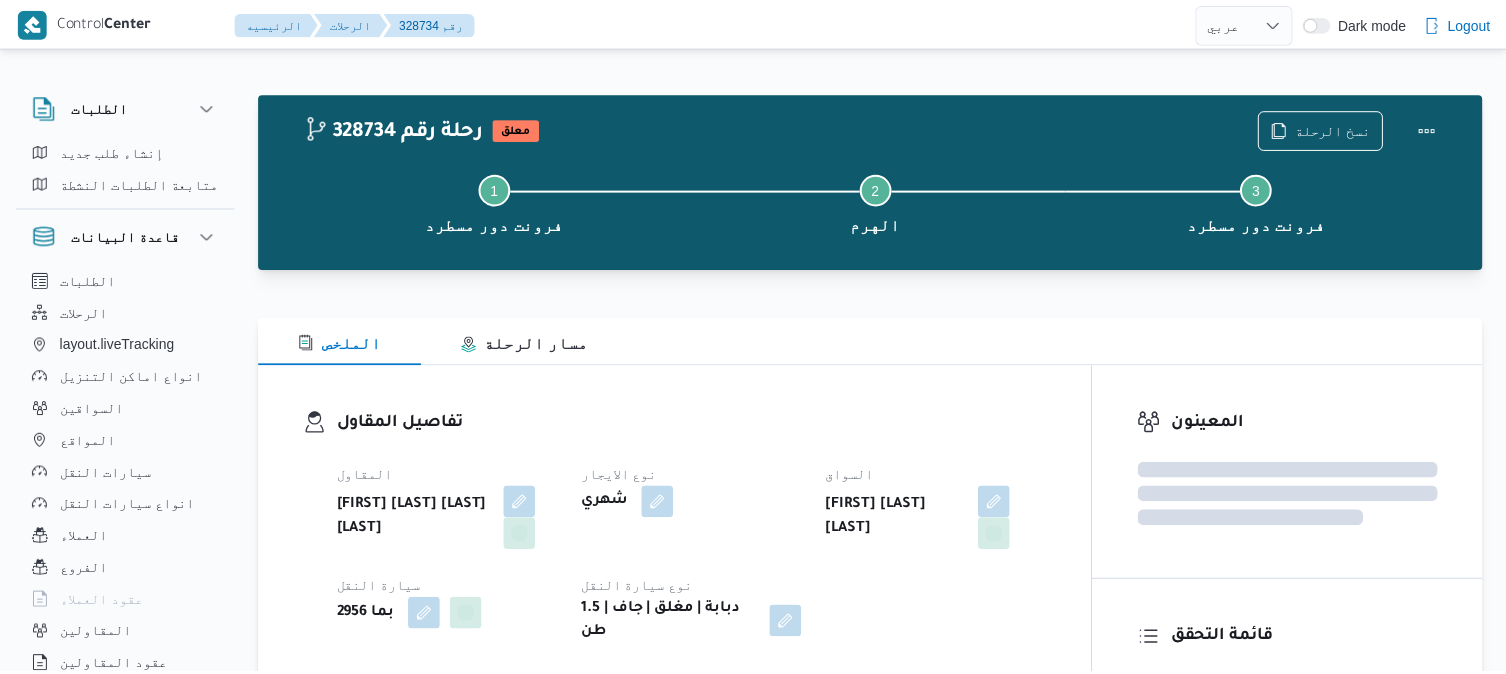 scroll, scrollTop: 0, scrollLeft: 0, axis: both 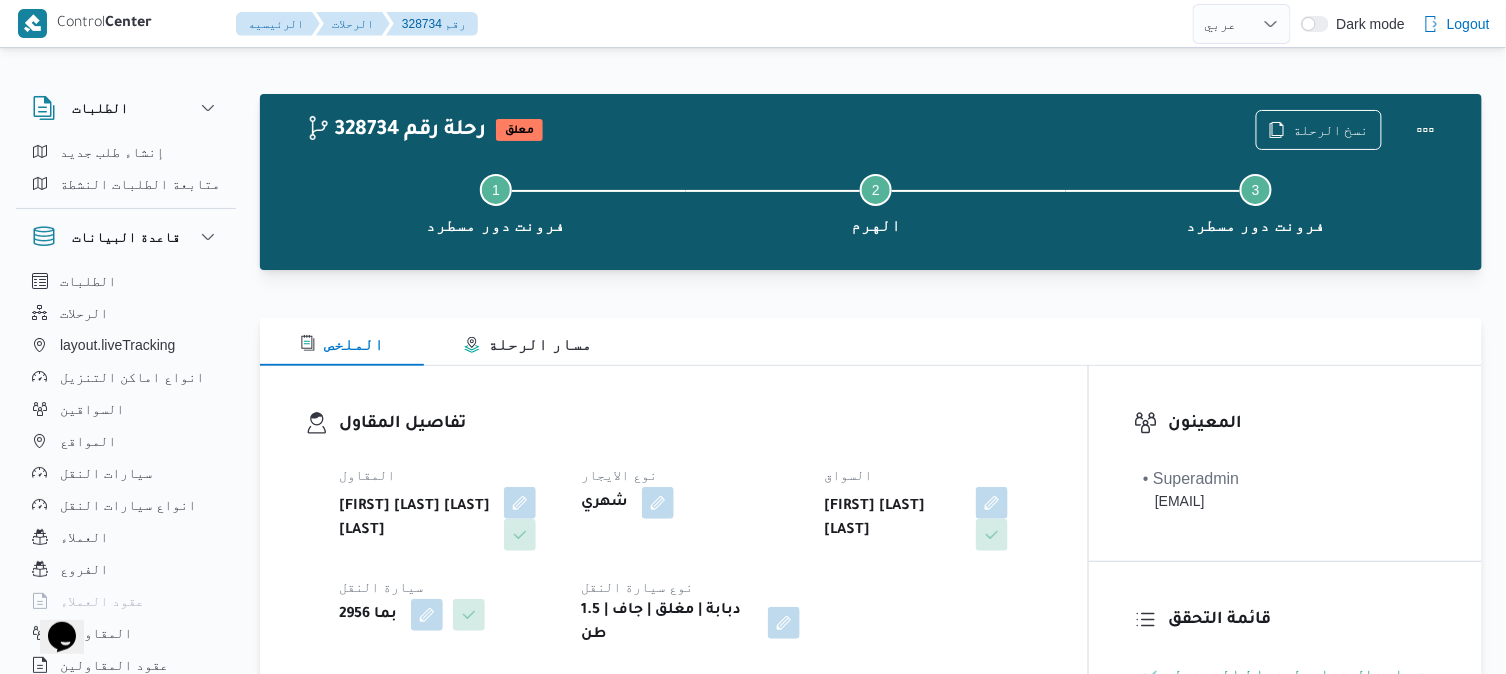 click on "تفاصيل المقاول" at bounding box center [691, 424] 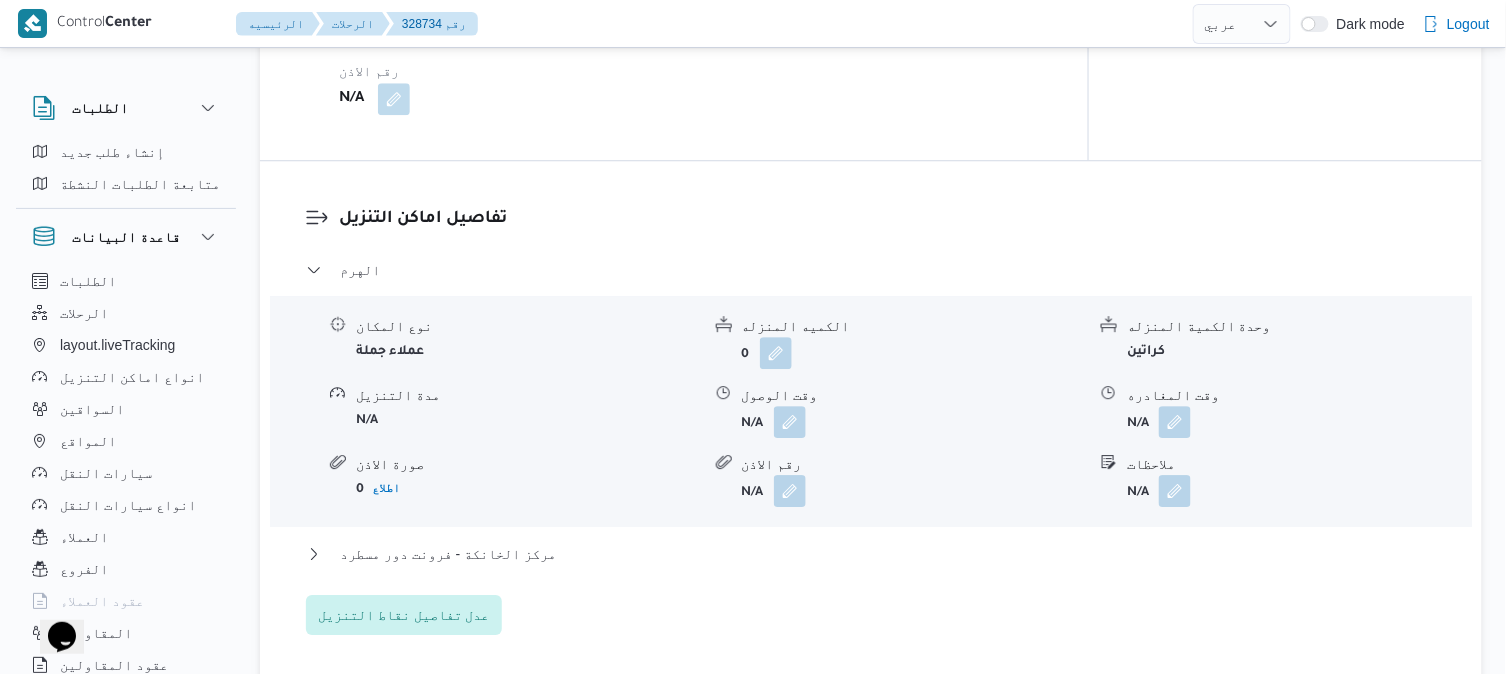 scroll, scrollTop: 1777, scrollLeft: 0, axis: vertical 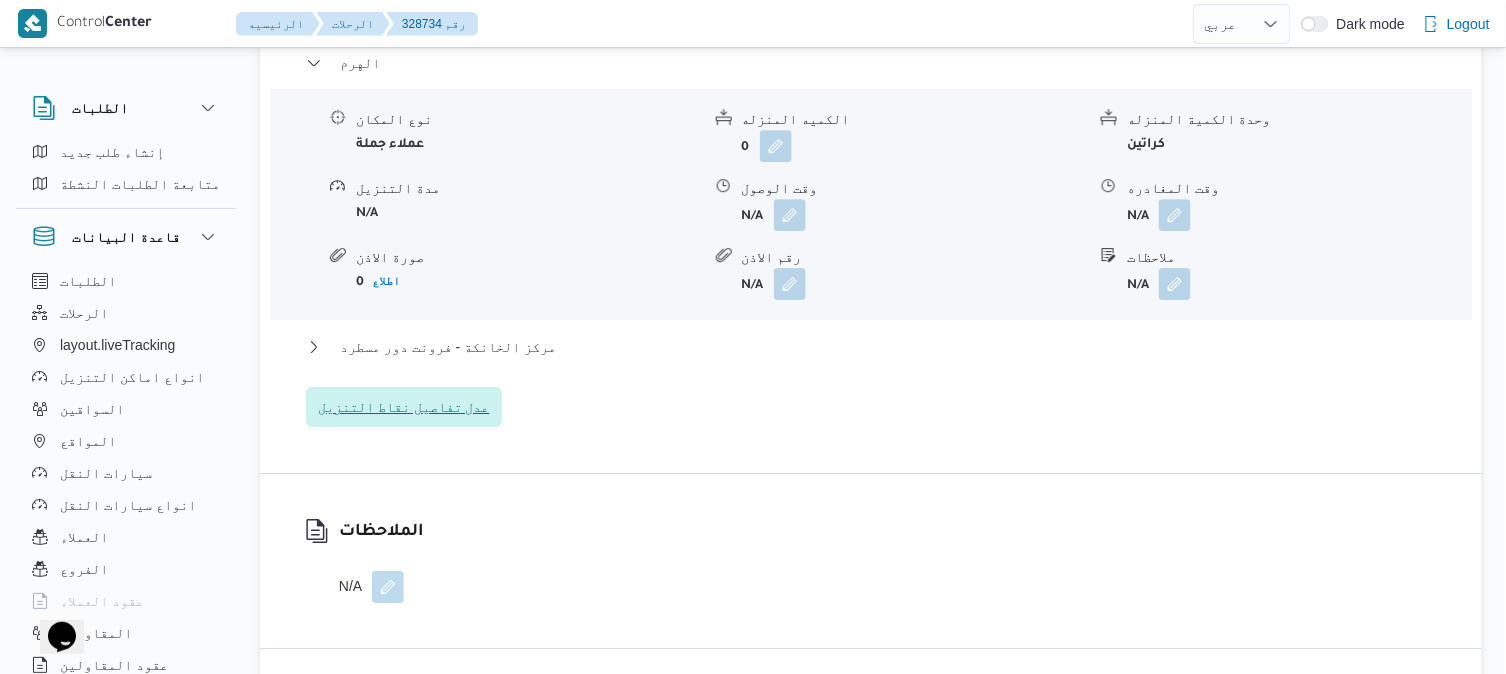 click on "عدل تفاصيل نقاط التنزيل" at bounding box center (404, 407) 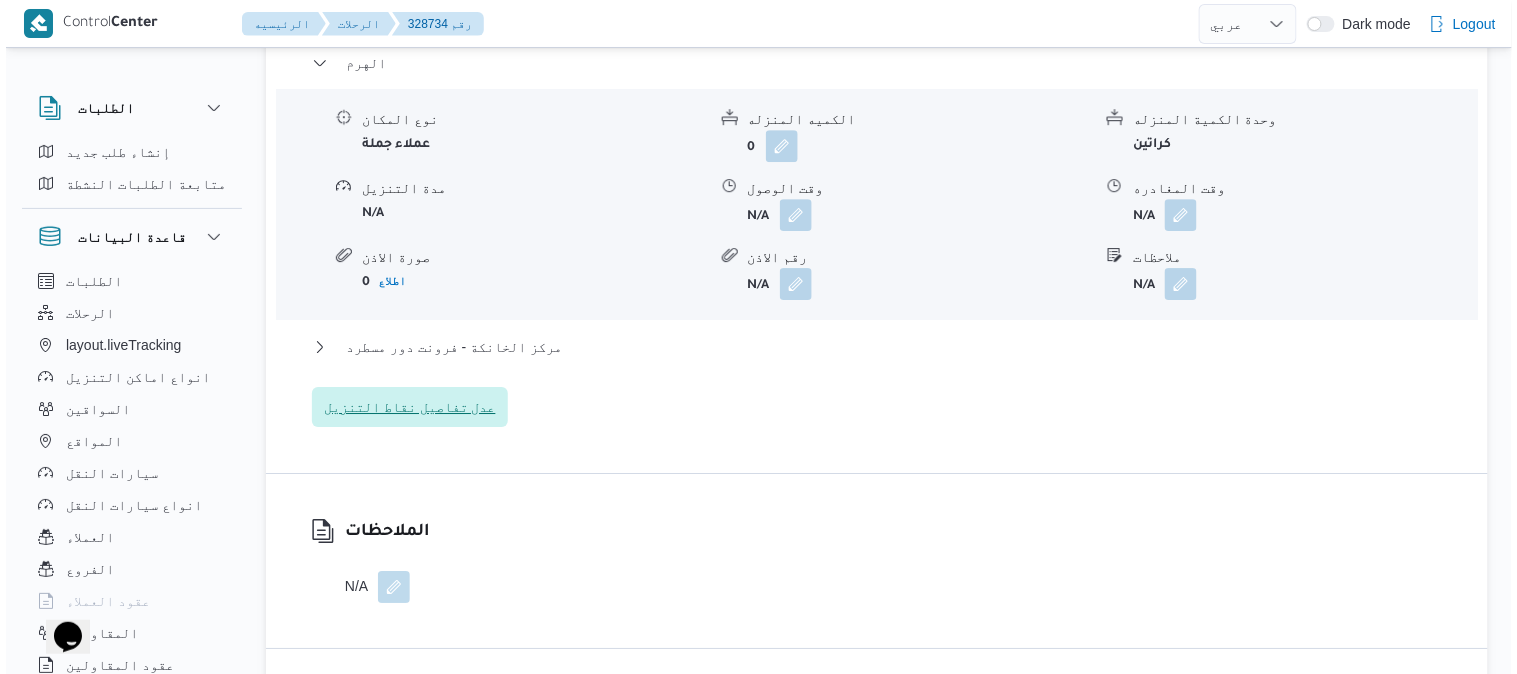 scroll, scrollTop: 1762, scrollLeft: 0, axis: vertical 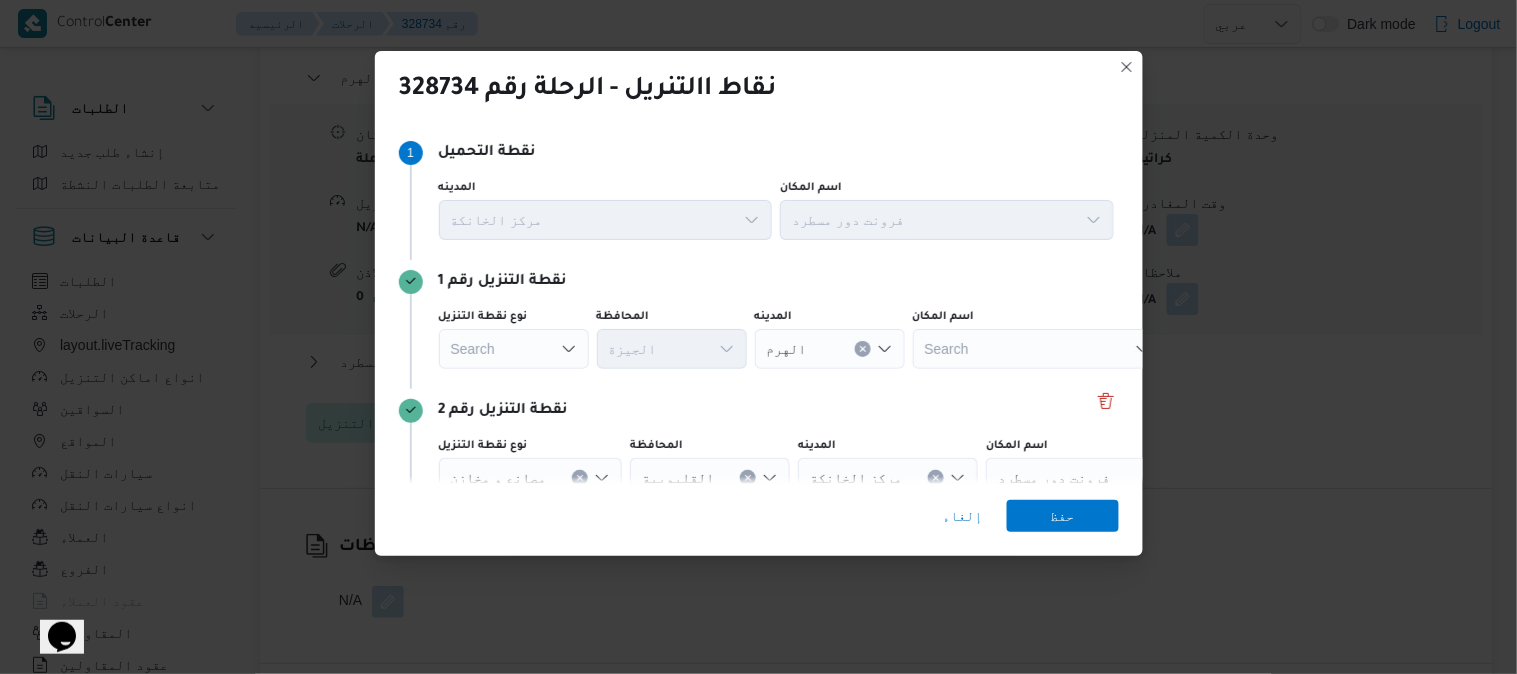 click on "Search" at bounding box center (514, 349) 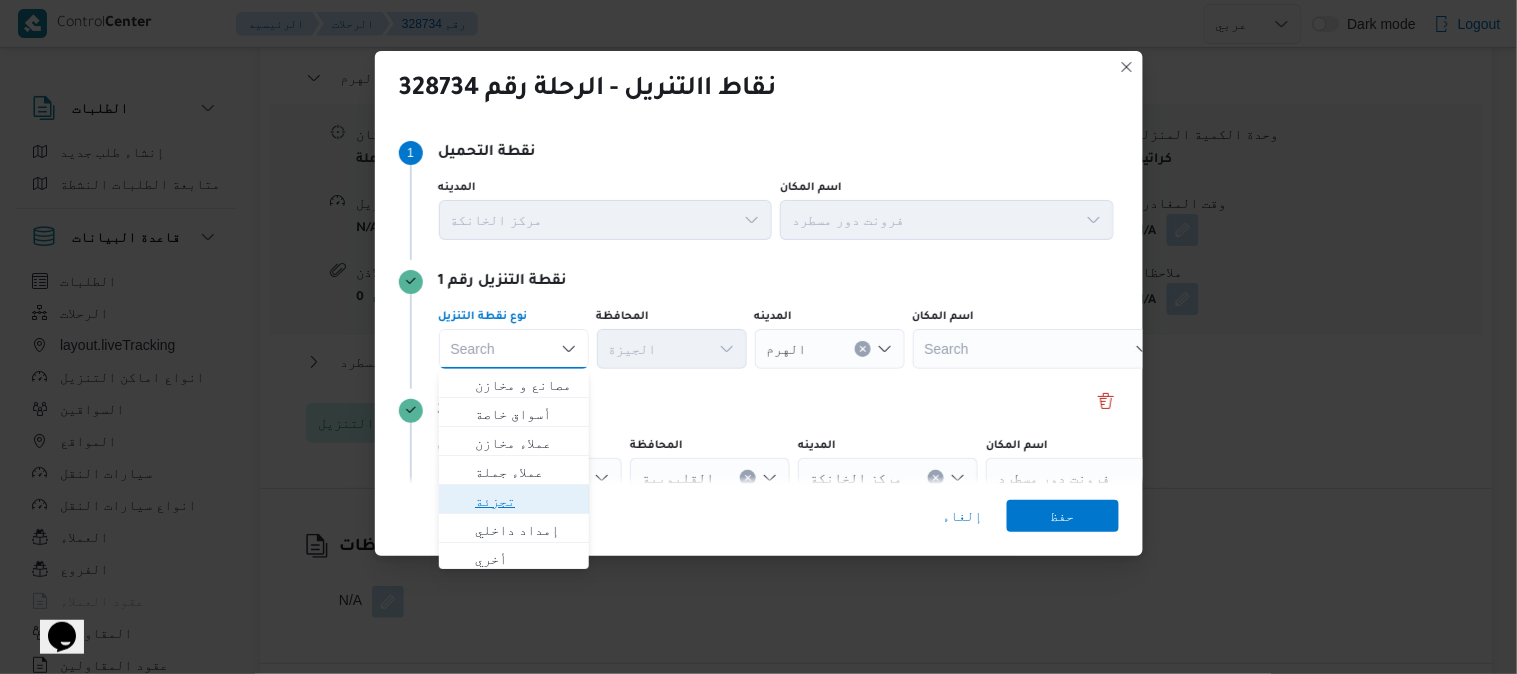 click on "تجزئة" at bounding box center (526, 501) 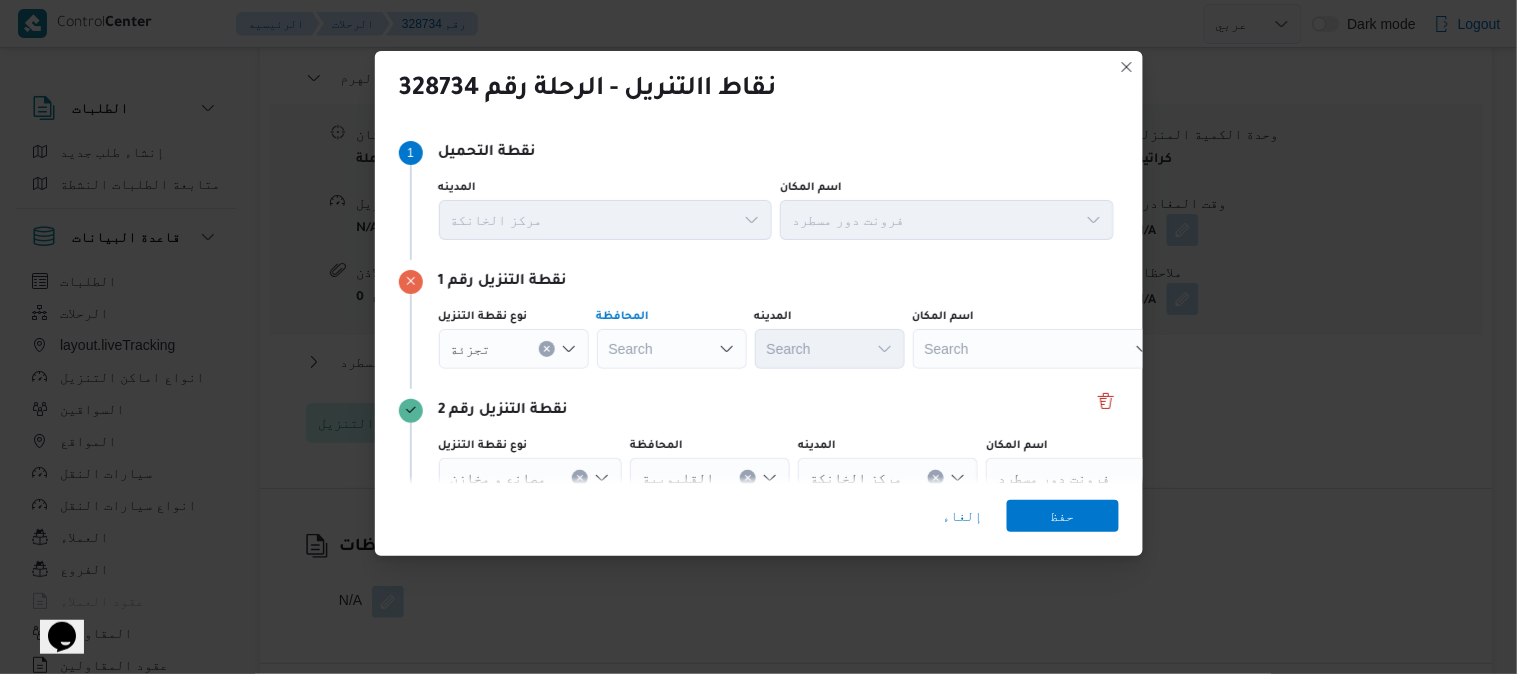 drag, startPoint x: 693, startPoint y: 331, endPoint x: 718, endPoint y: 135, distance: 197.58795 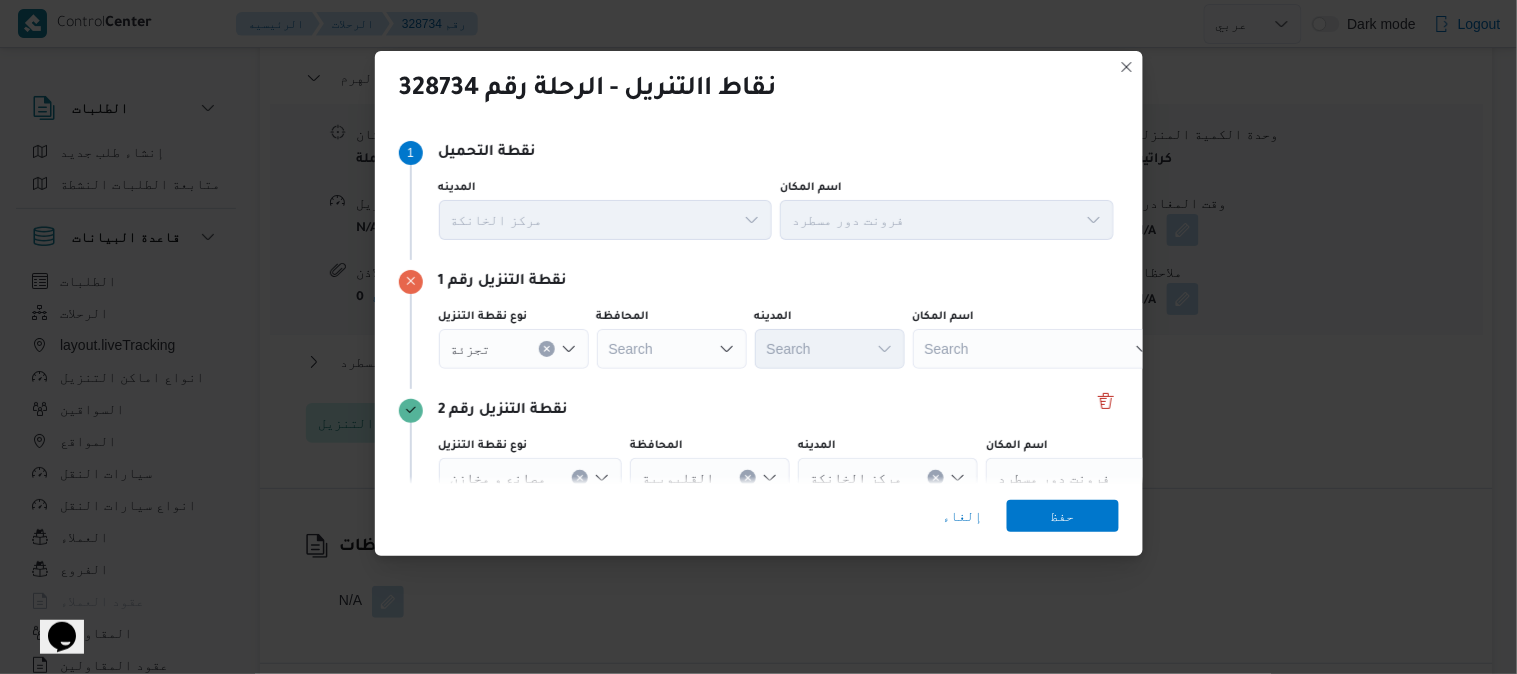 click on "Search" at bounding box center (672, 349) 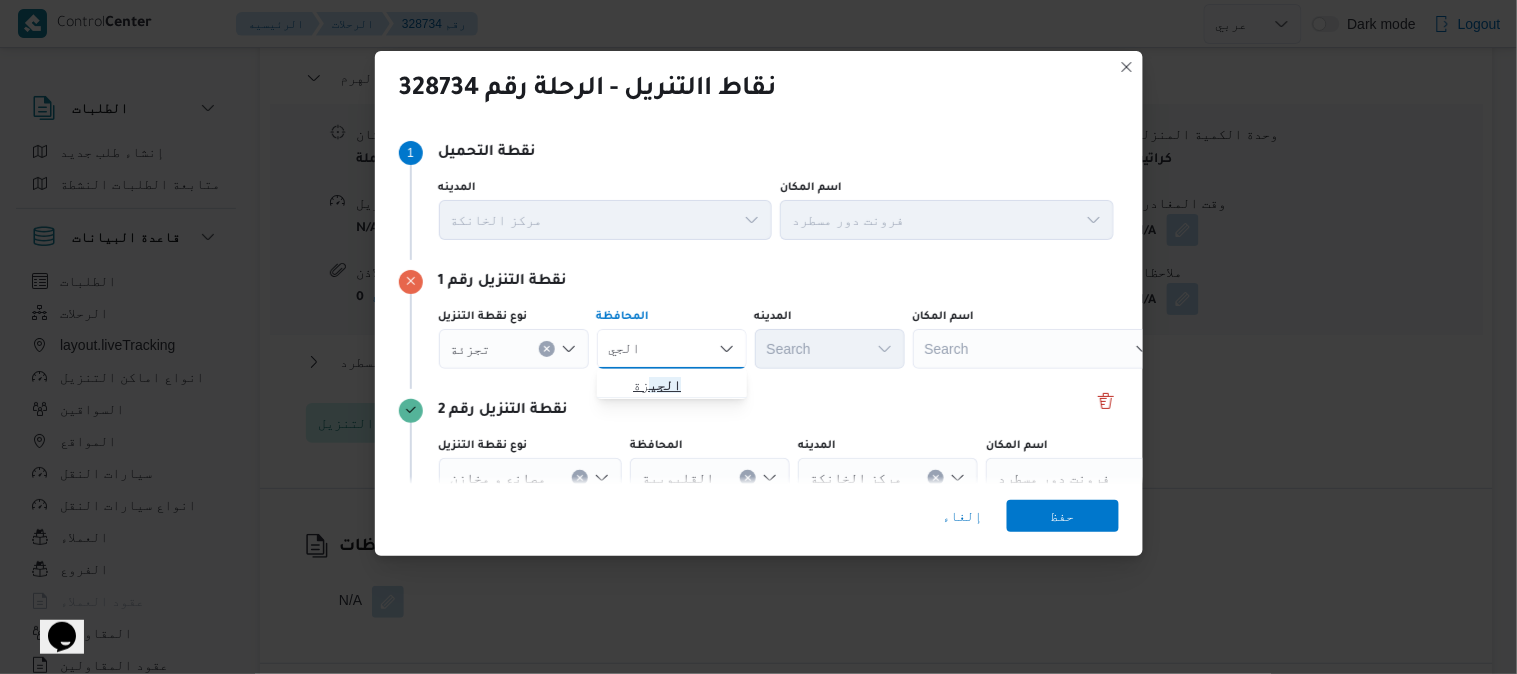 type on "الجي" 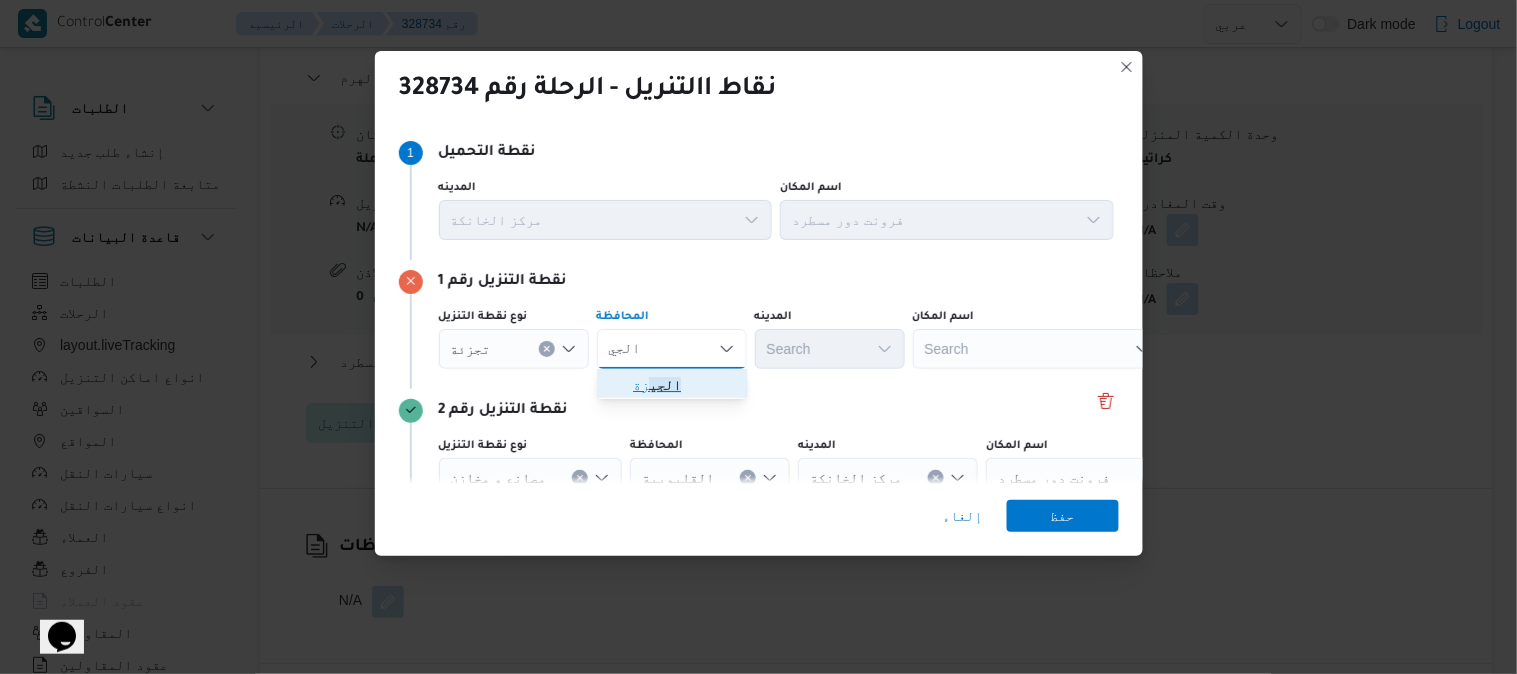 click on "الجي" 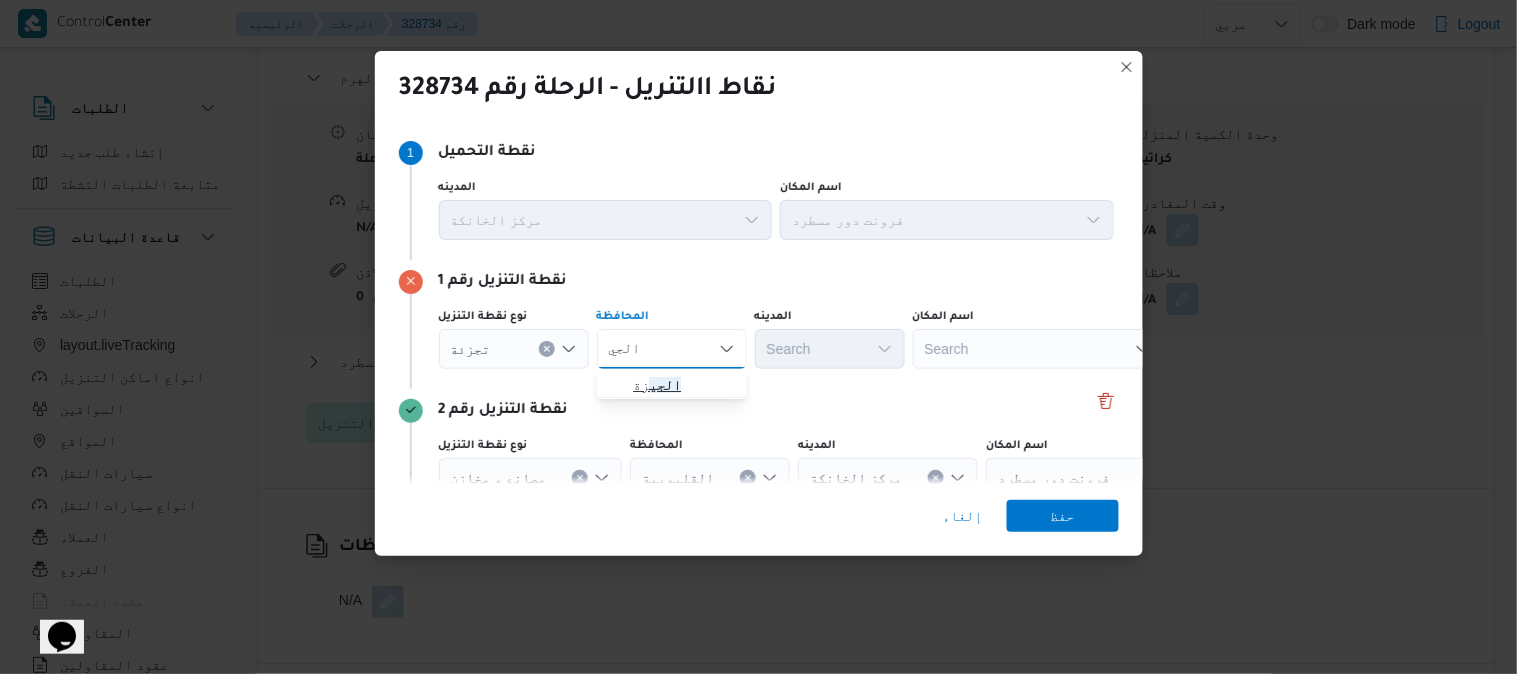 type 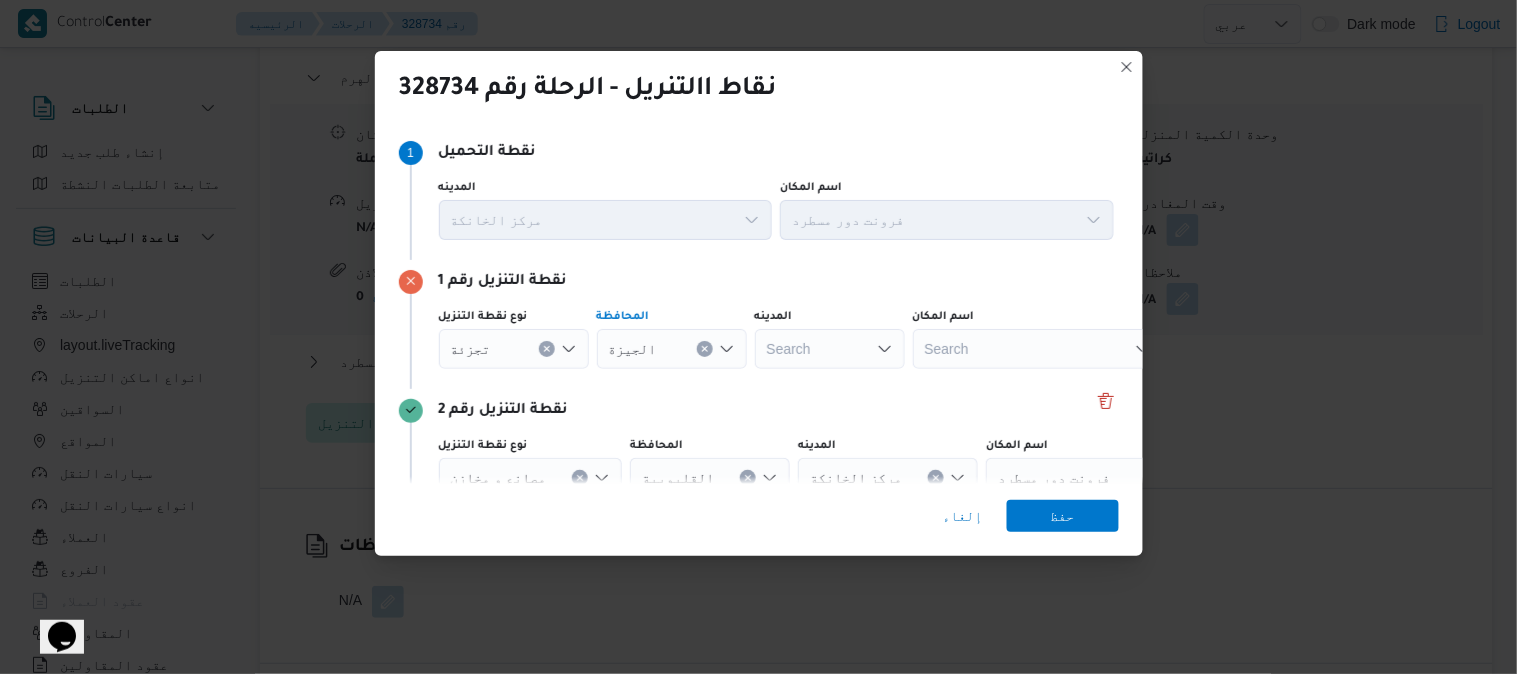 click on "Search" at bounding box center (830, 349) 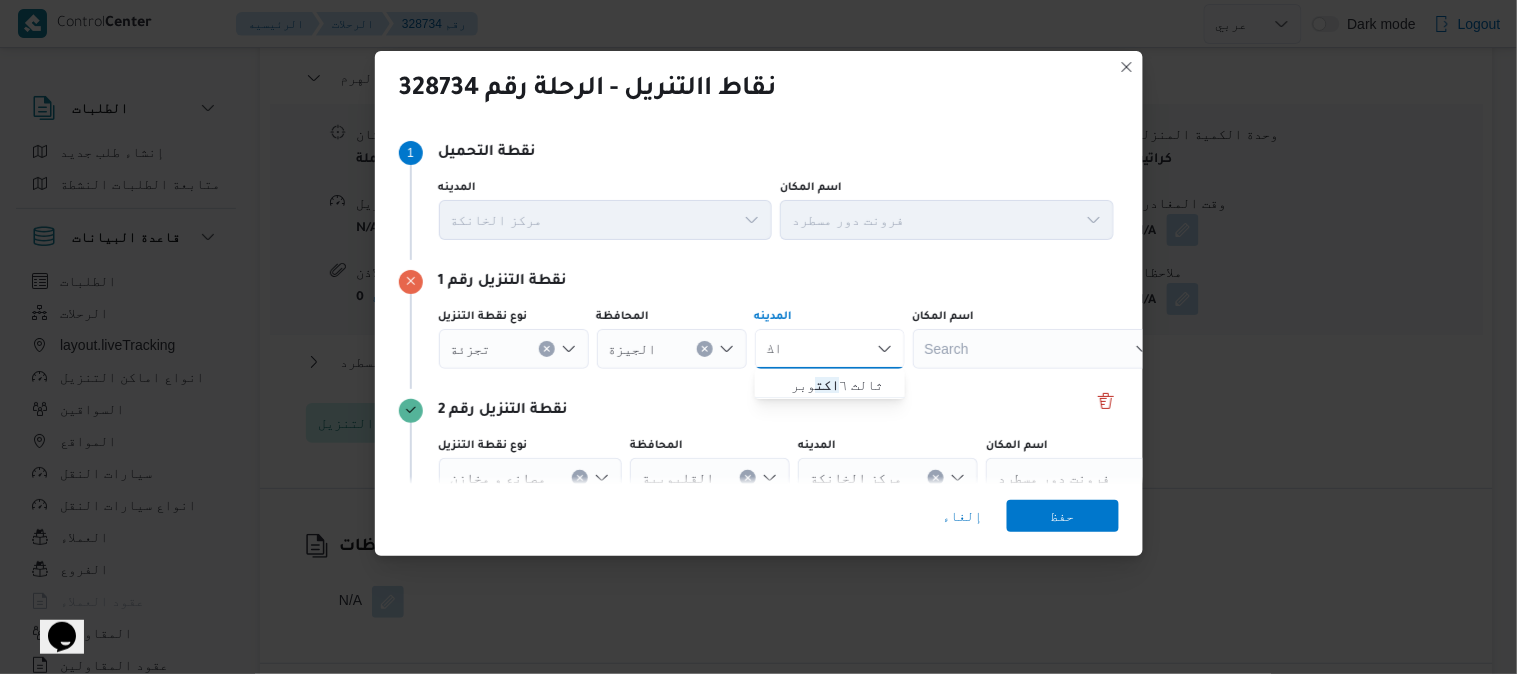 type on "ا" 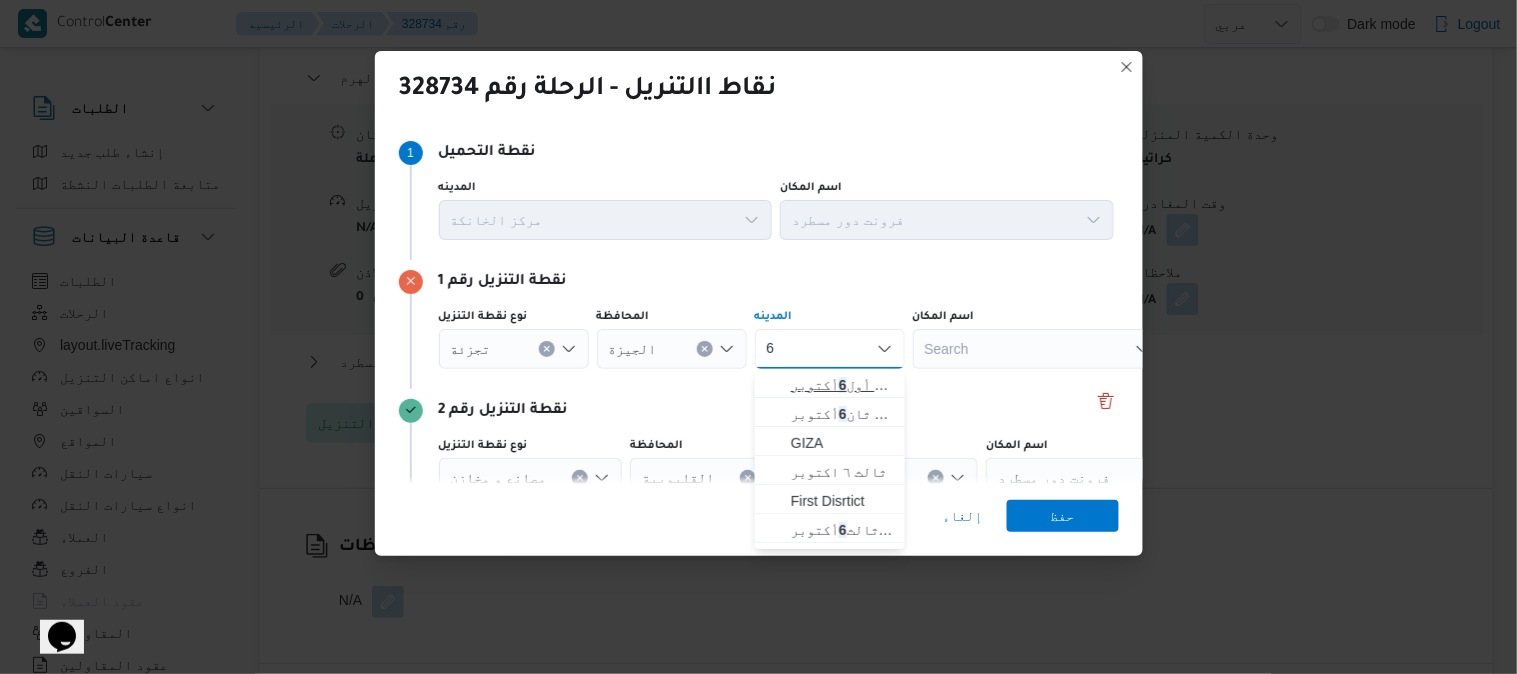 type on "6" 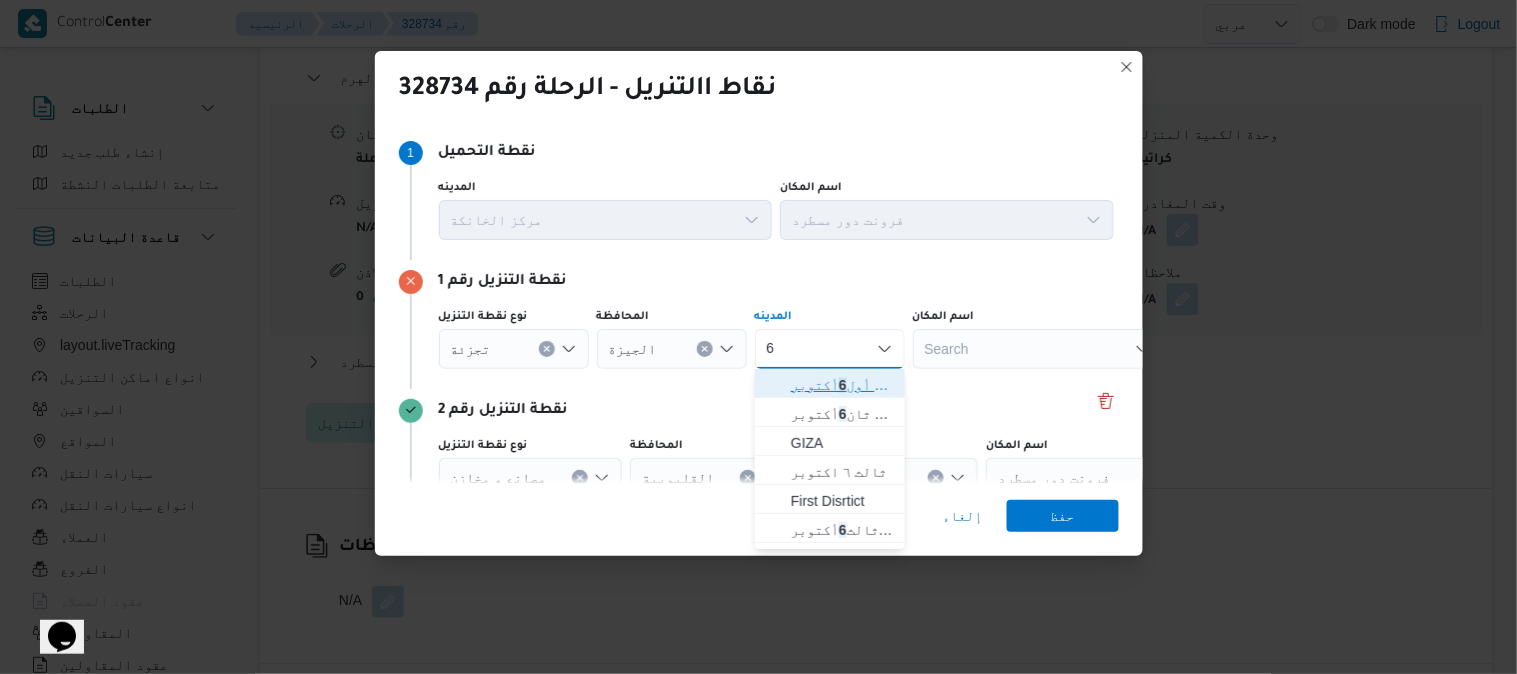 click on "قسم أول  6  أكتوبر" at bounding box center [842, 385] 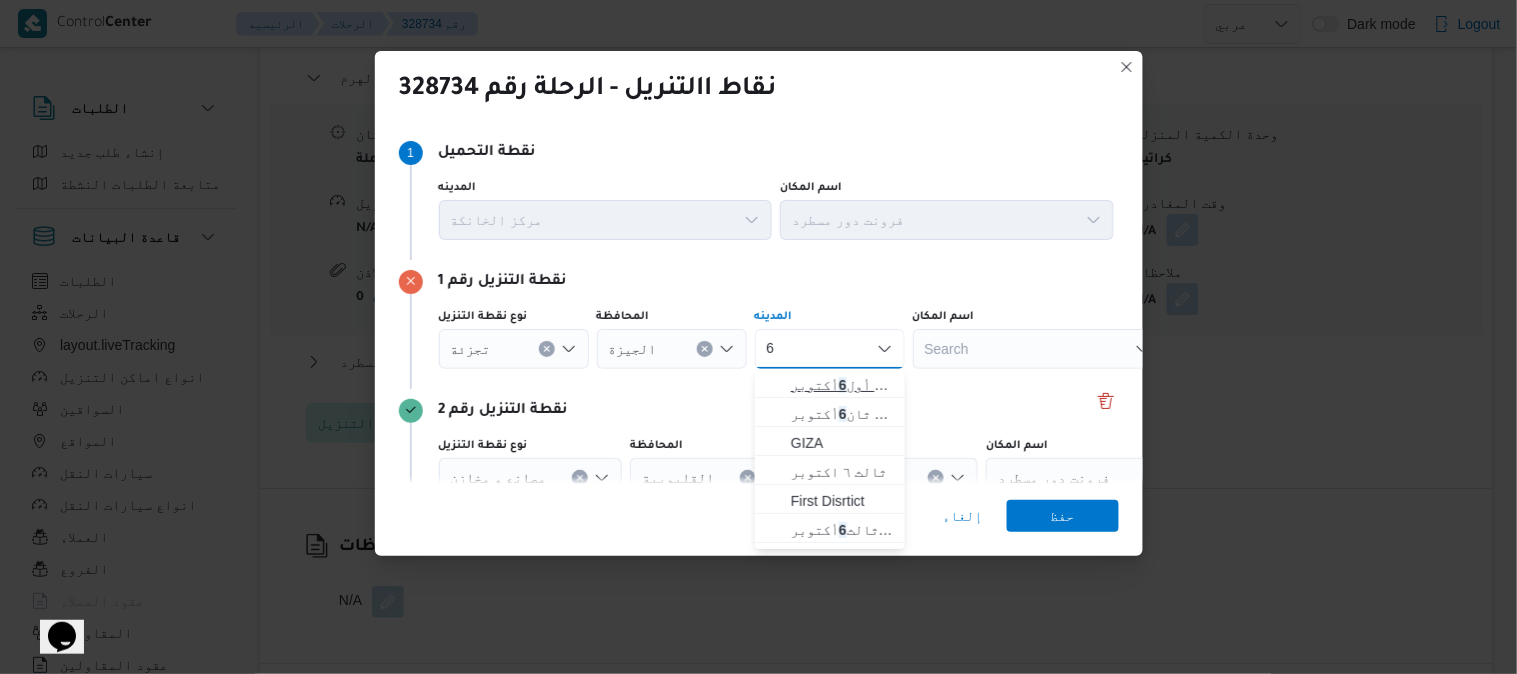 type 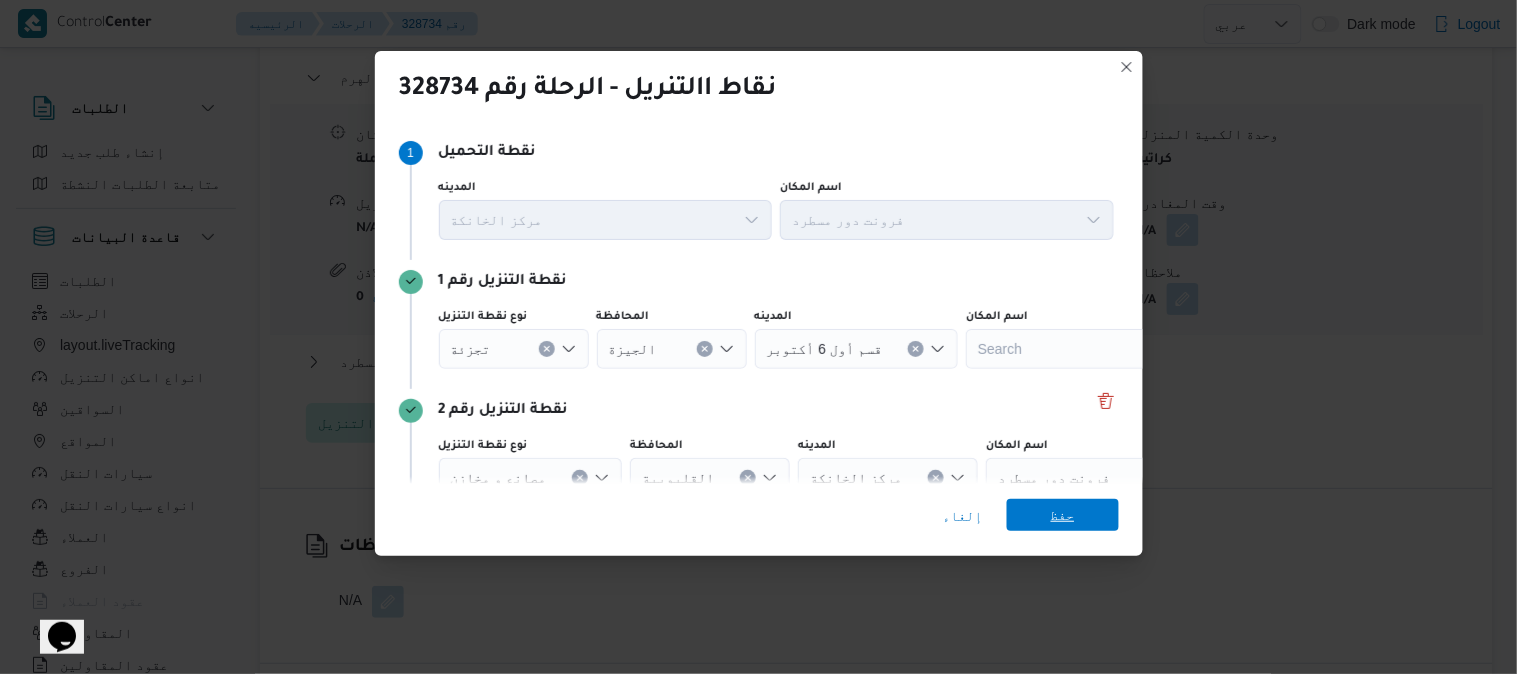 click on "حفظ" at bounding box center [1063, 515] 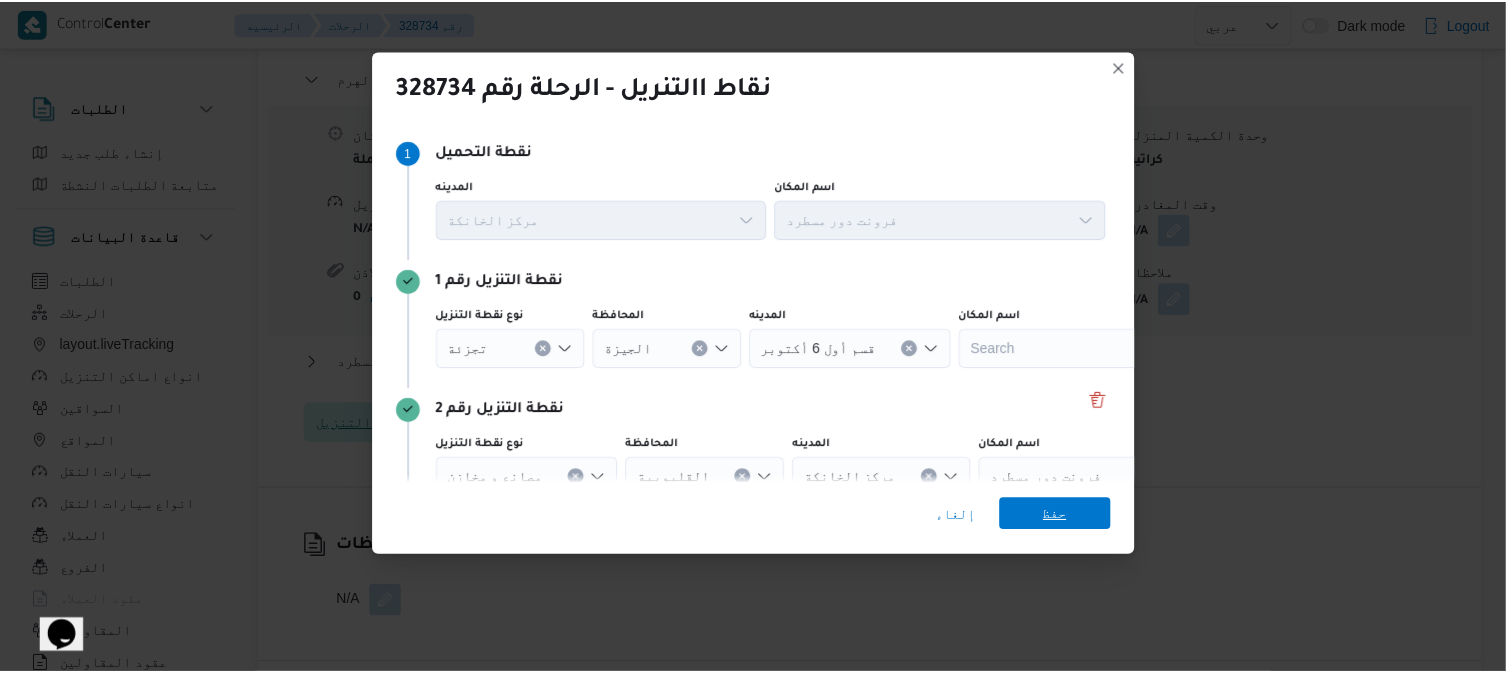 scroll, scrollTop: 1777, scrollLeft: 0, axis: vertical 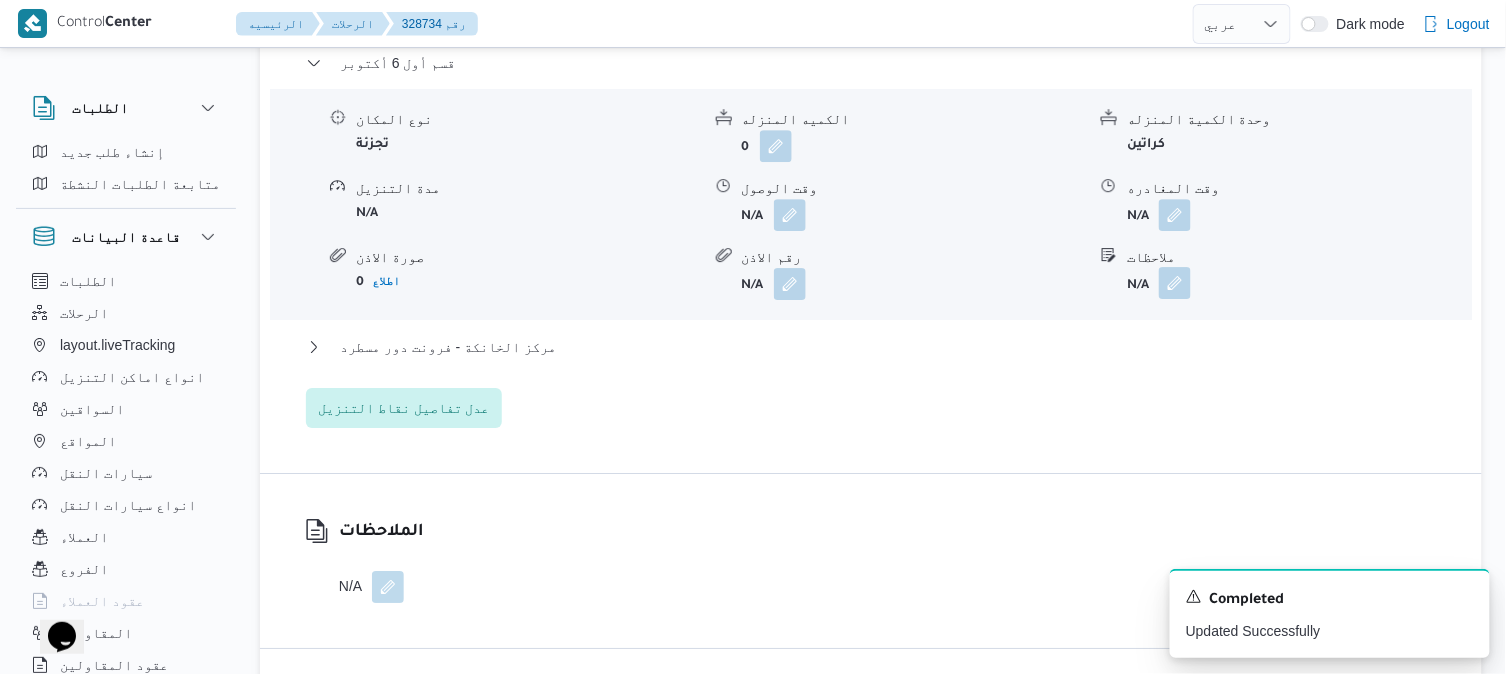 click at bounding box center (1175, 283) 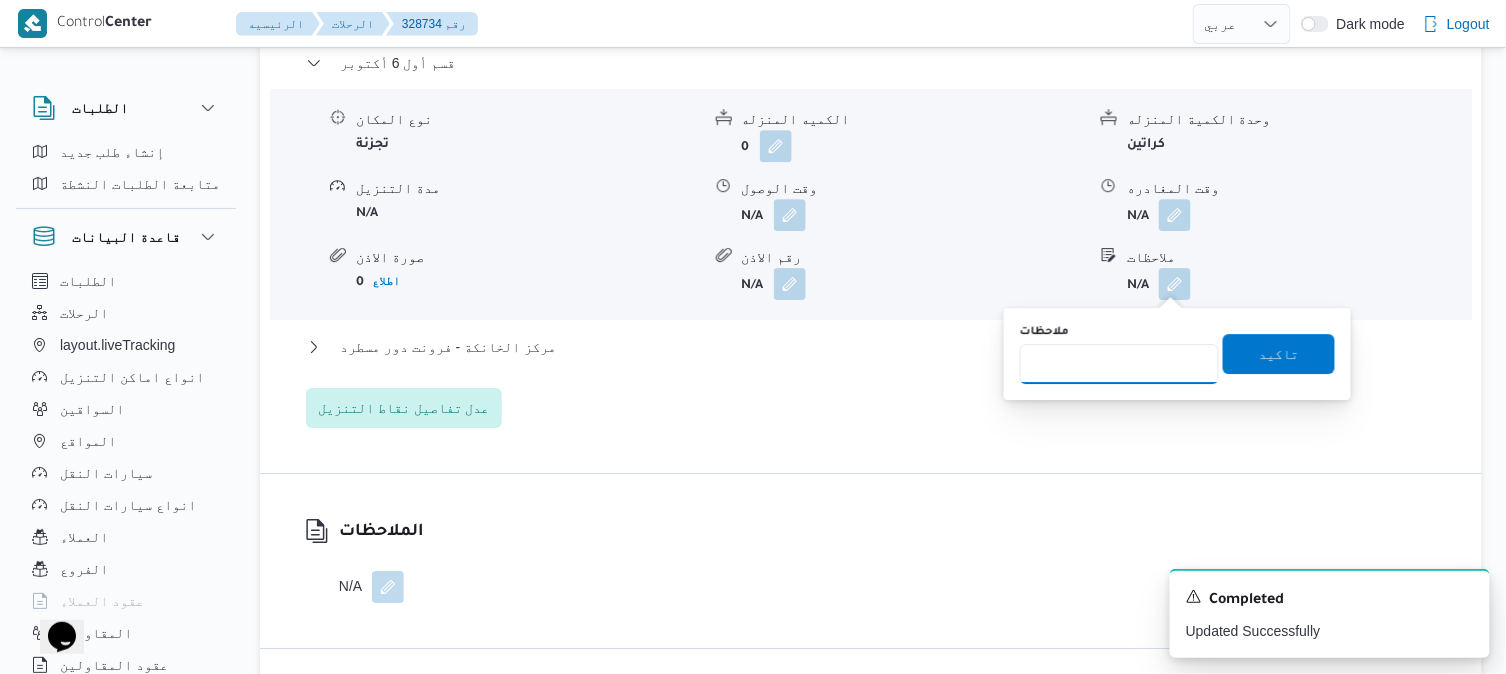 click on "ملاحظات" at bounding box center (1119, 364) 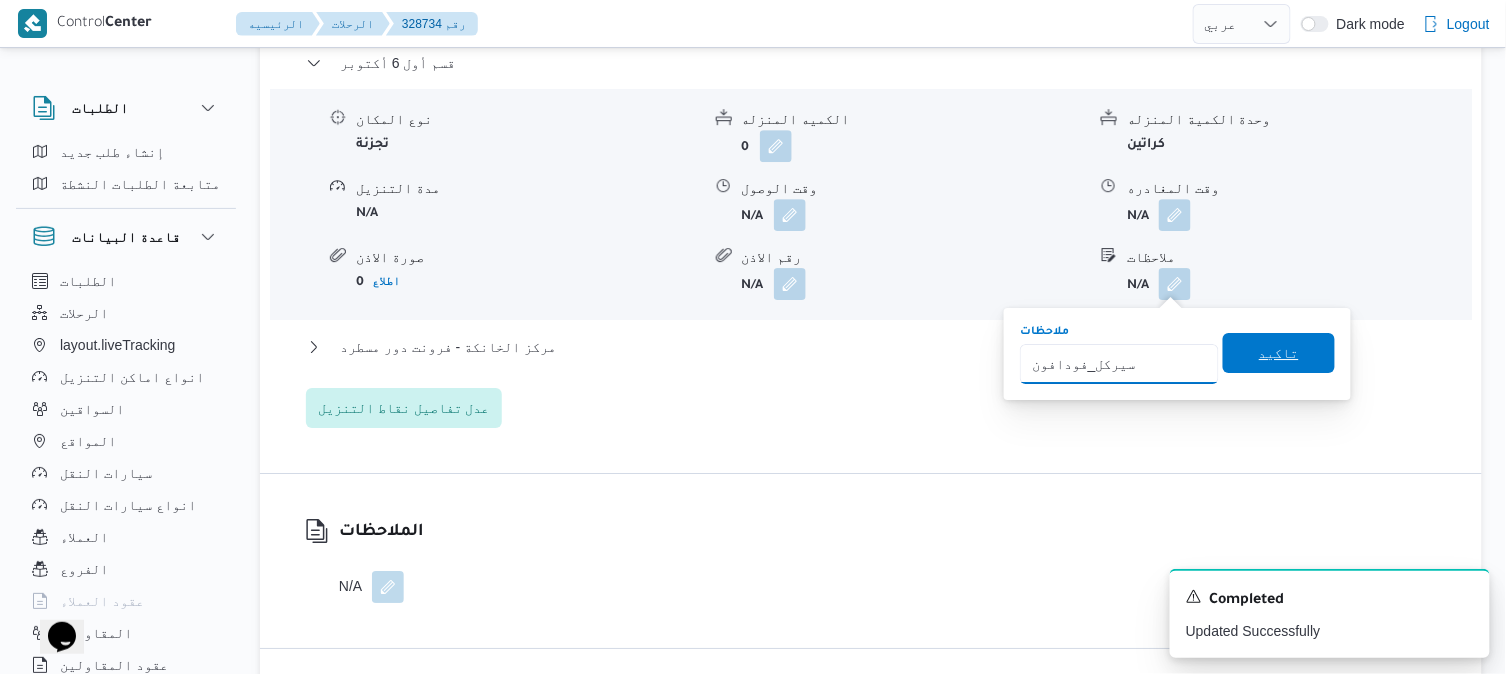 type on "سيركل_فودافون" 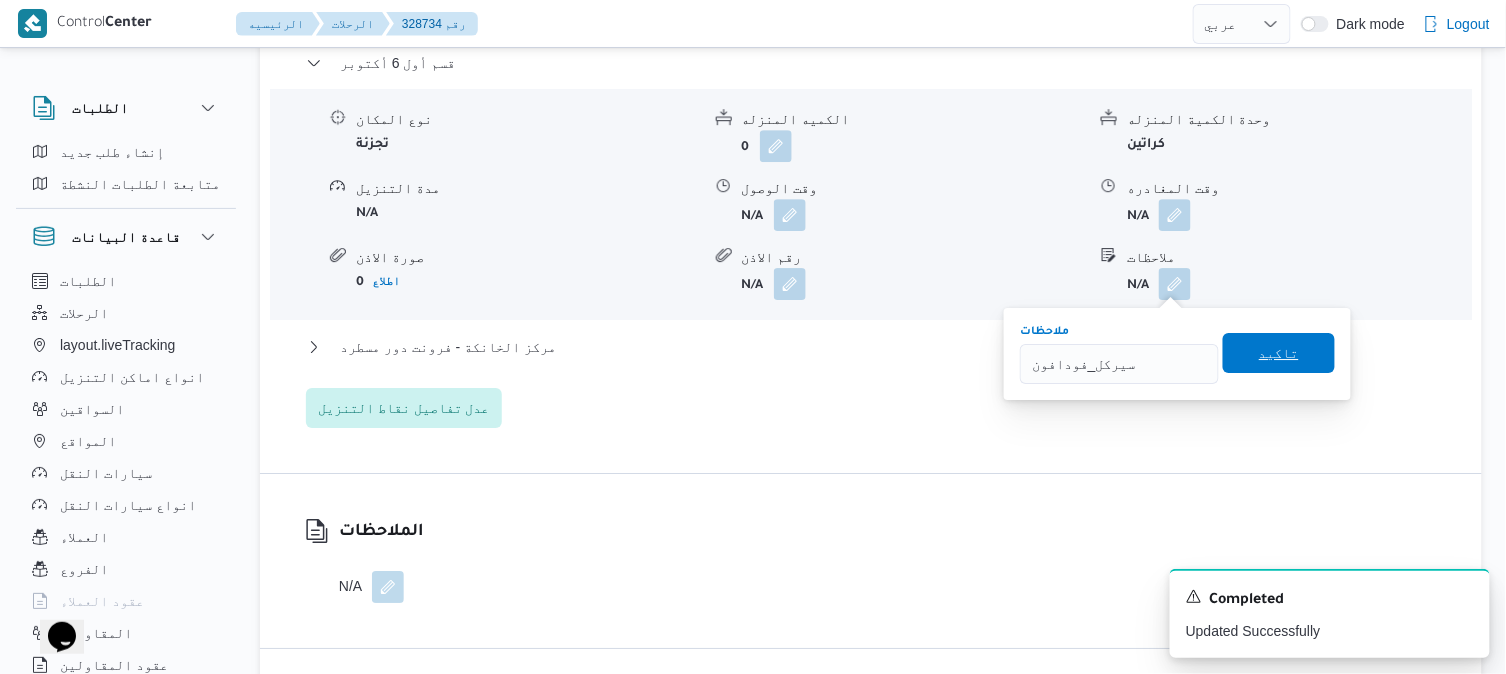click on "تاكيد" at bounding box center (1279, 353) 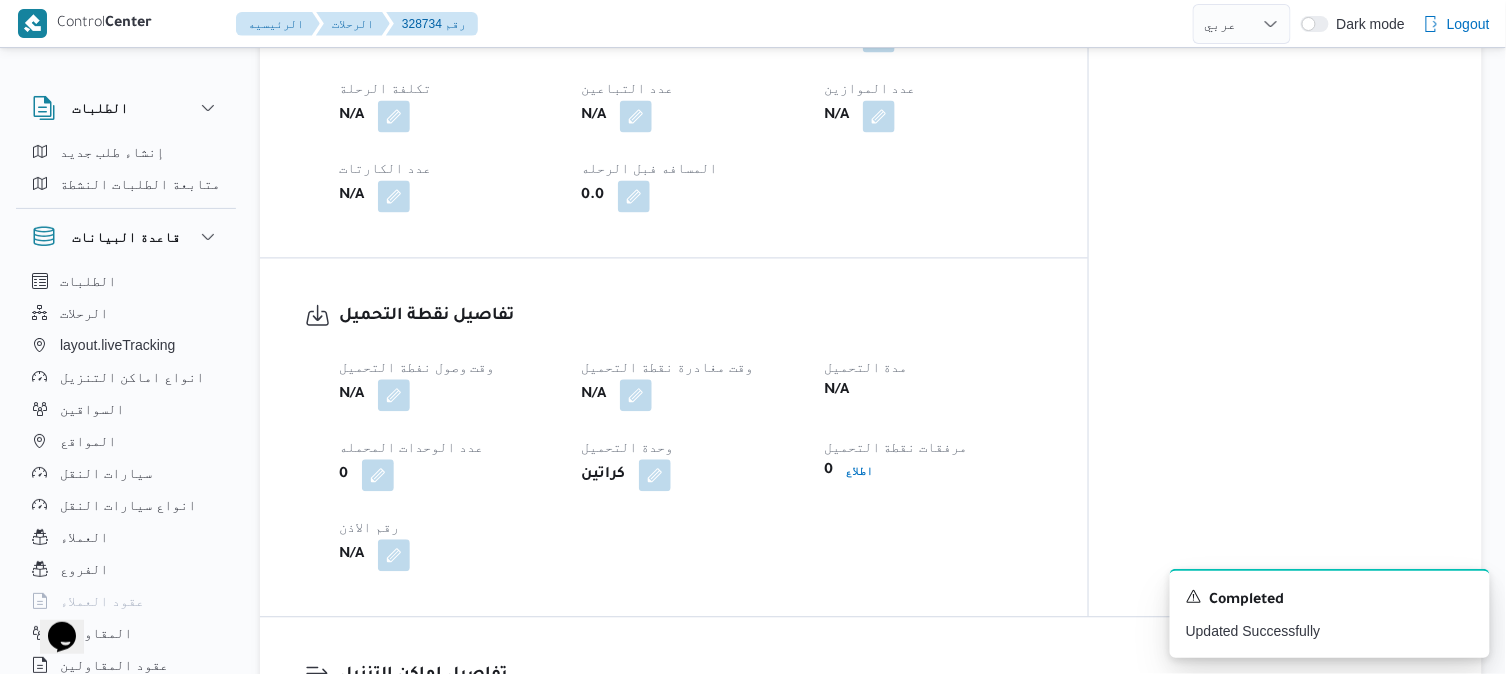 scroll, scrollTop: 1111, scrollLeft: 0, axis: vertical 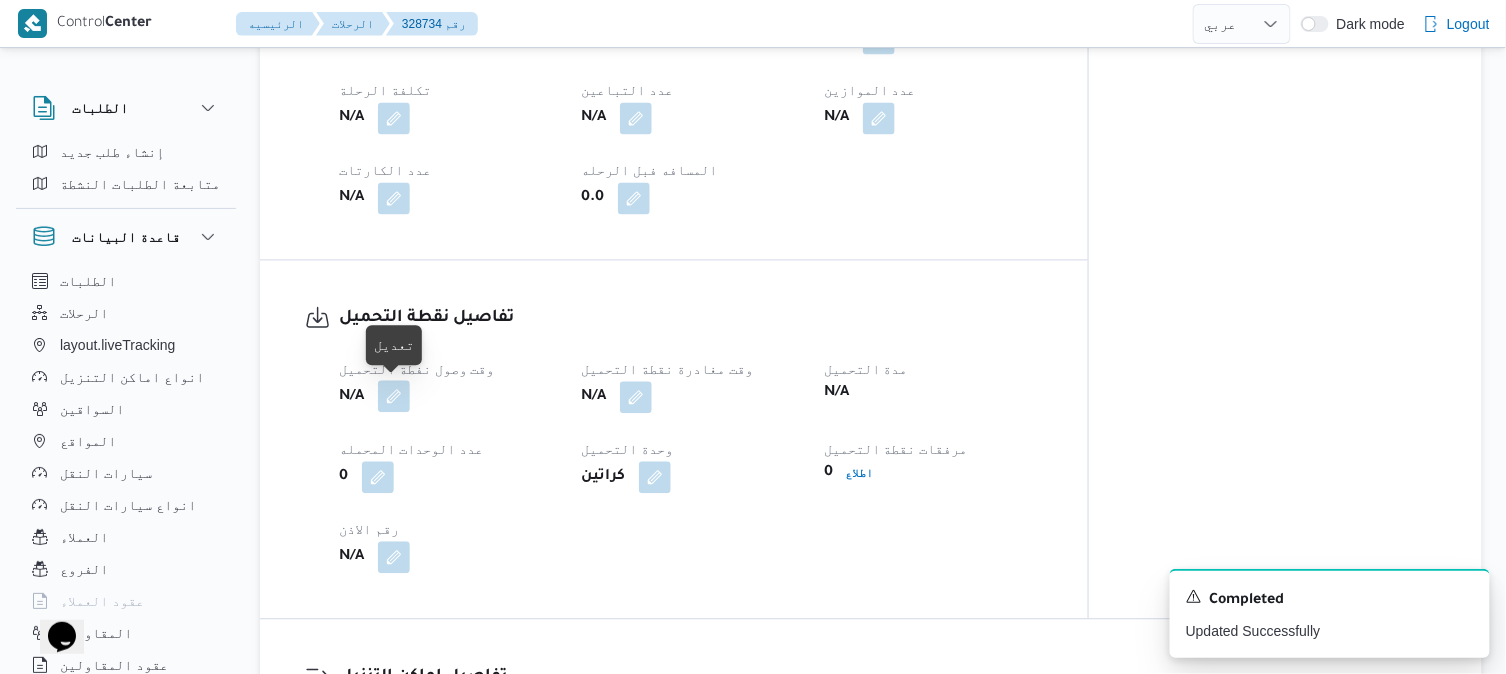 click at bounding box center (394, 397) 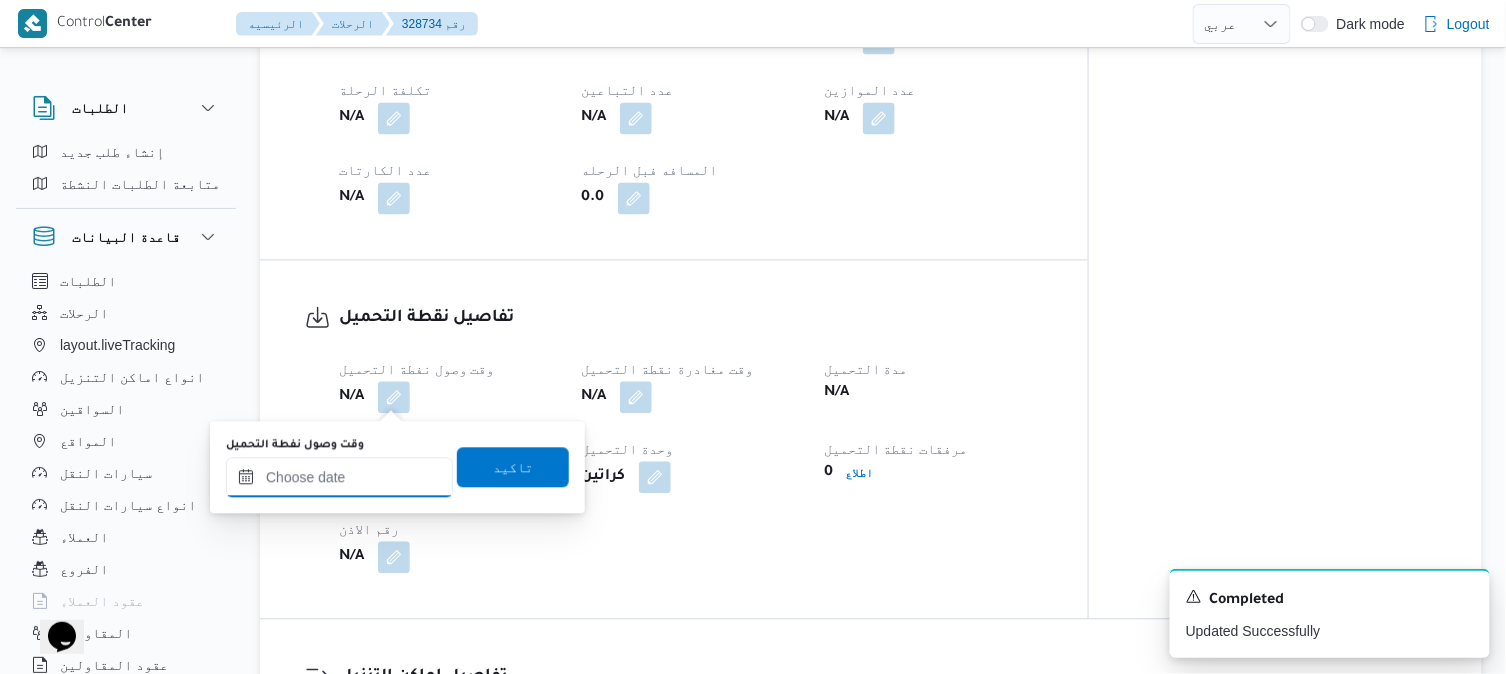 click on "وقت وصول نفطة التحميل" at bounding box center [339, 478] 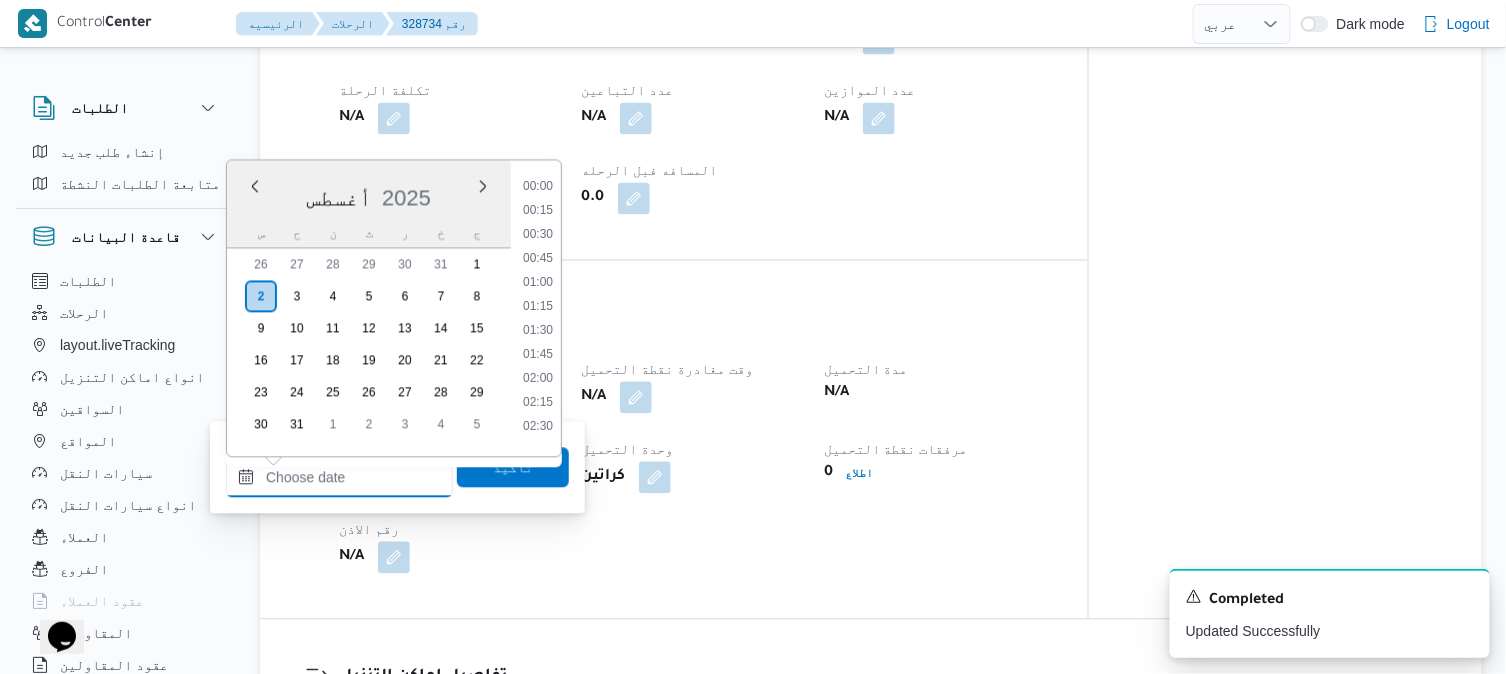 scroll, scrollTop: 922, scrollLeft: 0, axis: vertical 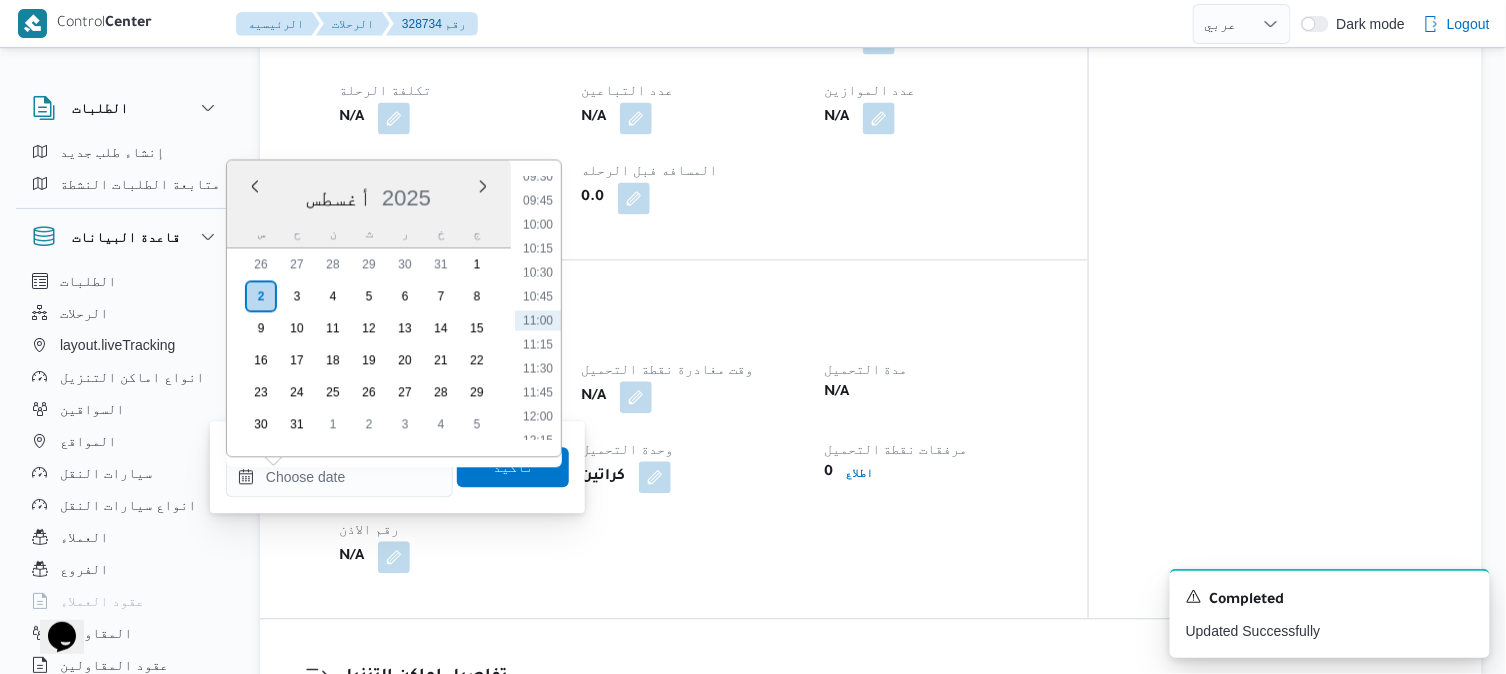 click on "Previous Month Next month أغسطس ٢٠٢٥ أغسطس 2025 س ح ن ث ر خ ج 26 27 28 29 30 31 1 2 3 4 5 6 7 8 9 10 11 12 13 14 15 16 17 18 19 20 21 22 23 24 25 26 27 28 29 30 31 1 2 3 4 5 Time 00:00 00:15 00:30 00:45 01:00 01:15 01:30 01:45 02:00 02:15 02:30 02:45 03:00 03:15 03:30 03:45 04:00 04:15 04:30 04:45 05:00 05:15 05:30 05:45 06:00 06:15 06:30 06:45 07:00 07:15 07:30 07:45 08:00 08:15 08:30 08:45 09:00 09:15 09:30 09:45 10:00 10:15 10:30 10:45 11:00 11:15 11:30 11:45 12:00 12:15 12:30 12:45 13:00 13:15 13:30 13:45 14:00 14:15 14:30 14:45 15:00 15:15 15:30 15:45 16:00 16:15 16:30 16:45 17:00 17:15 17:30 17:45 18:00 18:15 18:30 18:45 19:00 19:15 19:30 19:45 20:00 20:15 20:30 20:45 21:00 21:15 21:30 21:45 22:00 22:15 22:30 22:45 23:00 23:15 23:30 23:45" at bounding box center [394, 309] 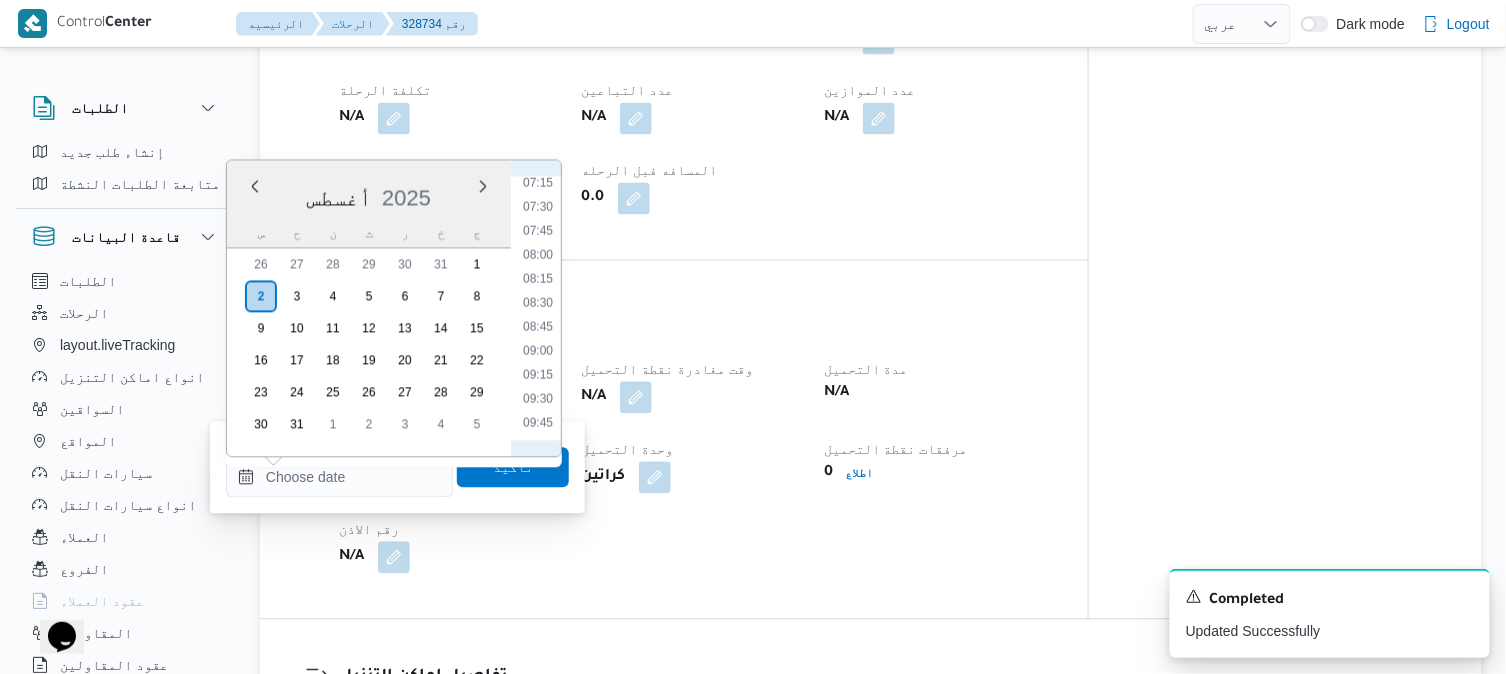 scroll, scrollTop: 477, scrollLeft: 0, axis: vertical 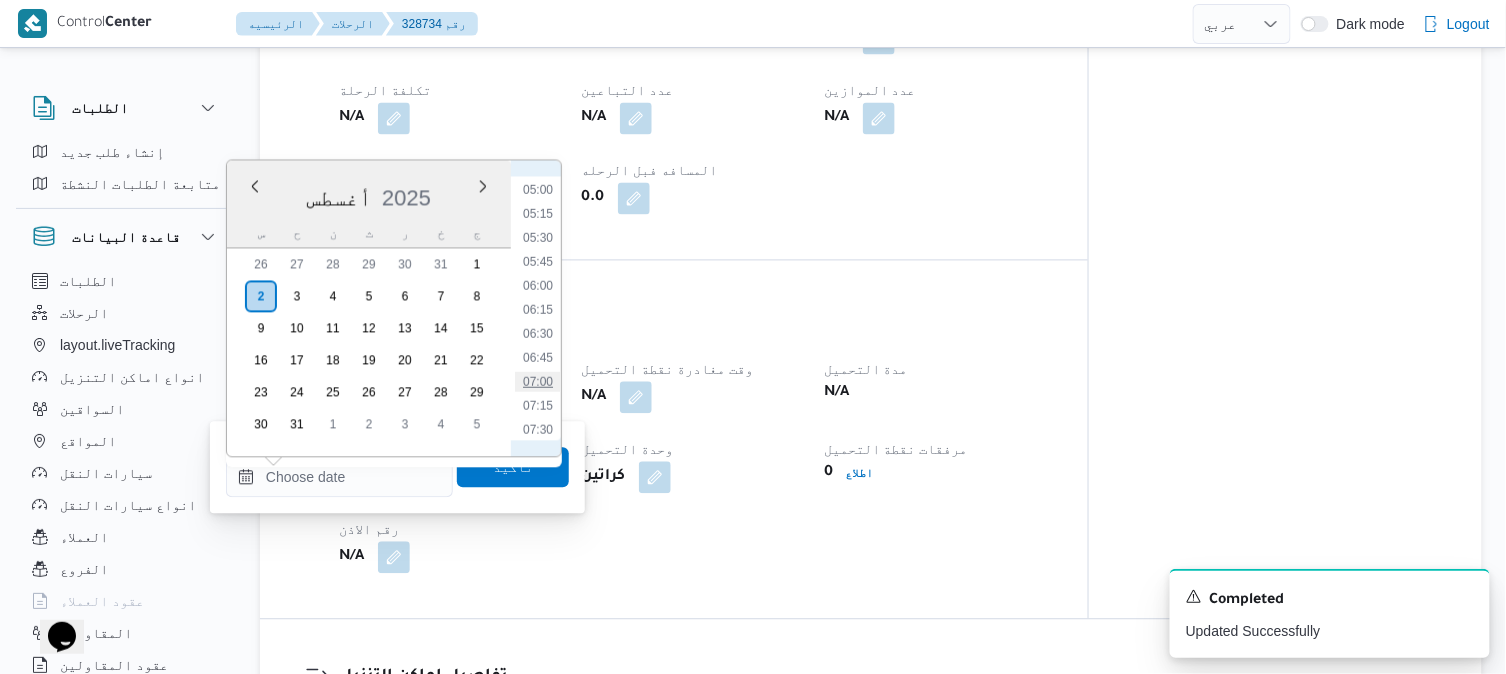 click on "07:00" at bounding box center (538, 382) 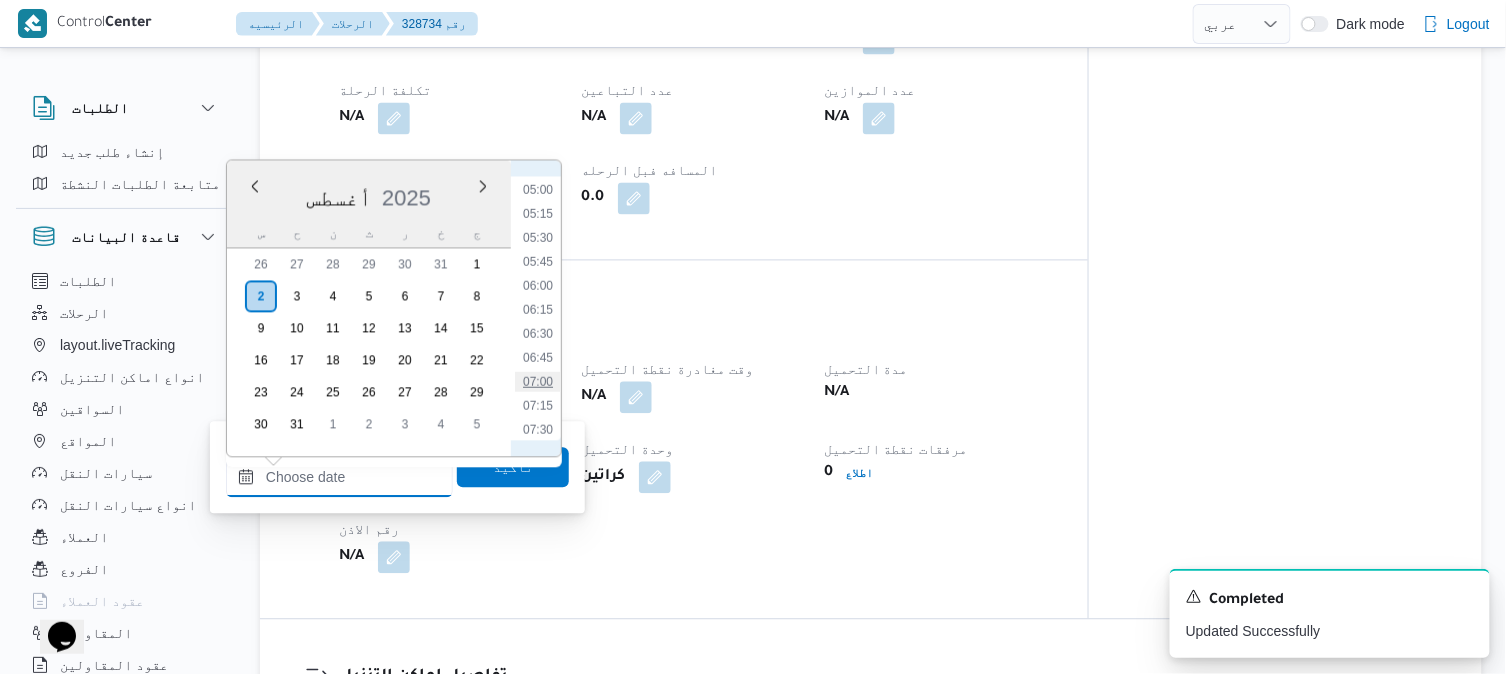 type on "[DATE] [TIME]" 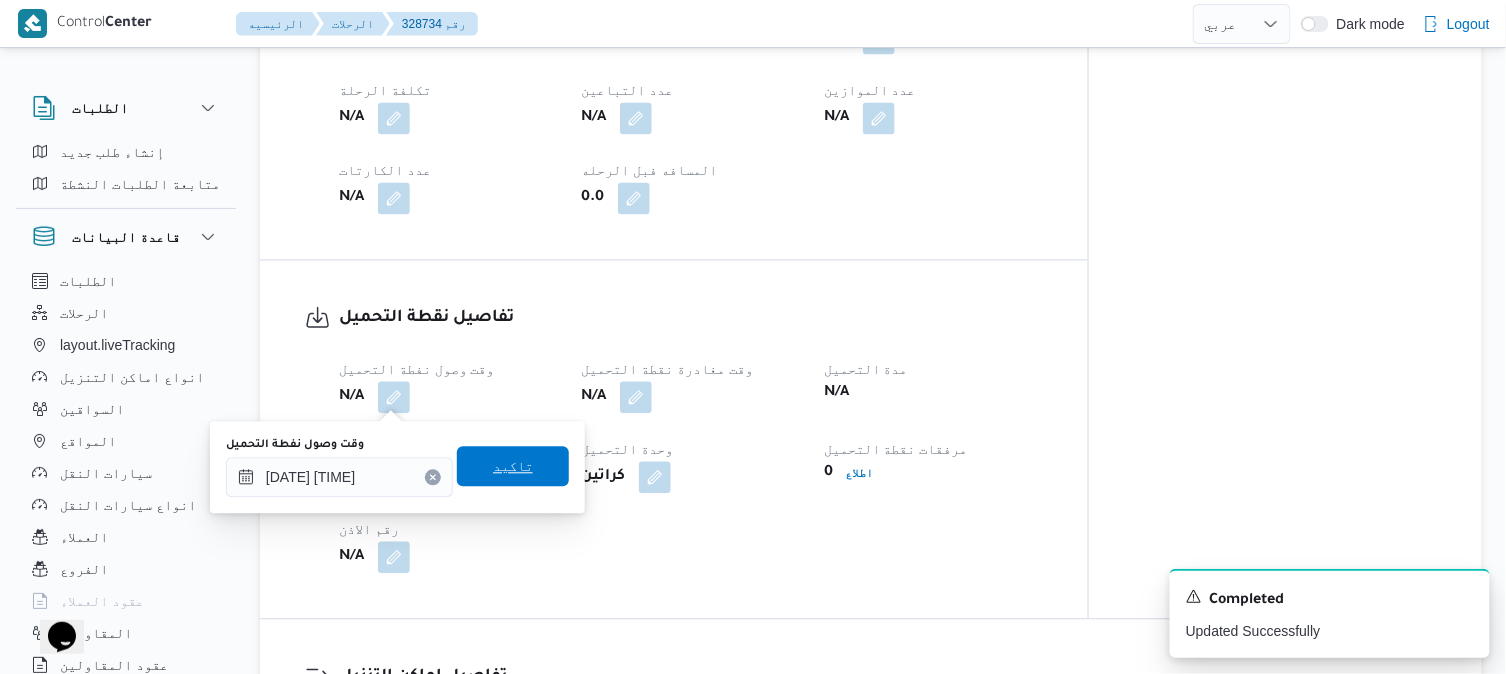 click on "تاكيد" at bounding box center [513, 467] 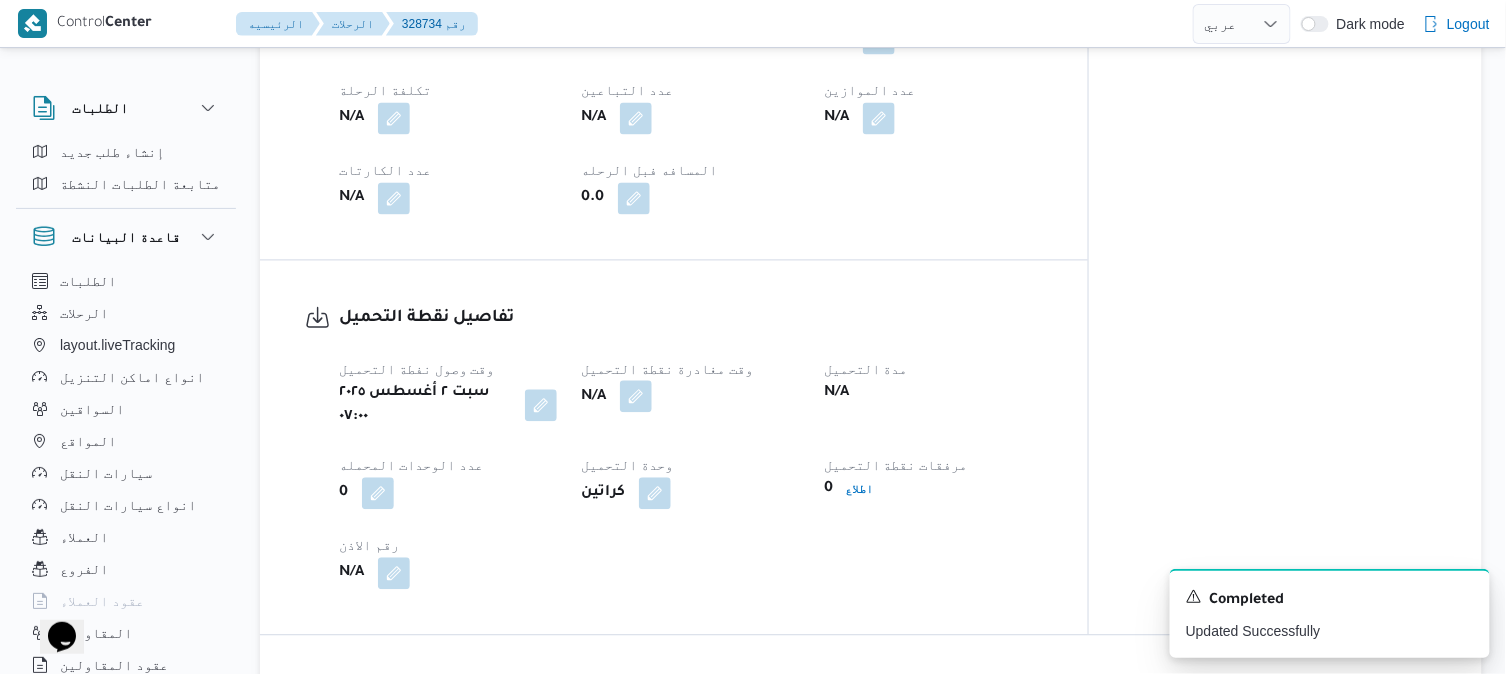 click at bounding box center [636, 397] 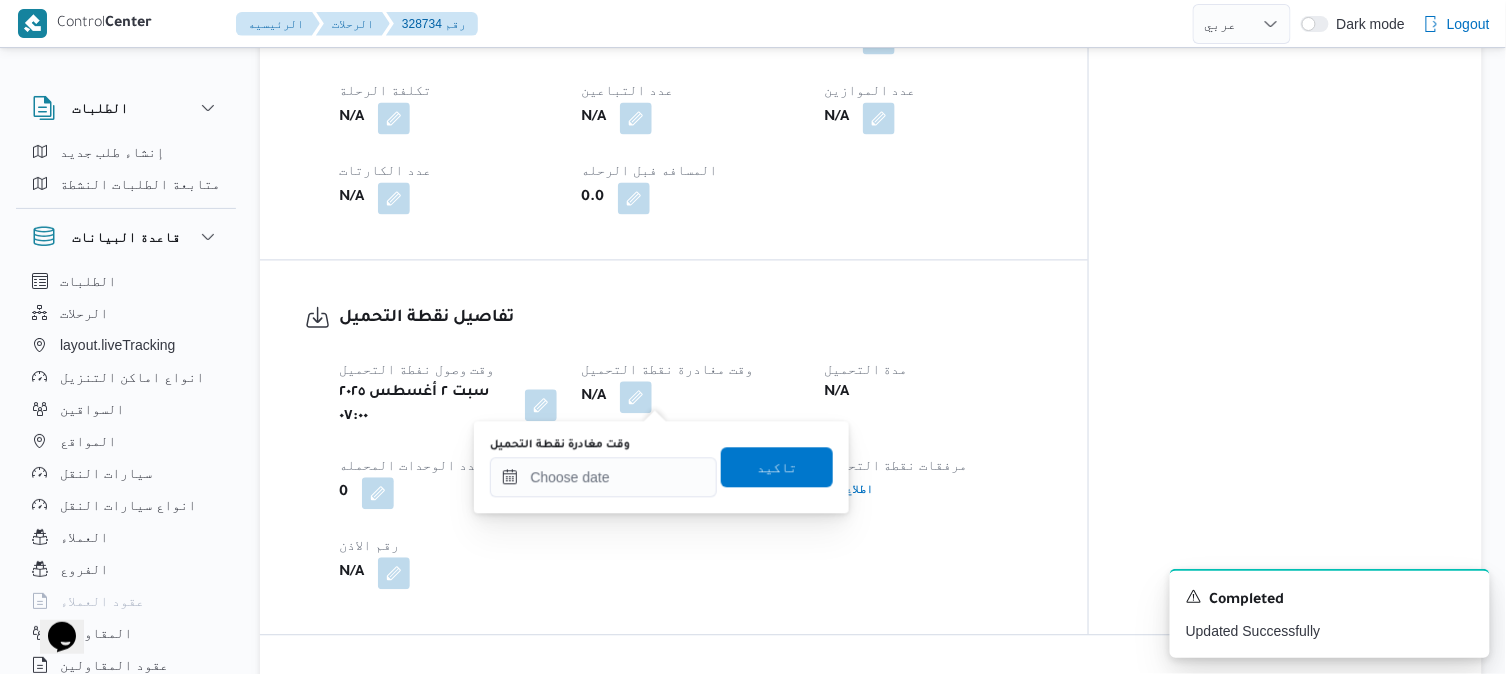 click on "وقت مغادرة نقطة التحميل تاكيد" at bounding box center (661, 468) 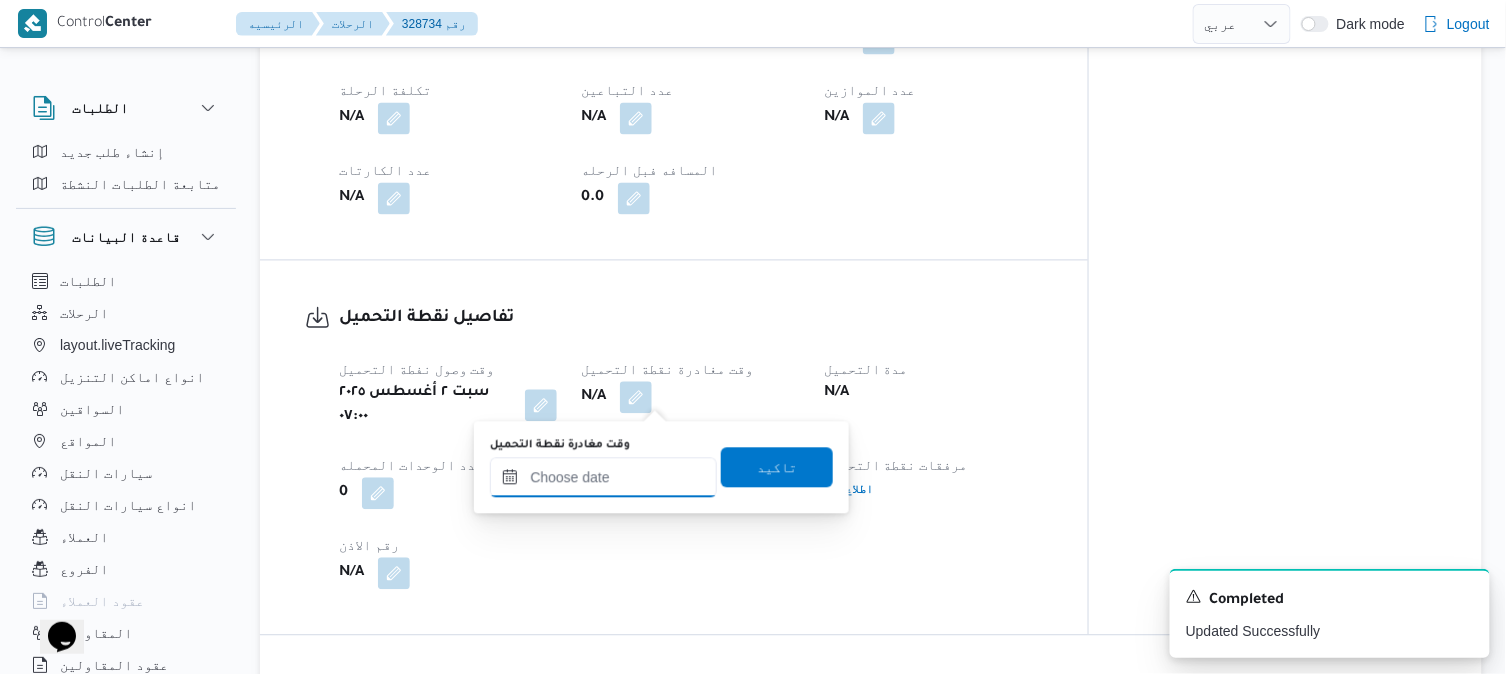 click on "وقت مغادرة نقطة التحميل" at bounding box center [603, 478] 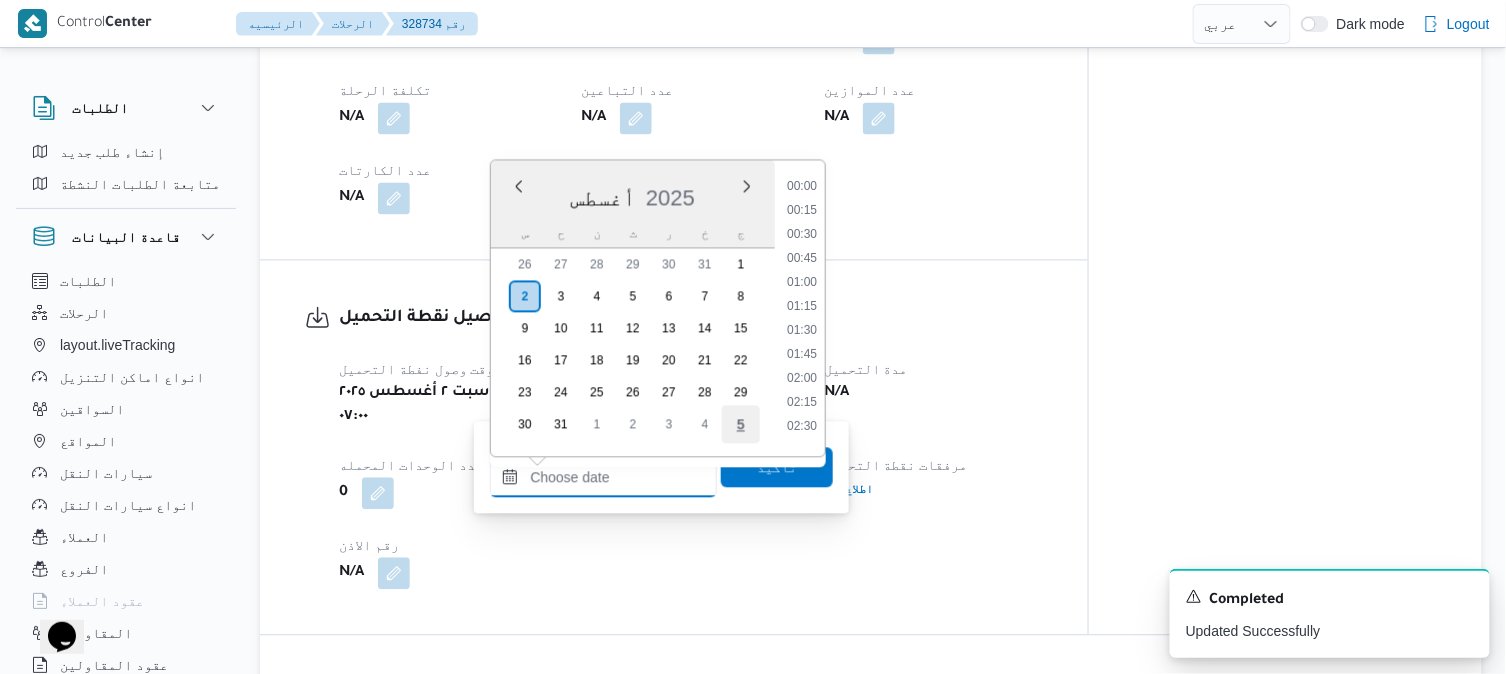 scroll, scrollTop: 922, scrollLeft: 0, axis: vertical 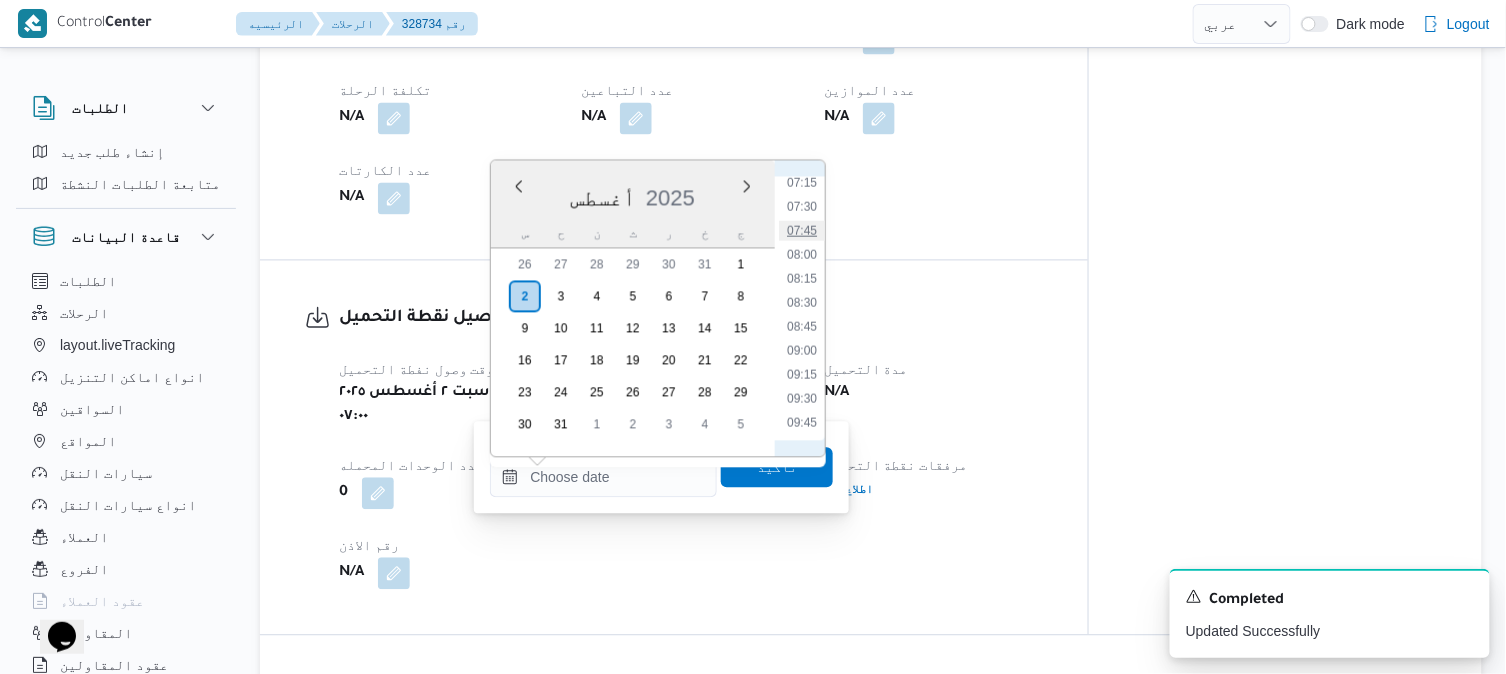 click on "07:45" at bounding box center [802, 231] 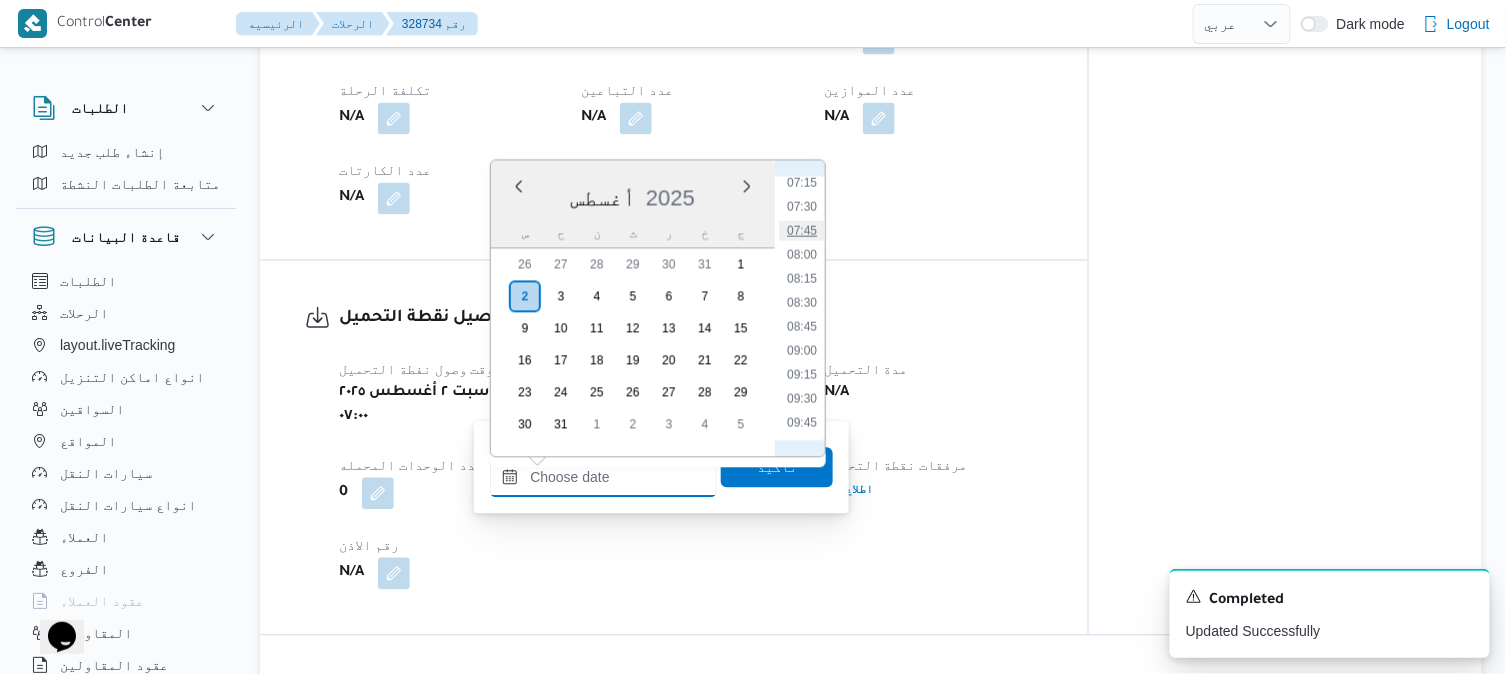 type on "[DATE] [TIME]" 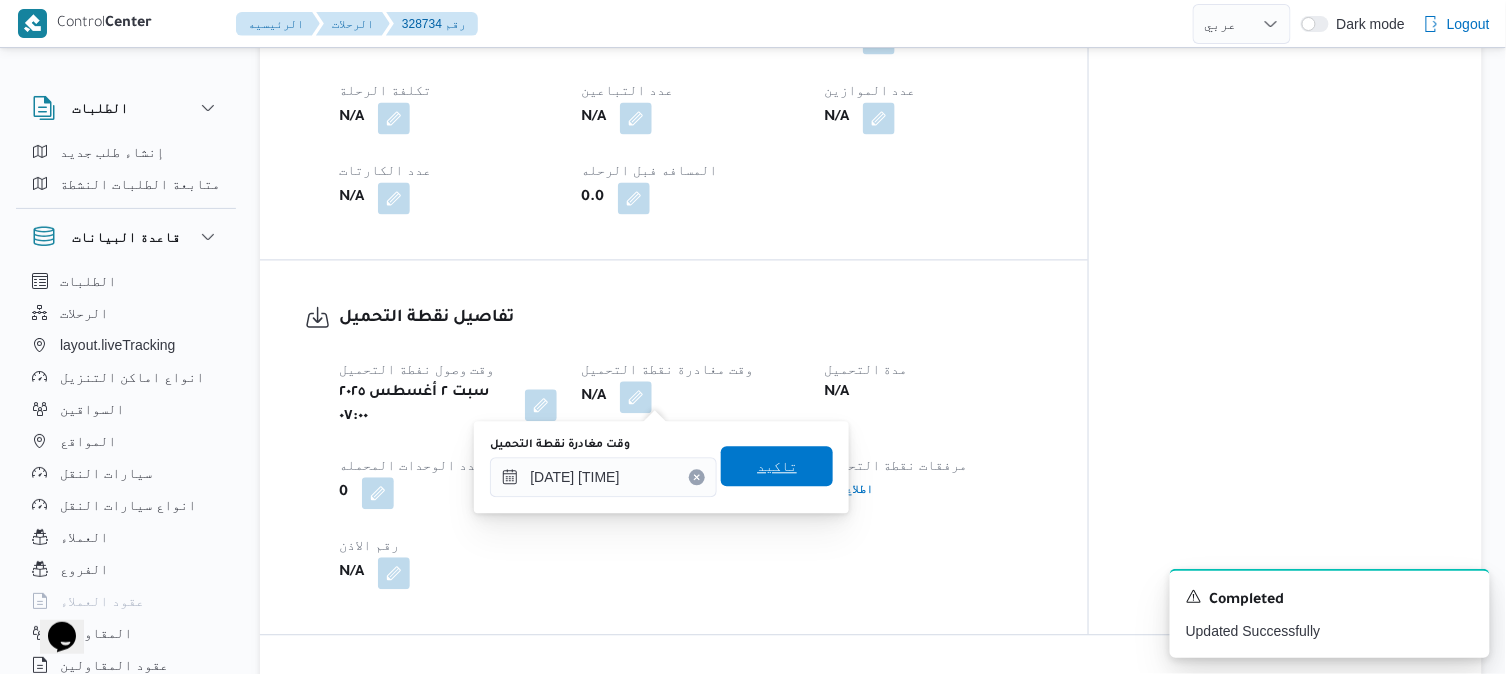 click on "تاكيد" at bounding box center (777, 467) 